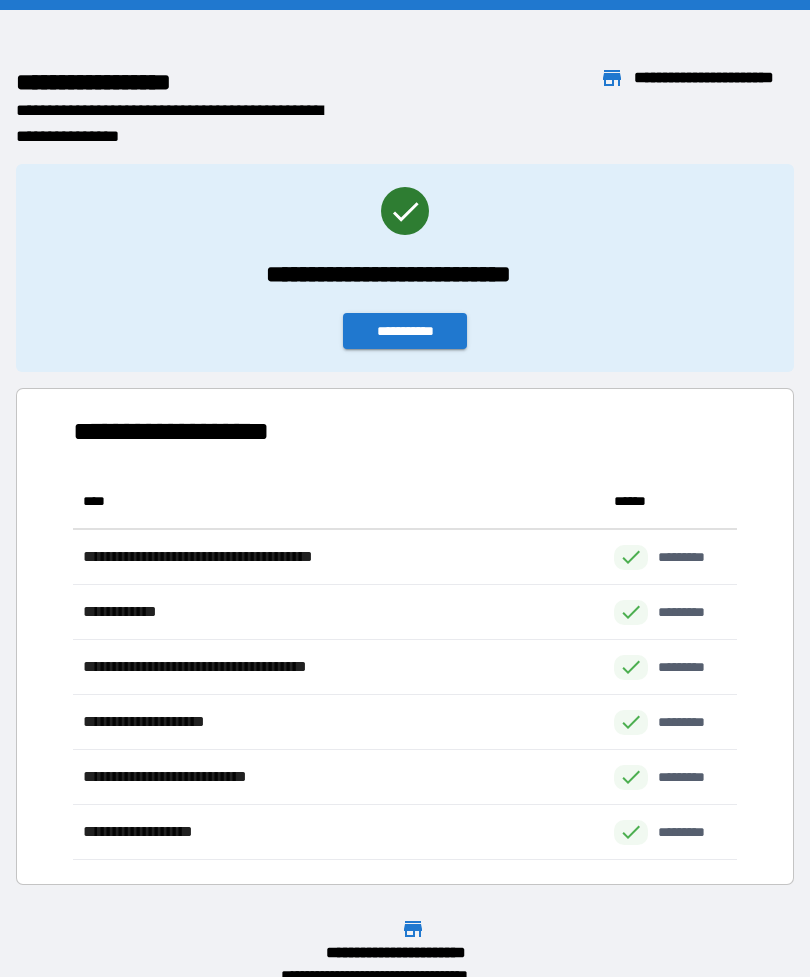 scroll, scrollTop: 64, scrollLeft: 0, axis: vertical 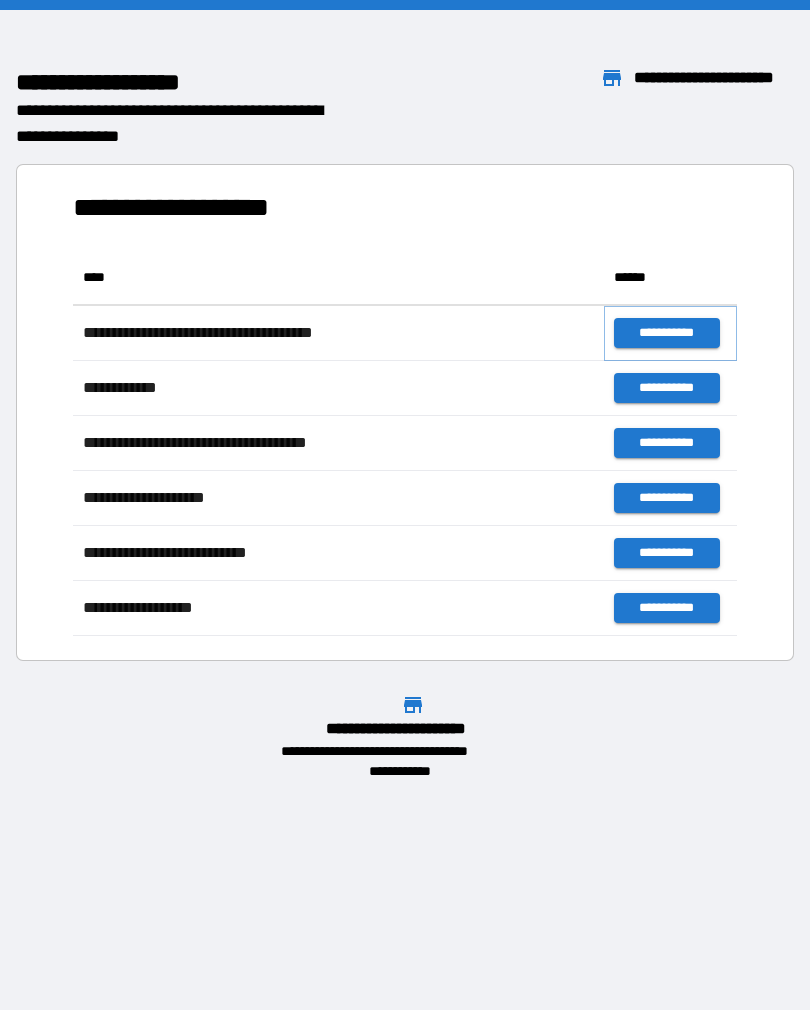 click on "**********" at bounding box center [666, 333] 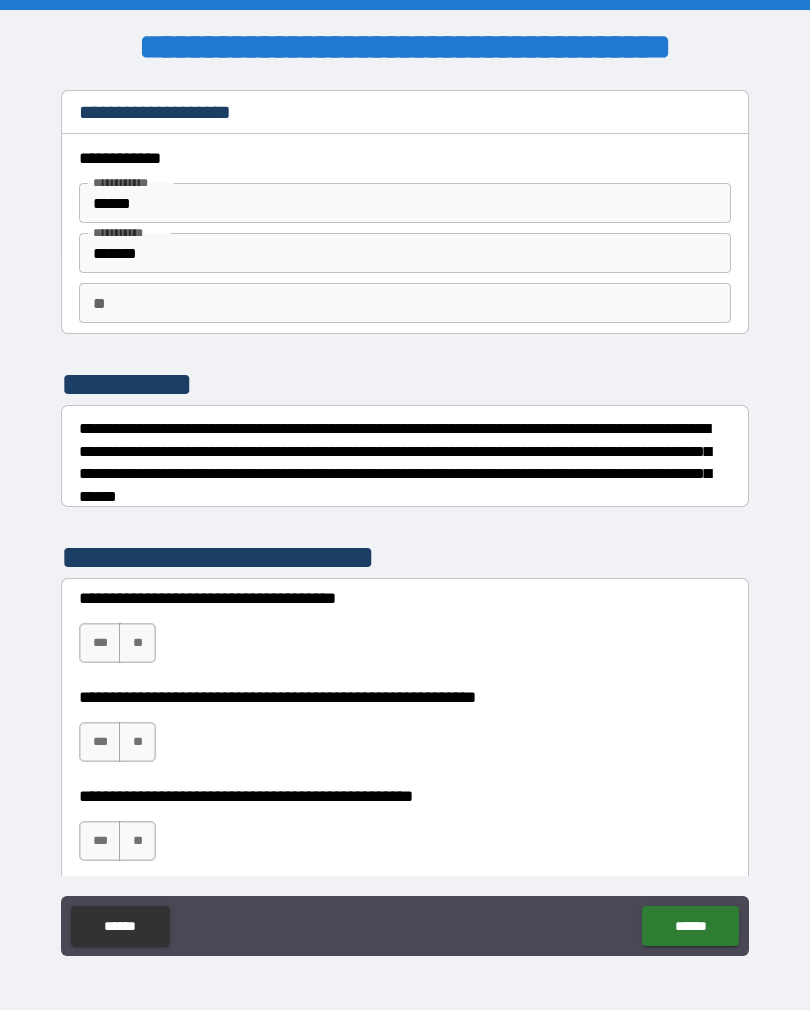 click on "******" at bounding box center [405, 203] 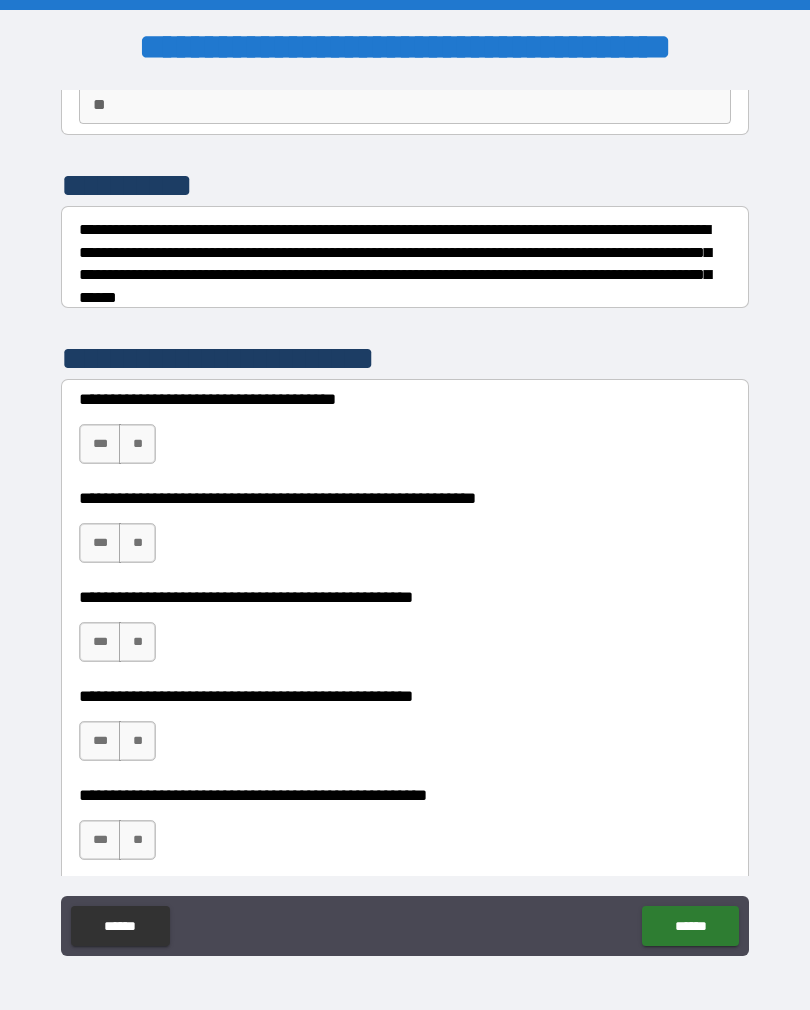 scroll, scrollTop: 207, scrollLeft: 0, axis: vertical 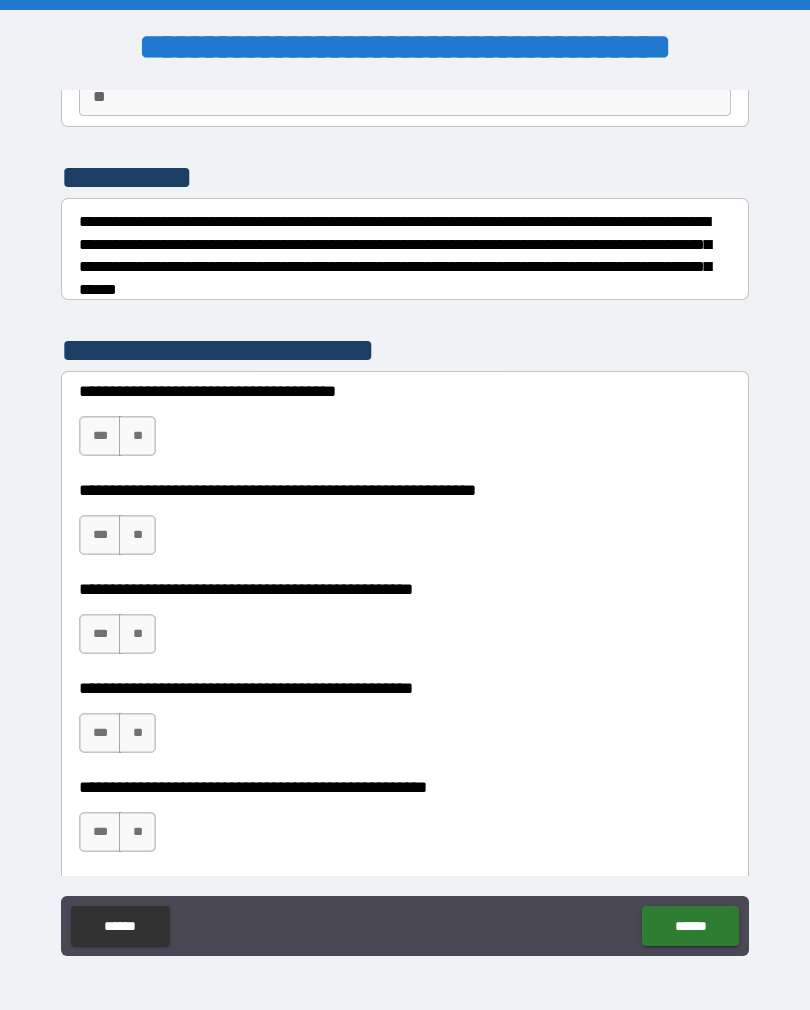 type on "*******" 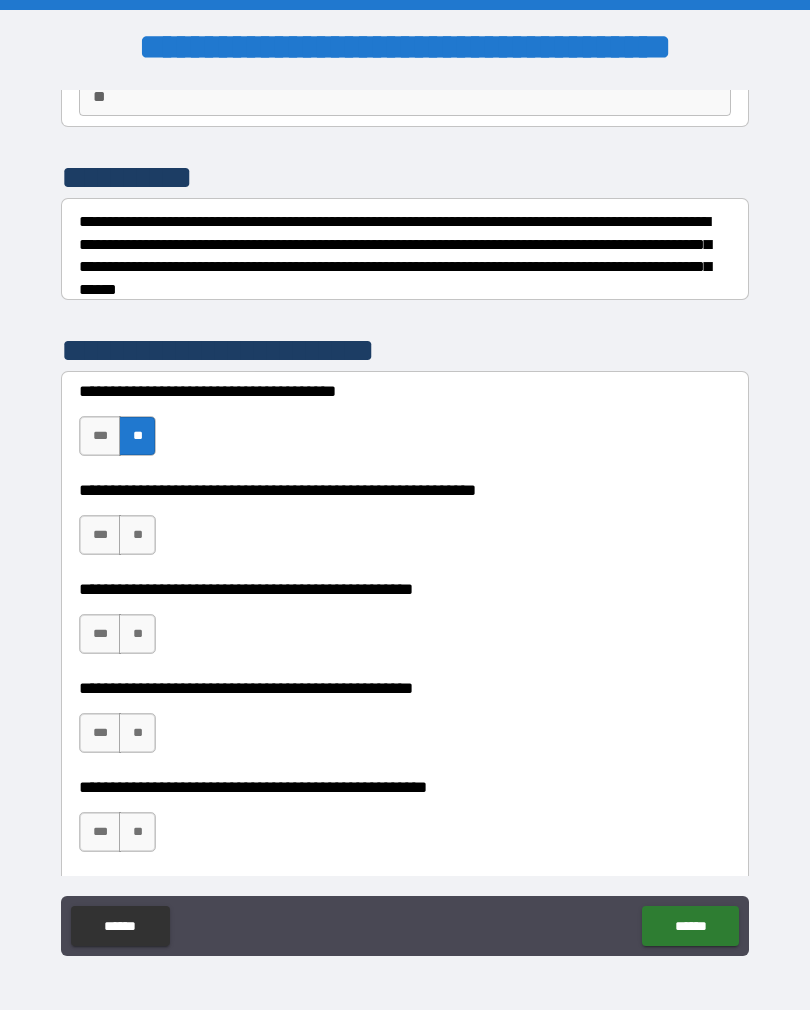 click on "**" at bounding box center [137, 535] 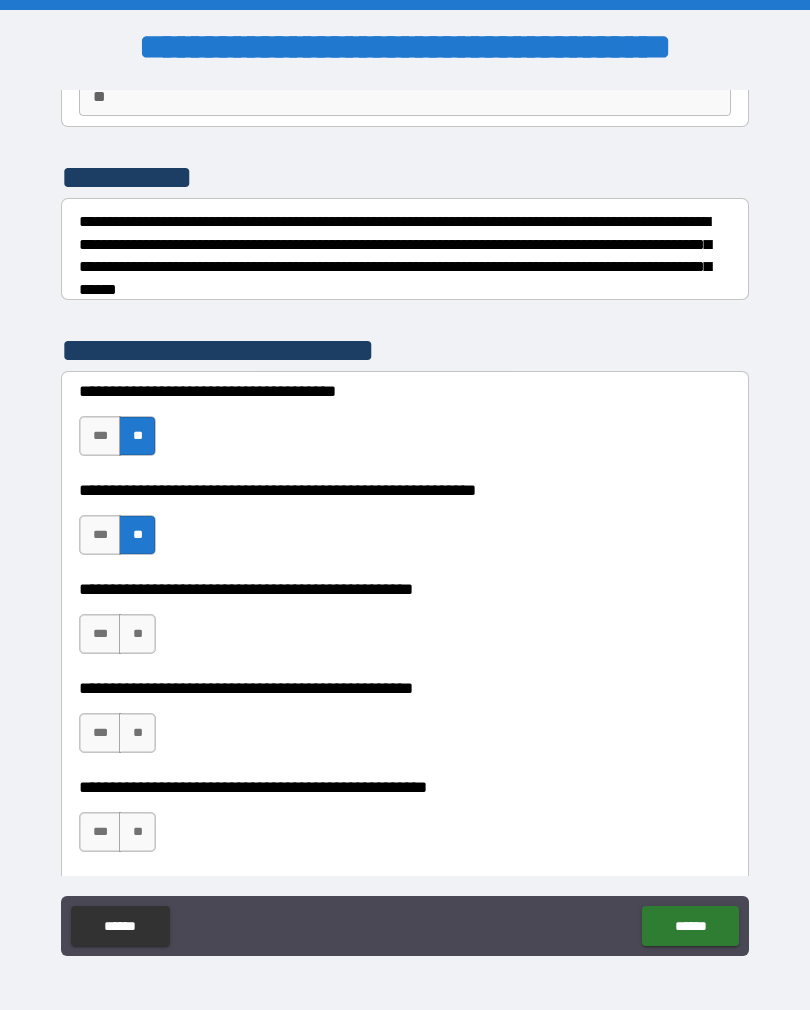 click on "**" at bounding box center (137, 634) 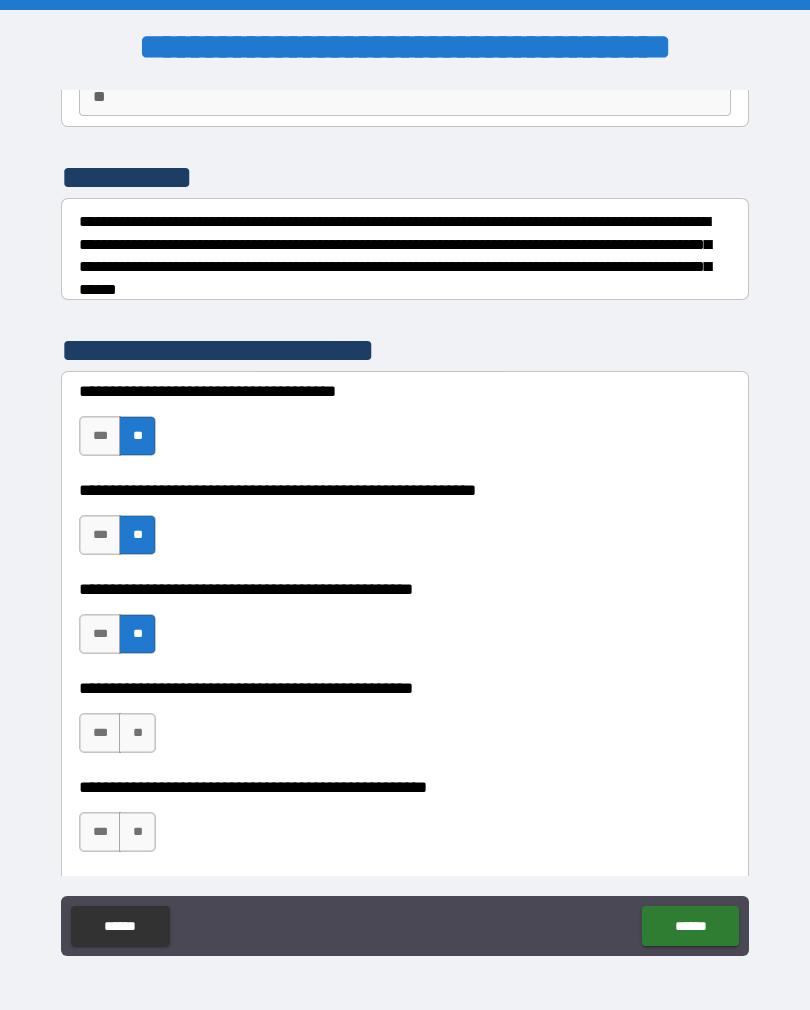 click on "**" at bounding box center [137, 733] 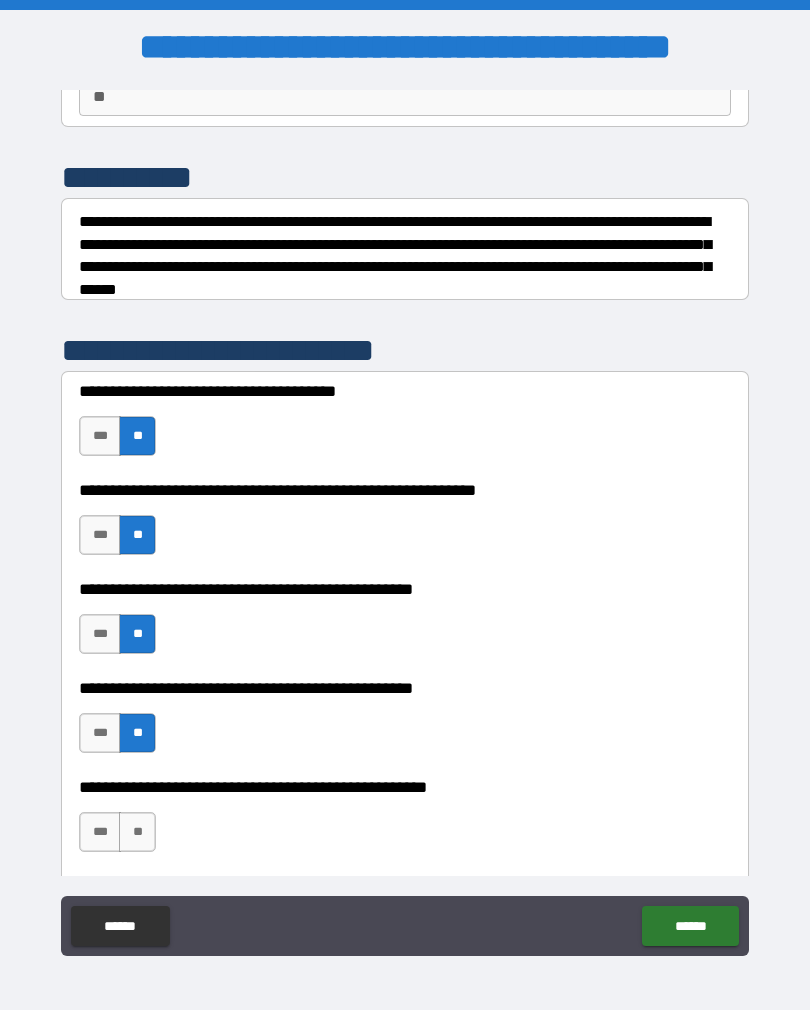 click on "**" at bounding box center (137, 832) 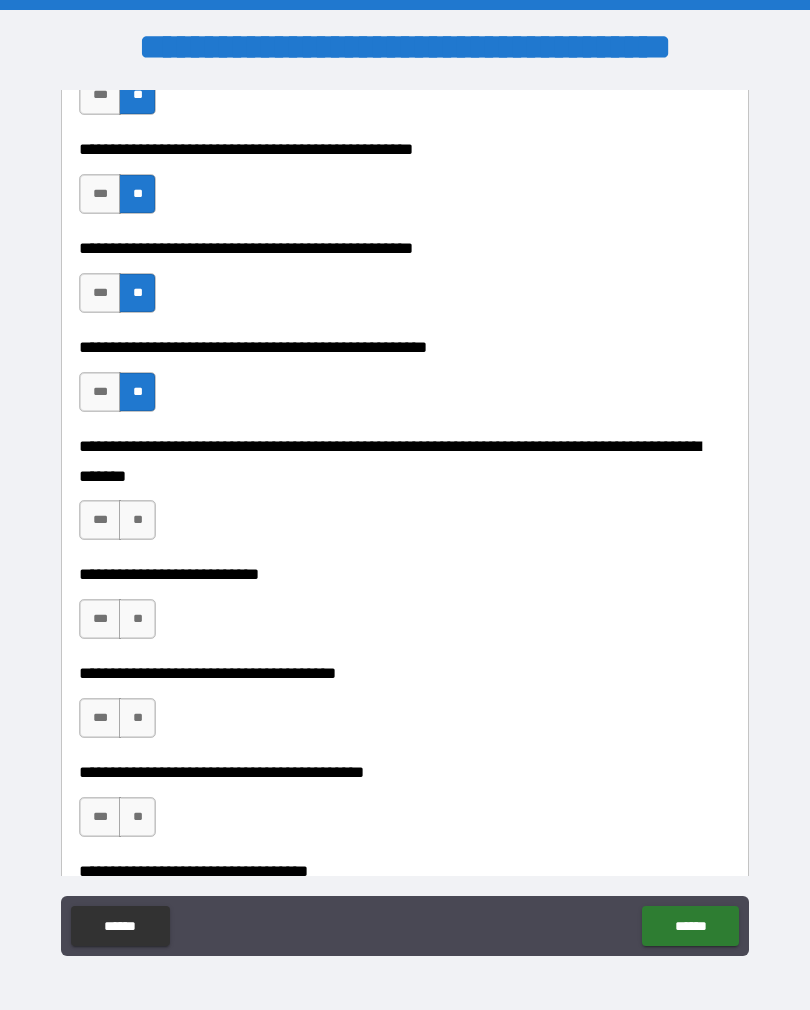 scroll, scrollTop: 682, scrollLeft: 0, axis: vertical 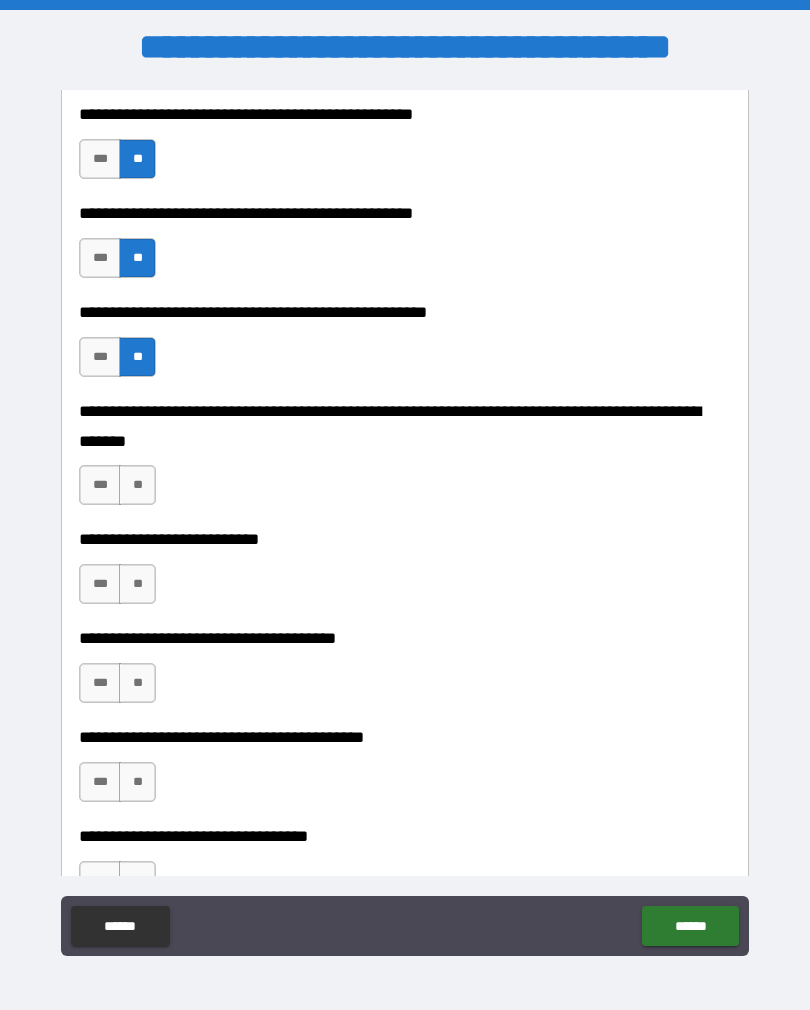 click on "**" at bounding box center [137, 485] 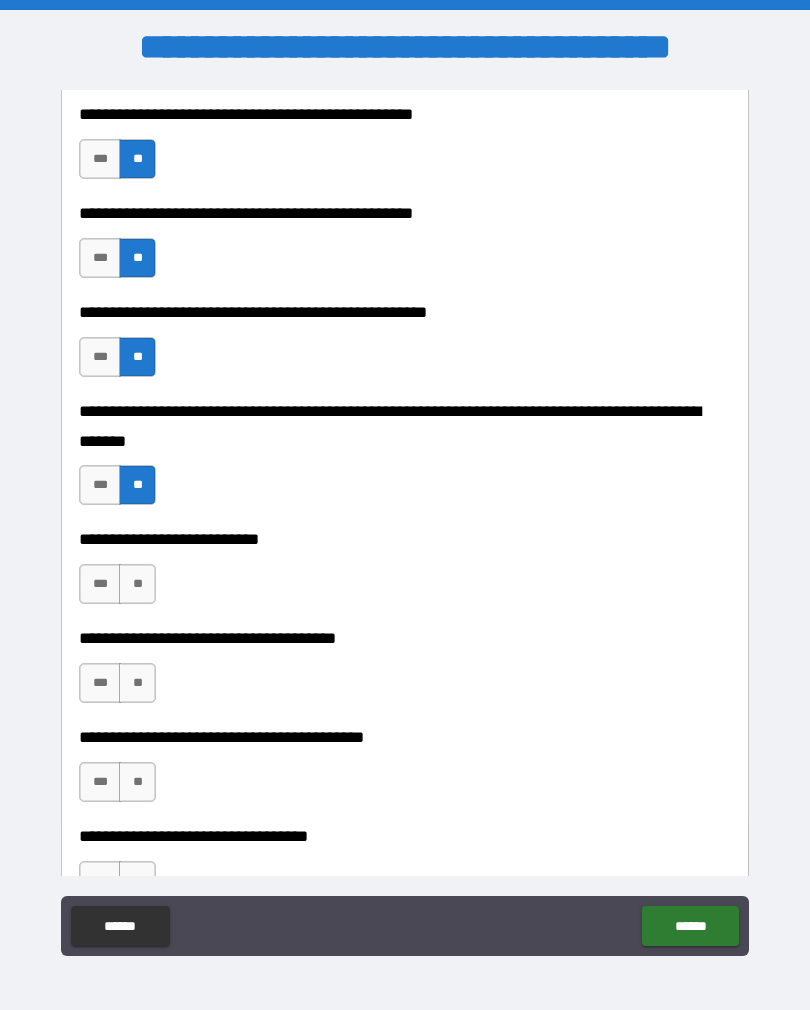 click on "**" at bounding box center (137, 584) 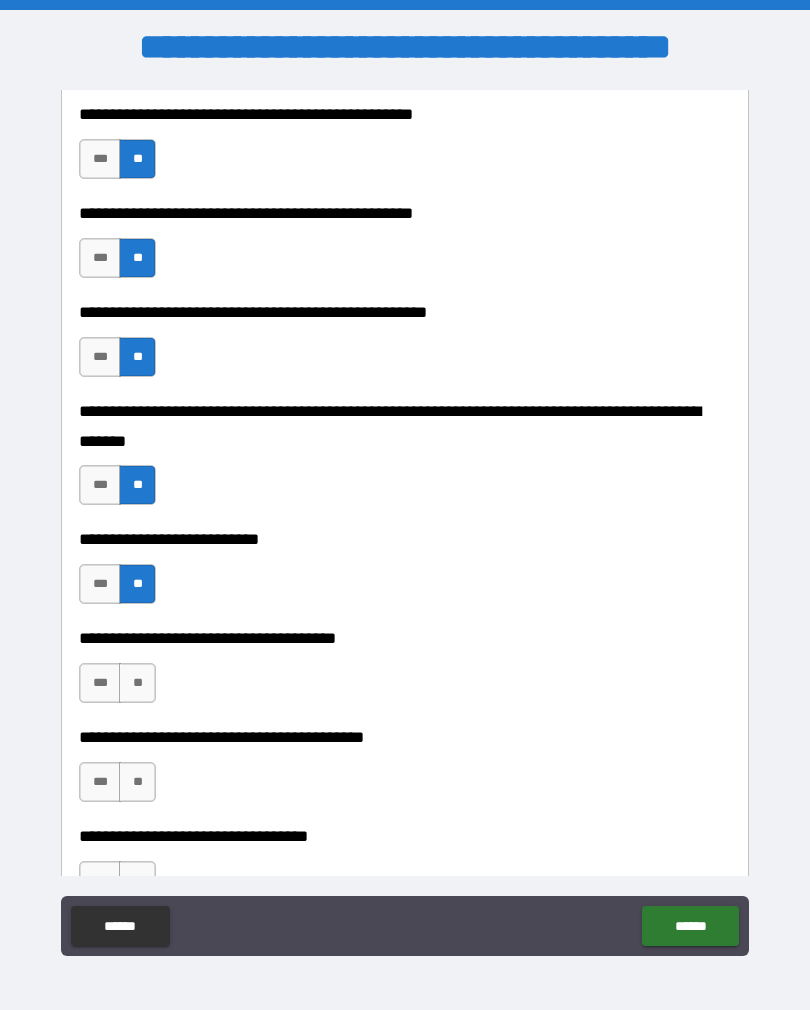 click on "***" at bounding box center [100, 683] 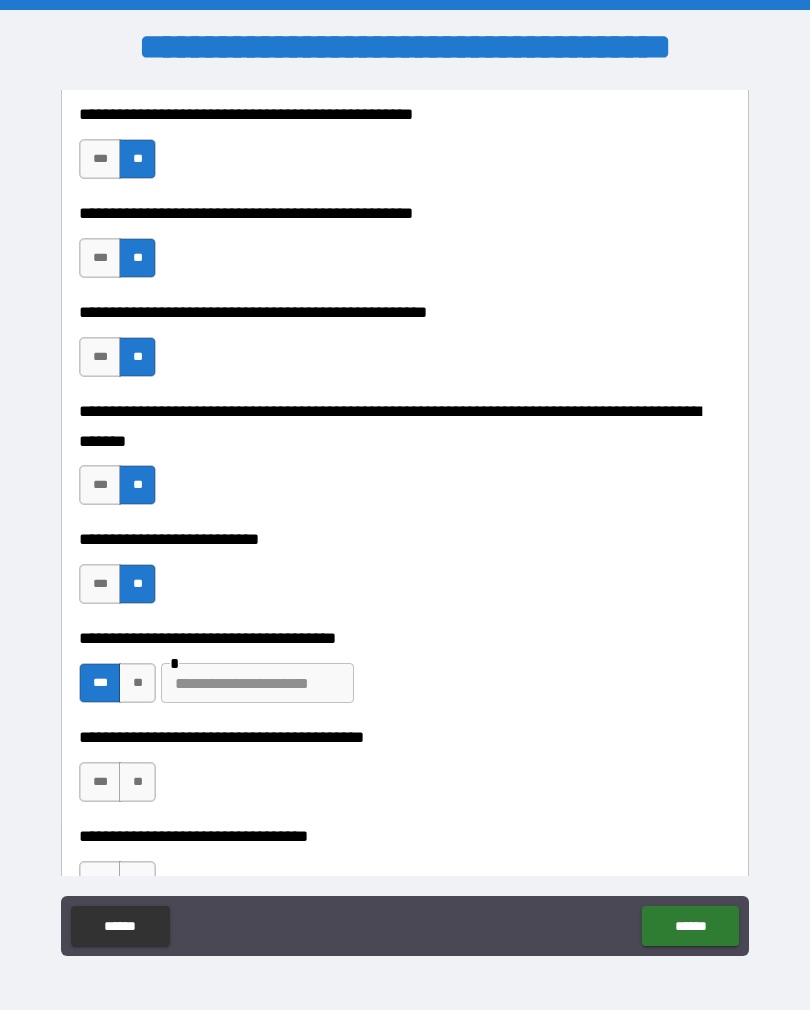 scroll, scrollTop: 737, scrollLeft: 0, axis: vertical 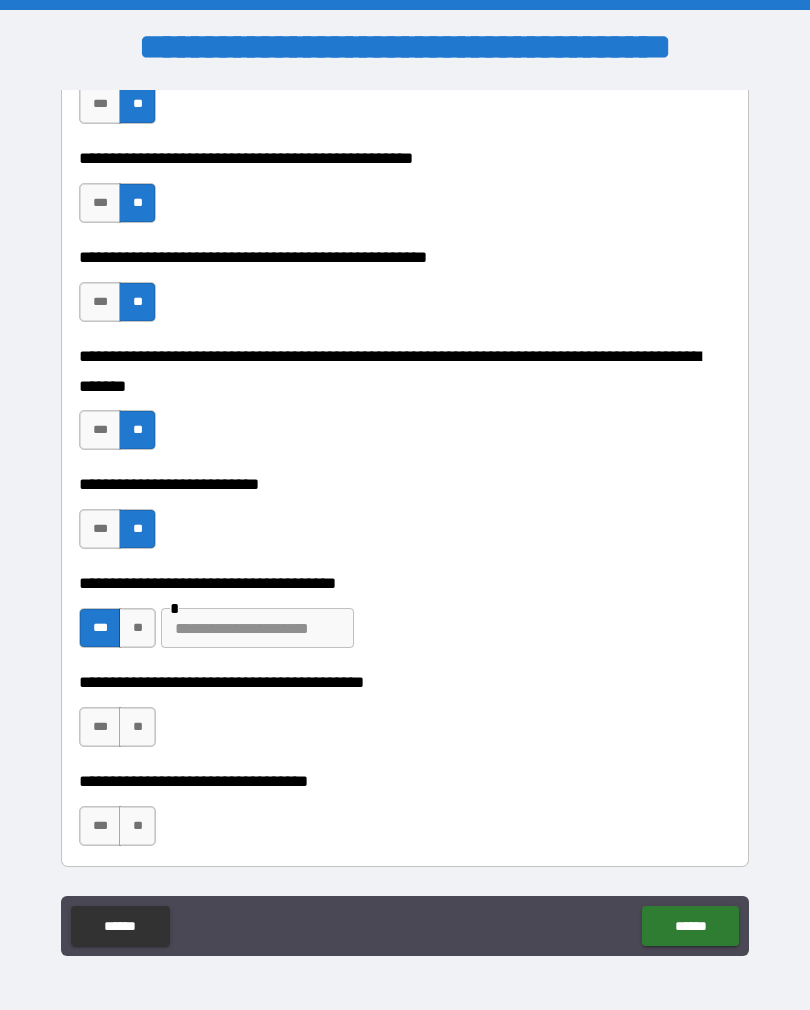 click at bounding box center (257, 628) 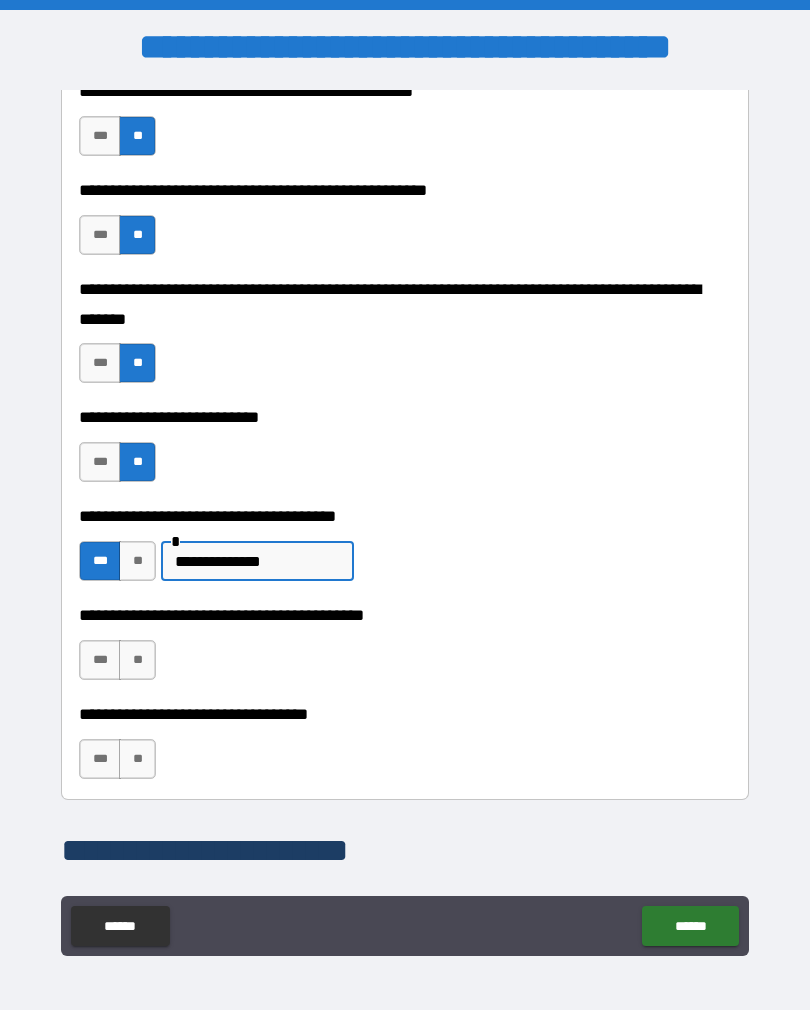 scroll, scrollTop: 823, scrollLeft: 0, axis: vertical 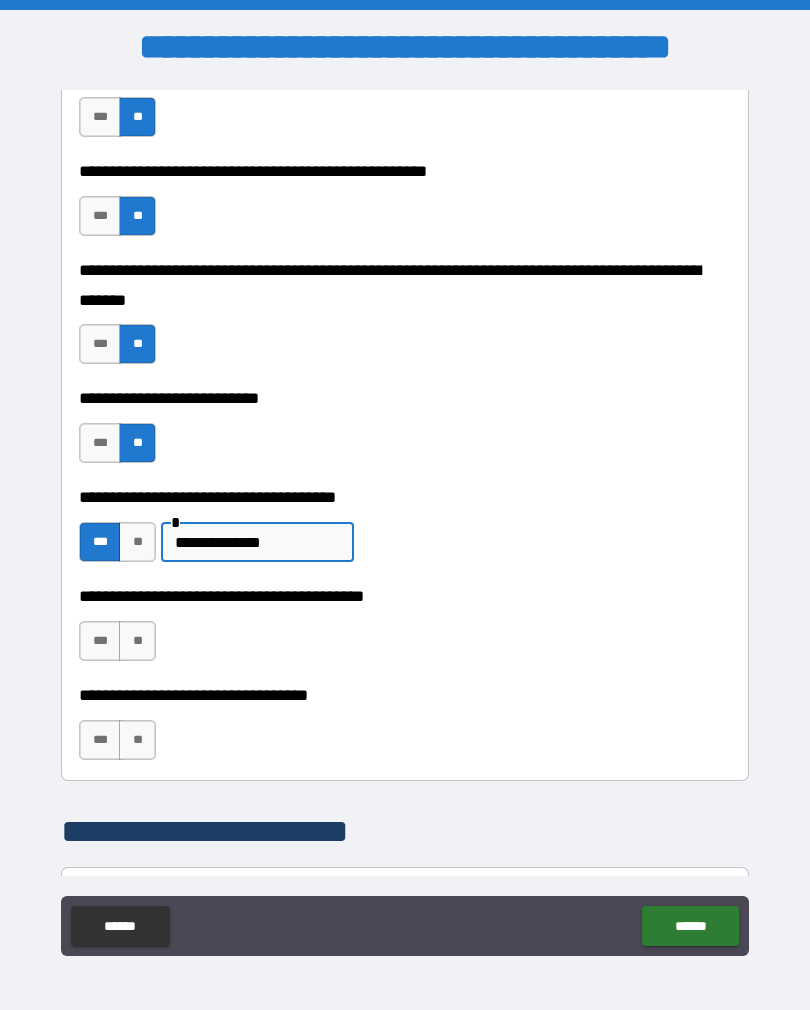 click on "**********" at bounding box center [257, 542] 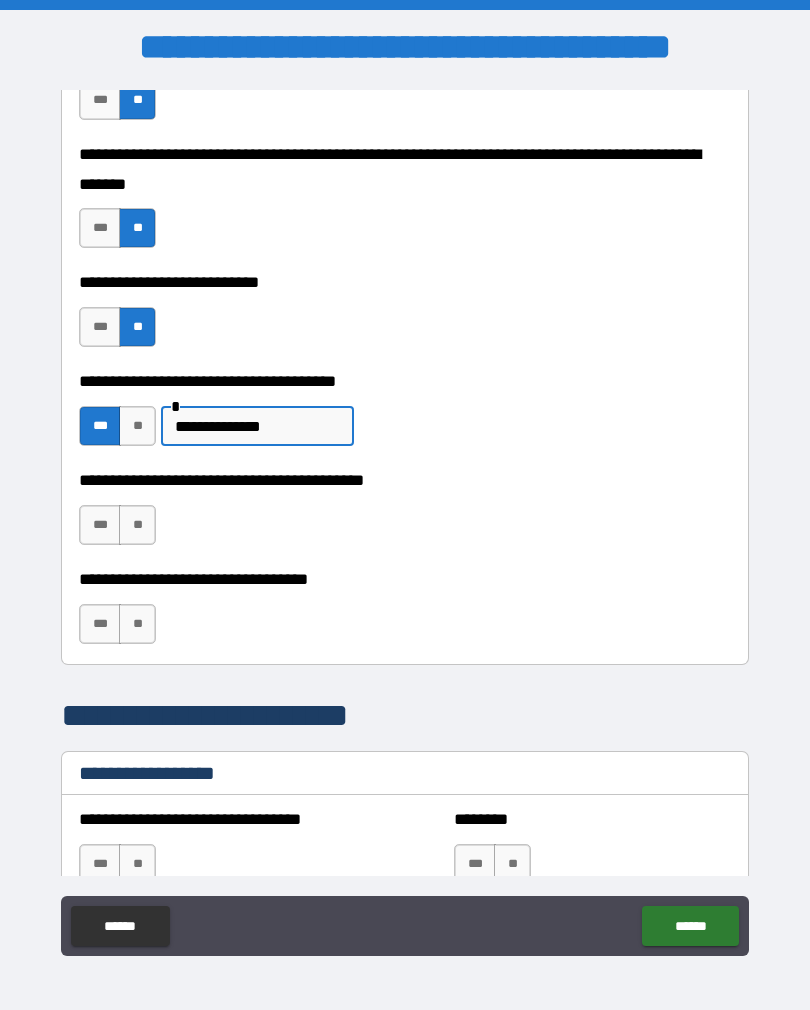 scroll, scrollTop: 944, scrollLeft: 0, axis: vertical 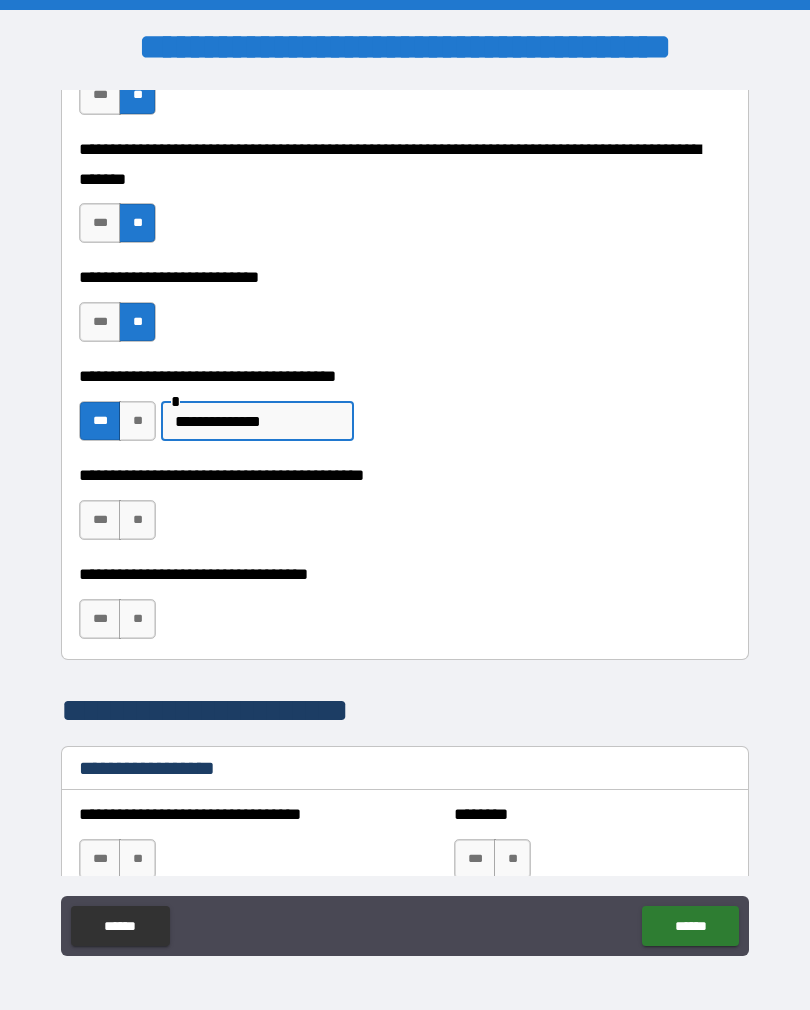 type on "**********" 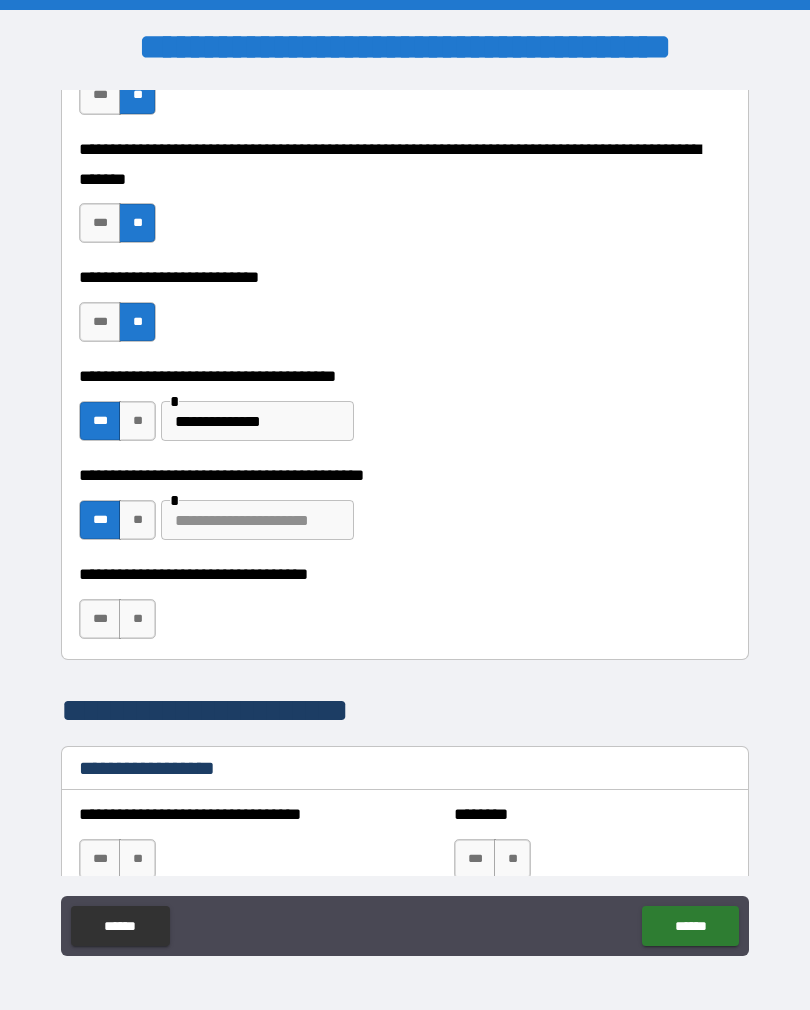 click at bounding box center (257, 520) 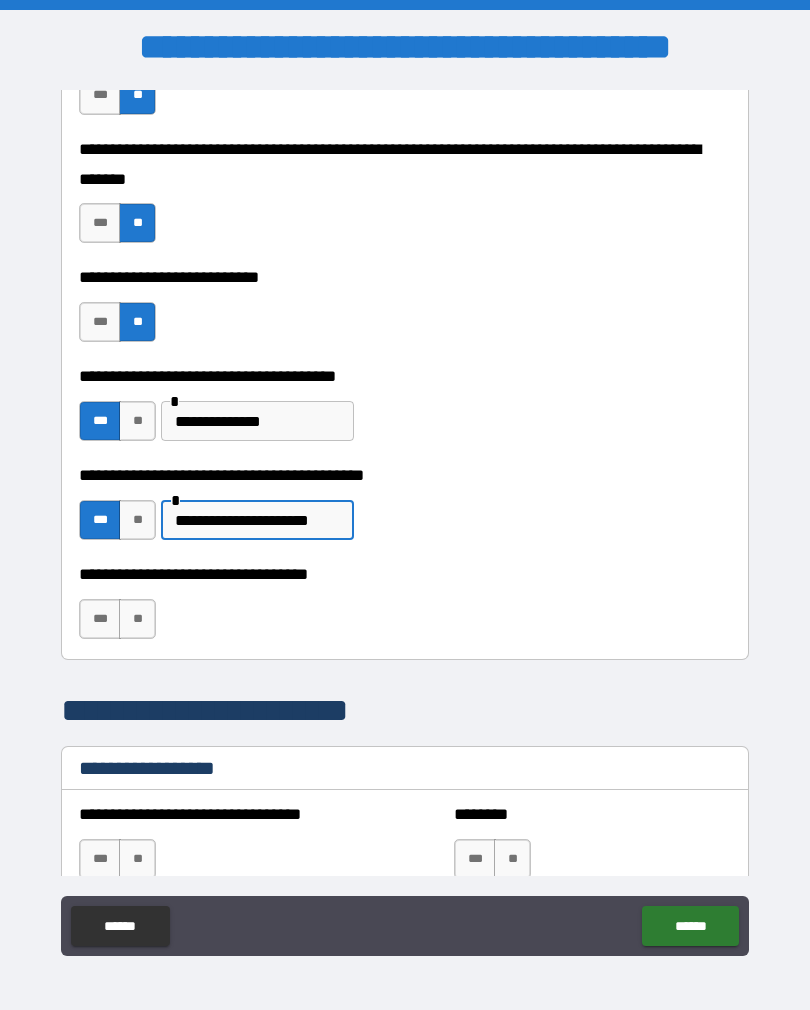 type on "**********" 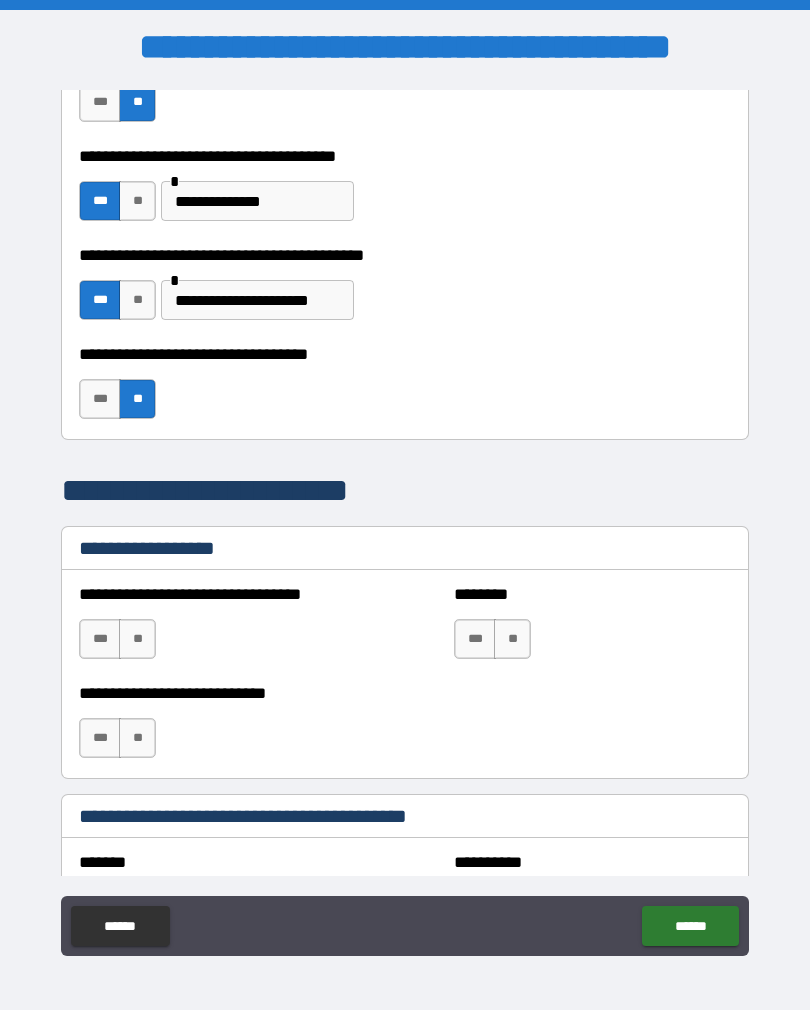 scroll, scrollTop: 1186, scrollLeft: 0, axis: vertical 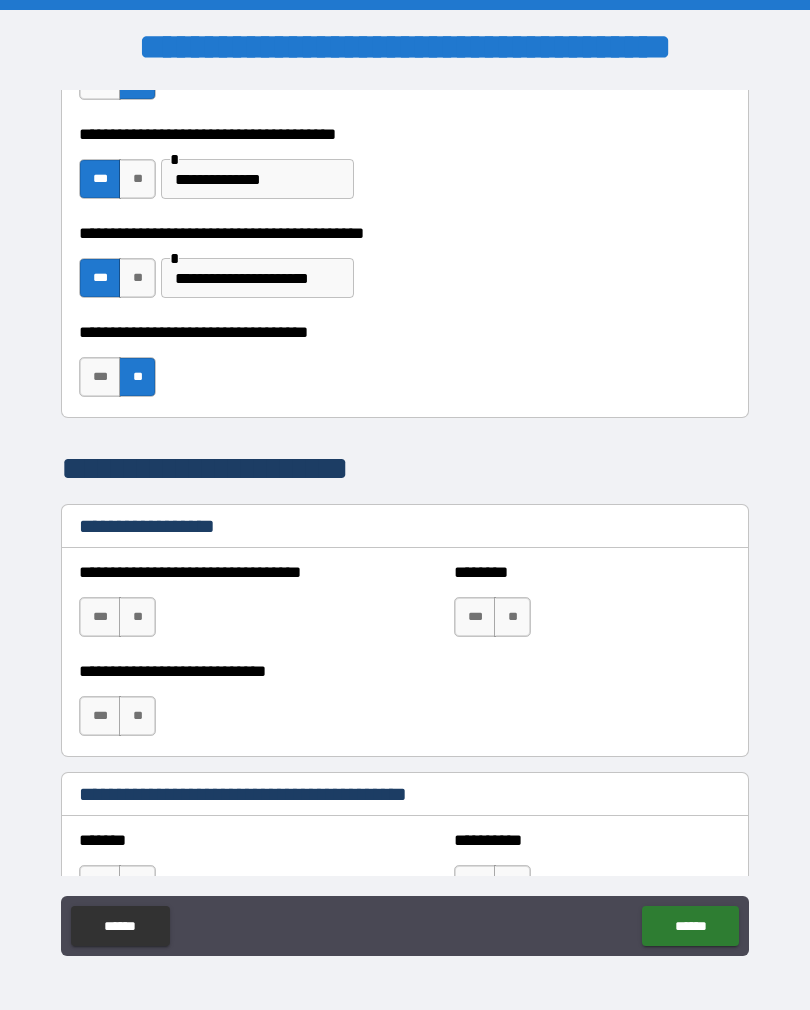 click on "**" at bounding box center (137, 617) 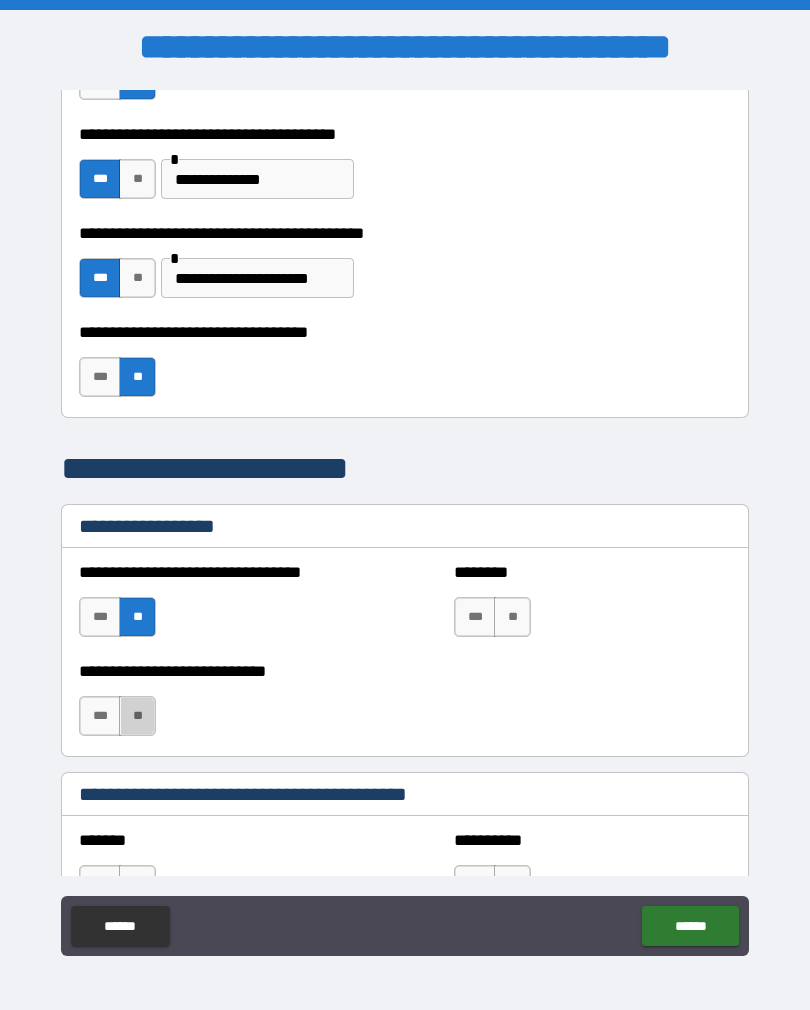 click on "**" at bounding box center (137, 716) 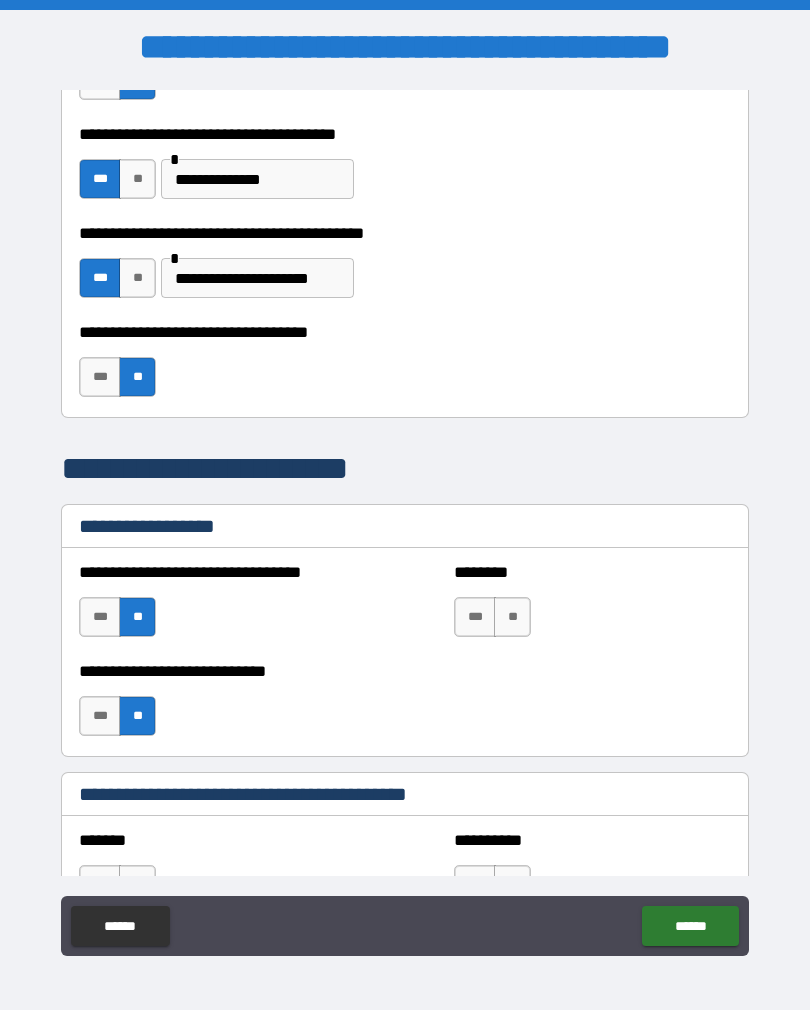 click on "**" at bounding box center (512, 617) 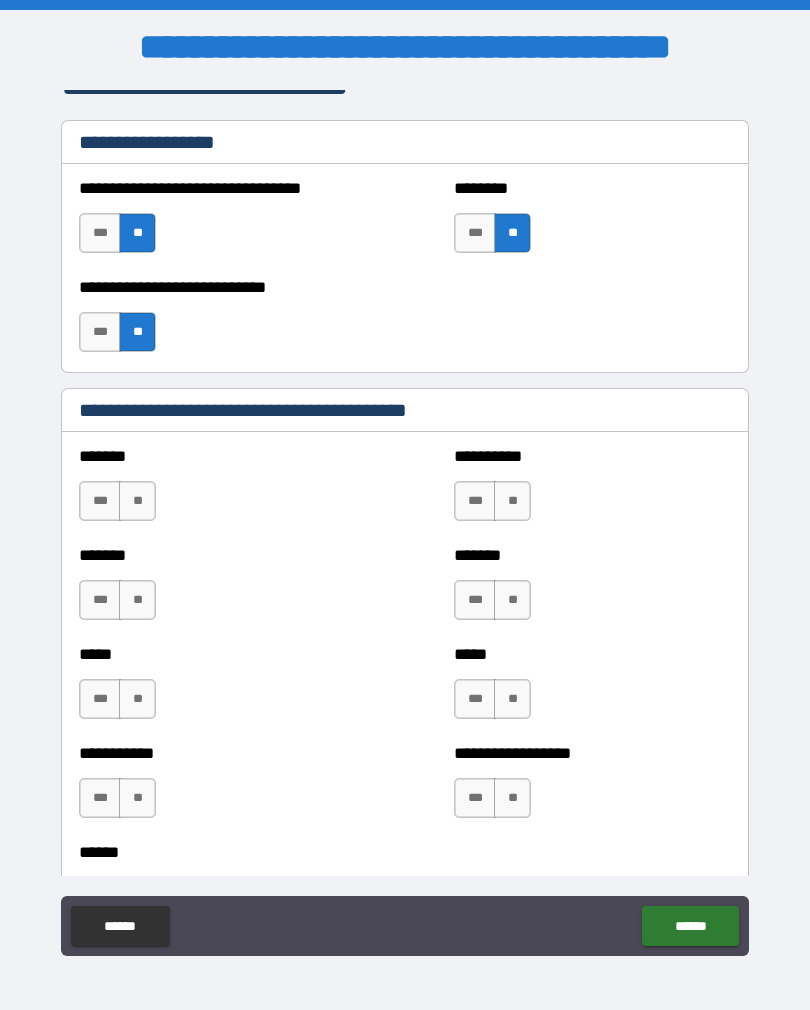 scroll, scrollTop: 1588, scrollLeft: 0, axis: vertical 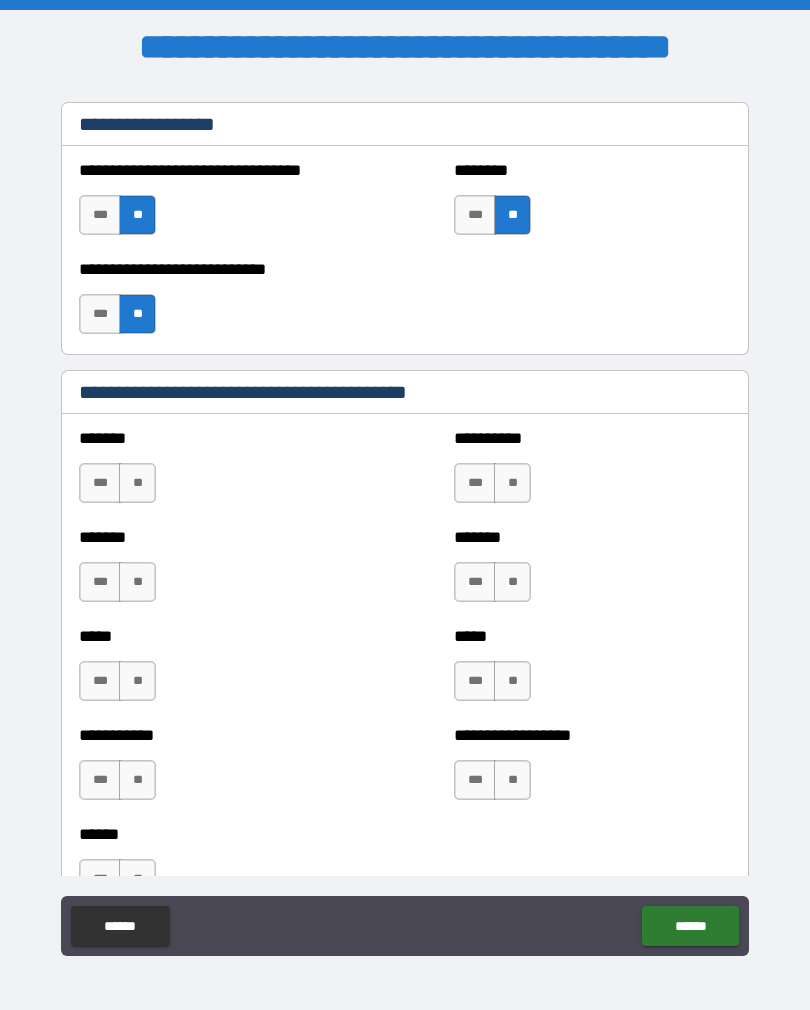 click on "**" at bounding box center [137, 483] 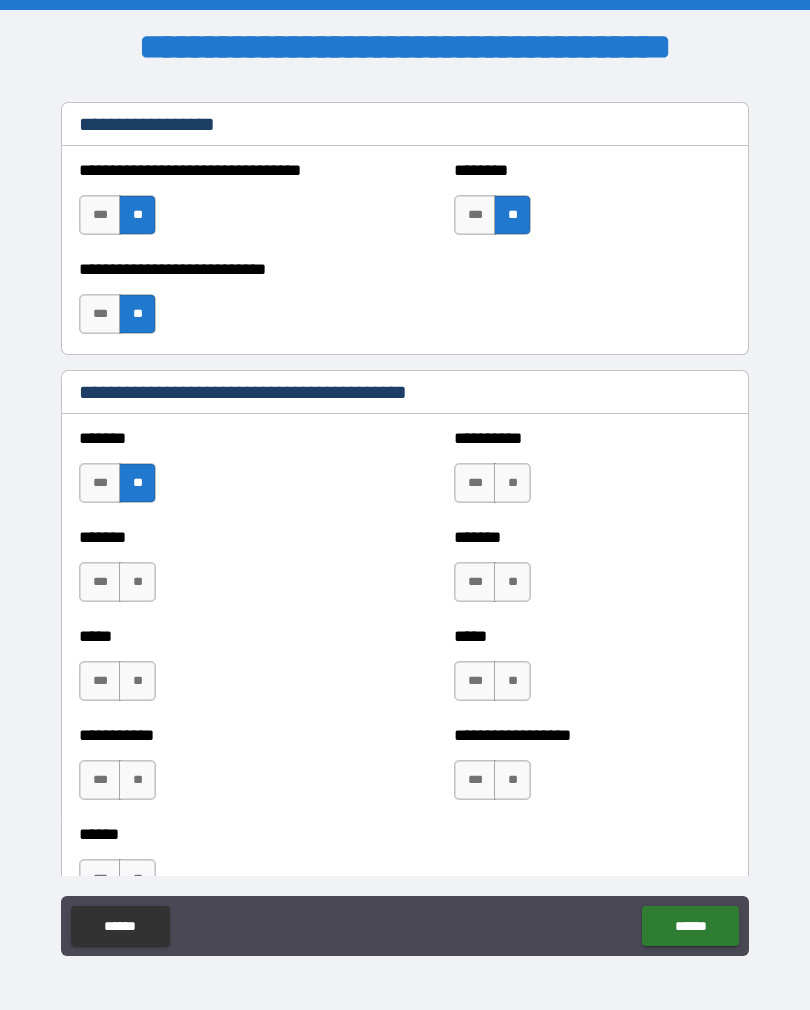 click on "**" at bounding box center [512, 483] 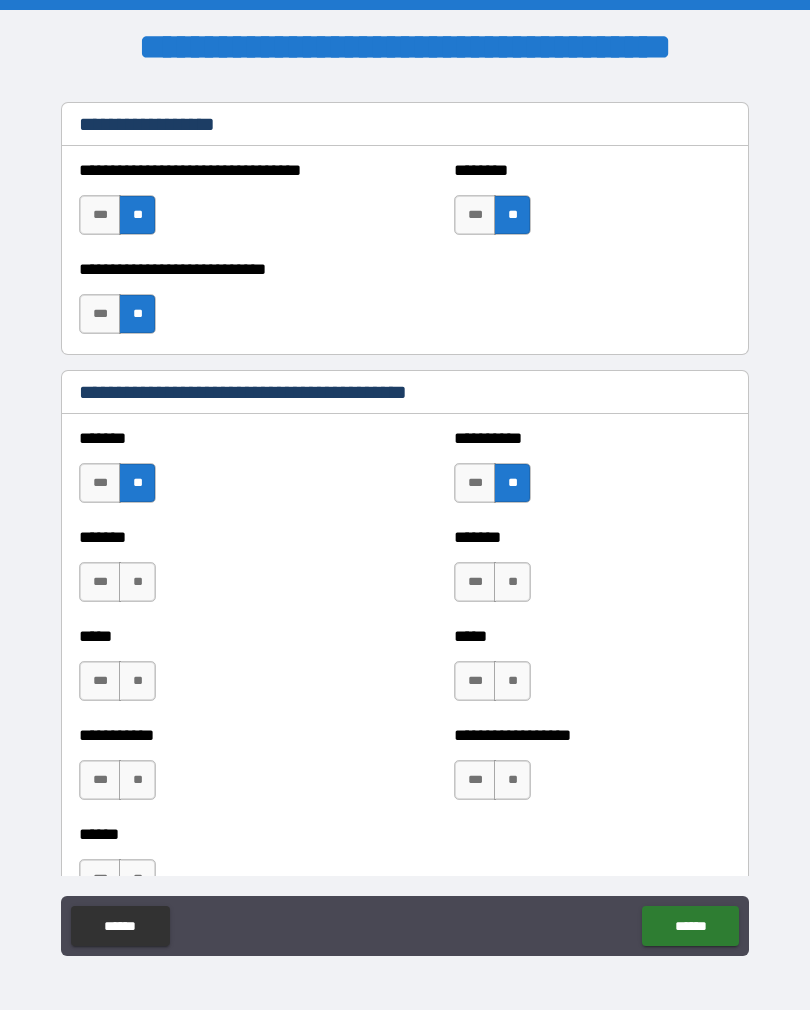 click on "**" at bounding box center [512, 582] 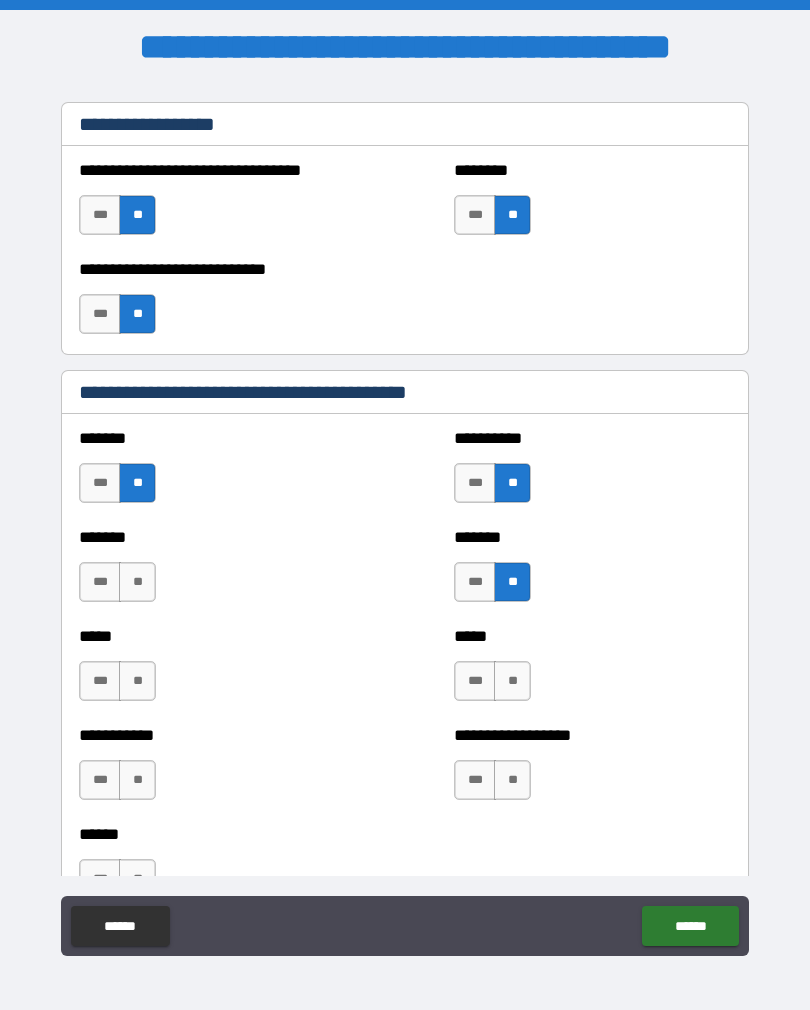 click on "**" at bounding box center [137, 582] 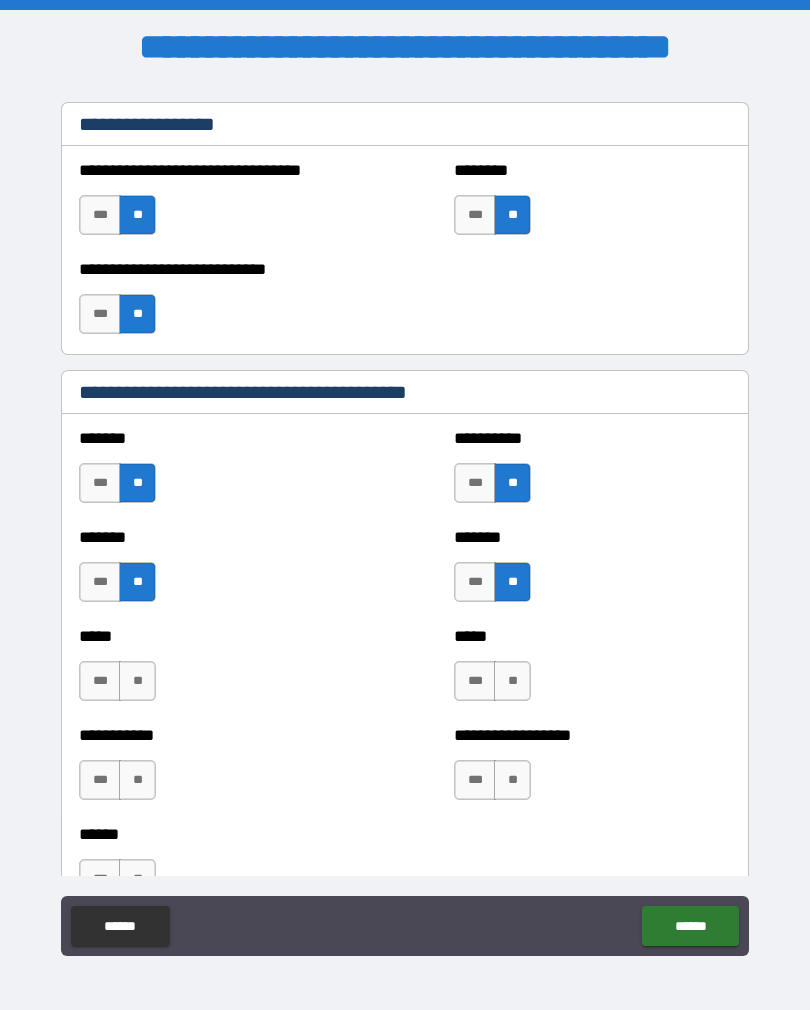 click on "**" at bounding box center (512, 681) 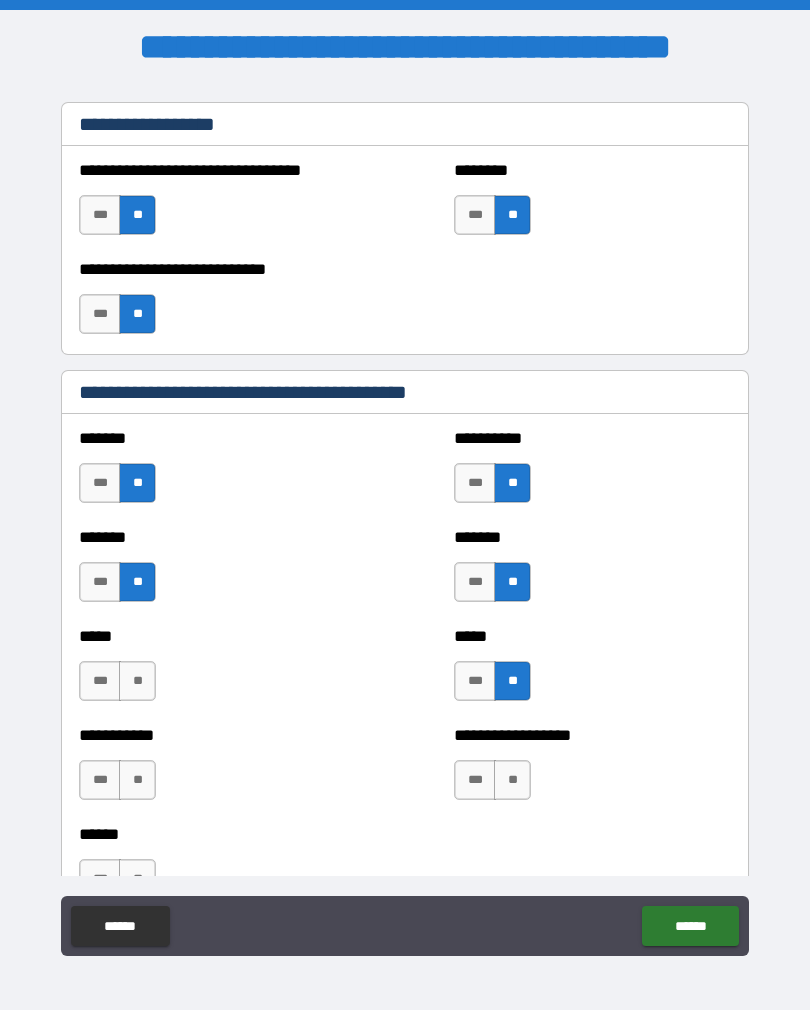 click on "**" at bounding box center (137, 681) 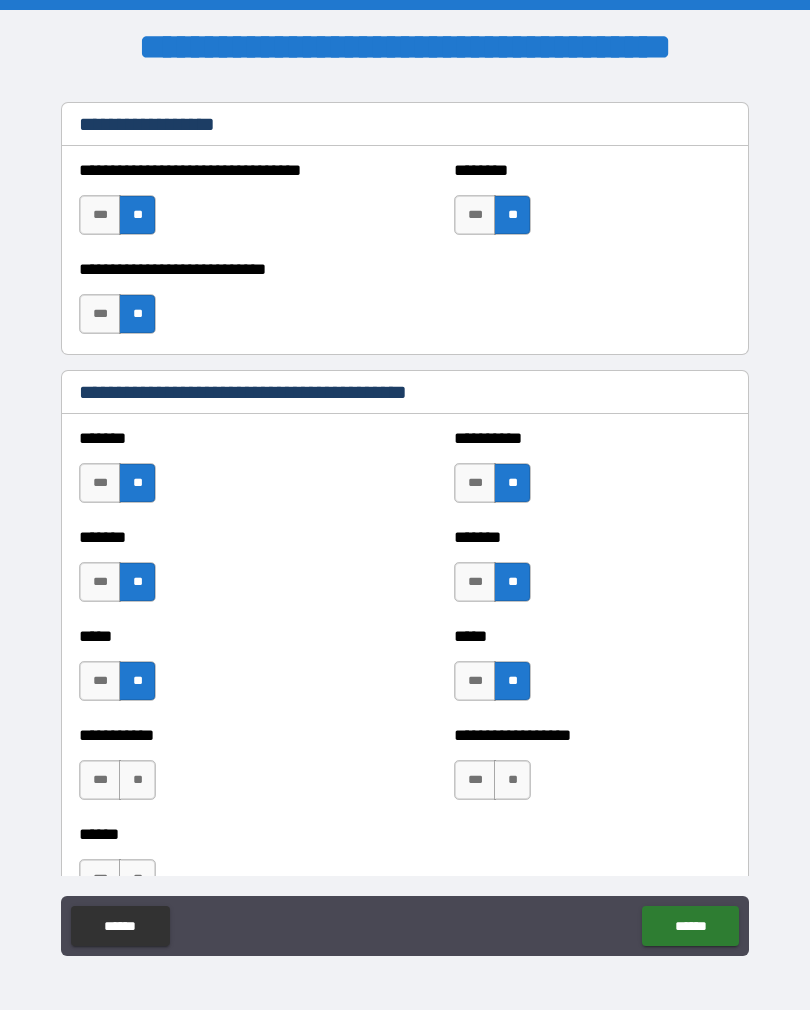 click on "**" at bounding box center (512, 780) 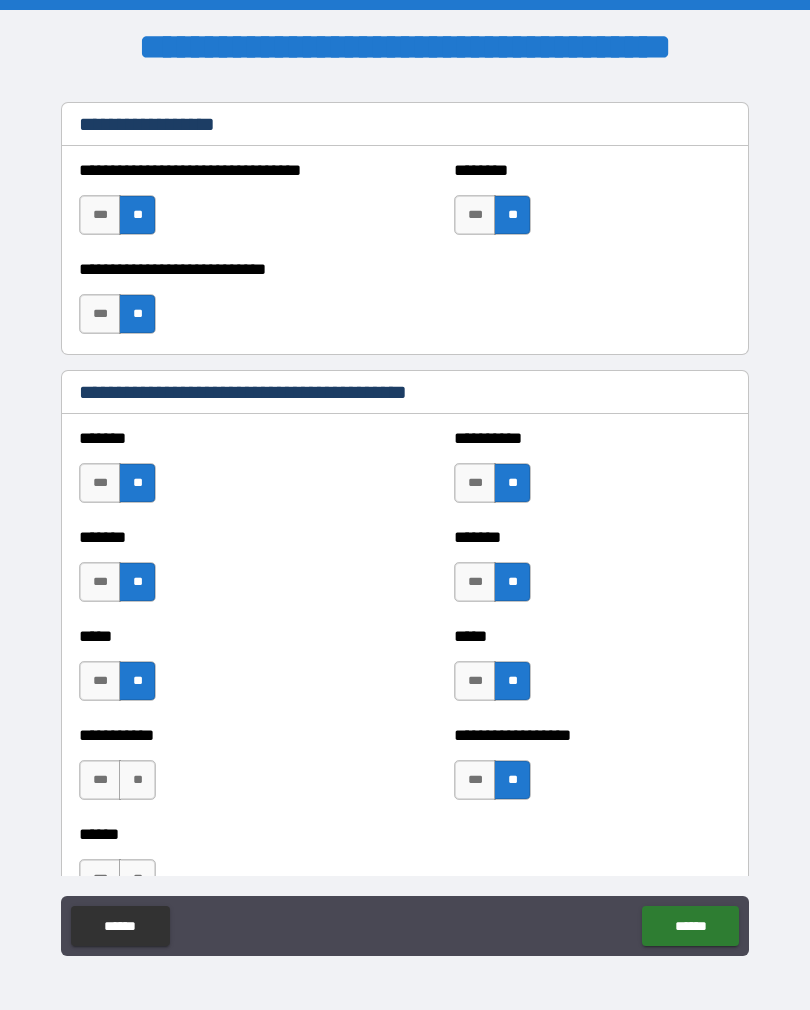 click on "**" at bounding box center (137, 780) 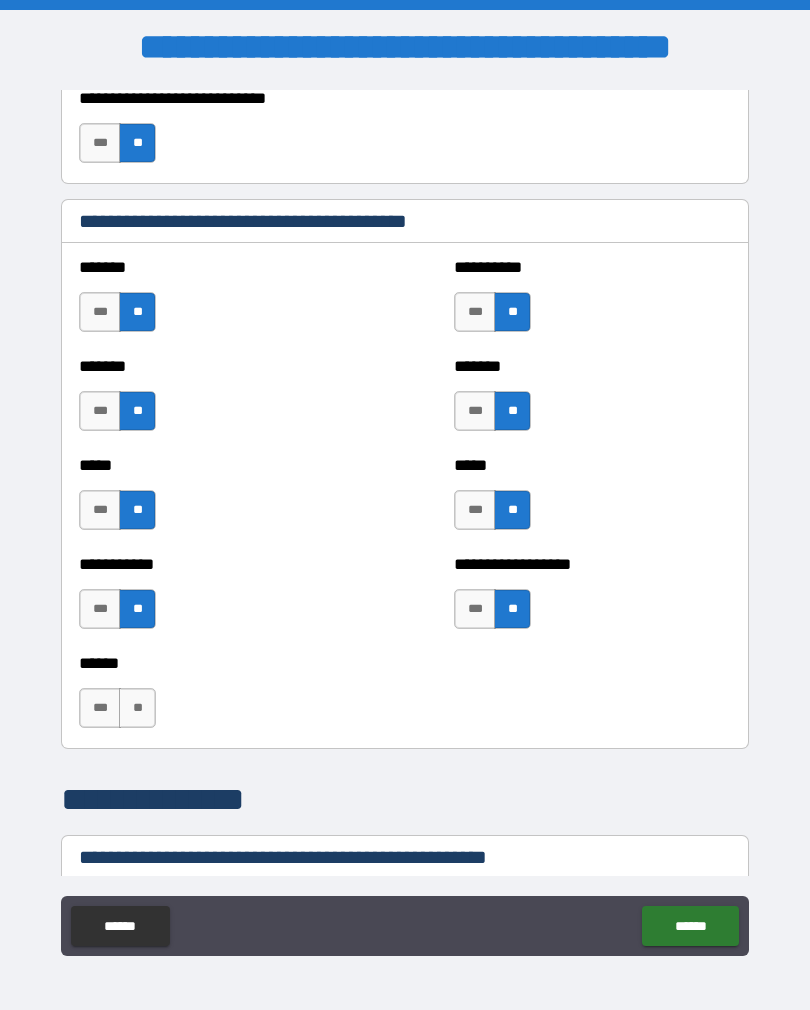 click on "**" at bounding box center [137, 708] 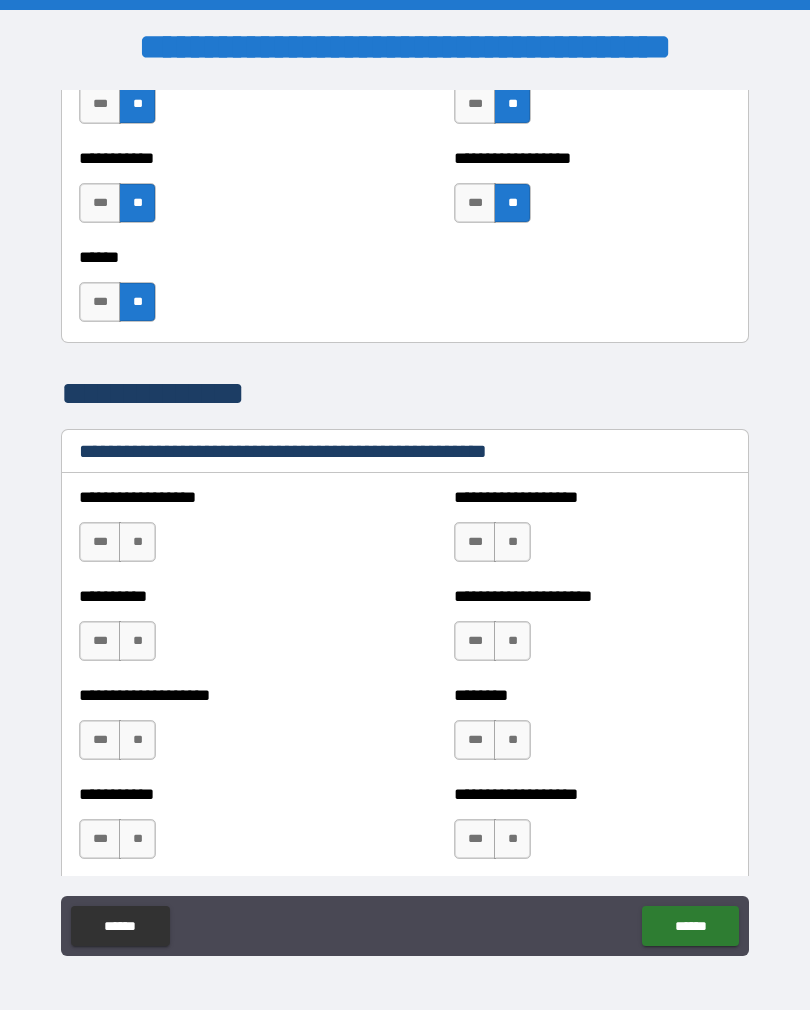 scroll, scrollTop: 2159, scrollLeft: 0, axis: vertical 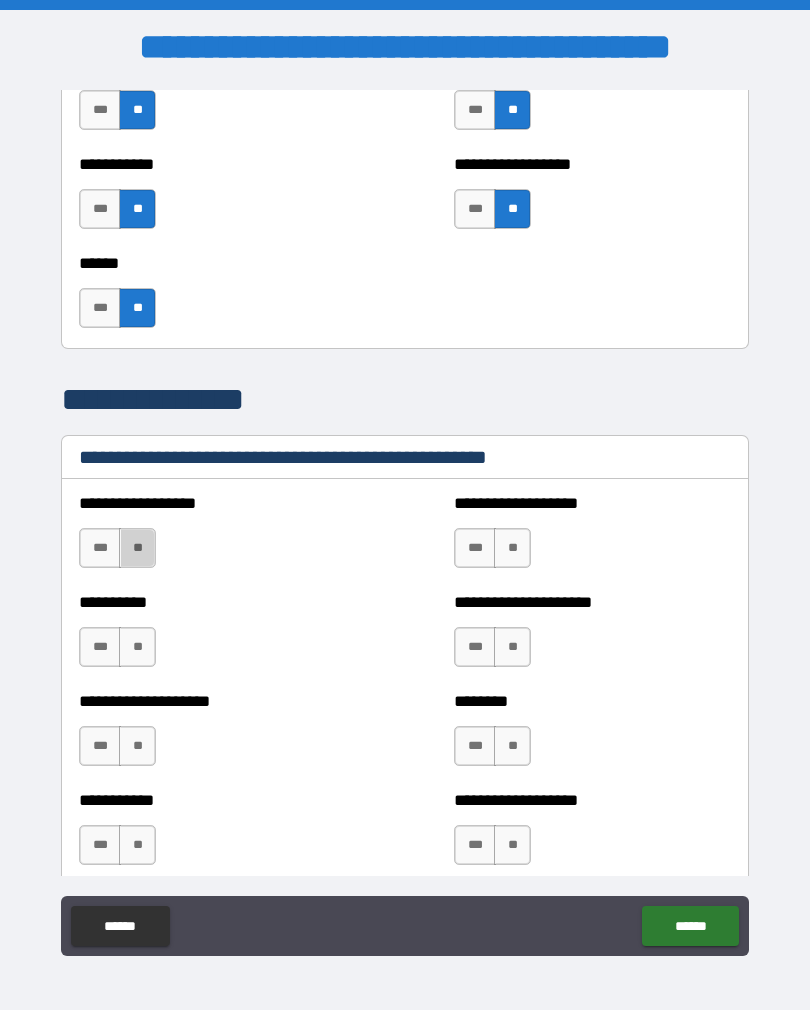 click on "**" at bounding box center (137, 548) 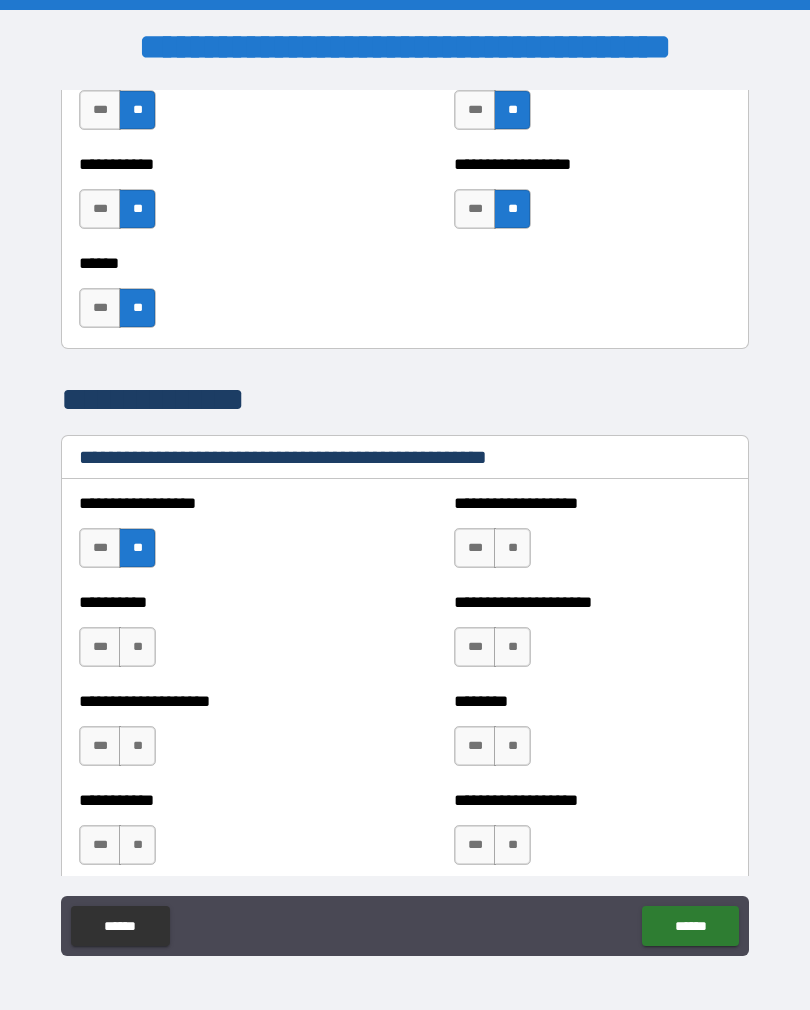 click on "**" at bounding box center [512, 548] 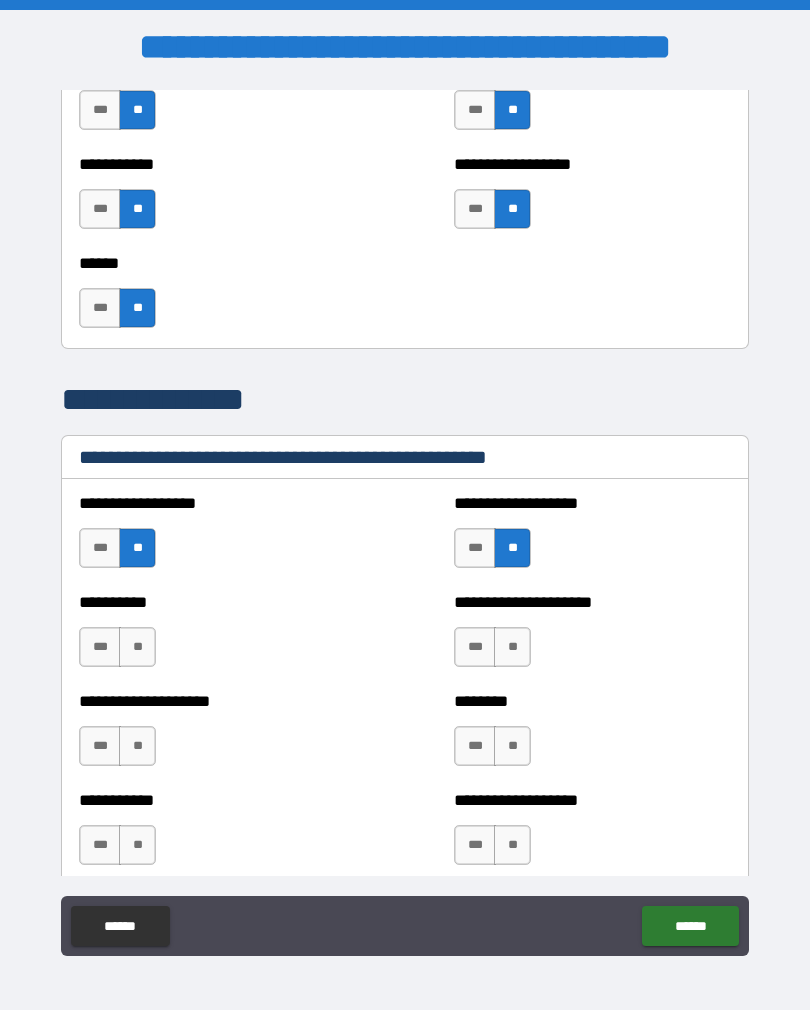 click on "**" at bounding box center (512, 647) 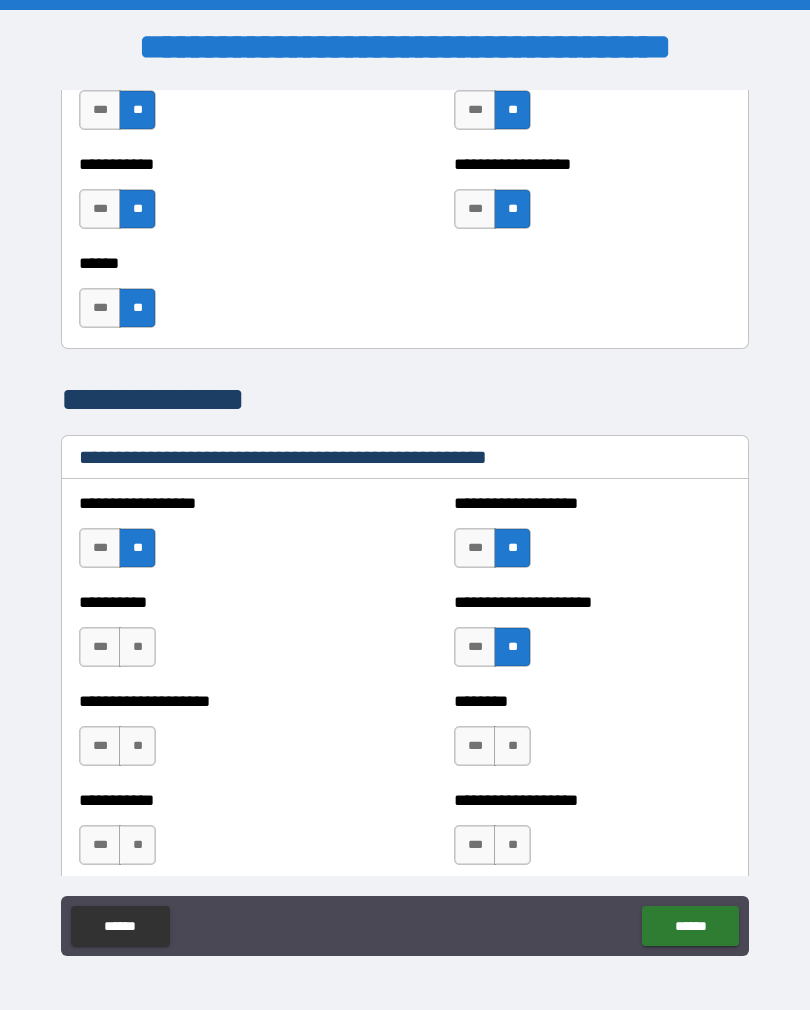 click on "**" at bounding box center (137, 647) 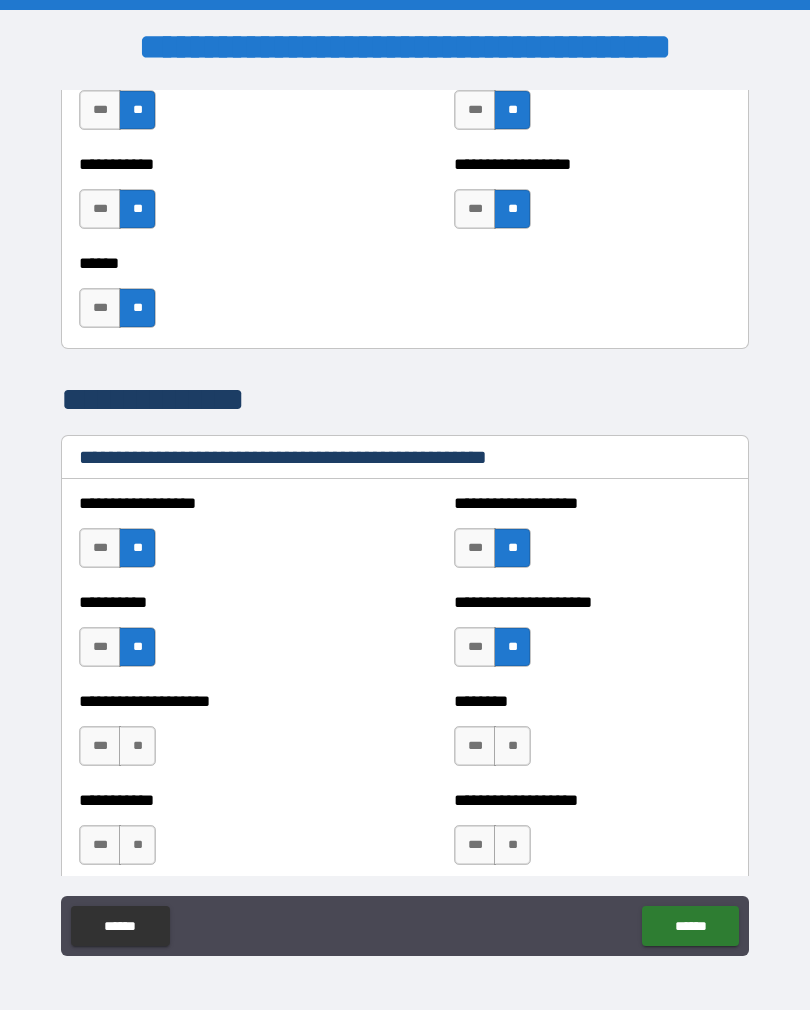 click on "**" at bounding box center [137, 746] 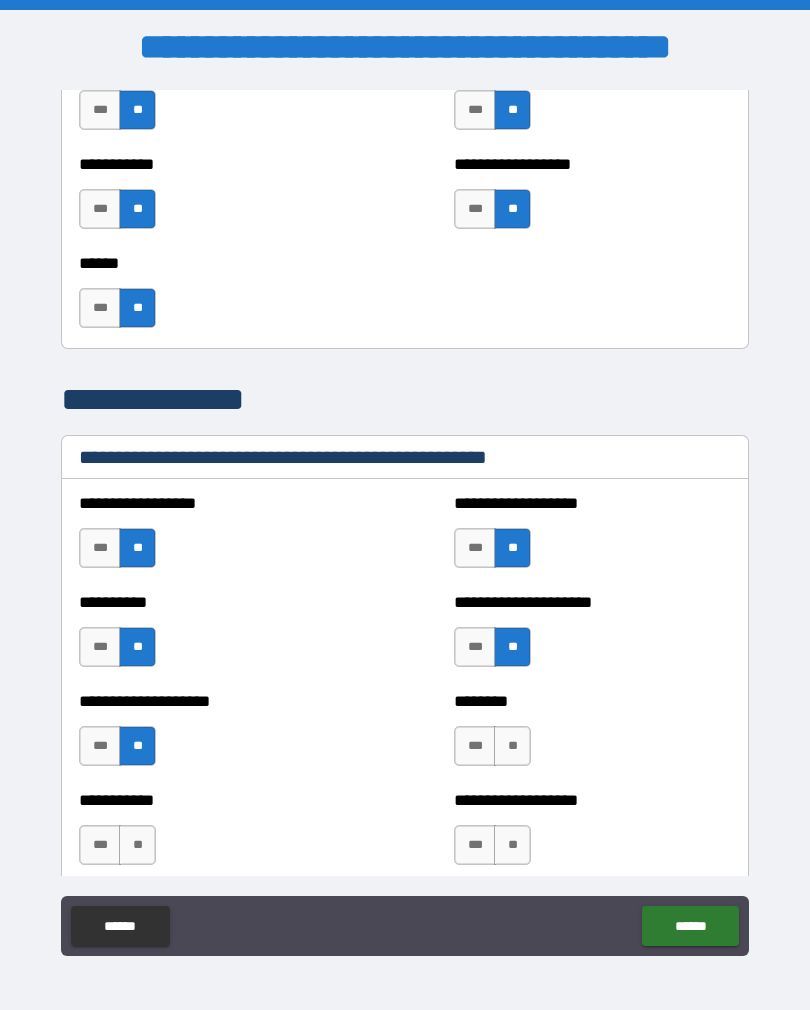click on "**" at bounding box center [512, 746] 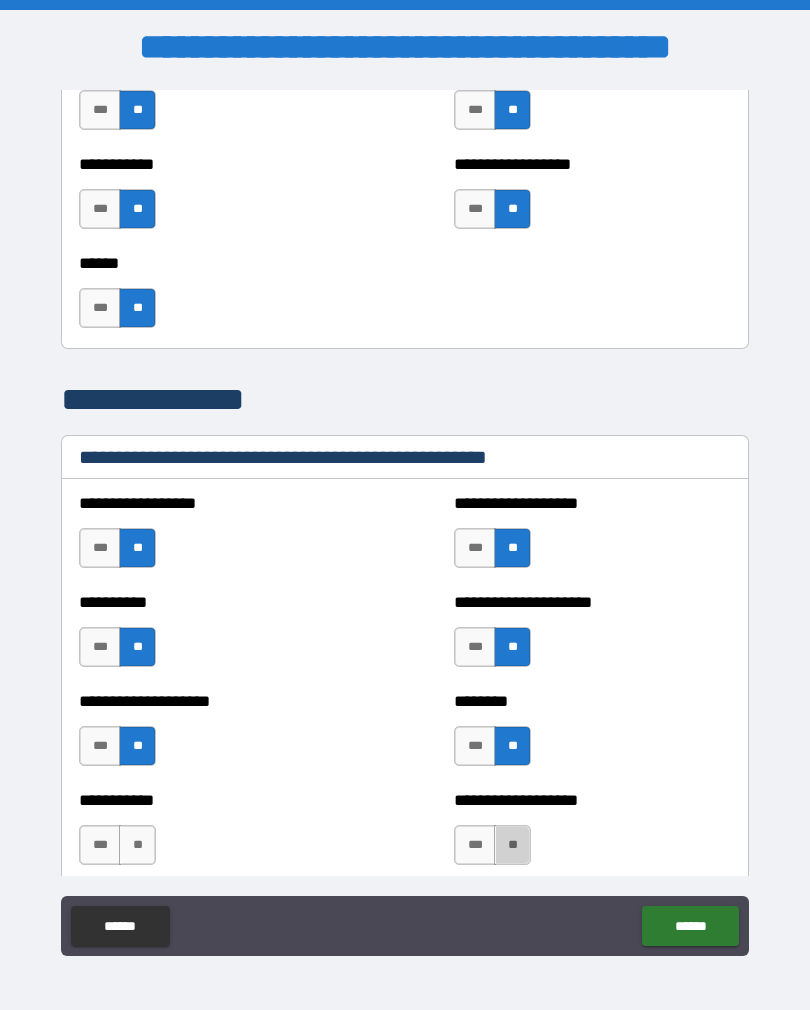 click on "**" at bounding box center (512, 845) 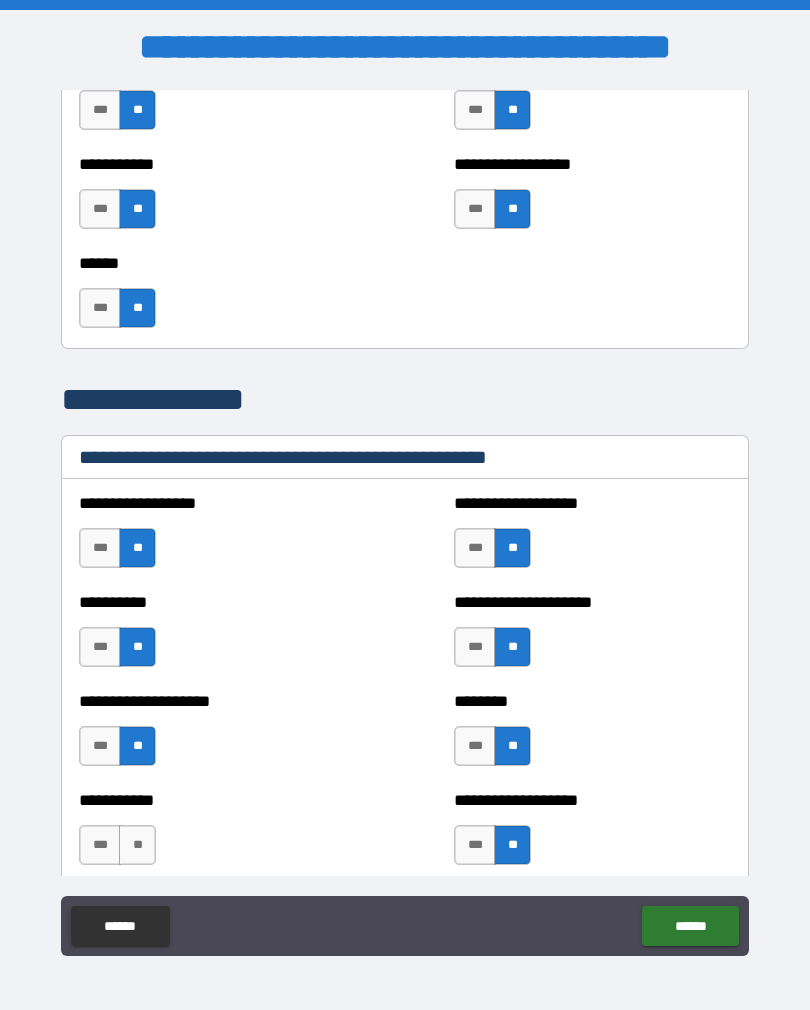 click on "**" at bounding box center (137, 845) 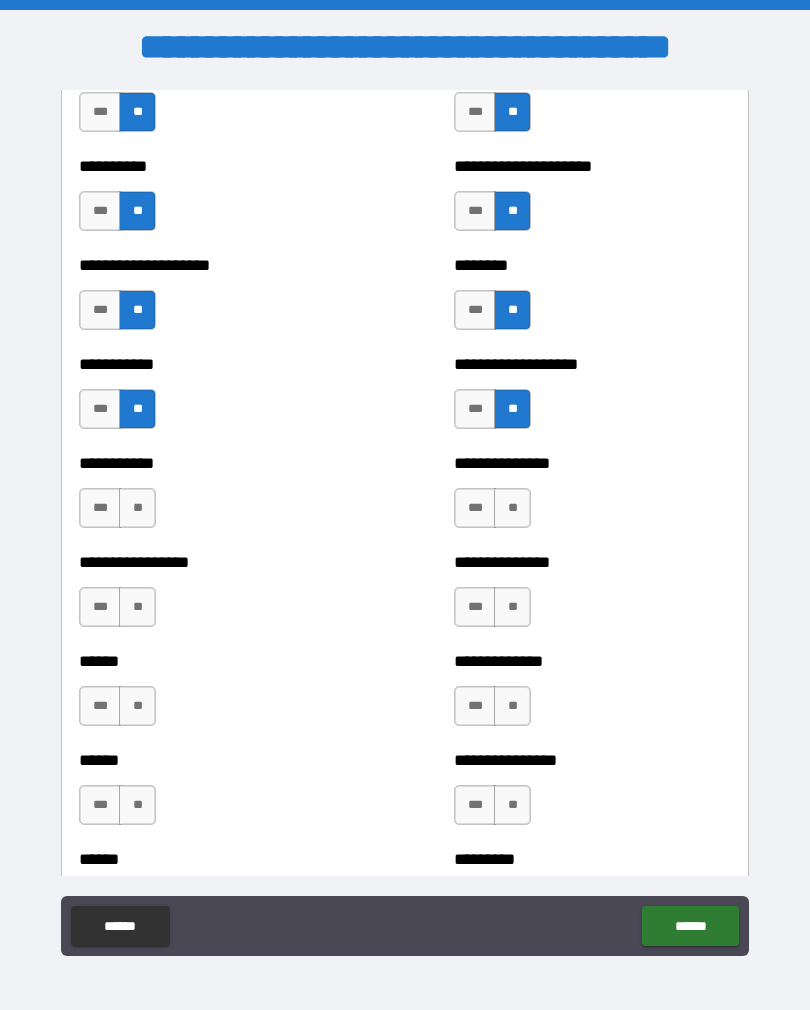 scroll, scrollTop: 2593, scrollLeft: 0, axis: vertical 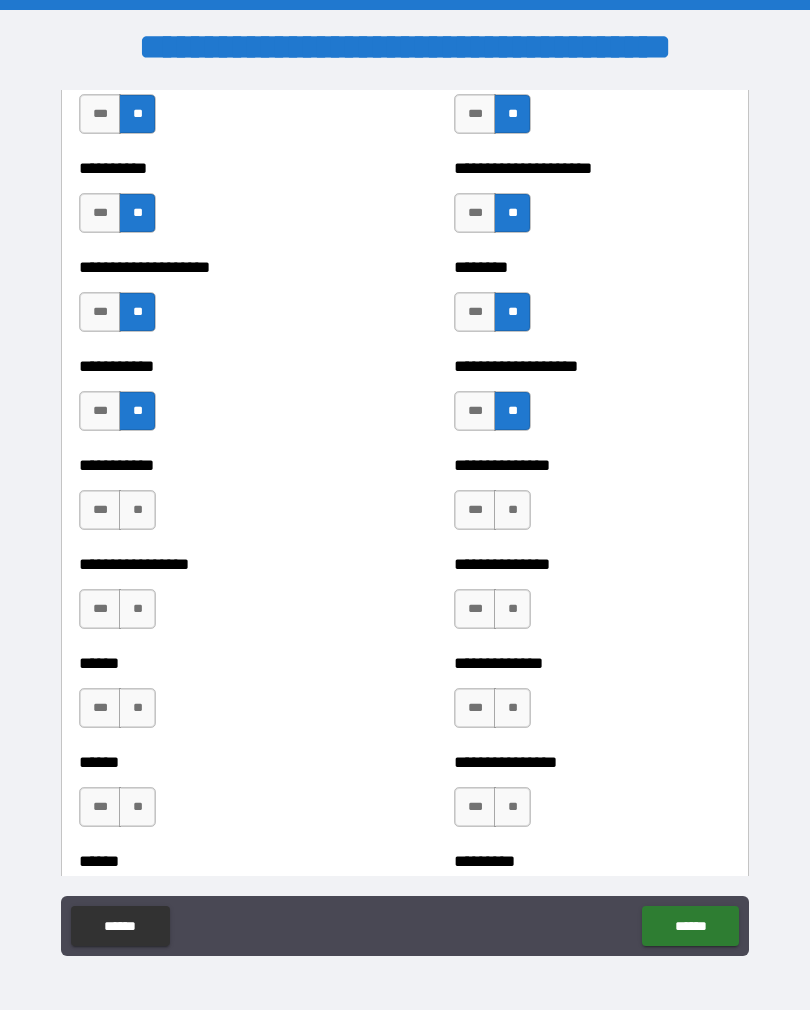 click on "**" at bounding box center (137, 510) 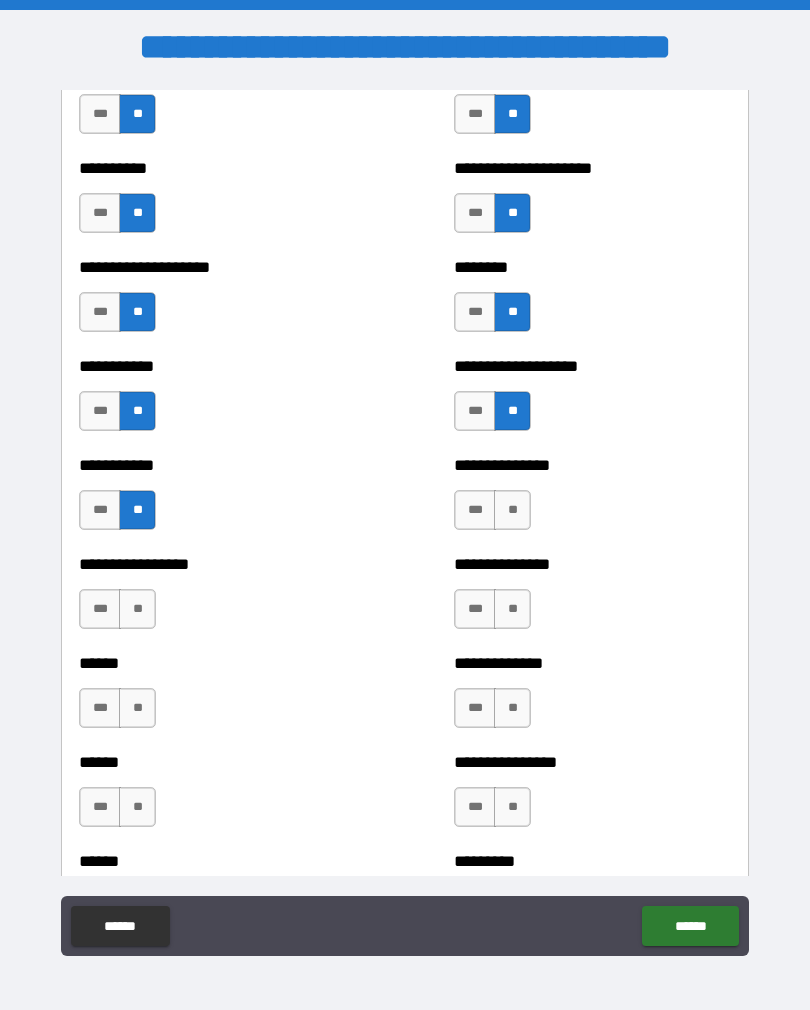 click on "**" at bounding box center [512, 510] 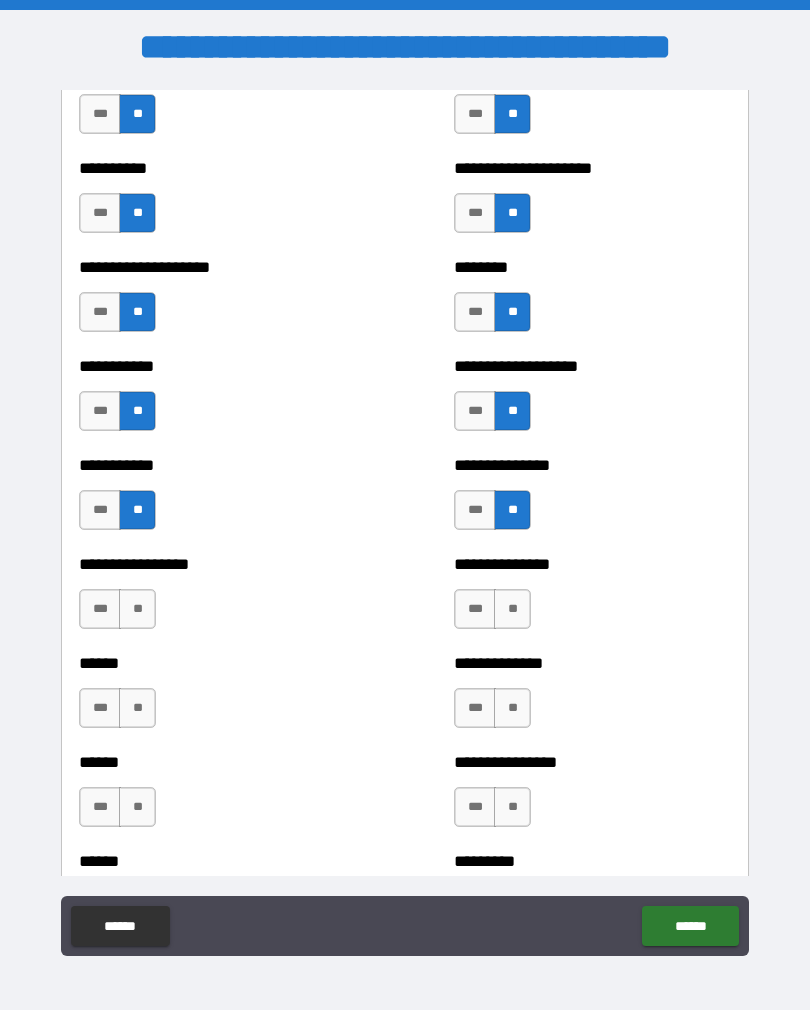 click on "**" at bounding box center [512, 609] 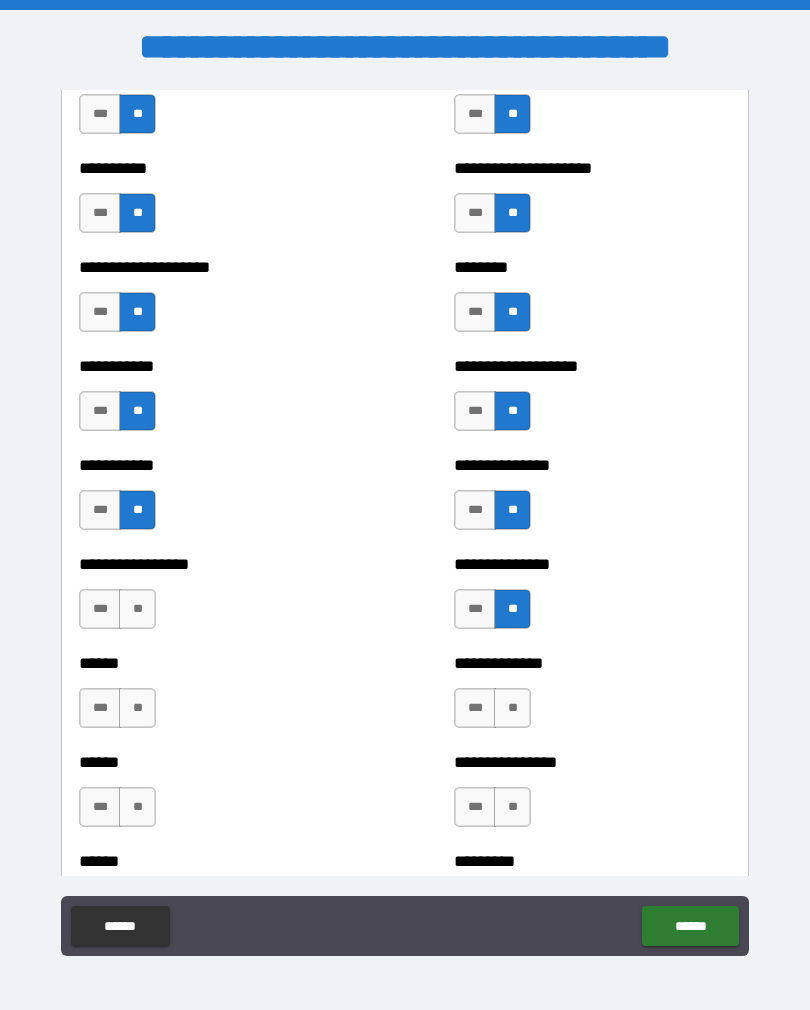 click on "**" at bounding box center (137, 609) 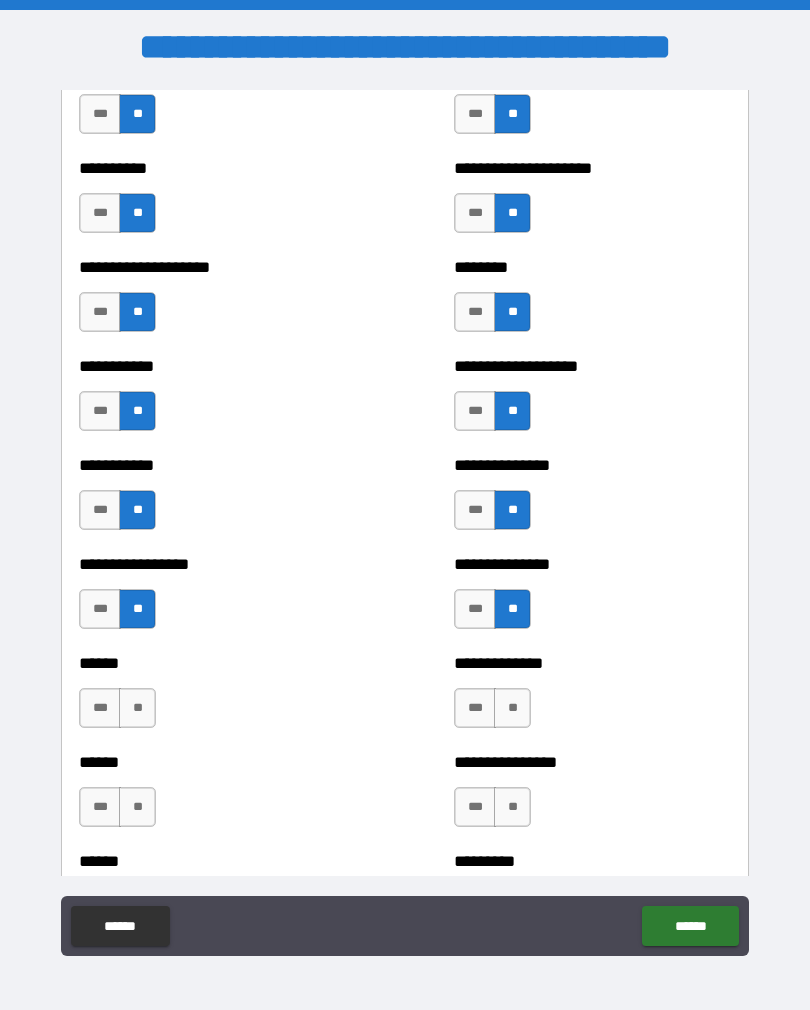 click on "**" at bounding box center [512, 708] 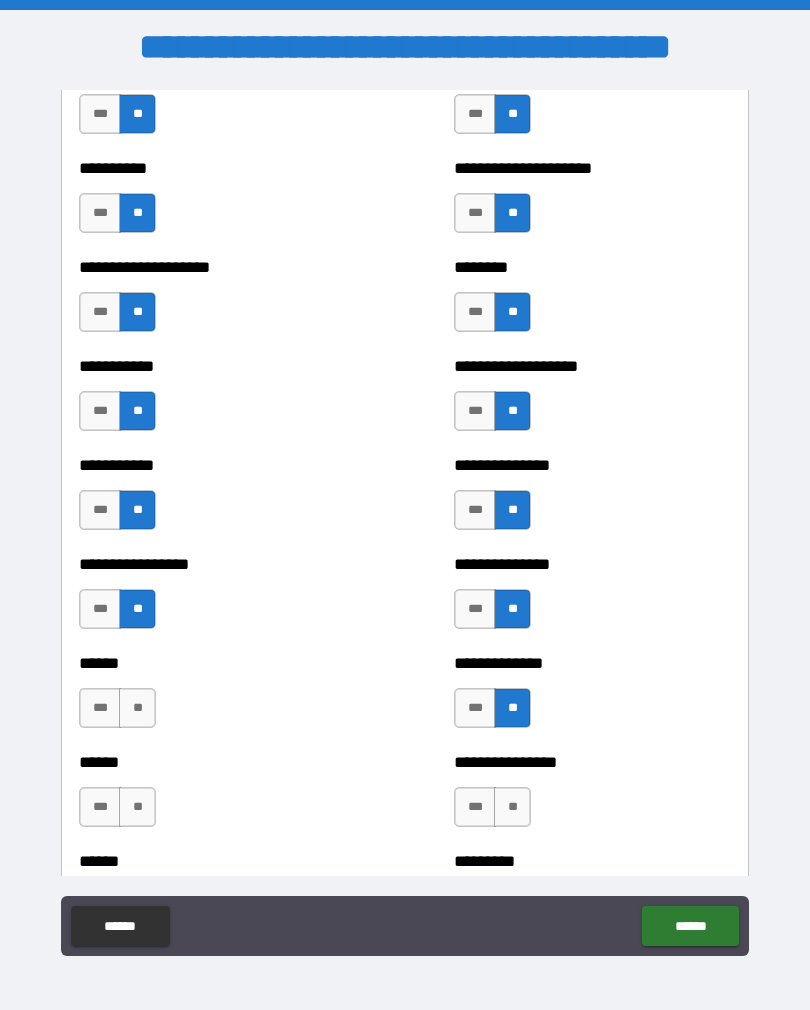 click on "**" at bounding box center (137, 708) 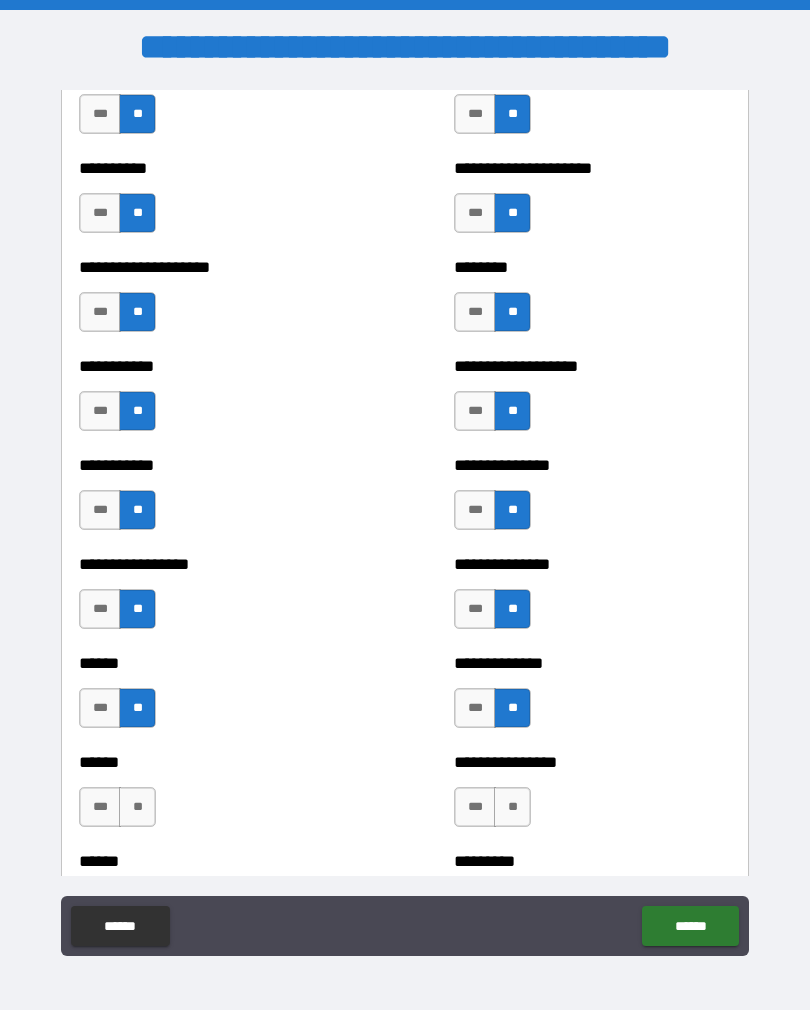 click on "**" at bounding box center [512, 807] 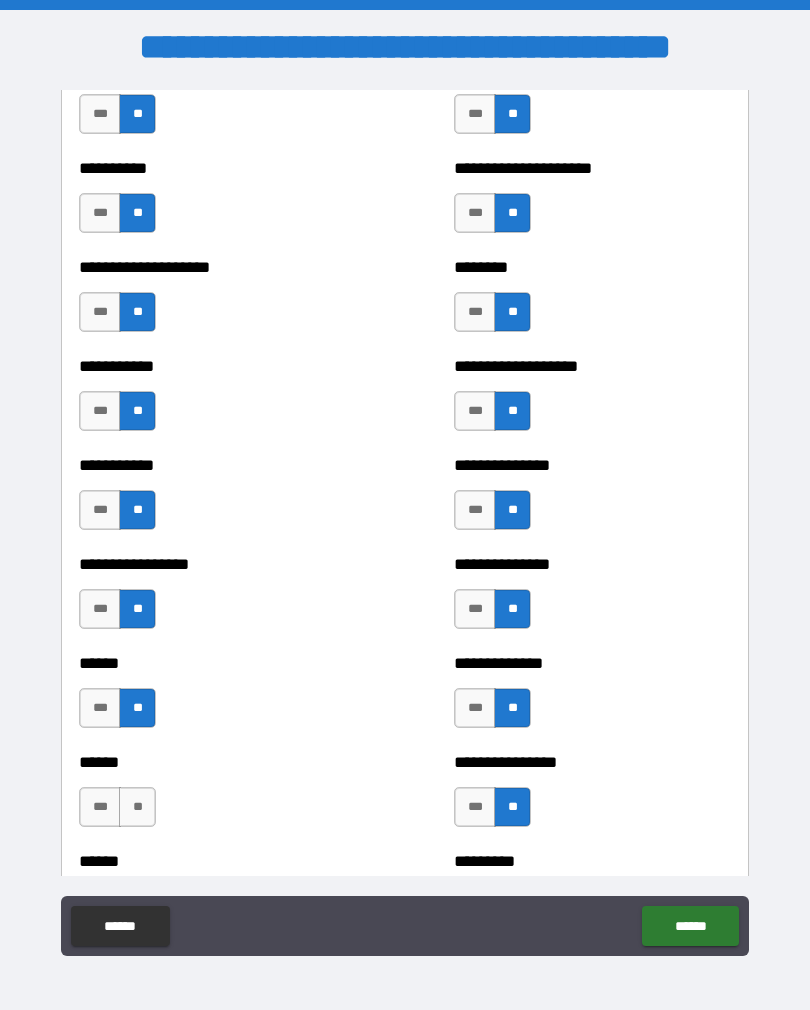 click on "**" at bounding box center (137, 807) 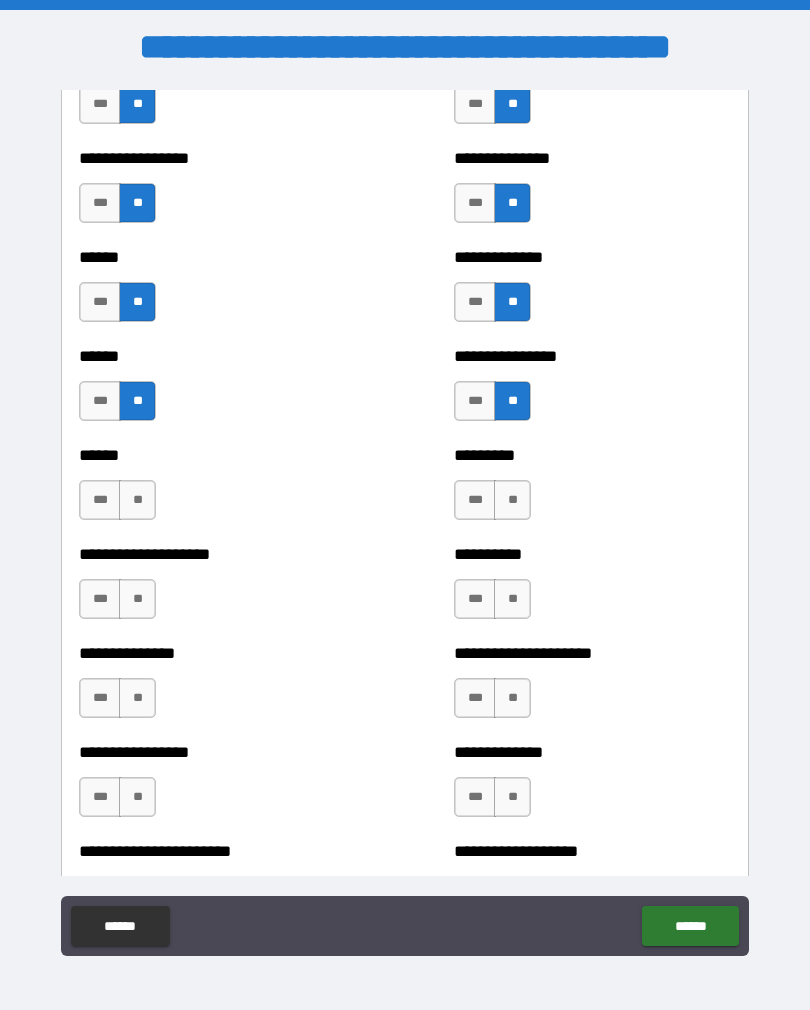 scroll, scrollTop: 2998, scrollLeft: 0, axis: vertical 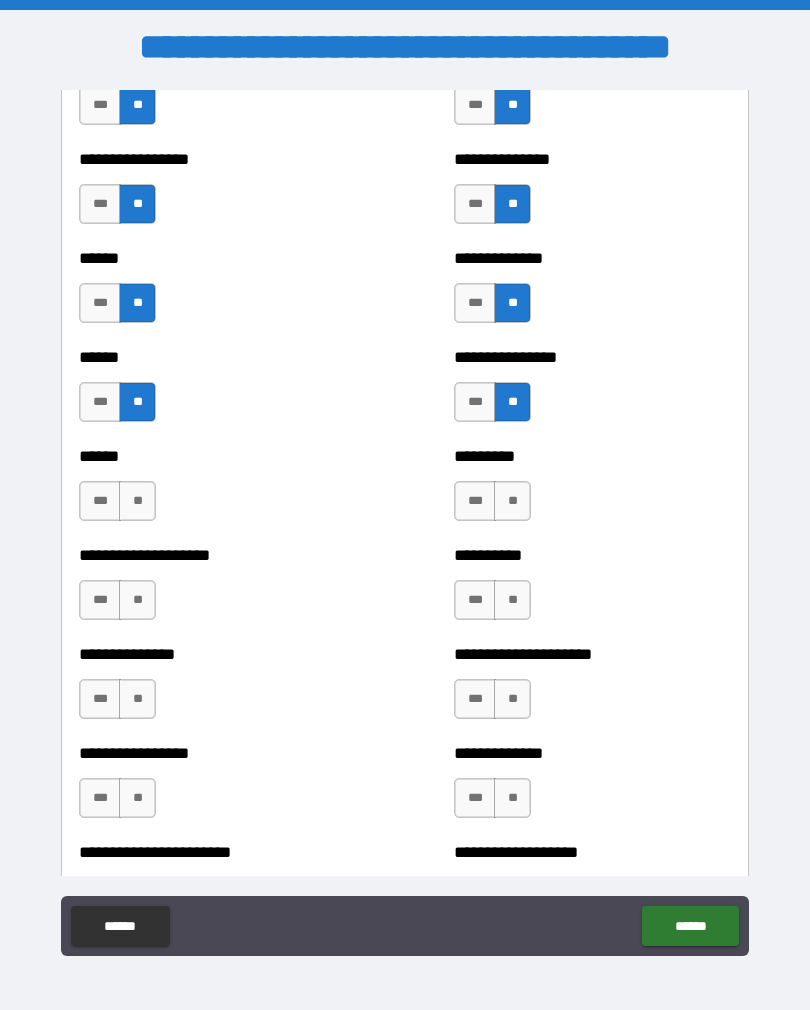 click on "**" at bounding box center [137, 501] 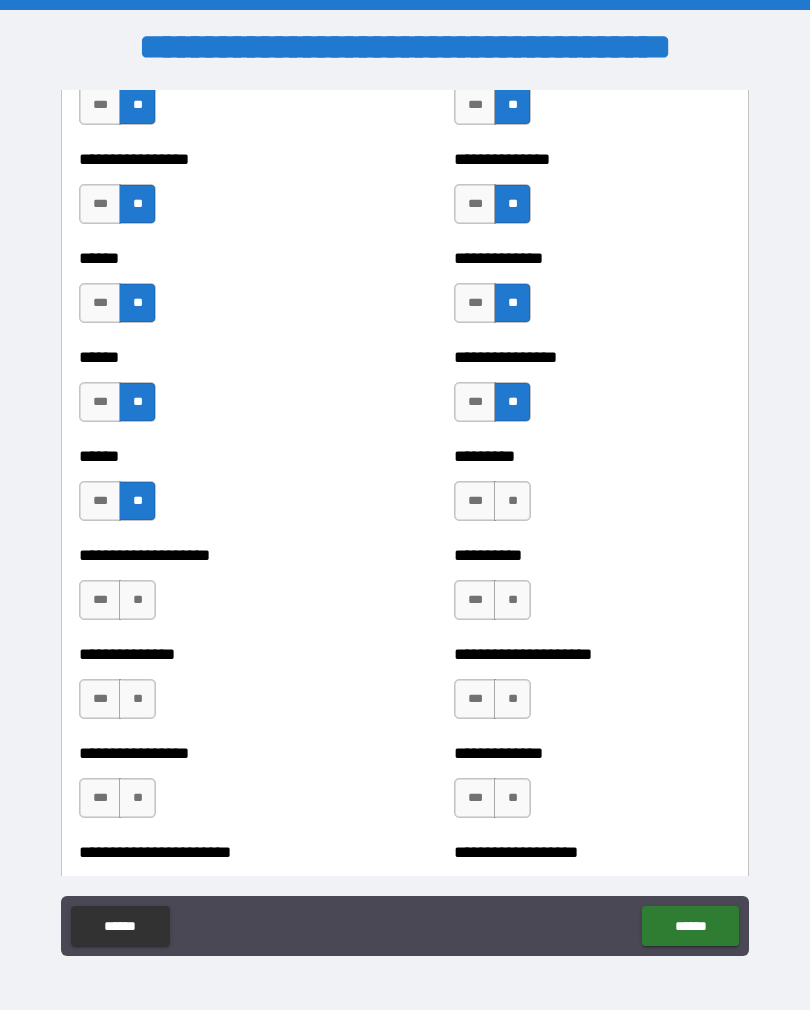 click on "**" at bounding box center [512, 501] 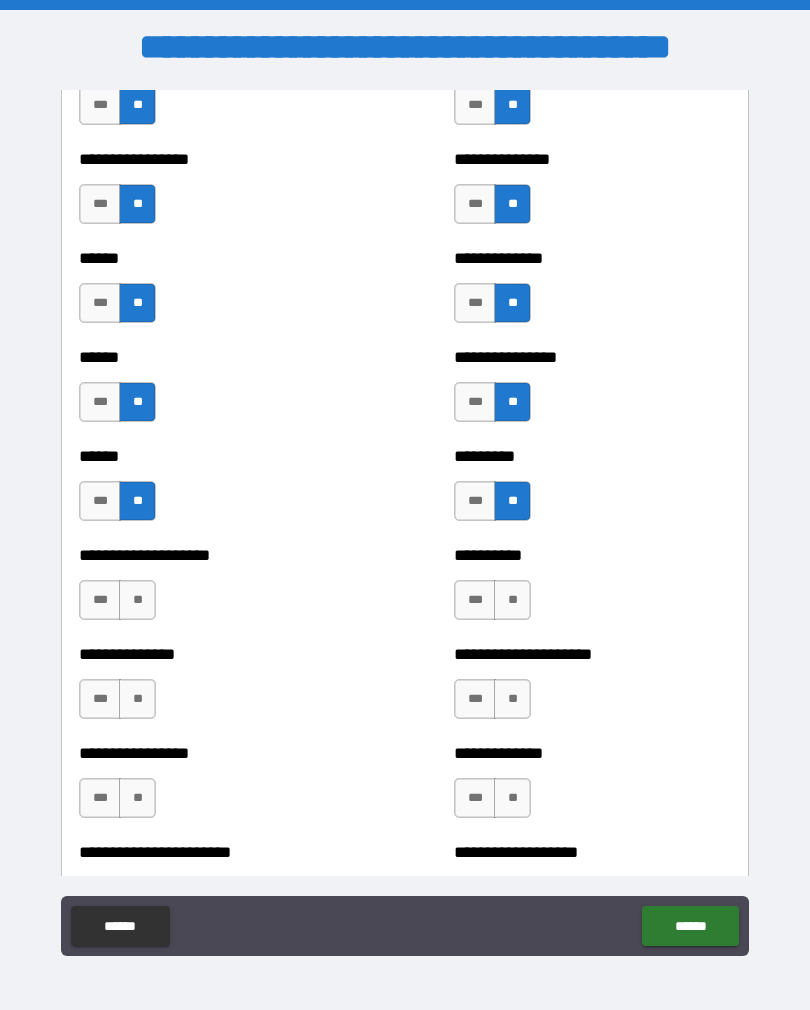 click on "**" at bounding box center (512, 600) 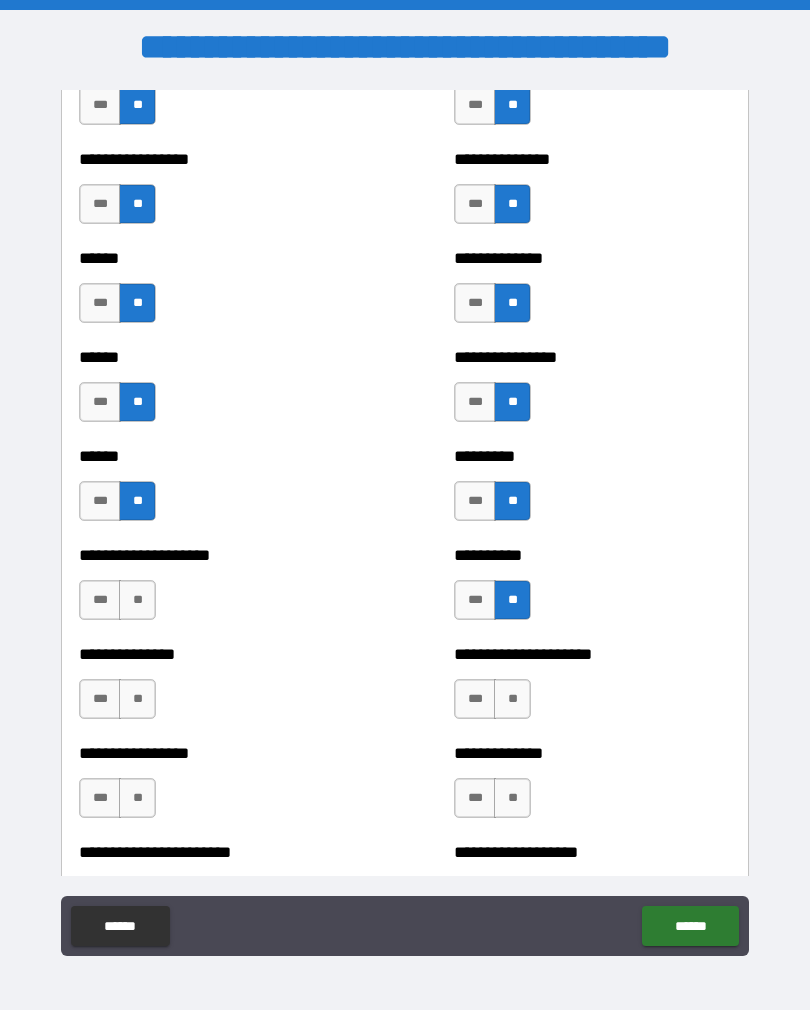 click on "**" at bounding box center [137, 600] 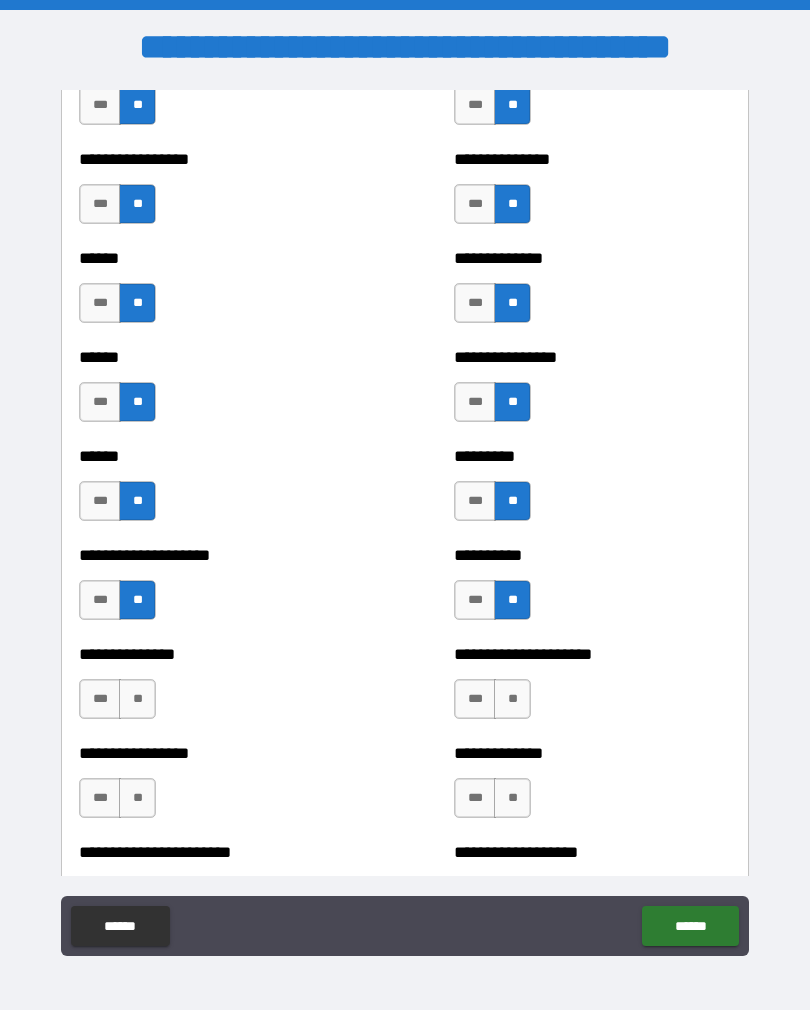 click on "**" at bounding box center [512, 699] 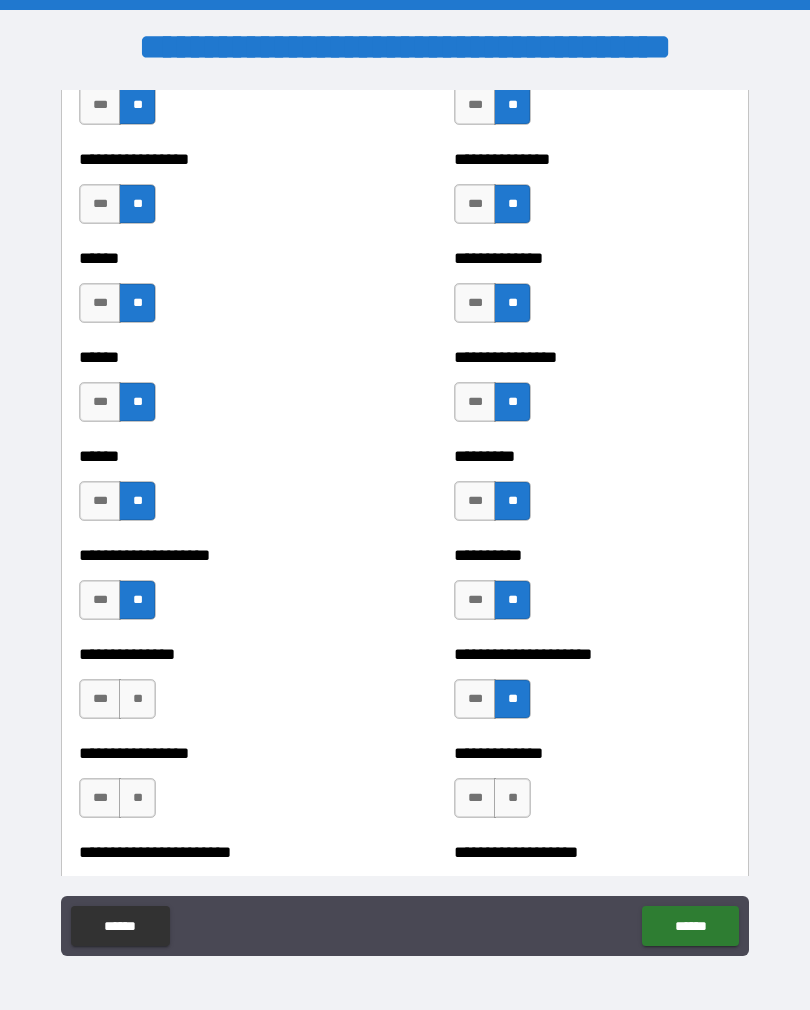 click on "**" at bounding box center [137, 699] 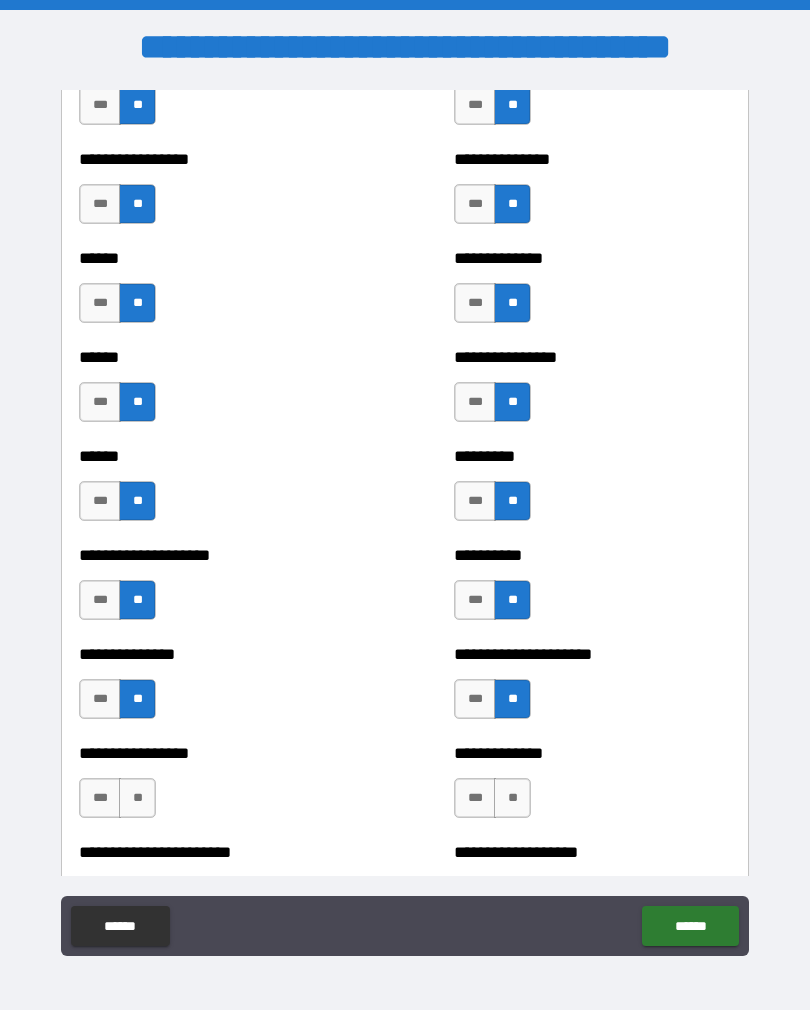 click on "**" at bounding box center [512, 798] 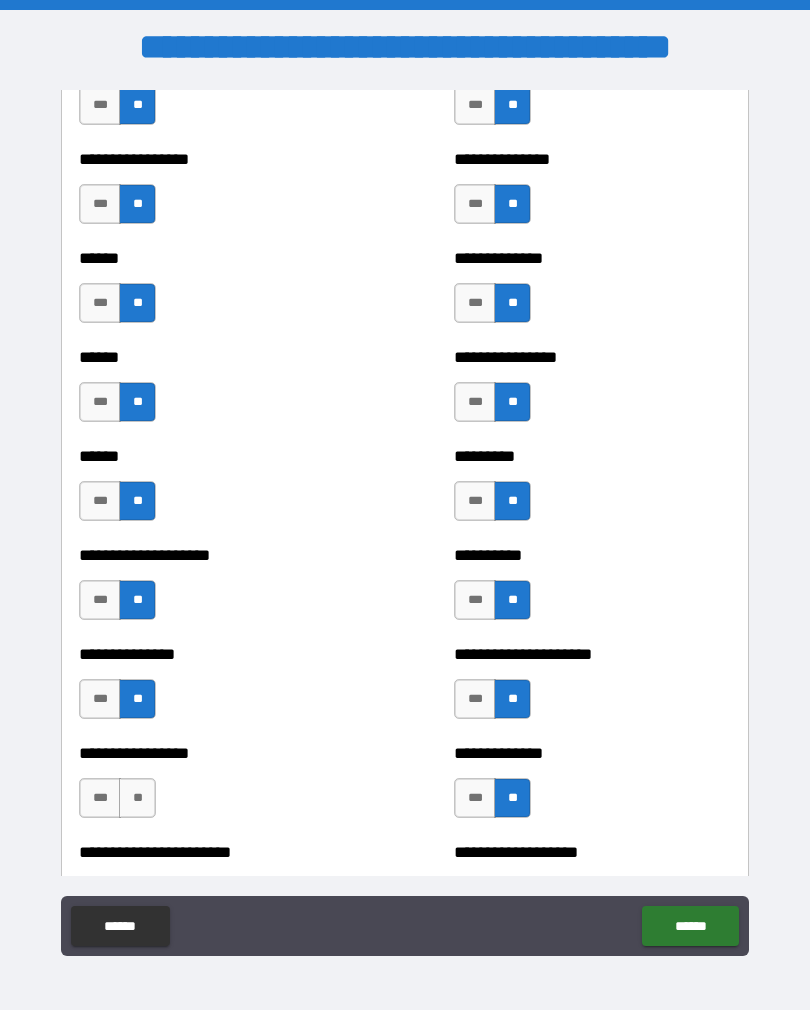 click on "**" at bounding box center (137, 798) 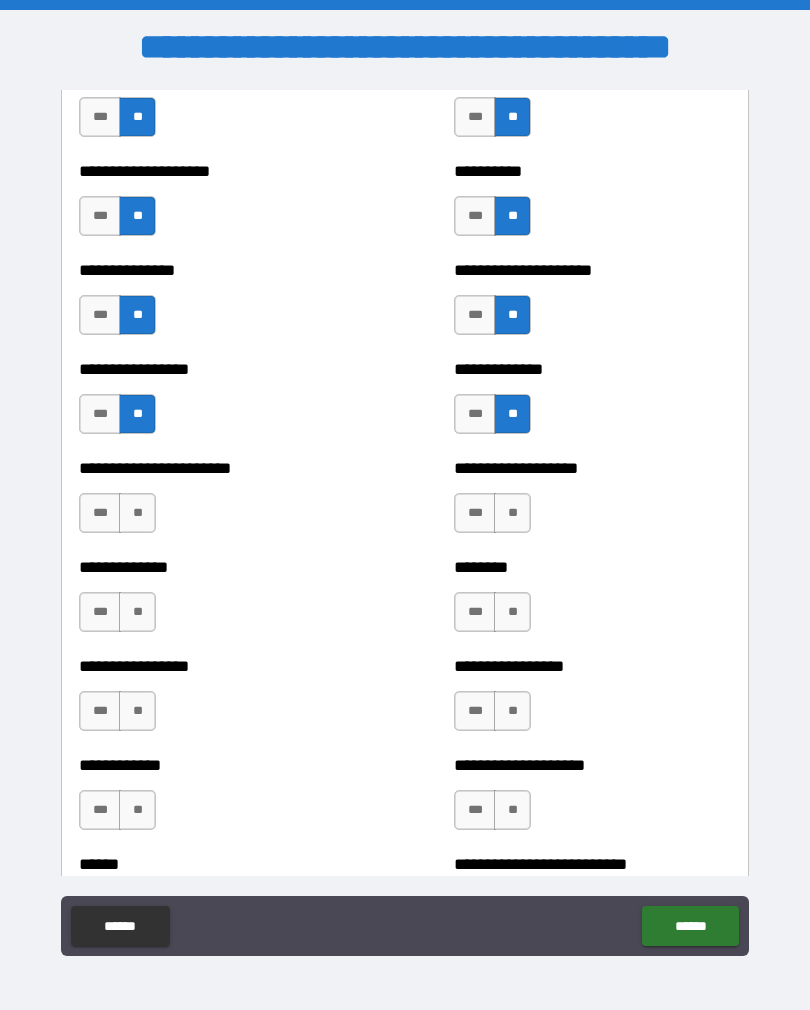 scroll, scrollTop: 3383, scrollLeft: 0, axis: vertical 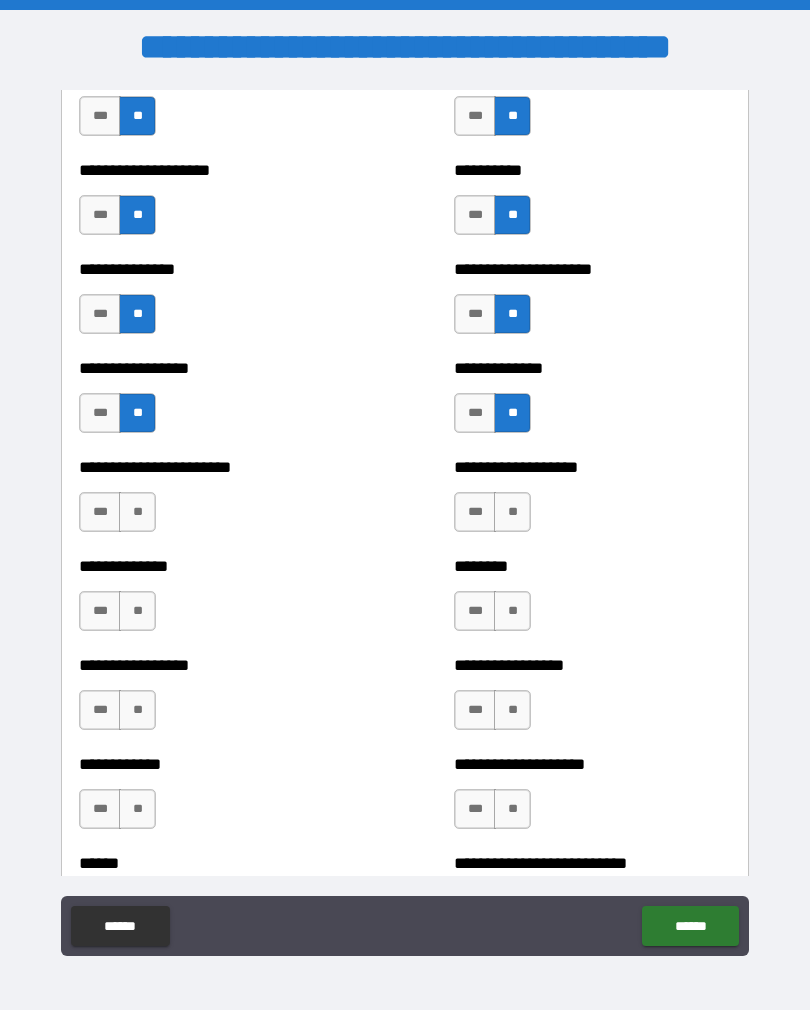 click on "**" at bounding box center (137, 512) 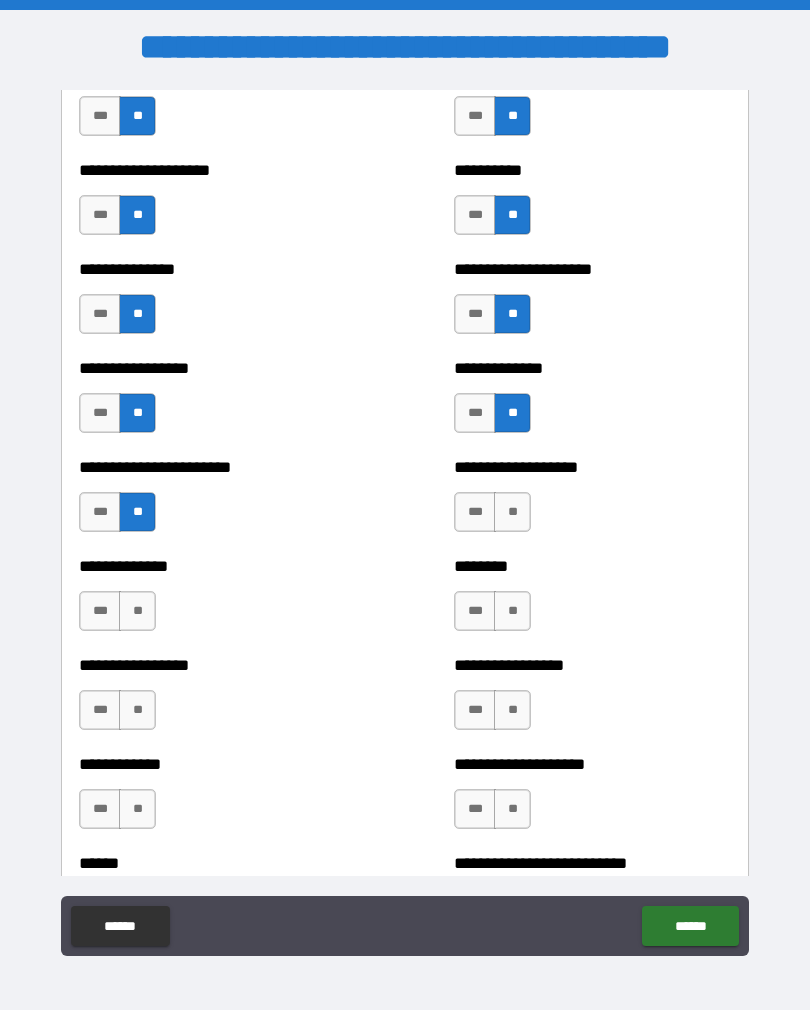 click on "**" at bounding box center [512, 512] 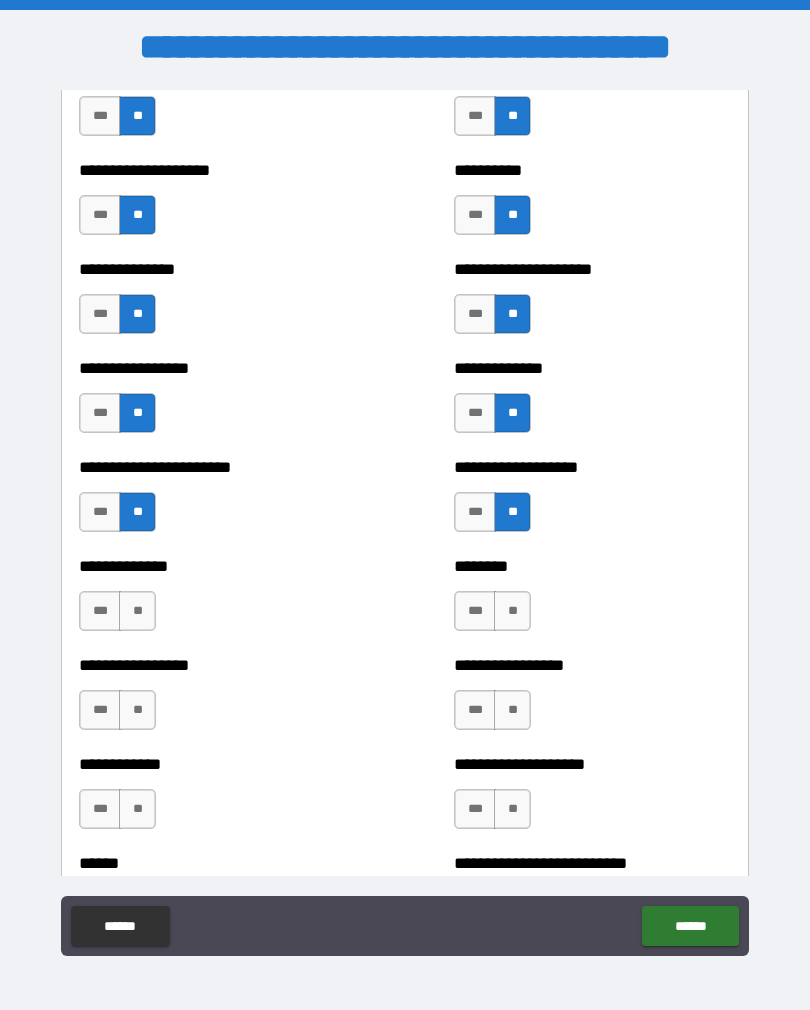 click on "**" at bounding box center (512, 611) 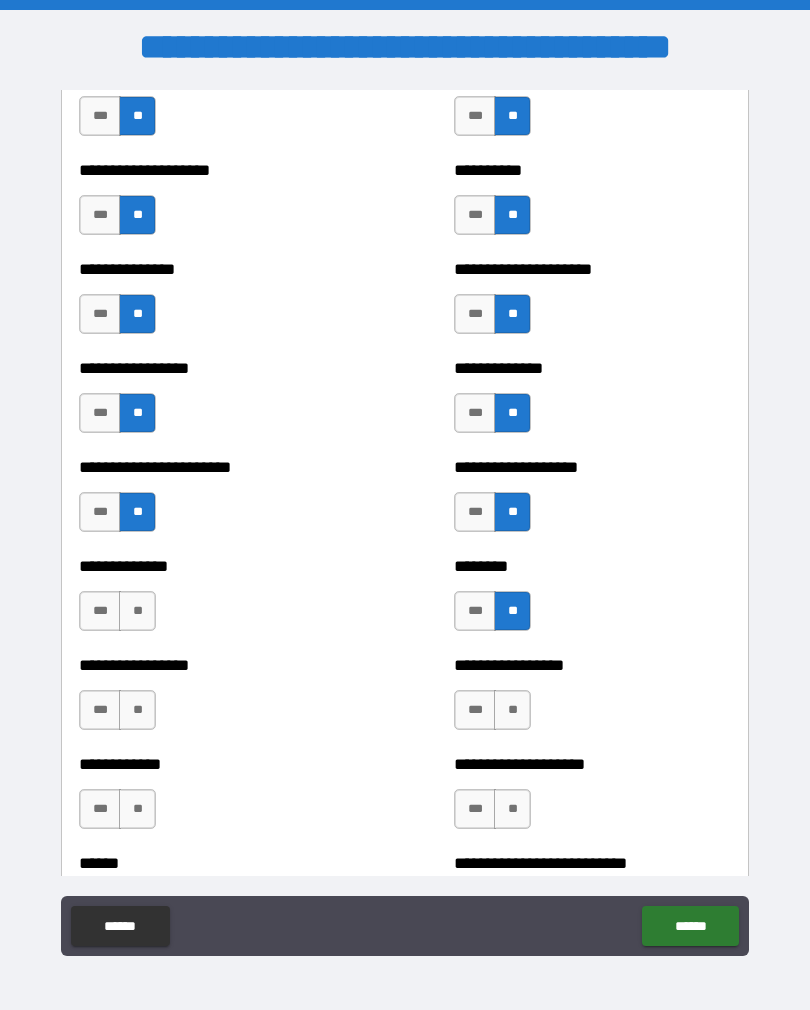 click on "**" at bounding box center [137, 611] 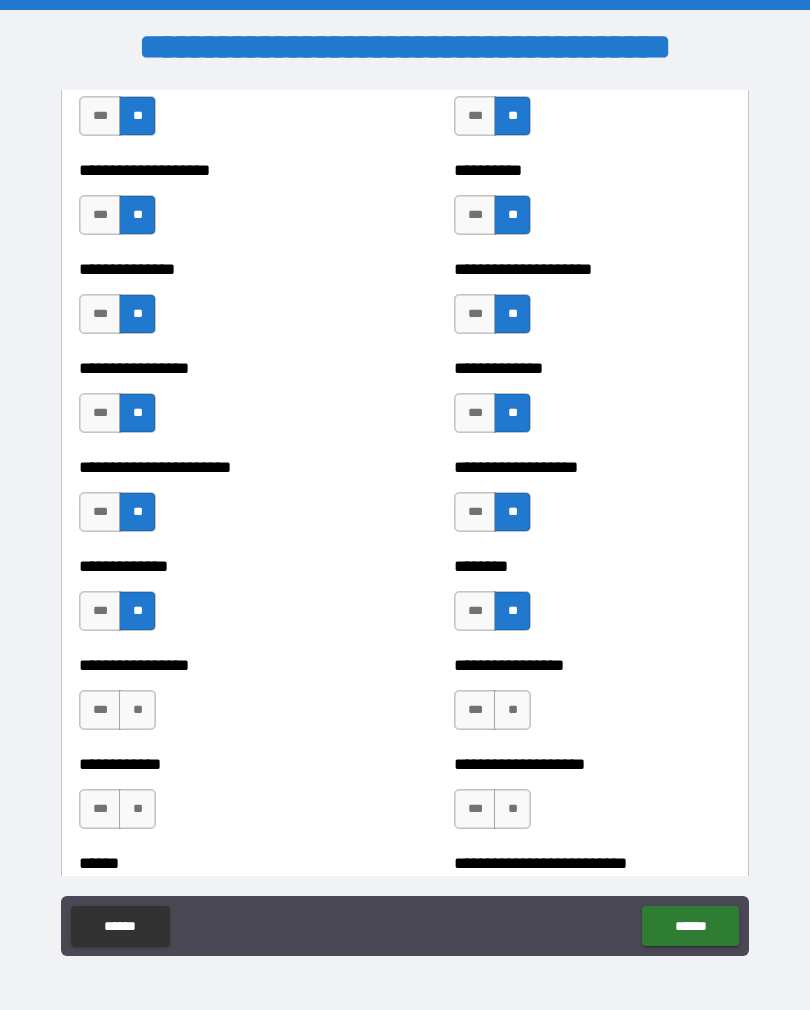 click on "**" at bounding box center (512, 710) 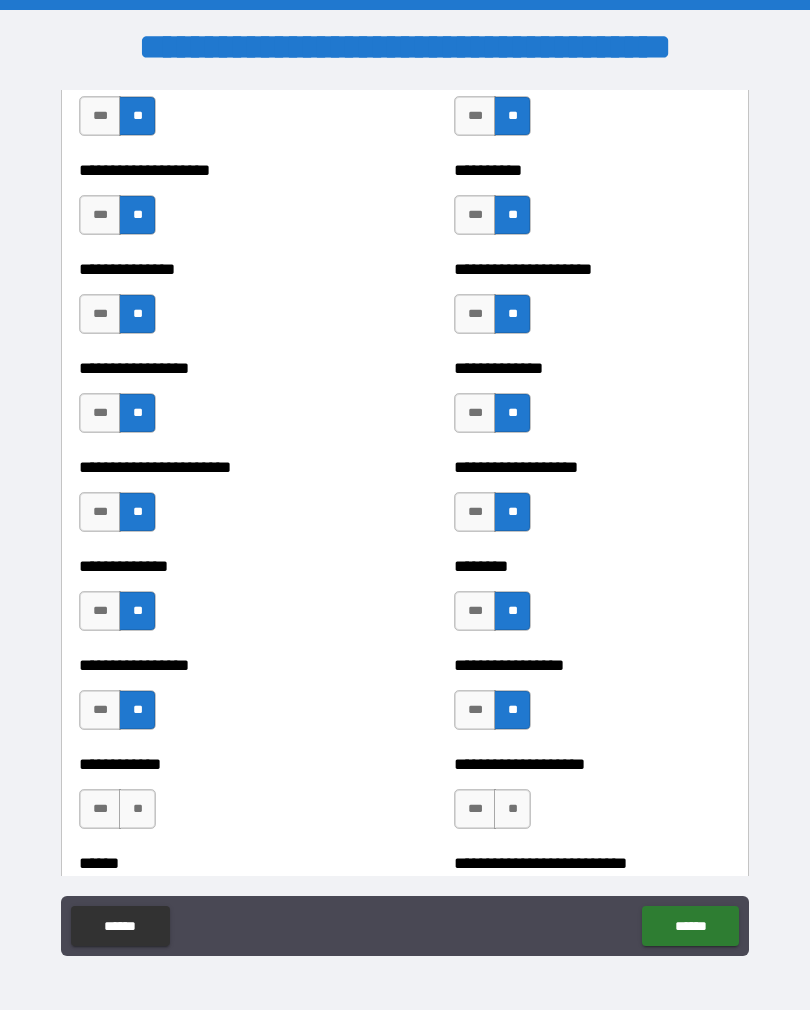 click on "**" at bounding box center (512, 809) 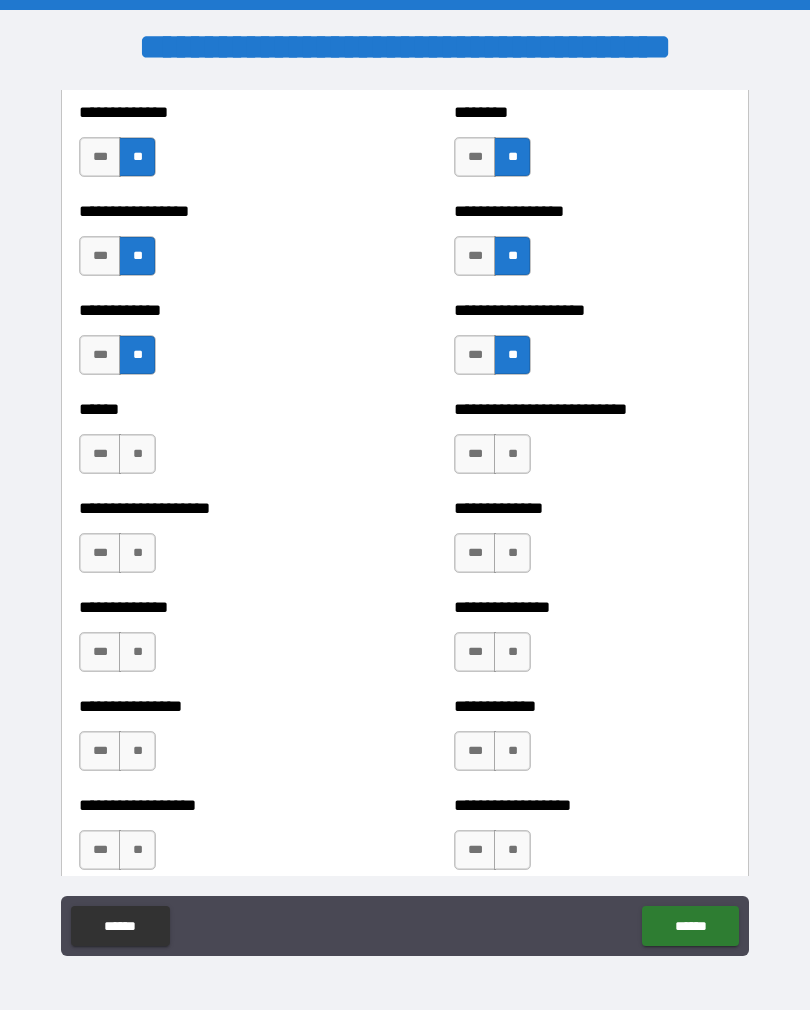 scroll, scrollTop: 3835, scrollLeft: 0, axis: vertical 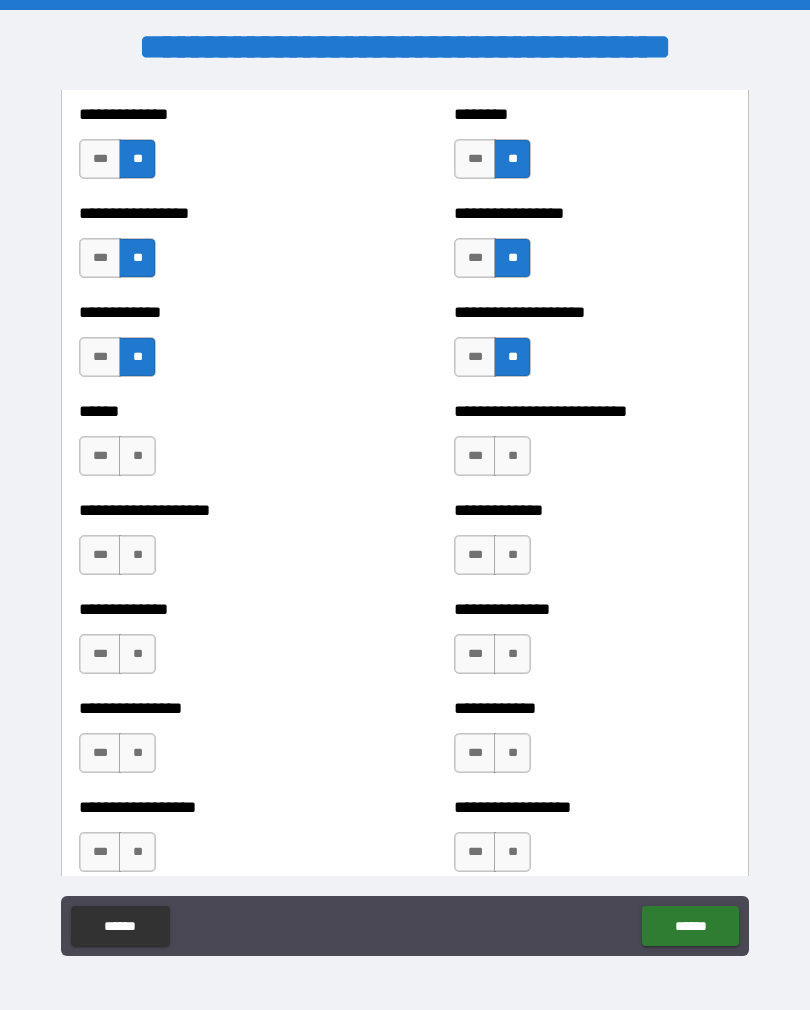 click on "**" at bounding box center (137, 456) 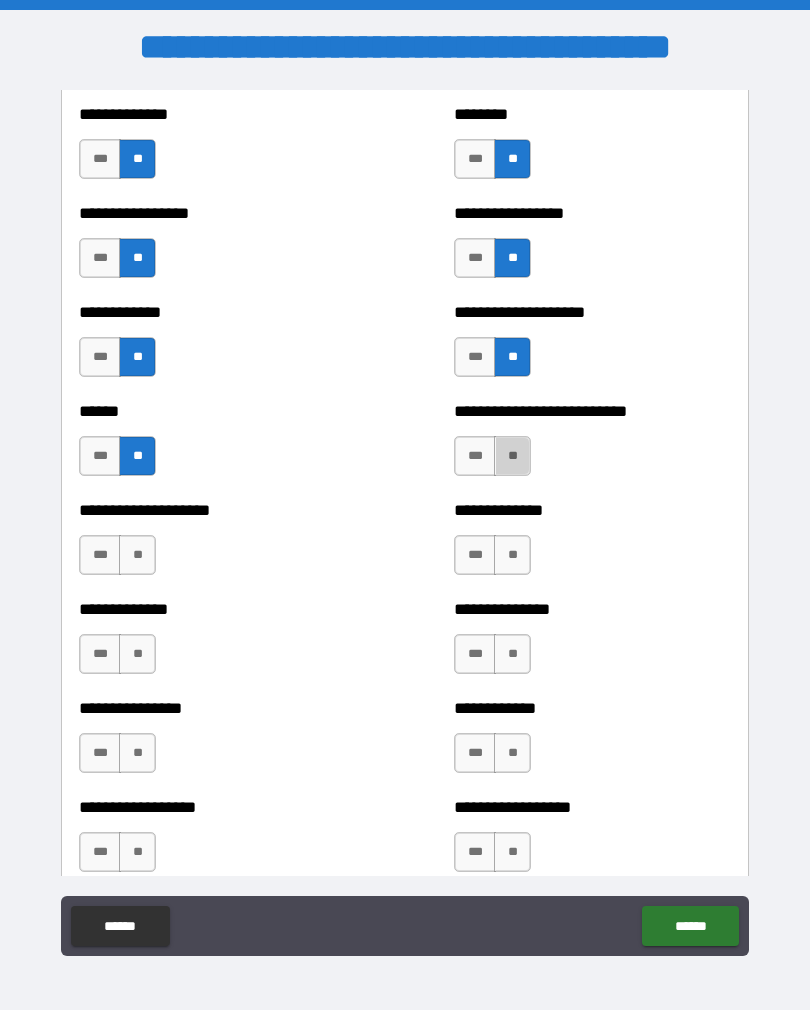 click on "**" at bounding box center [512, 456] 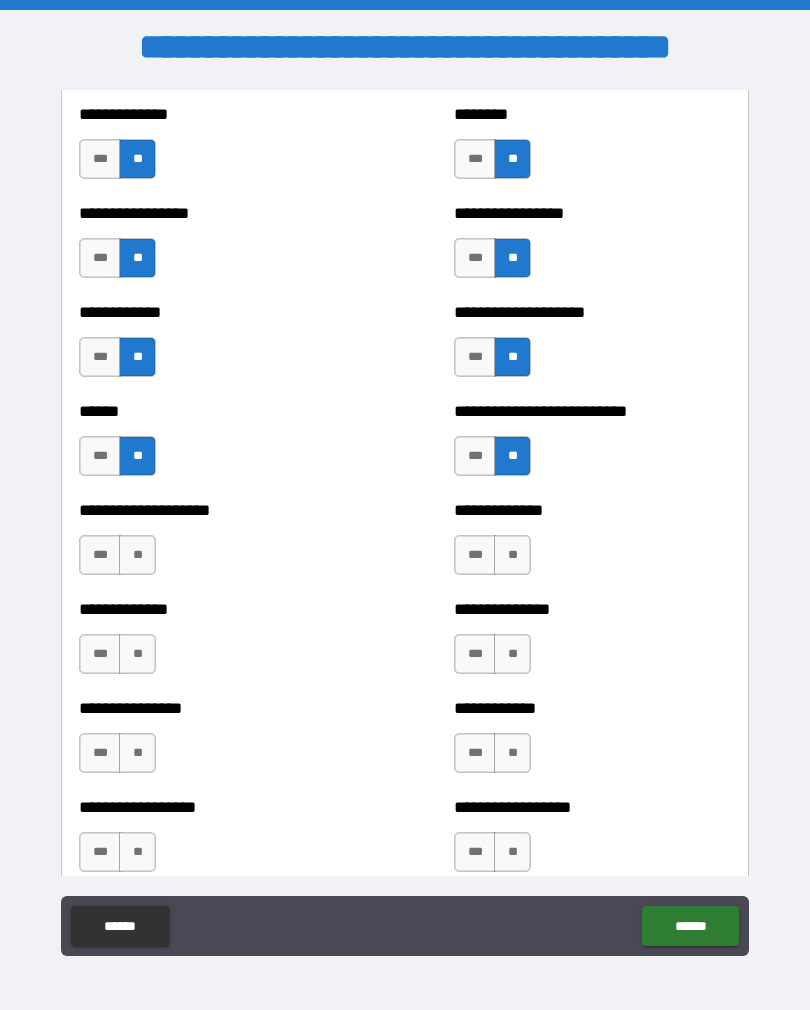 click on "**" at bounding box center (512, 555) 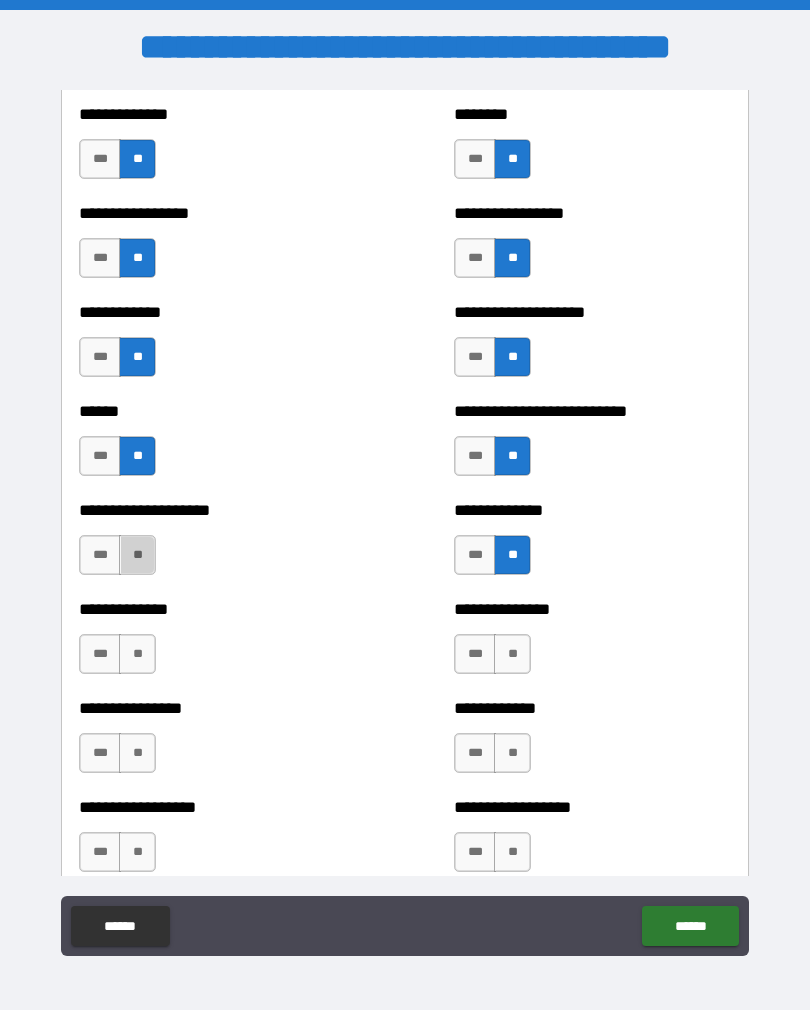 click on "**" at bounding box center (137, 555) 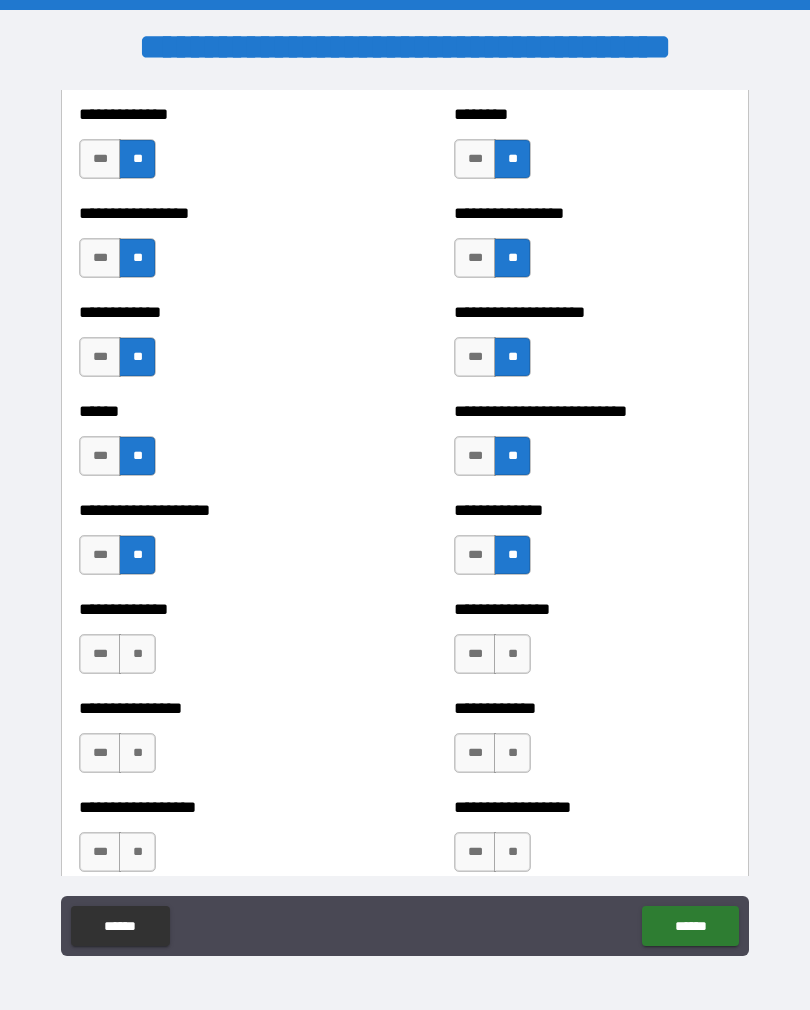 click on "**" at bounding box center (137, 654) 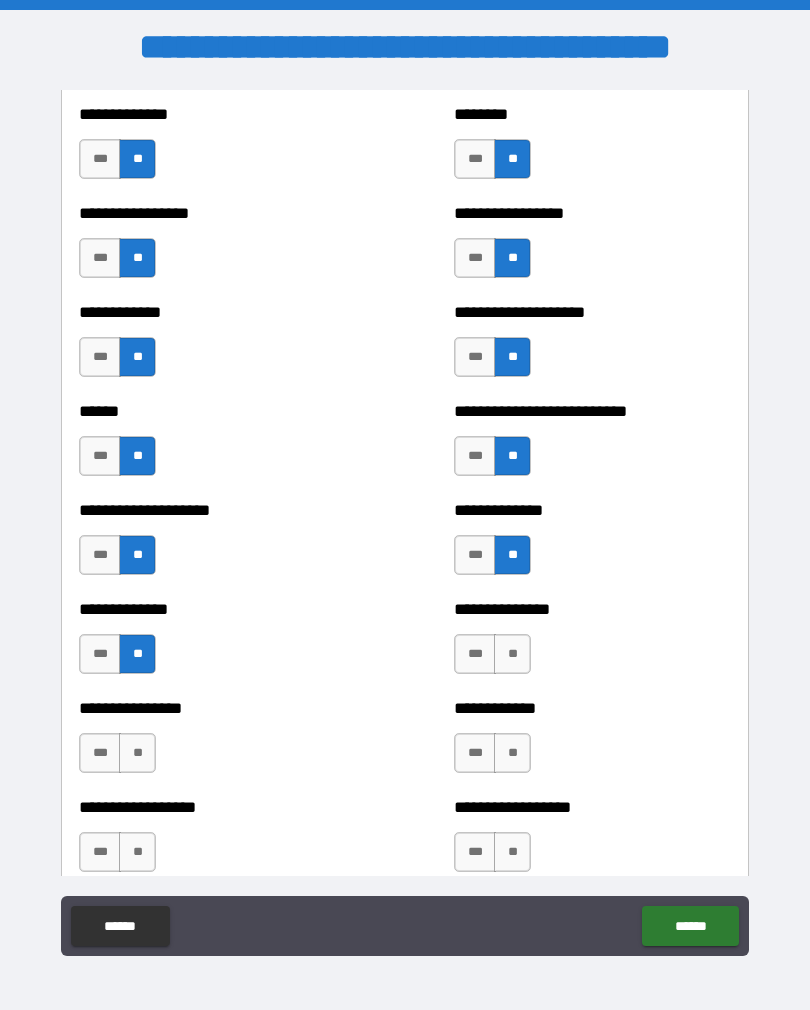 click on "**" at bounding box center (512, 654) 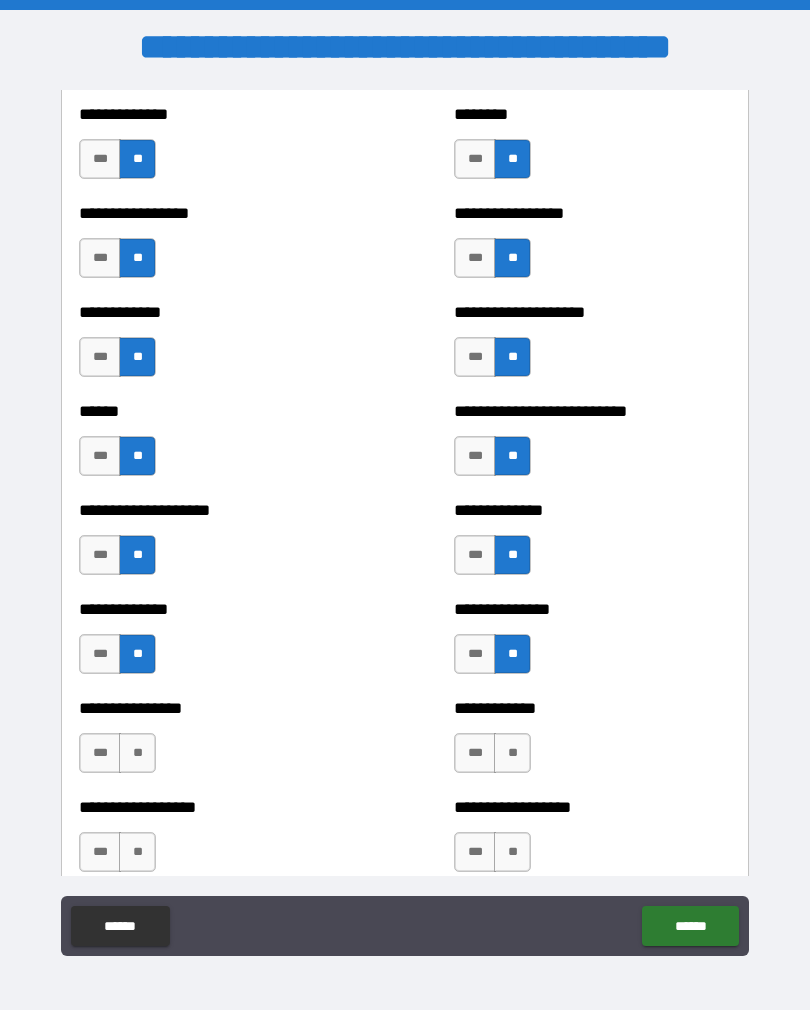 click on "**" at bounding box center [512, 753] 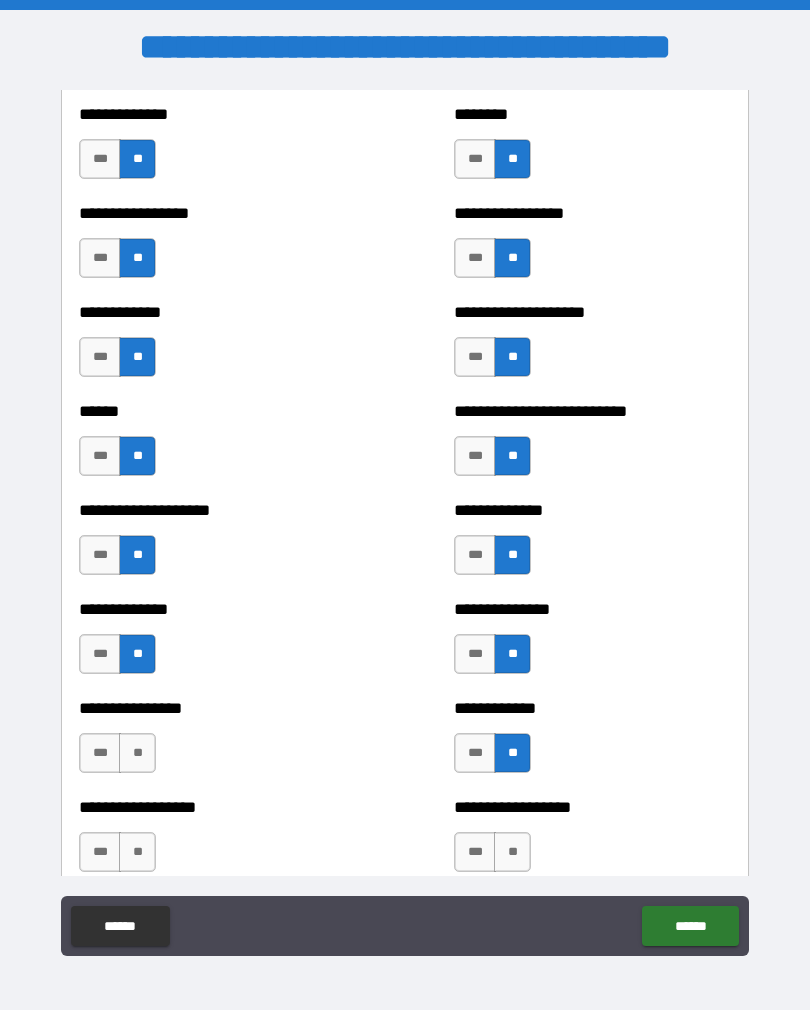 click on "**" at bounding box center [137, 753] 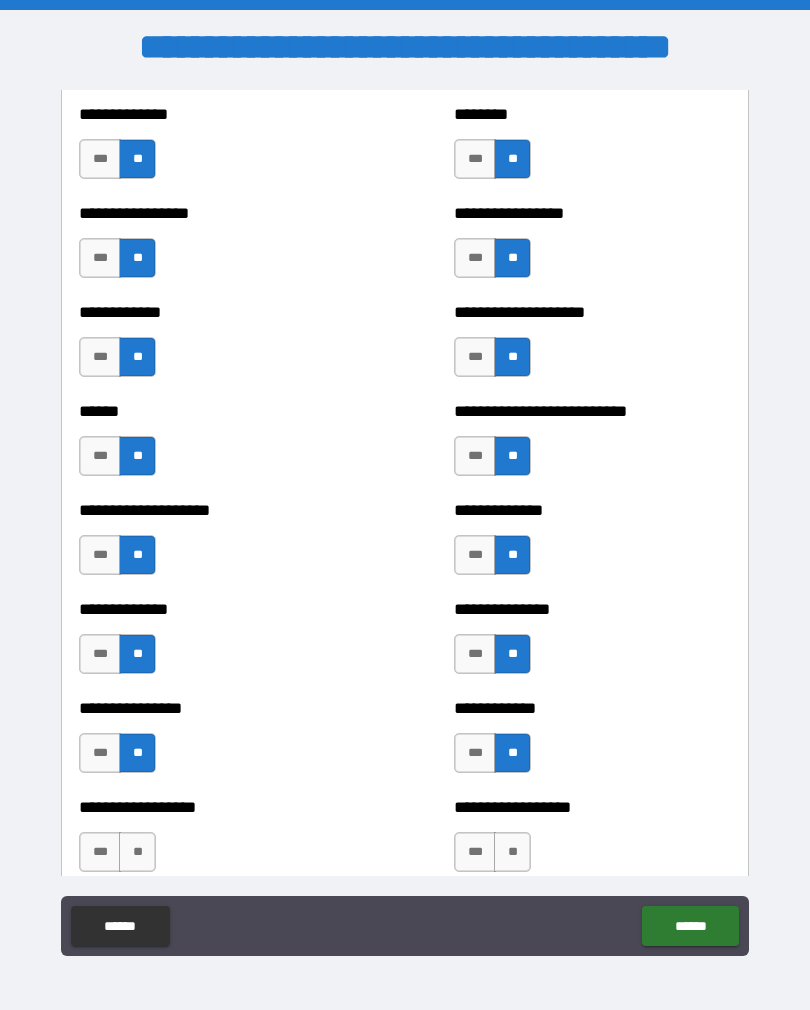 click on "**" at bounding box center [512, 852] 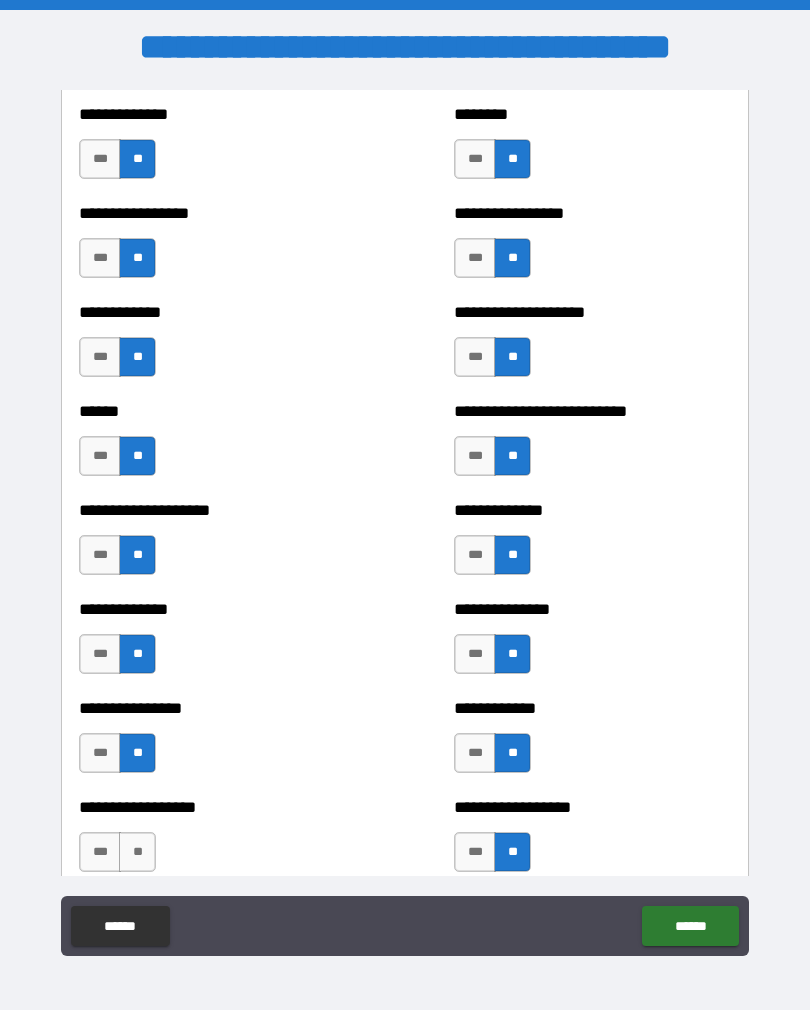 click on "**" at bounding box center [137, 852] 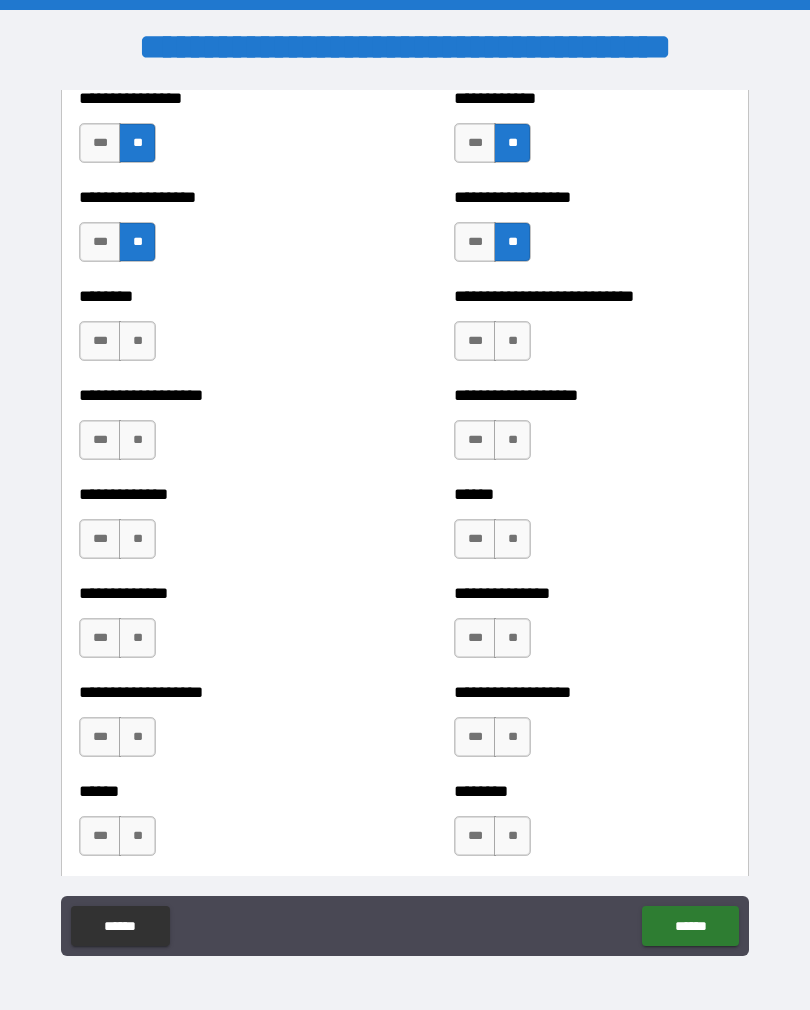 scroll, scrollTop: 4467, scrollLeft: 0, axis: vertical 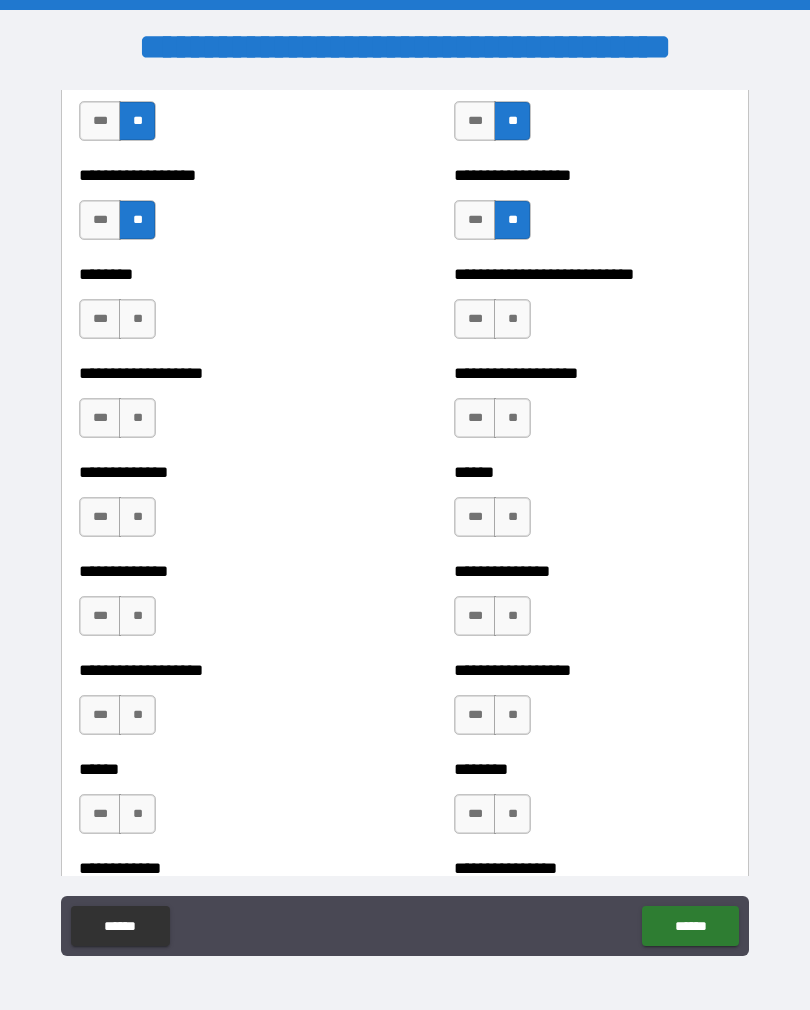 click on "**" at bounding box center (137, 319) 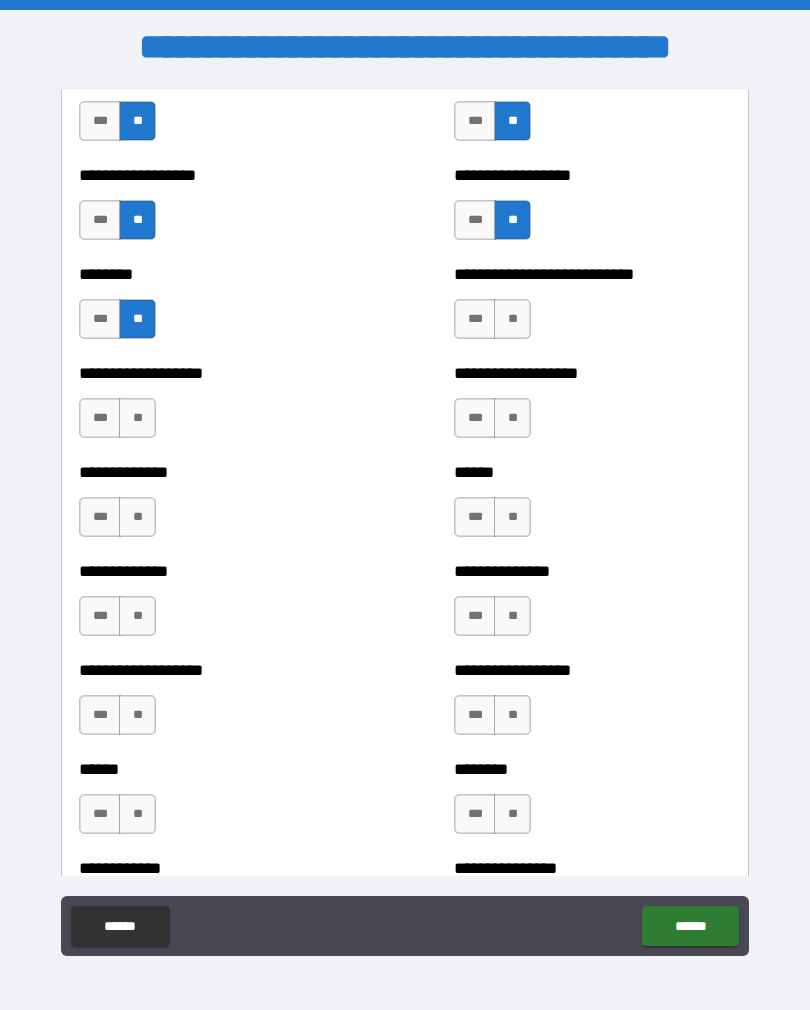 click on "**" at bounding box center (512, 319) 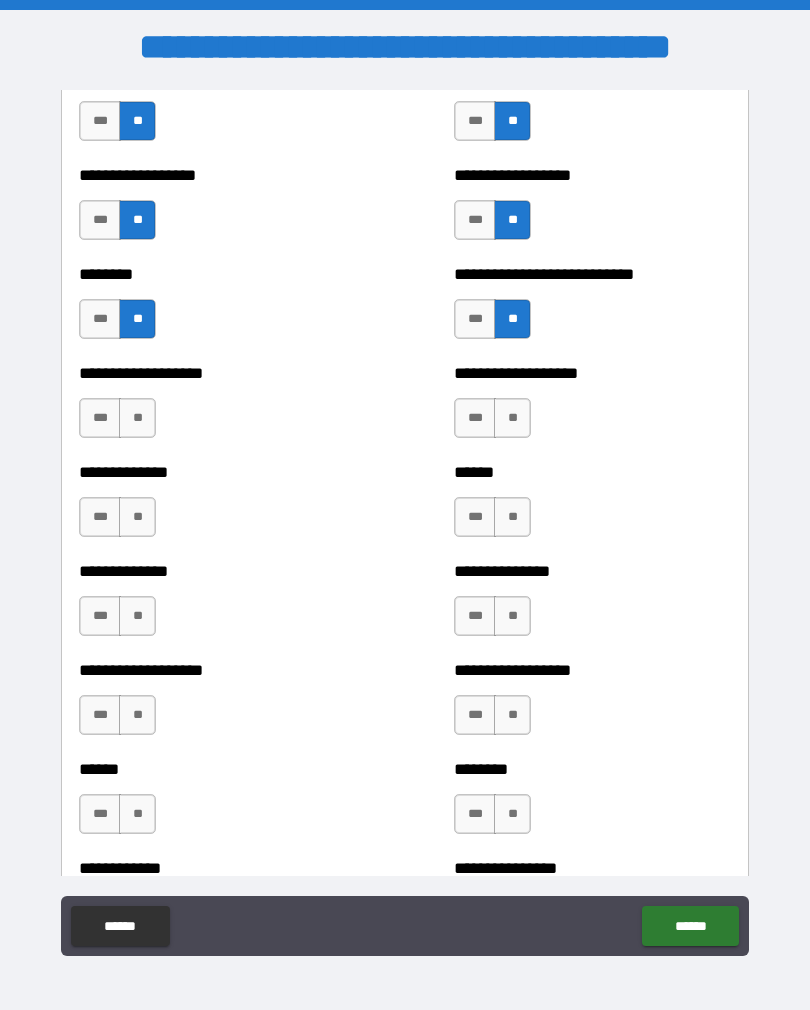 click on "**" at bounding box center [512, 418] 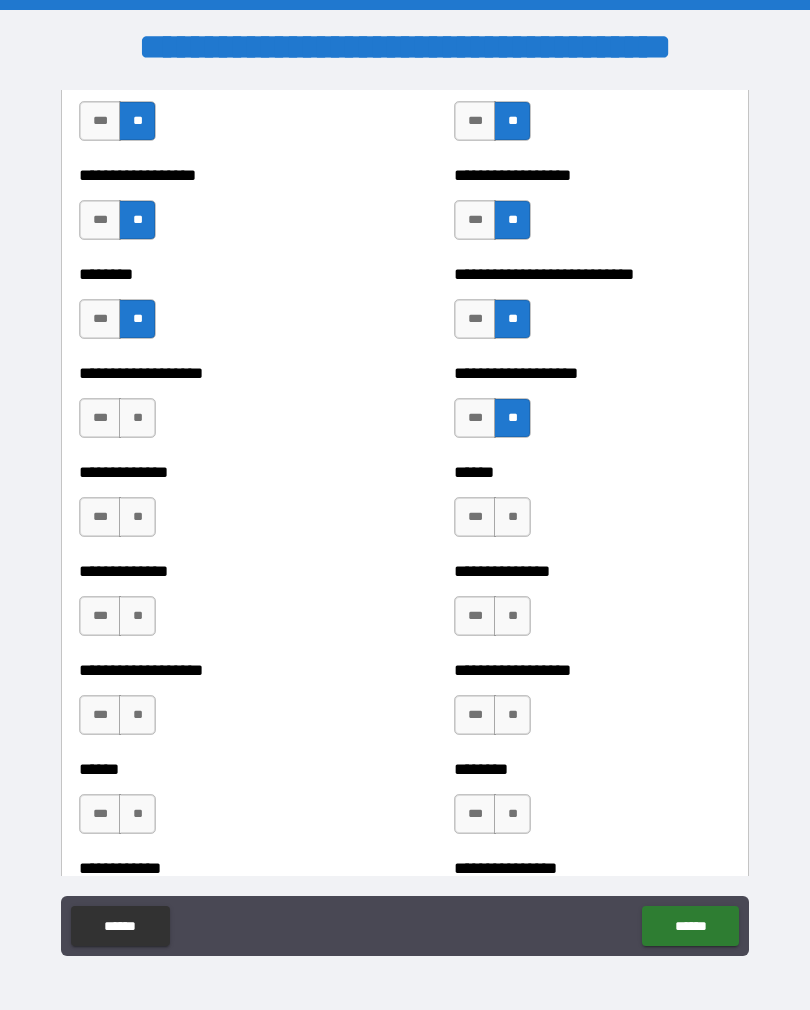 click on "**" at bounding box center (512, 517) 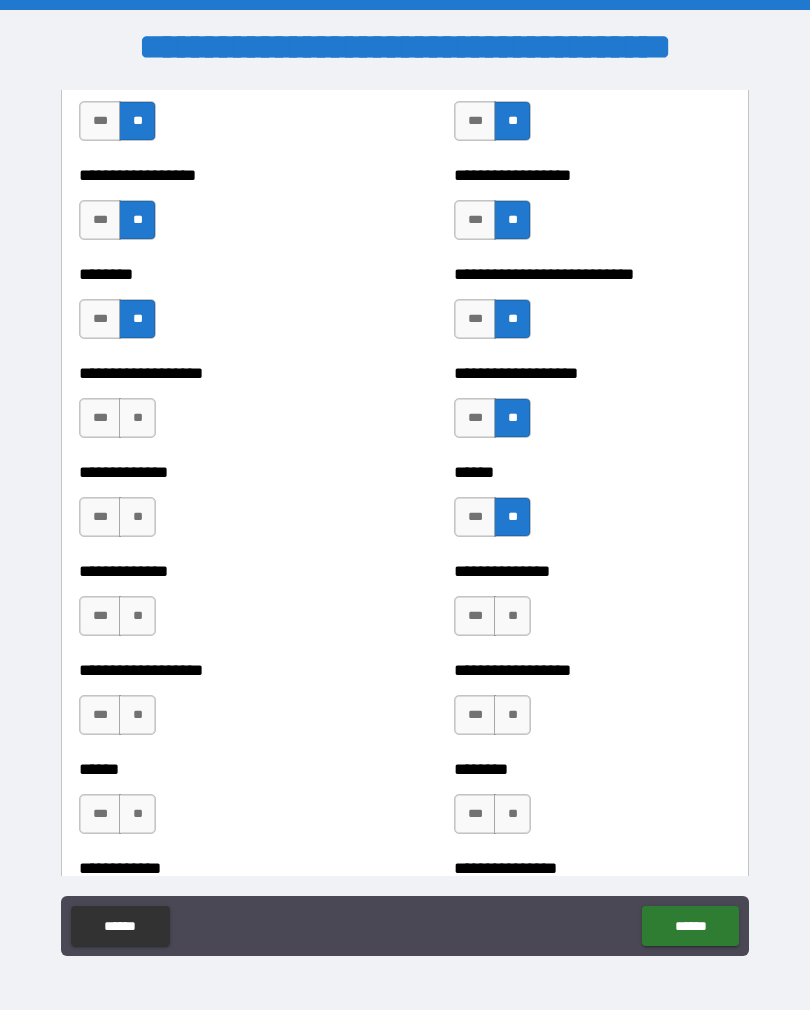 click on "**" at bounding box center (137, 418) 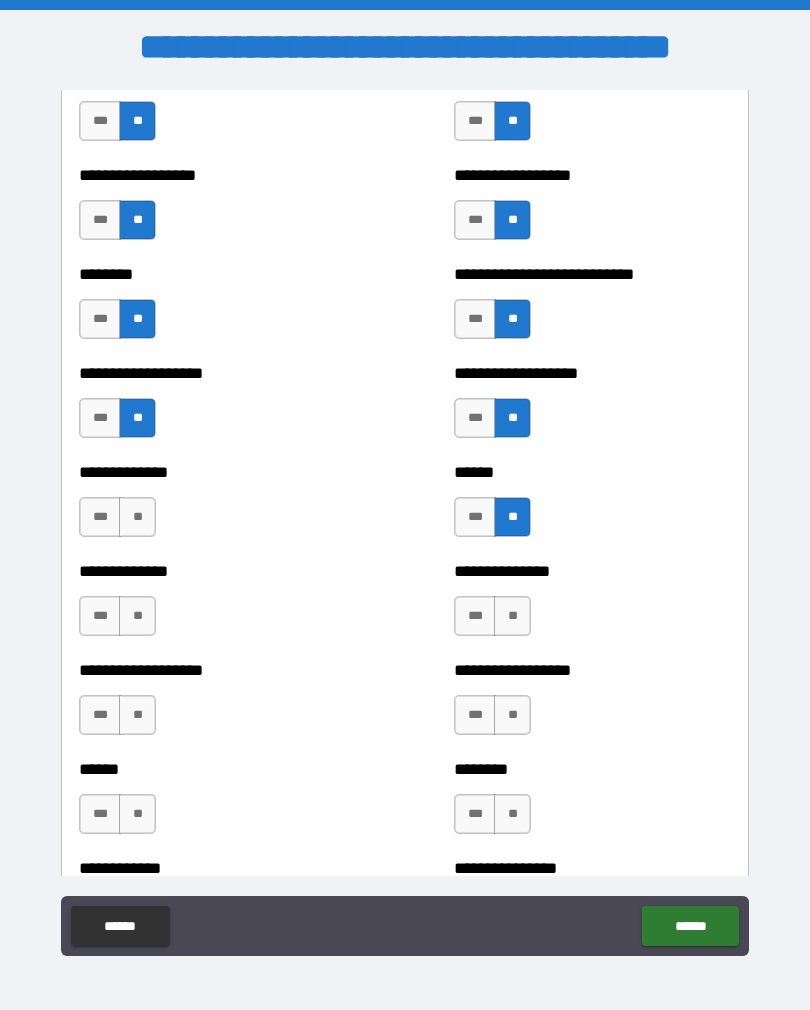 click on "**" at bounding box center (512, 616) 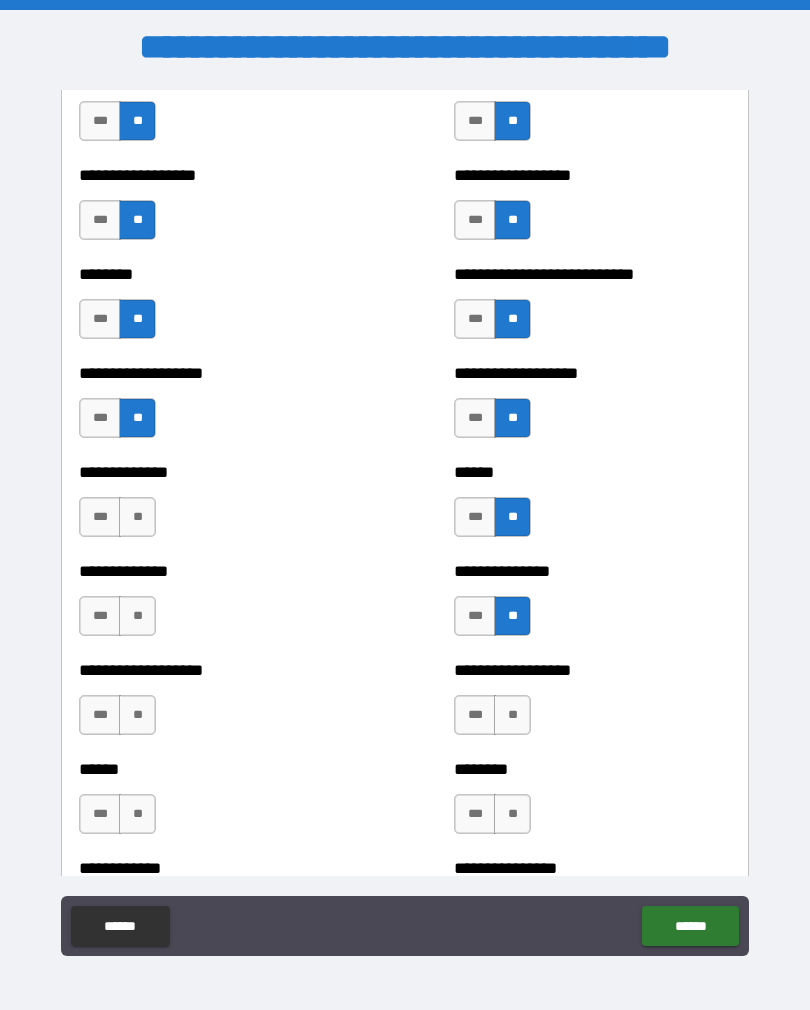 click on "**********" at bounding box center (217, 571) 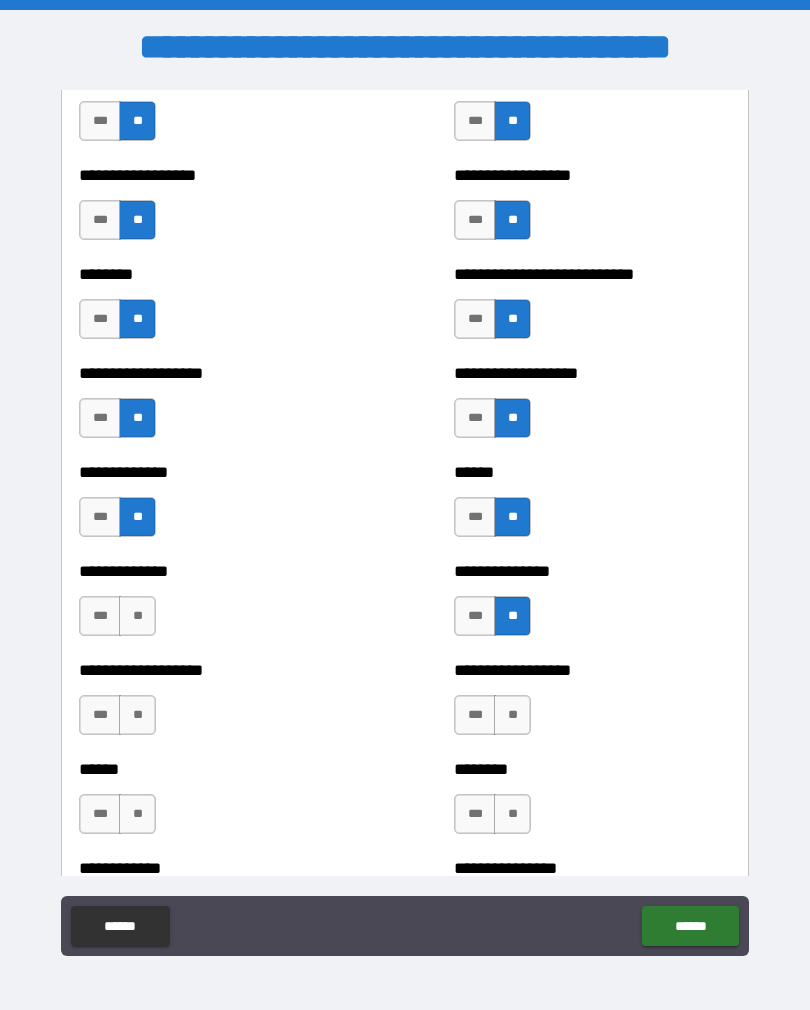 click on "**" at bounding box center [512, 715] 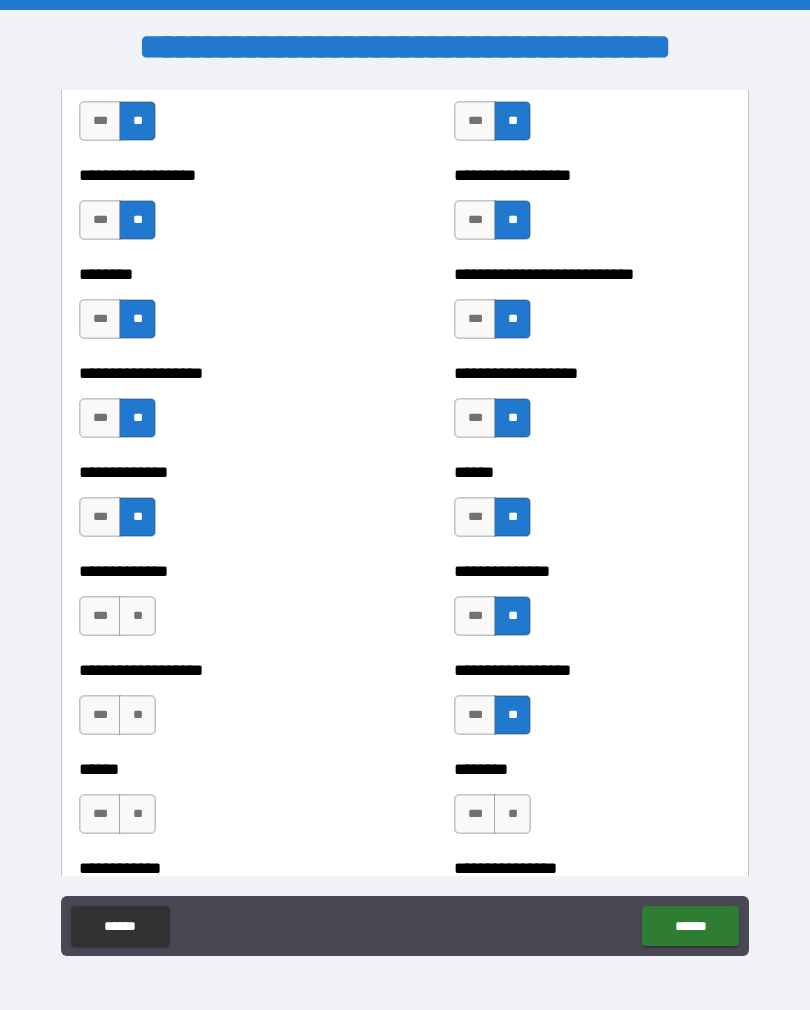 click on "**" at bounding box center [137, 616] 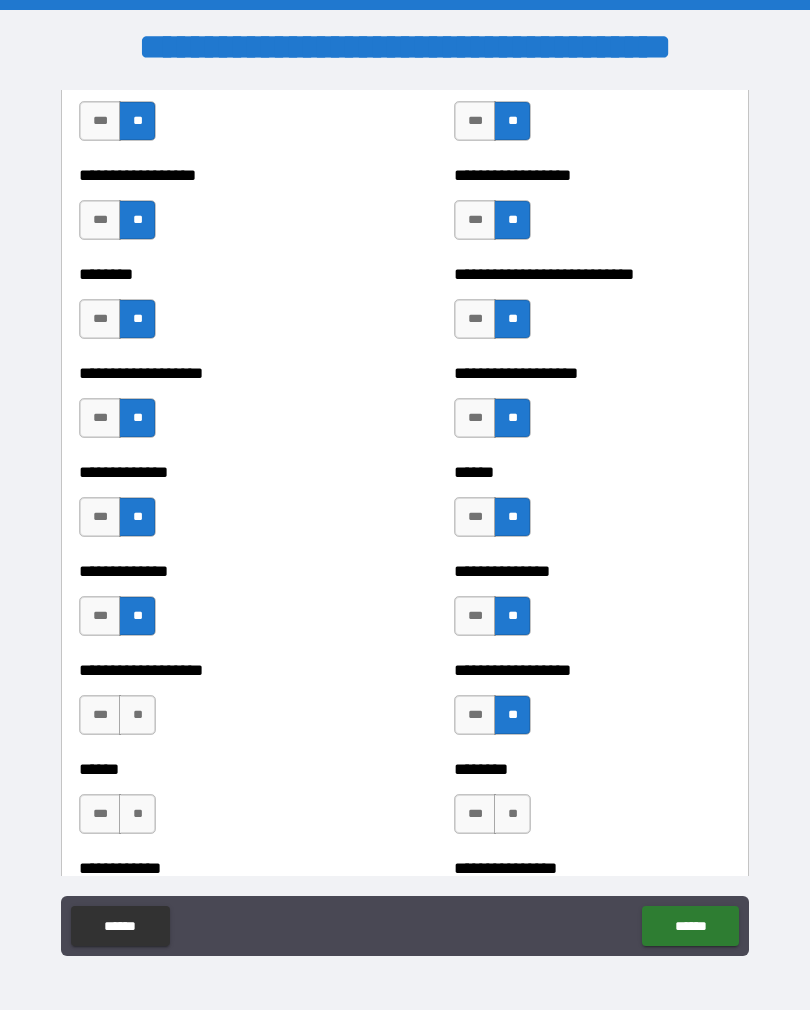 click on "**" at bounding box center [512, 814] 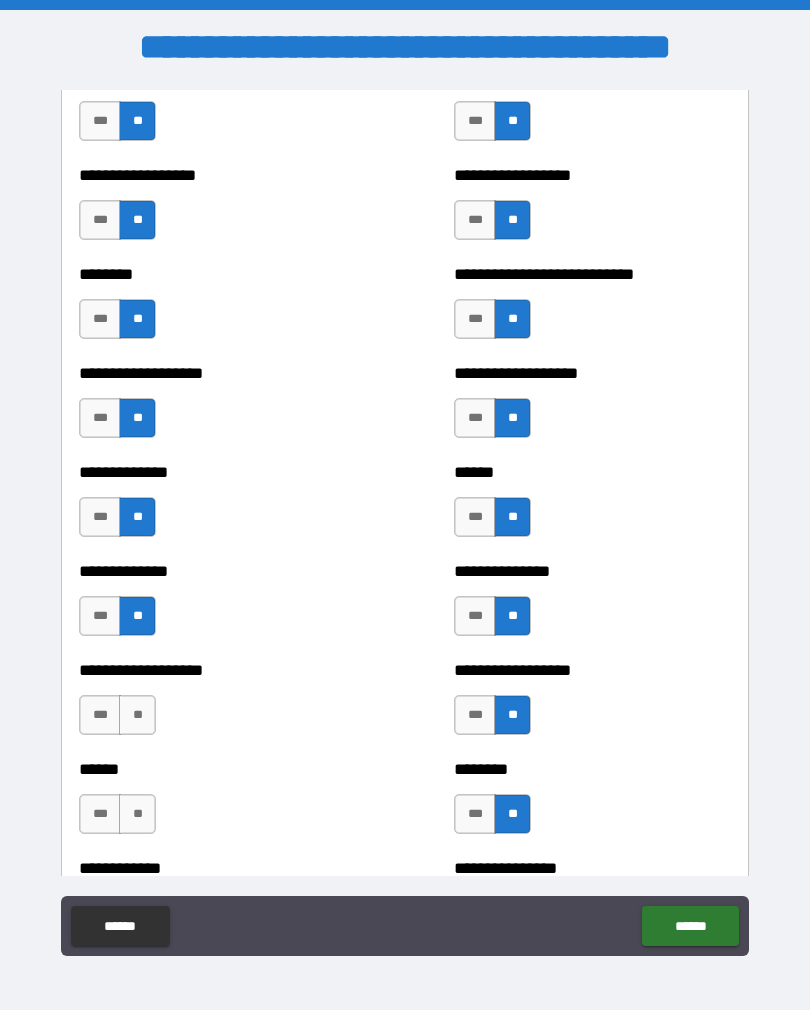 click on "**" at bounding box center (137, 715) 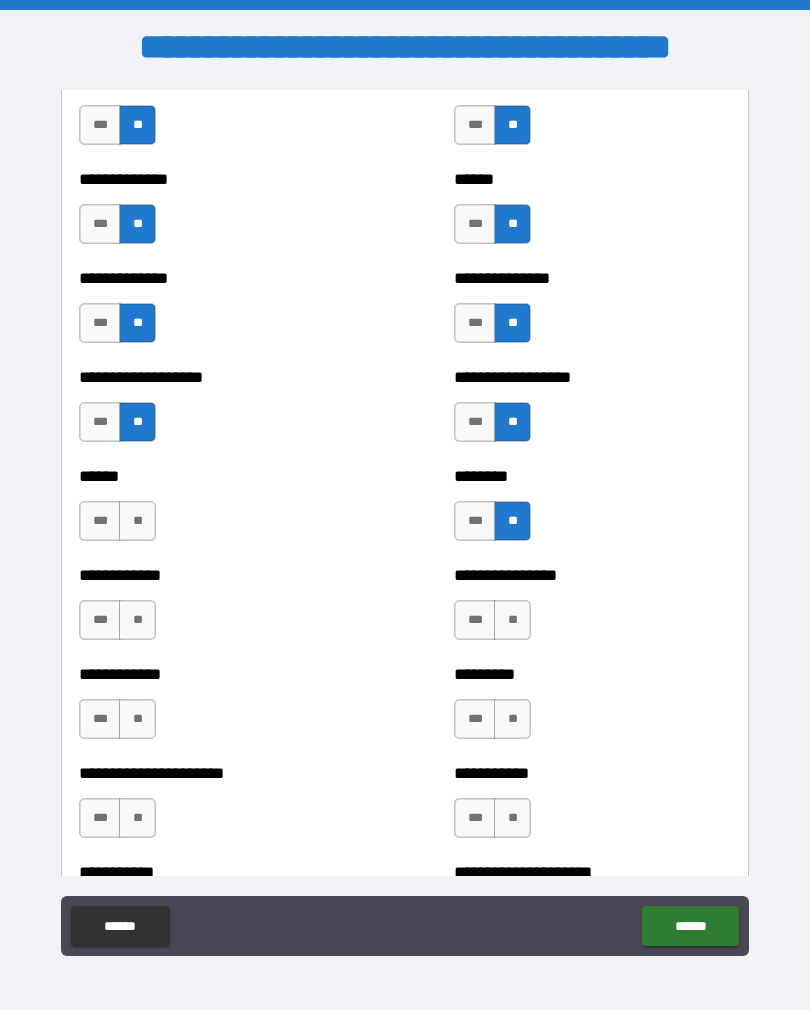 scroll, scrollTop: 4759, scrollLeft: 0, axis: vertical 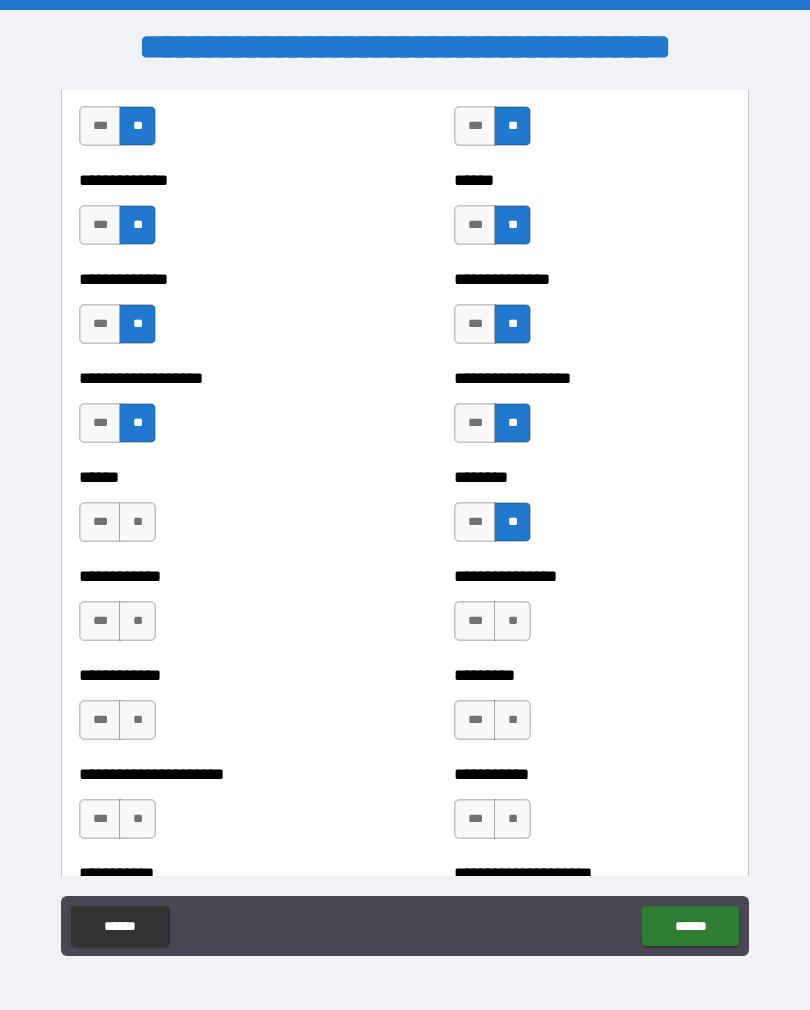 click on "**" at bounding box center [137, 522] 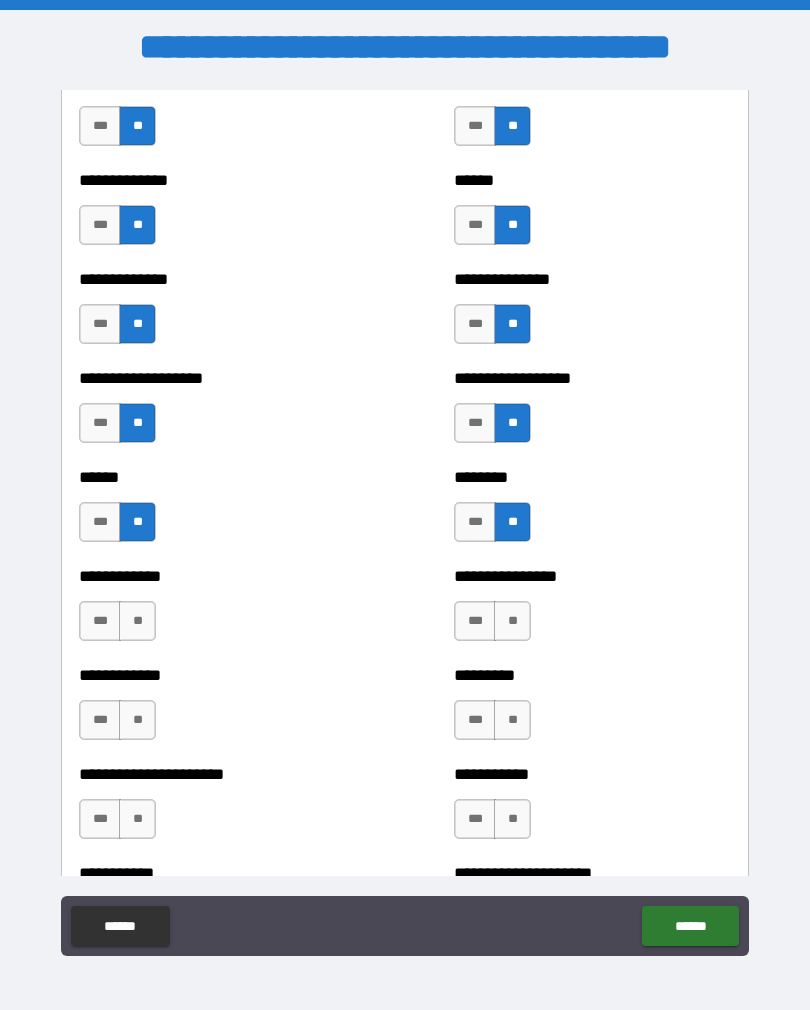 click on "**" at bounding box center [512, 621] 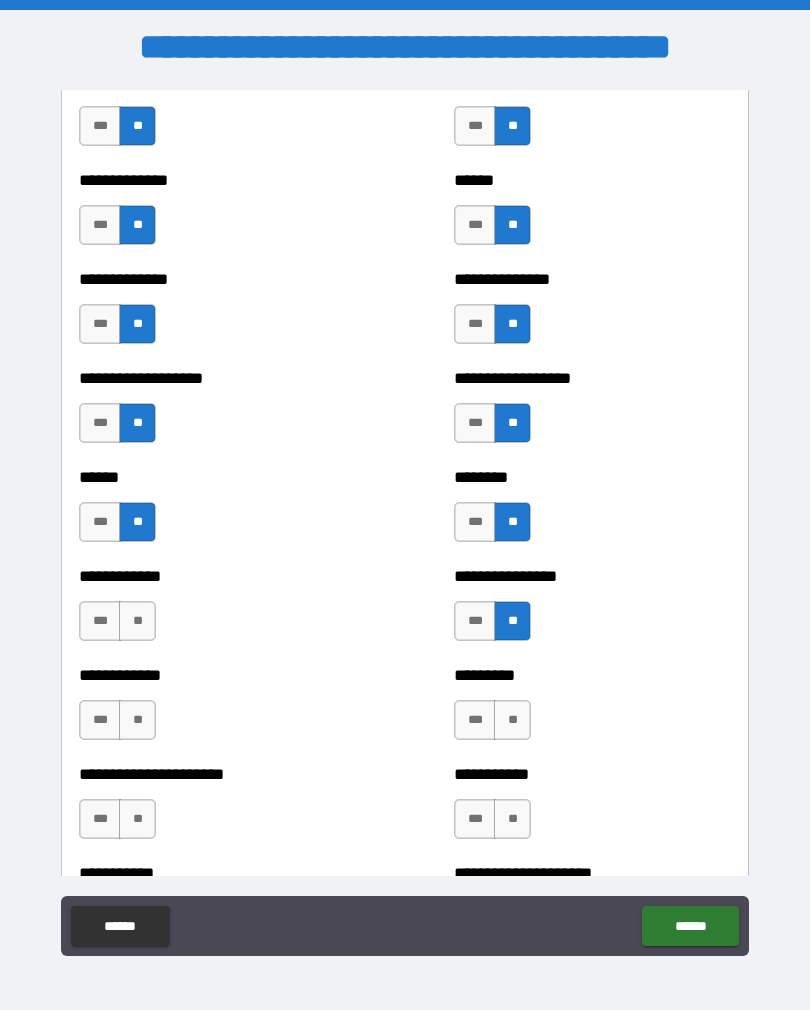 click on "**" at bounding box center [137, 621] 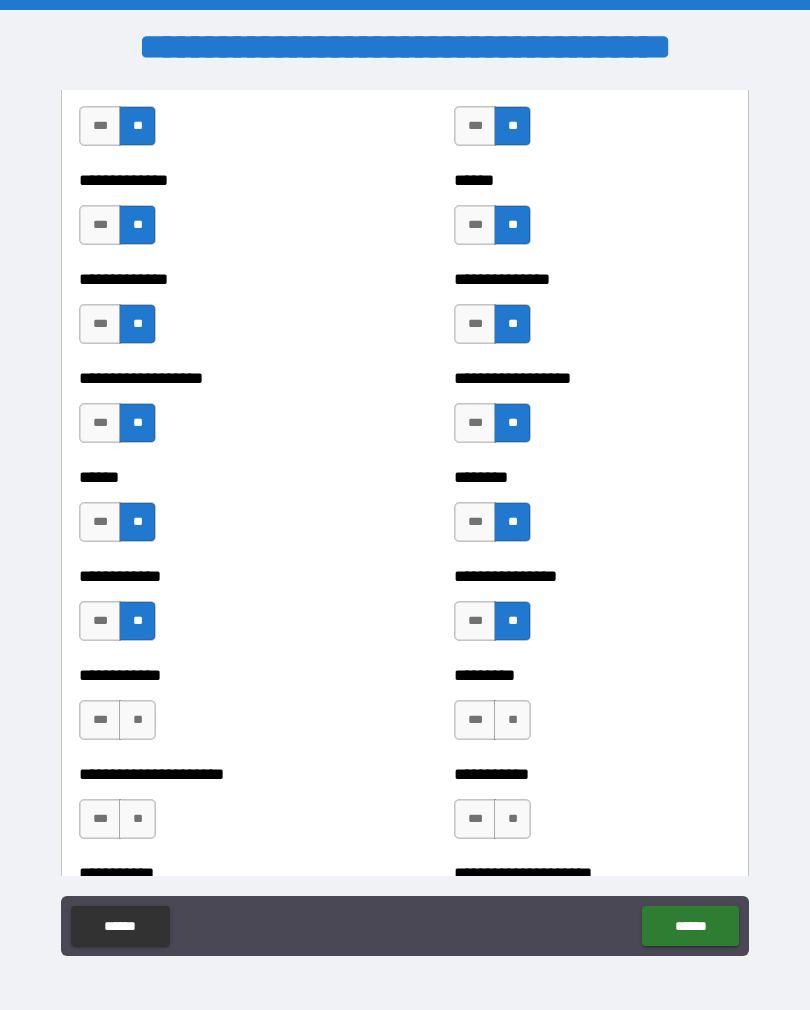 click on "**" at bounding box center (512, 720) 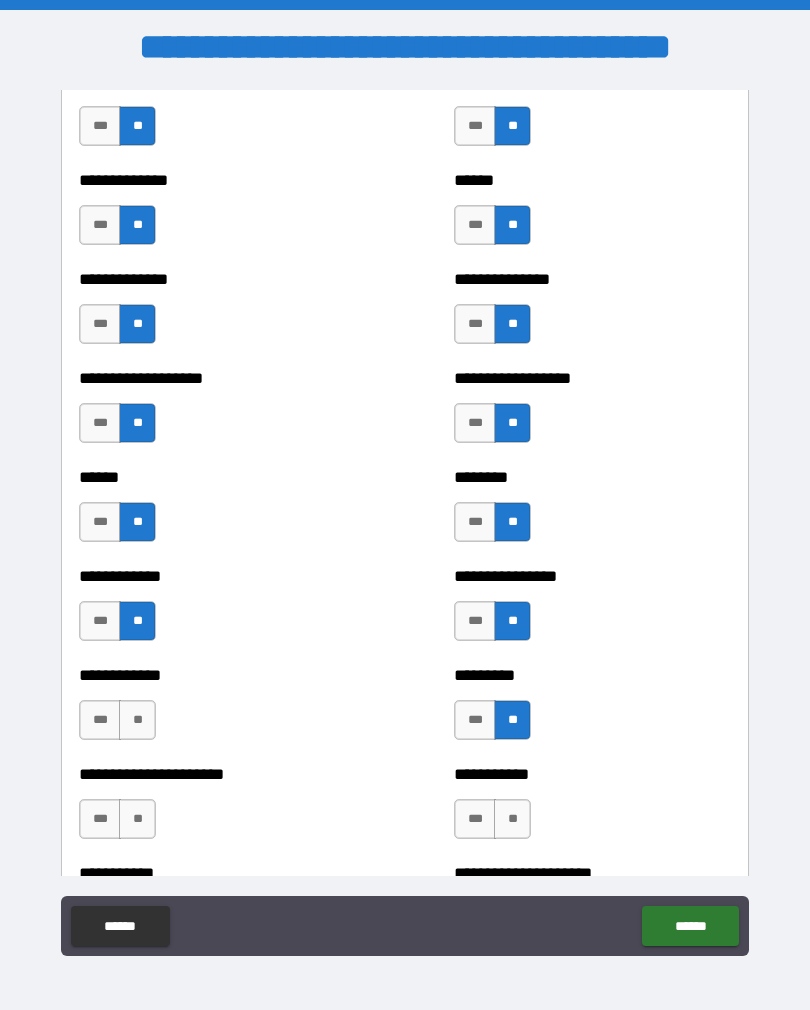 click on "**" at bounding box center (137, 720) 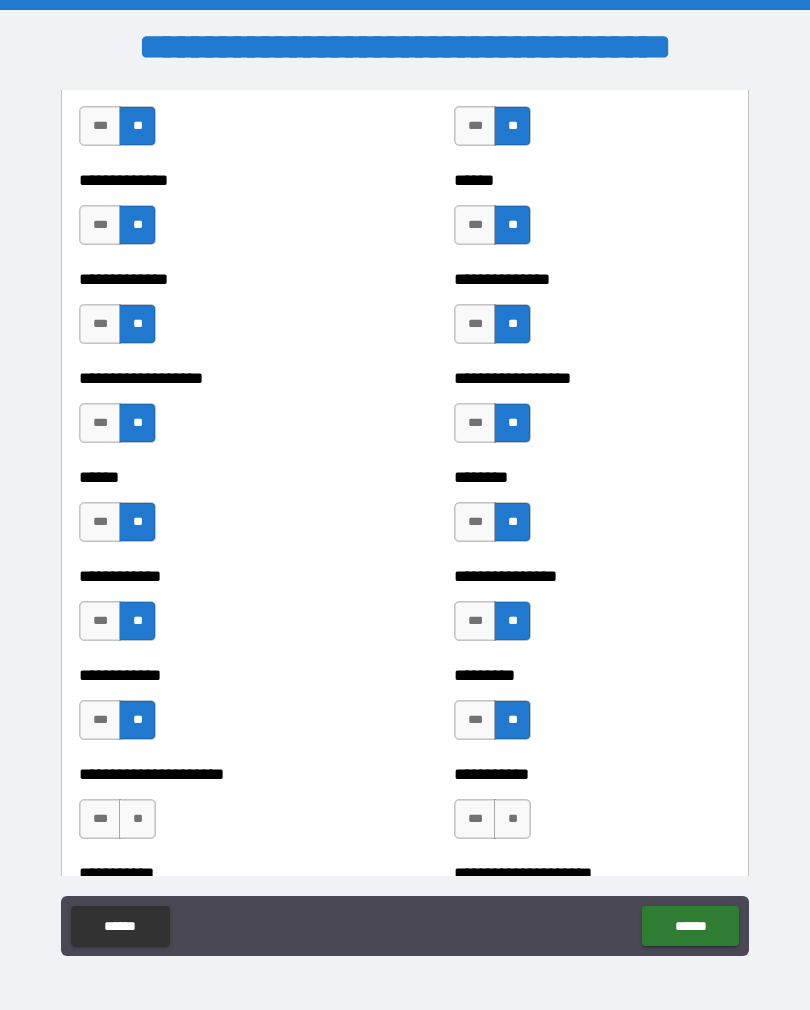 click on "**" at bounding box center [512, 819] 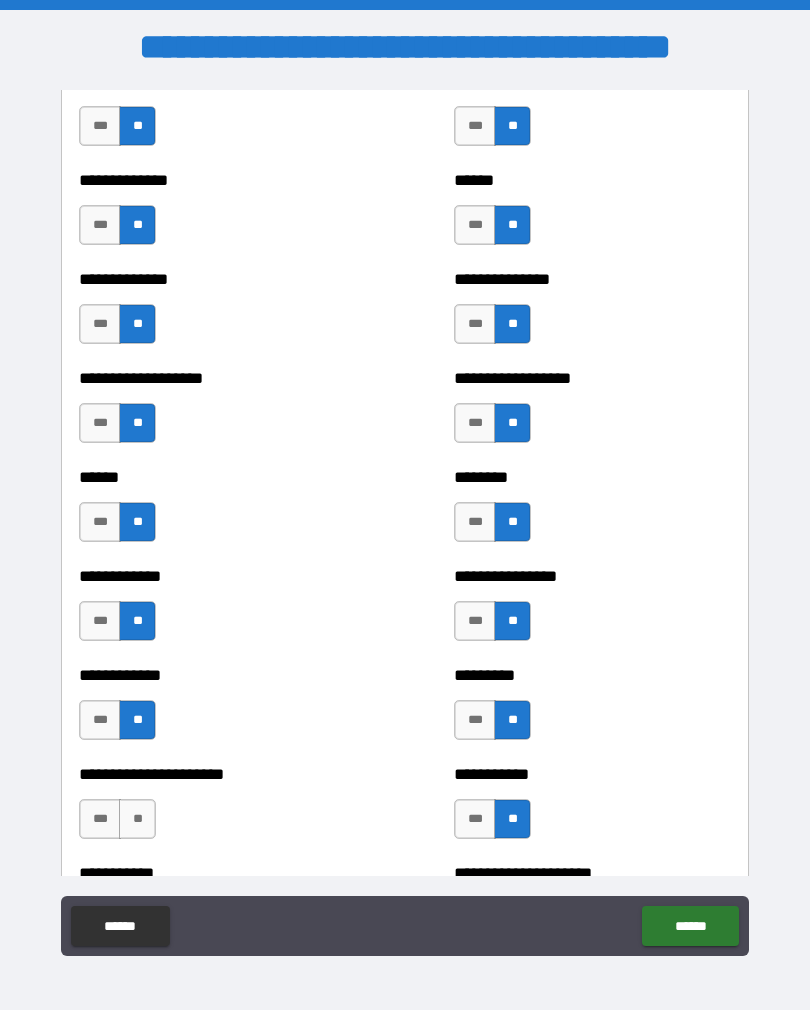 click on "**" at bounding box center [137, 819] 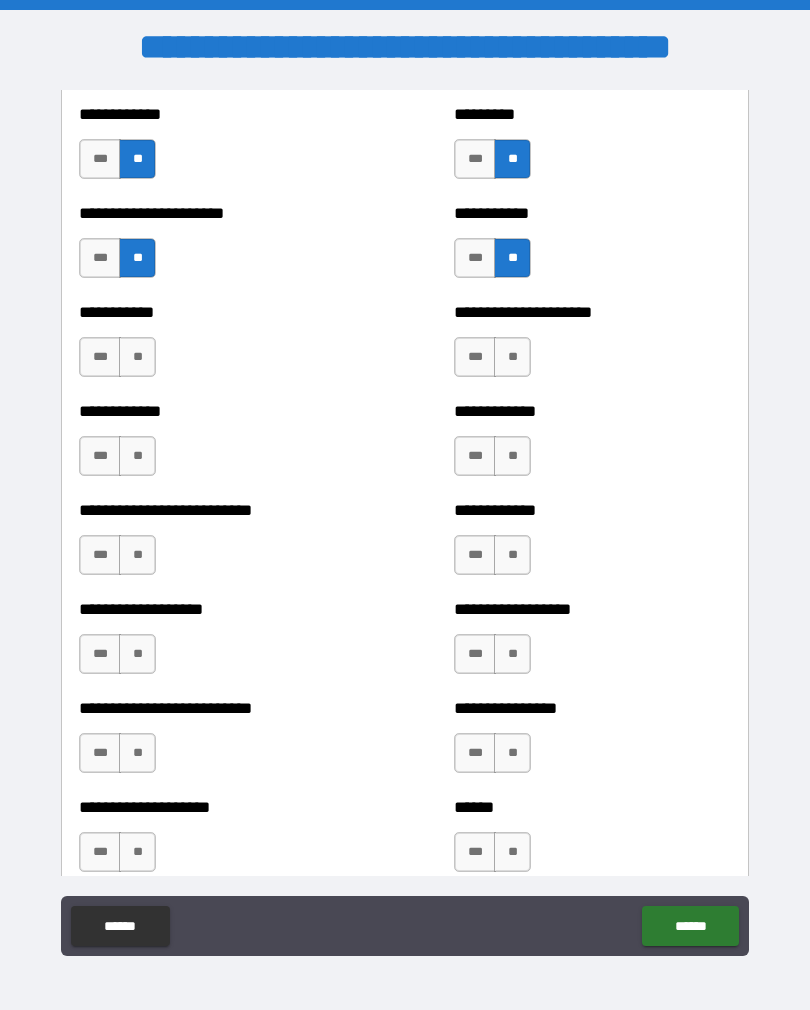scroll, scrollTop: 5318, scrollLeft: 0, axis: vertical 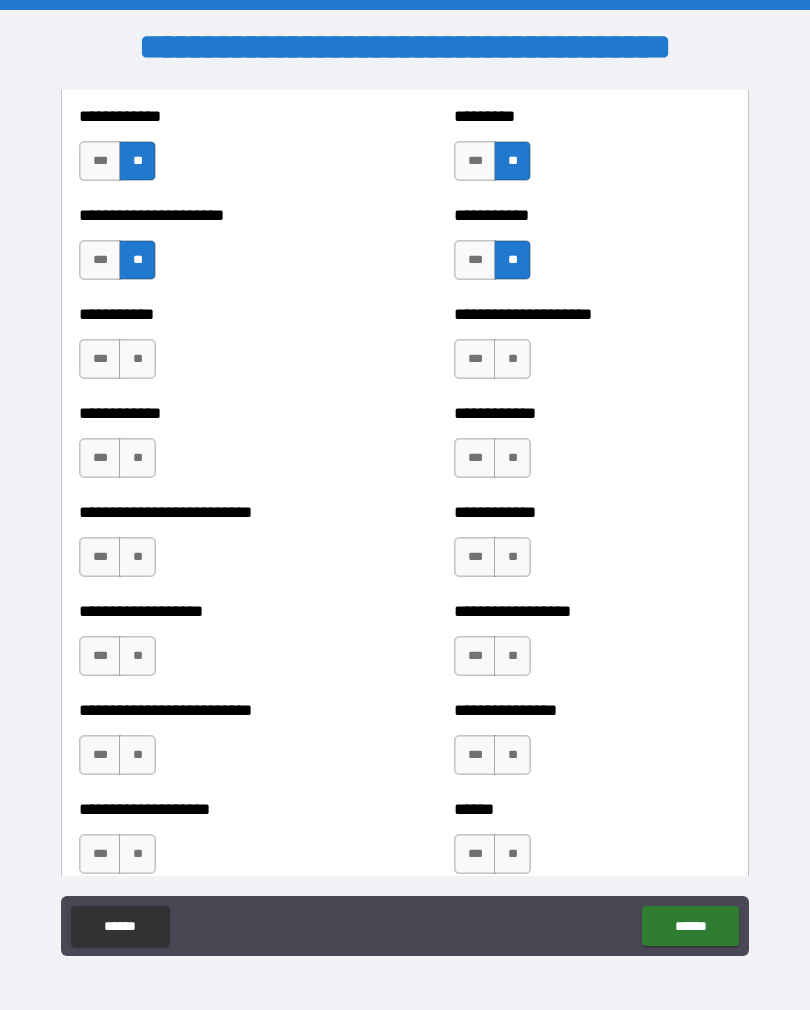 click on "**" at bounding box center [512, 359] 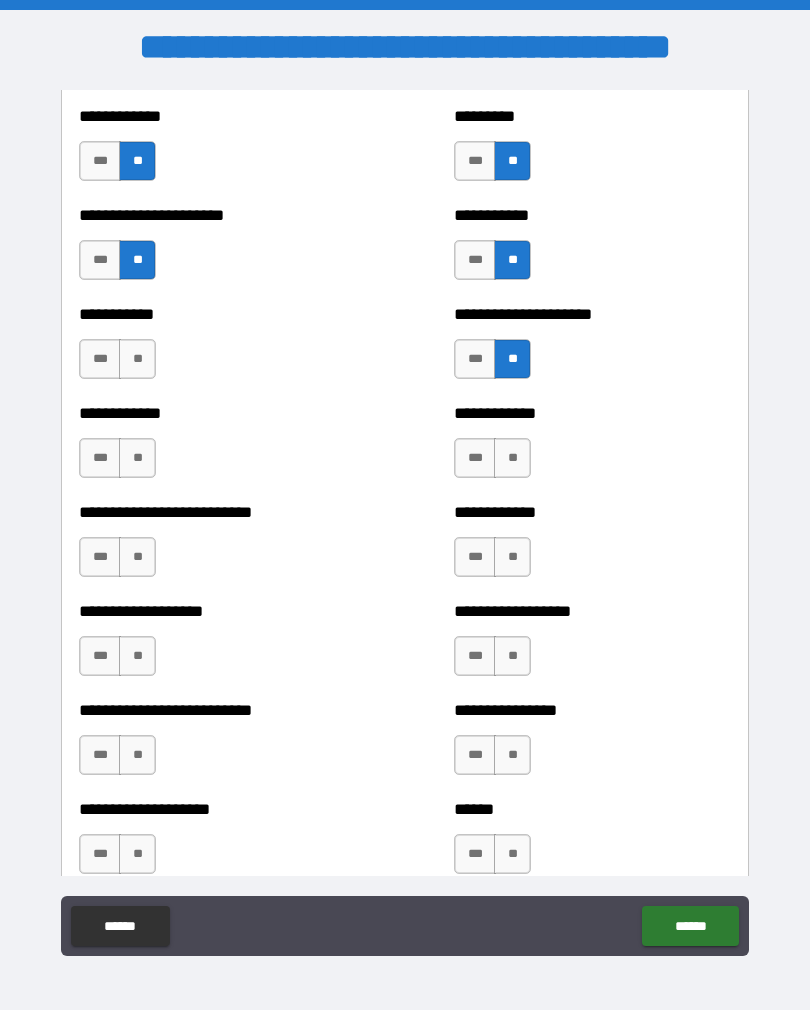 click on "**" at bounding box center (137, 359) 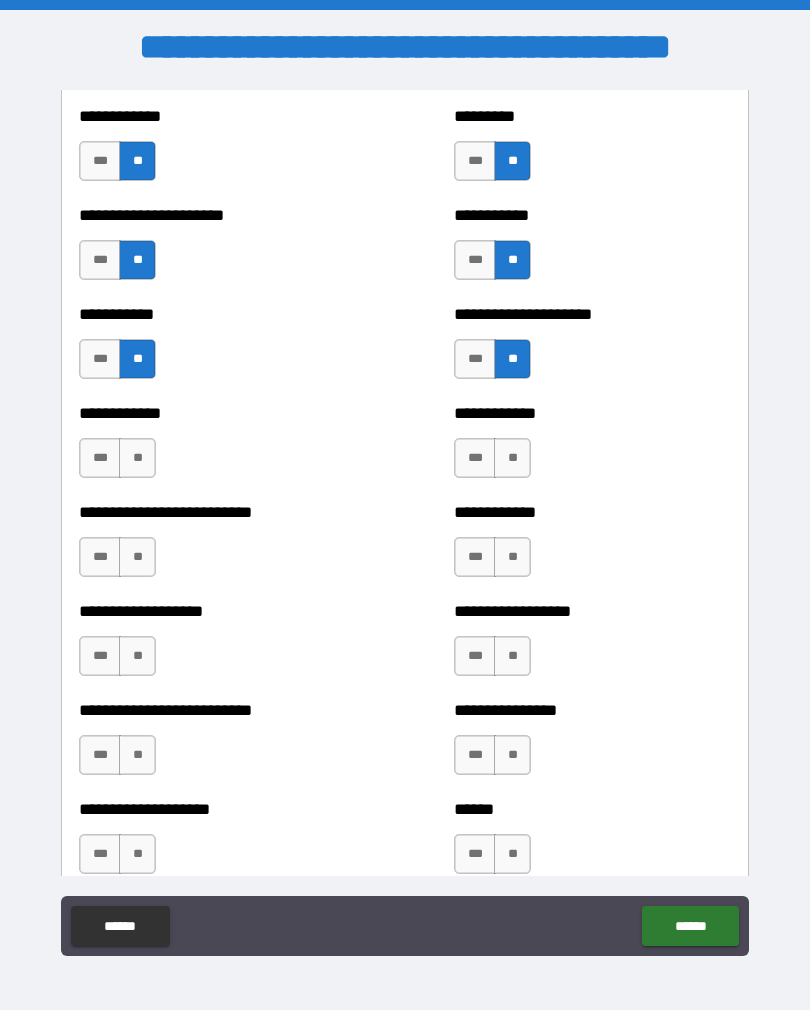 click on "**" at bounding box center [512, 458] 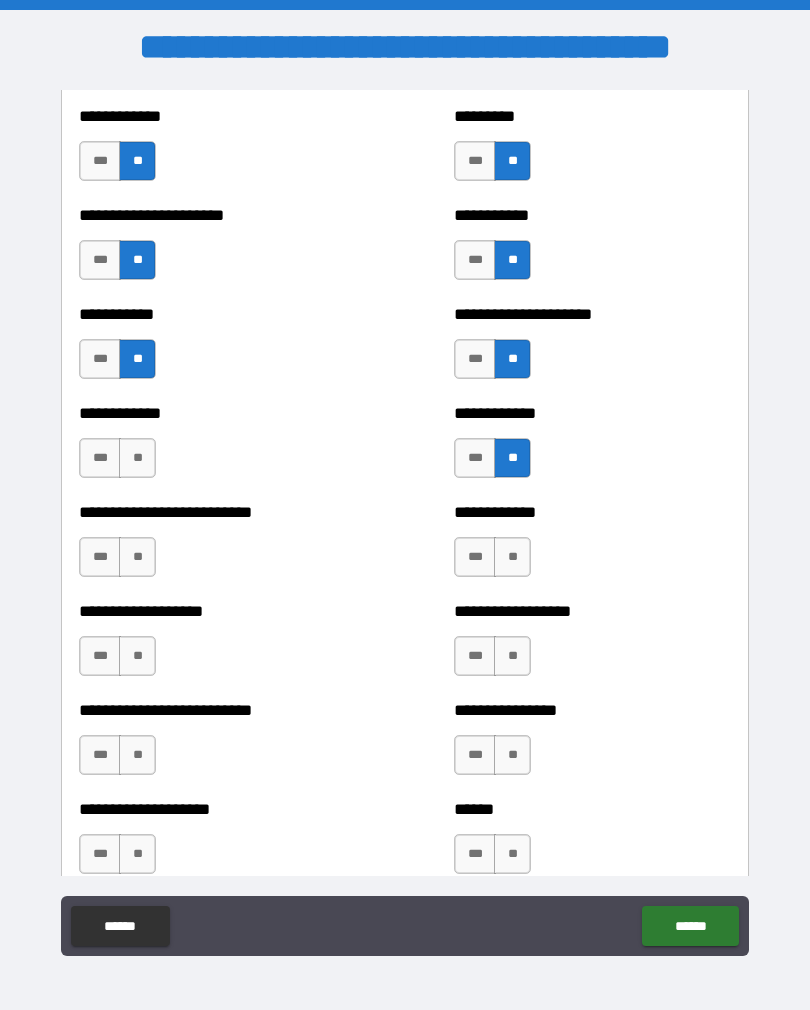 click on "**" at bounding box center [137, 458] 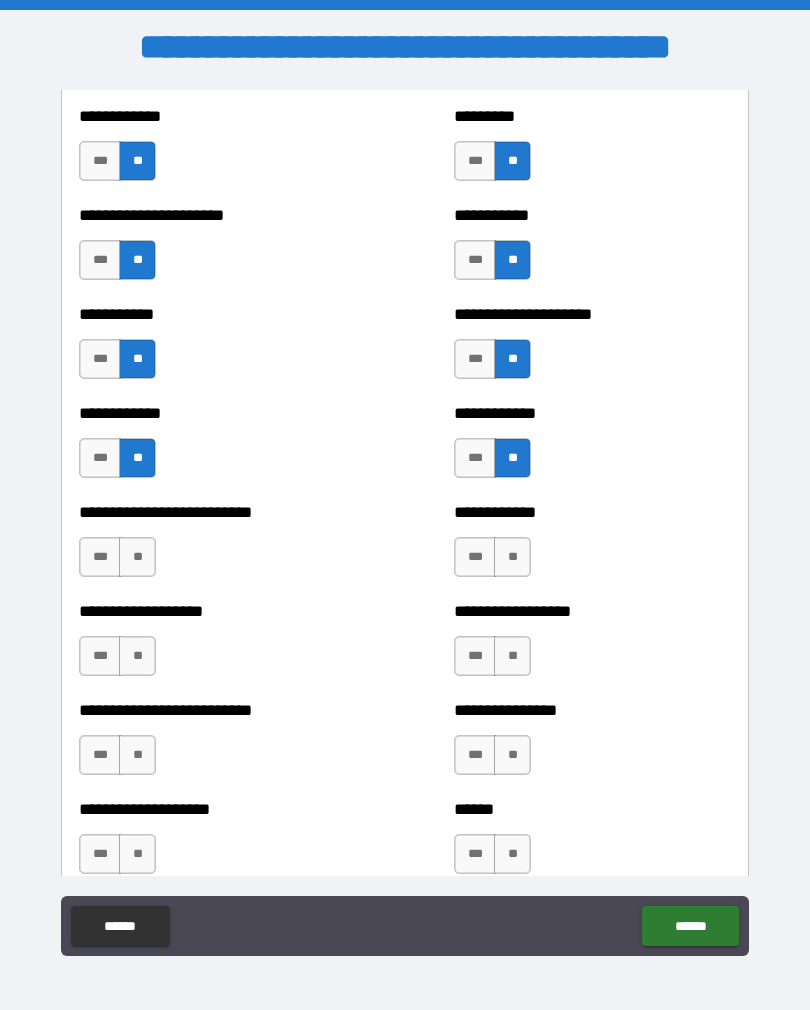 click on "**" at bounding box center (512, 557) 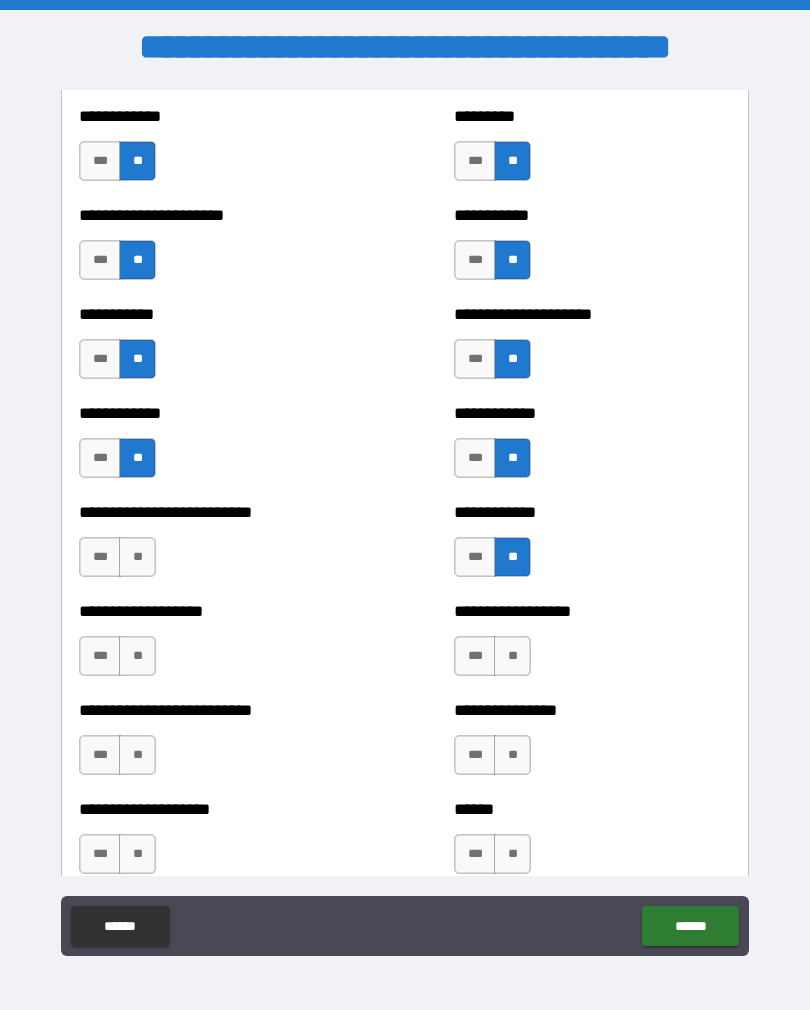 click on "**" at bounding box center [137, 557] 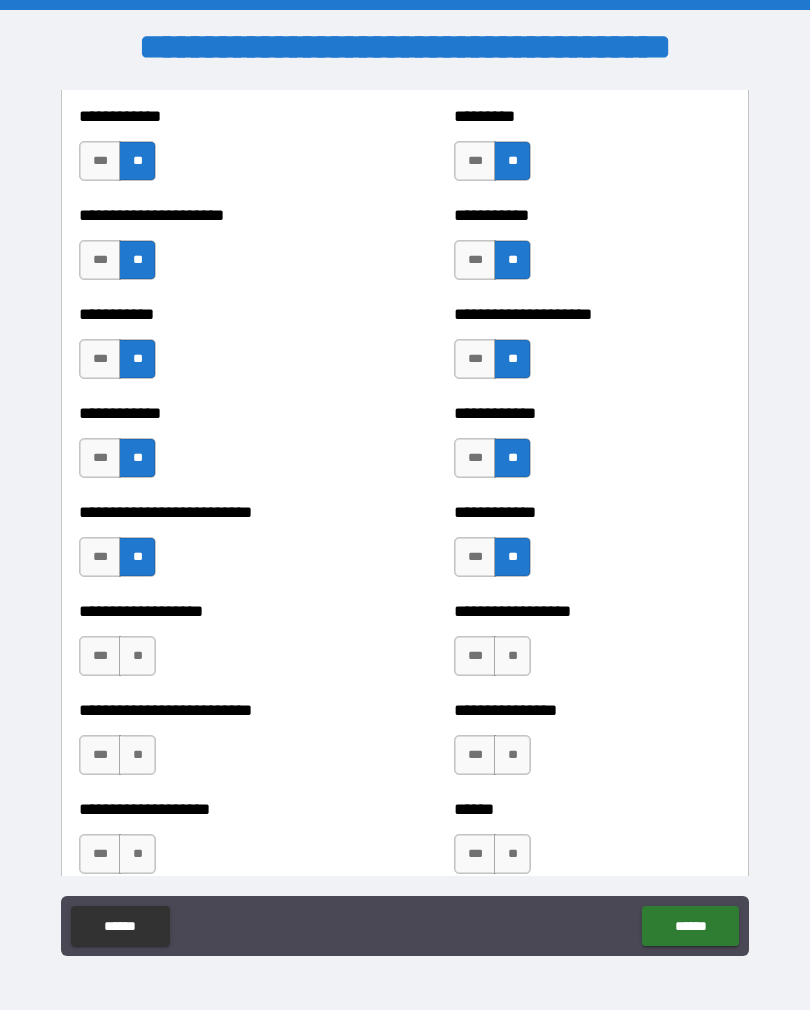 click on "**" at bounding box center (512, 656) 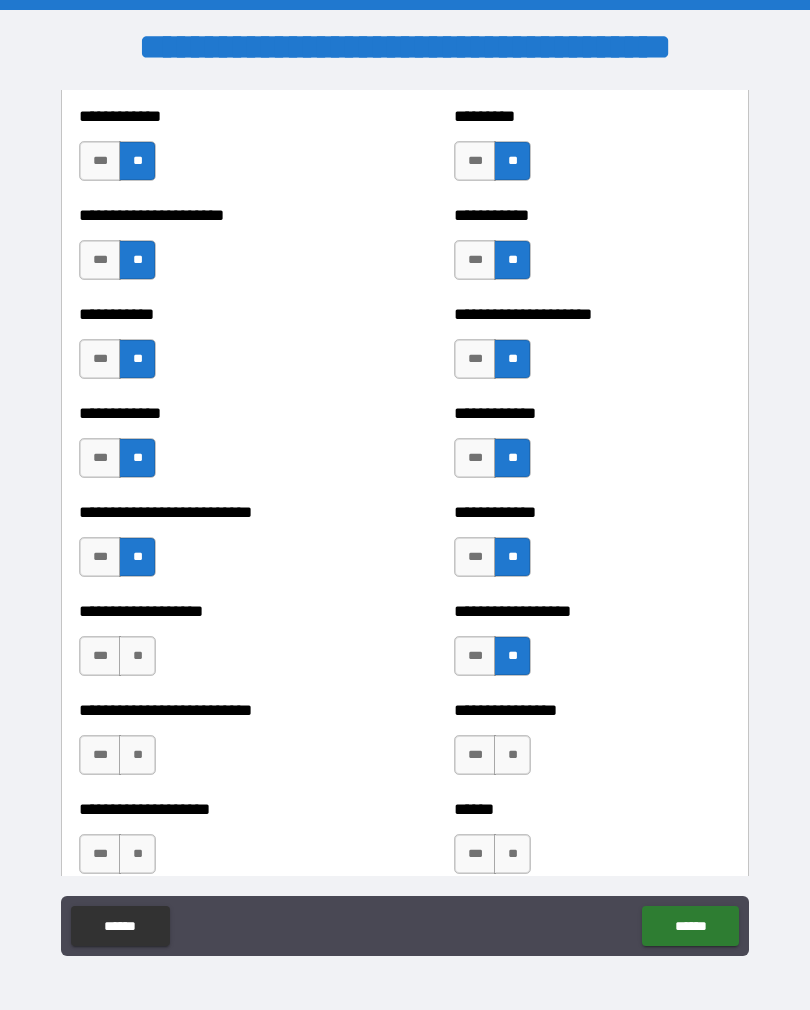 click on "**" at bounding box center (137, 656) 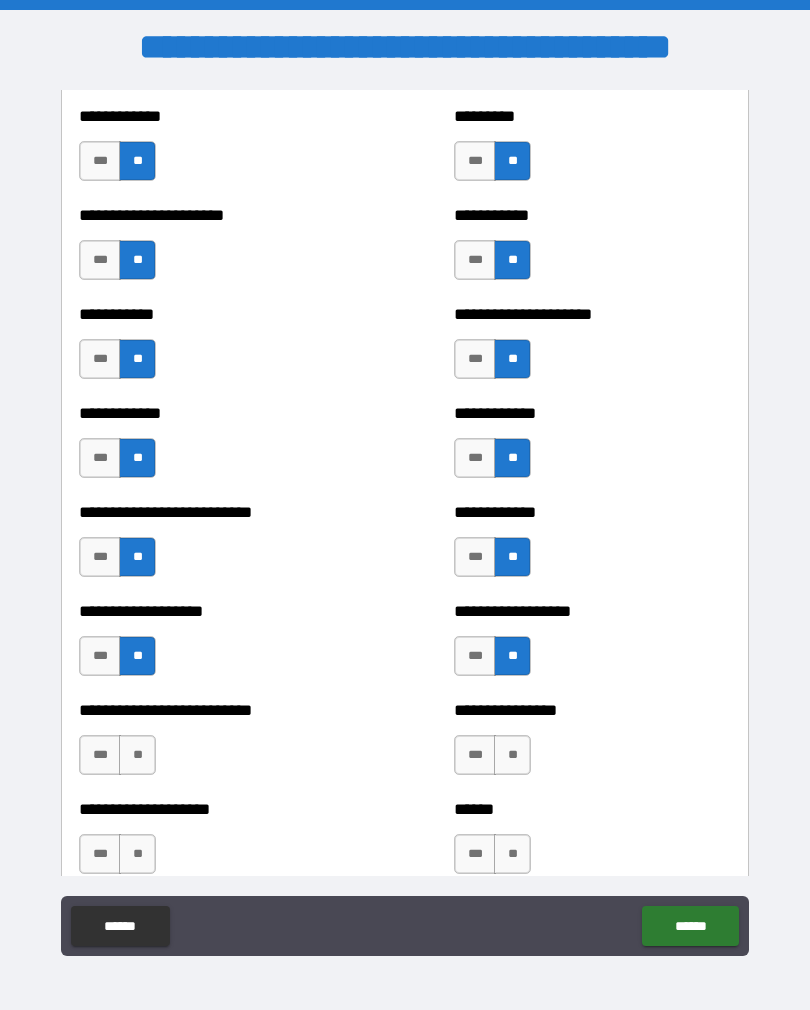click on "**********" at bounding box center (592, 745) 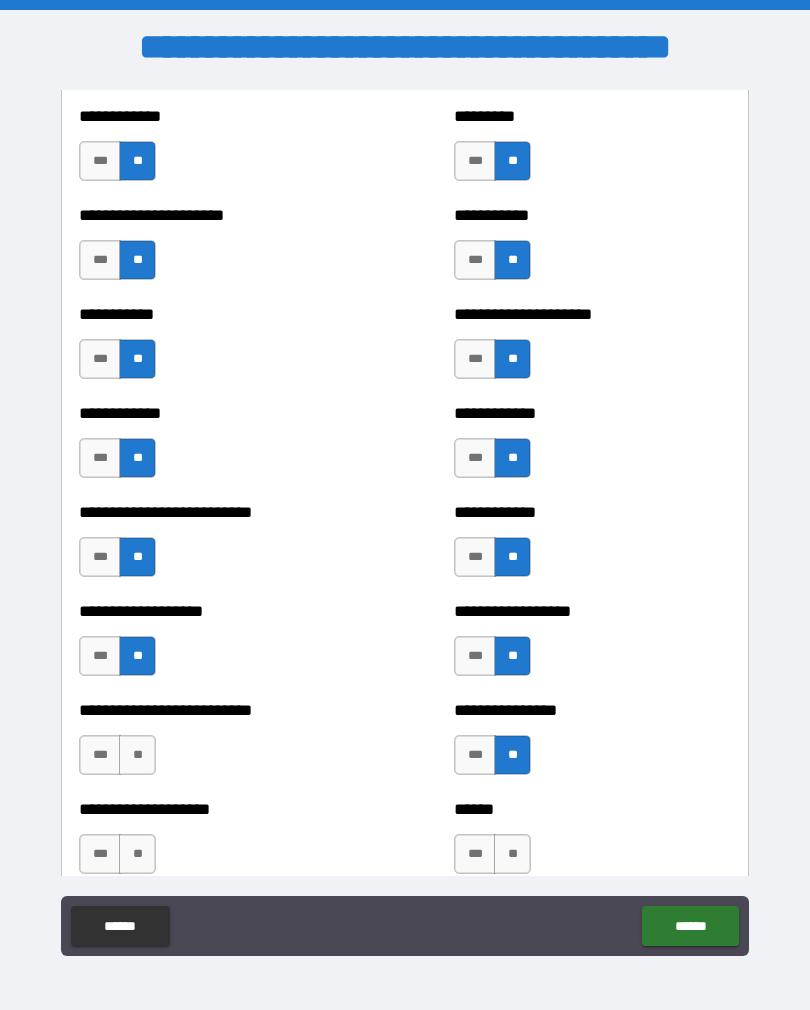 click on "**" at bounding box center [137, 755] 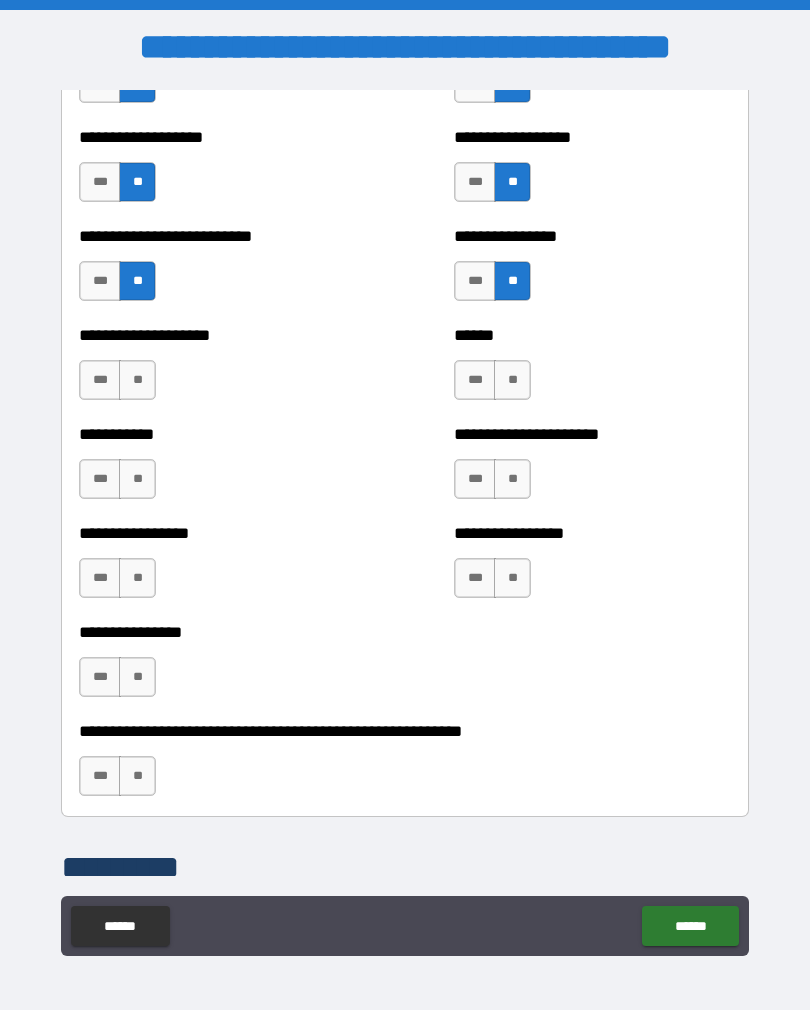 scroll, scrollTop: 5789, scrollLeft: 0, axis: vertical 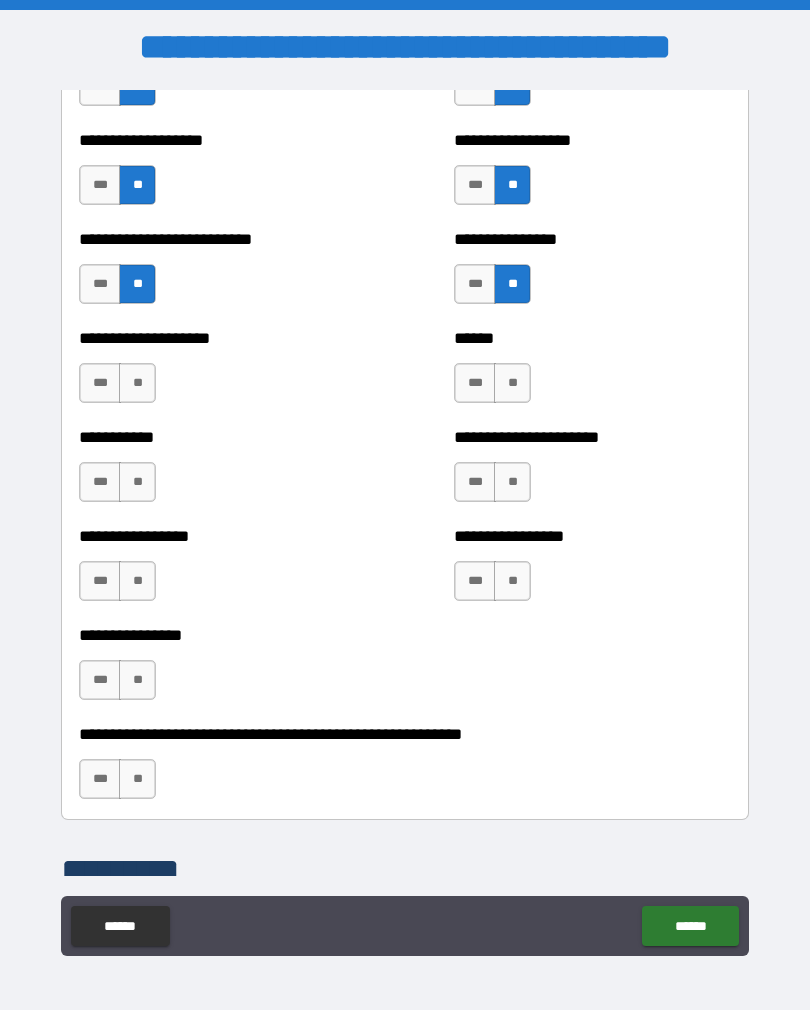 click on "**" at bounding box center [512, 383] 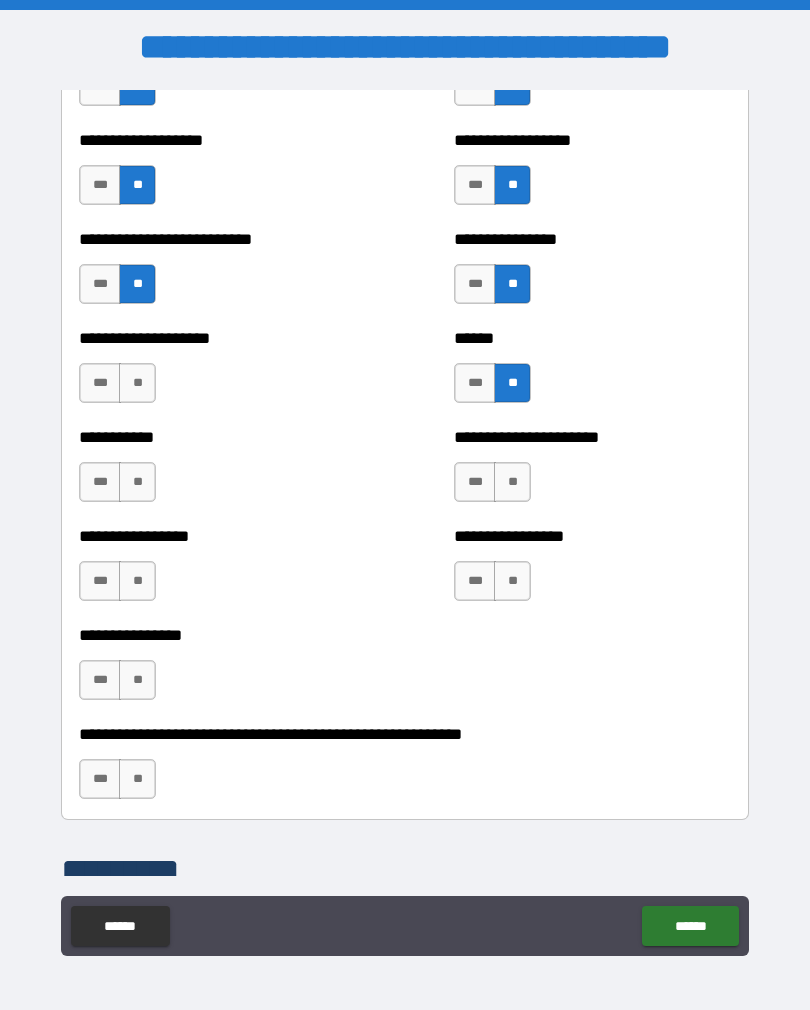 click on "**" at bounding box center (137, 383) 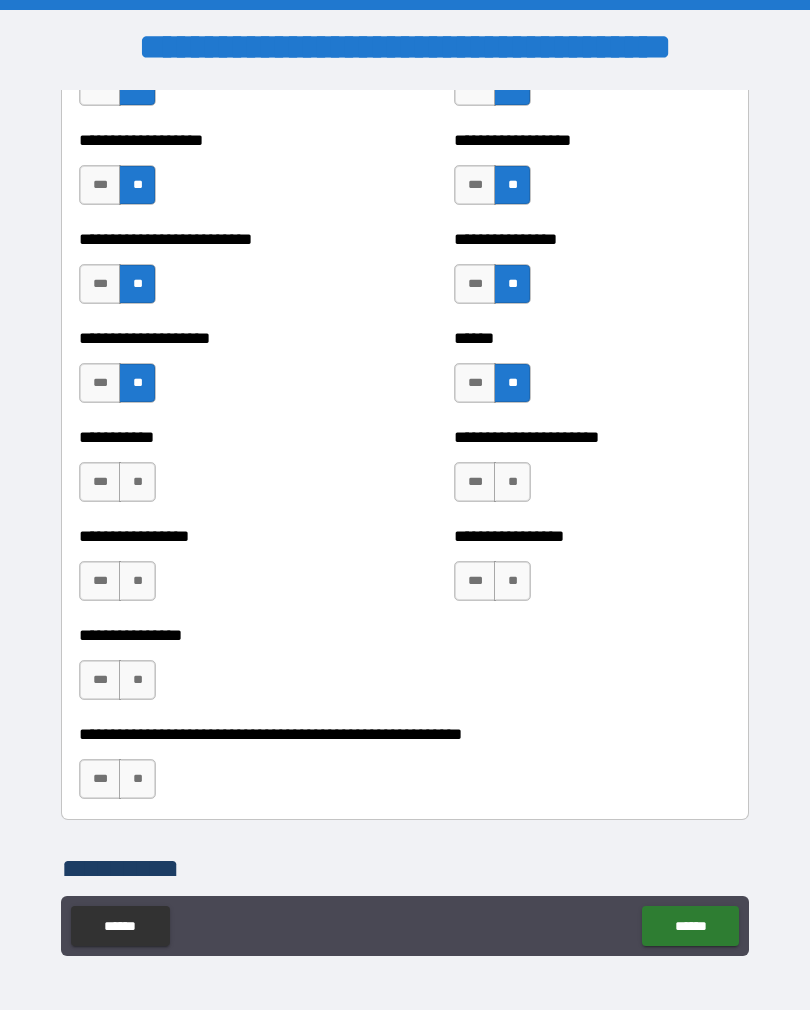 click on "**" at bounding box center (512, 482) 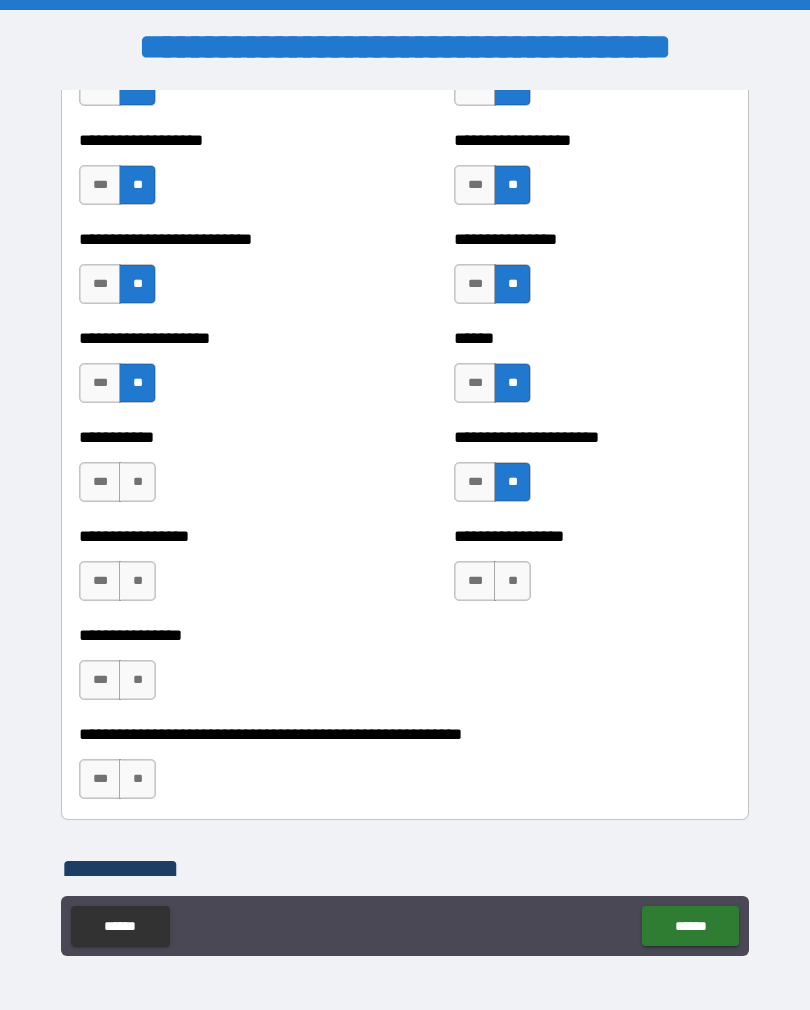 click on "**" at bounding box center (137, 482) 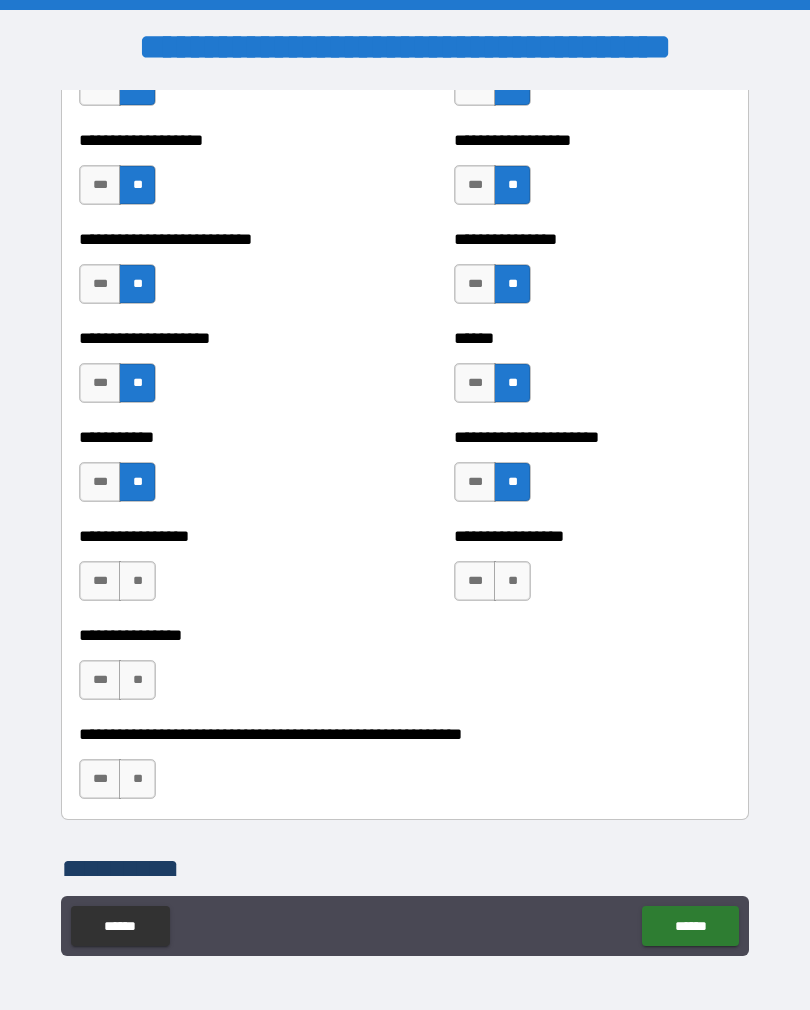 click on "**" at bounding box center [512, 581] 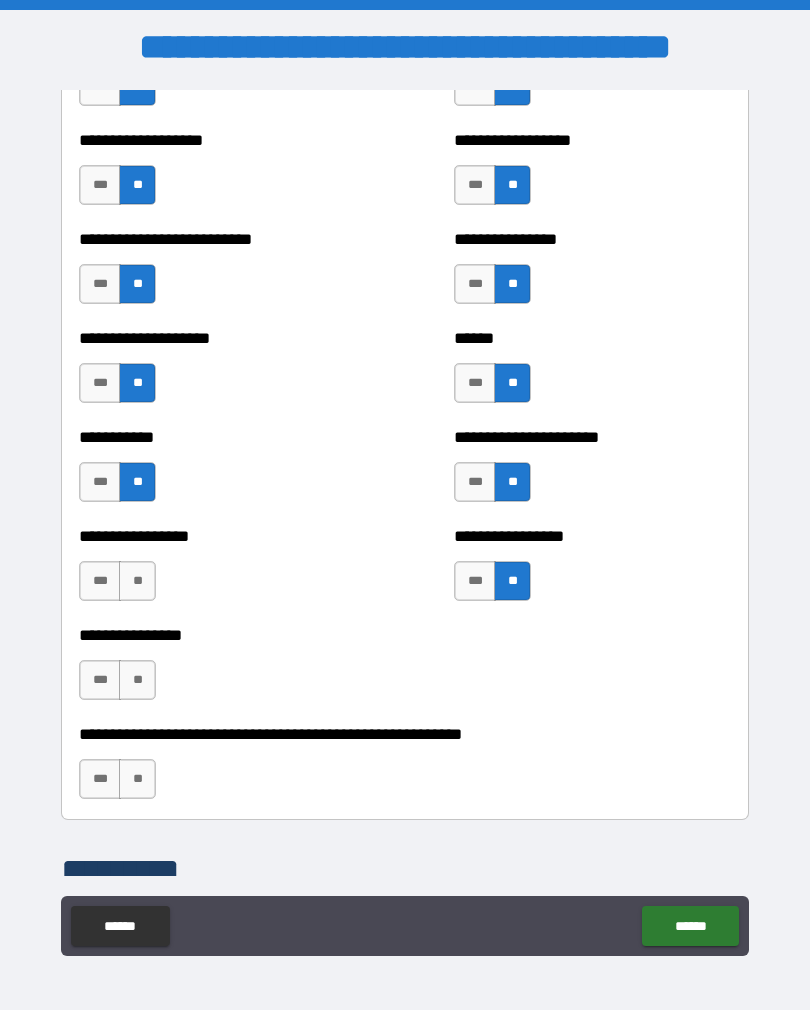 click on "**" at bounding box center [137, 581] 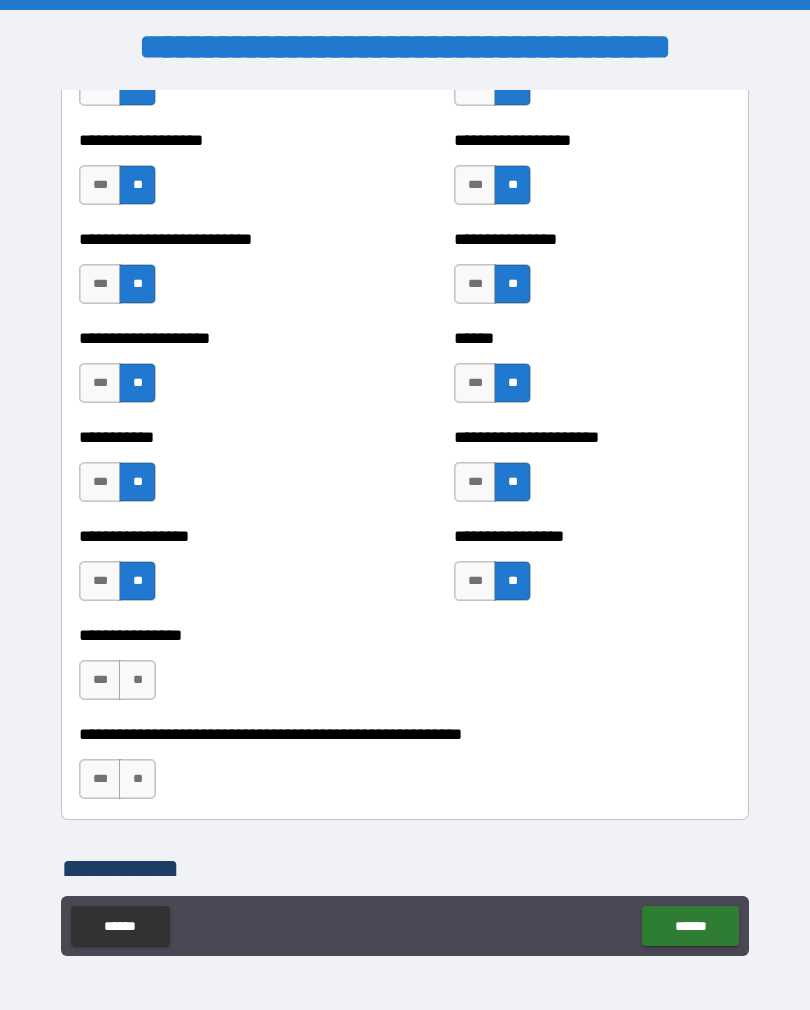 click on "**" at bounding box center [137, 680] 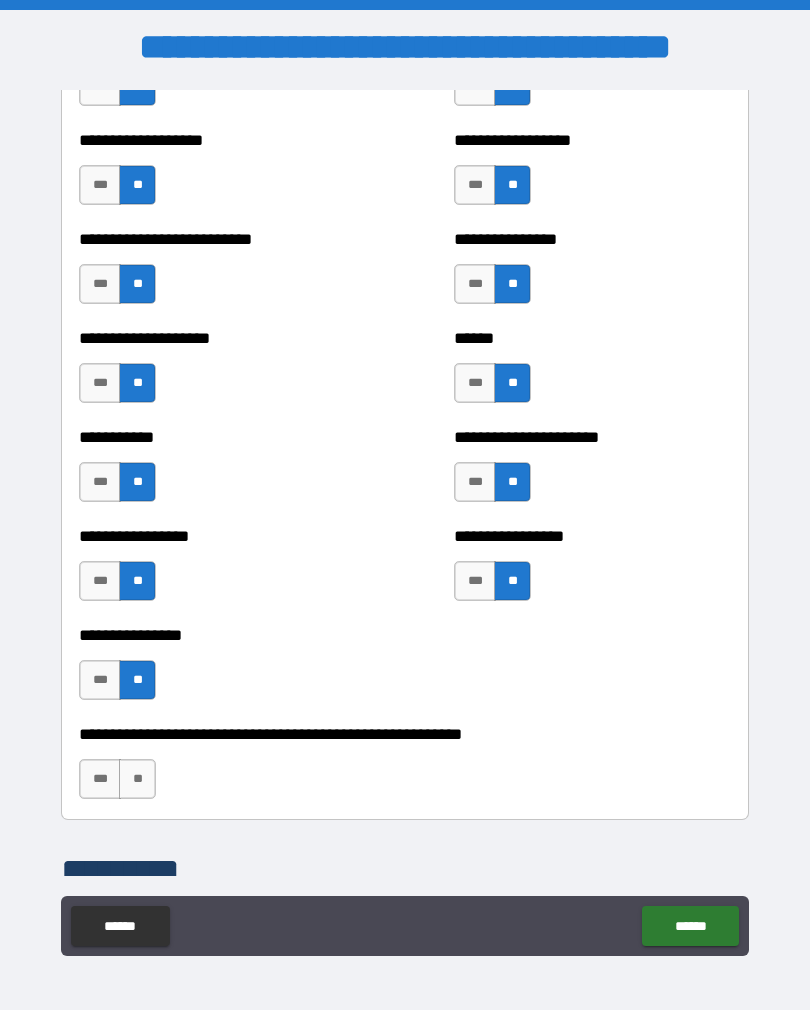 click on "**" at bounding box center [137, 779] 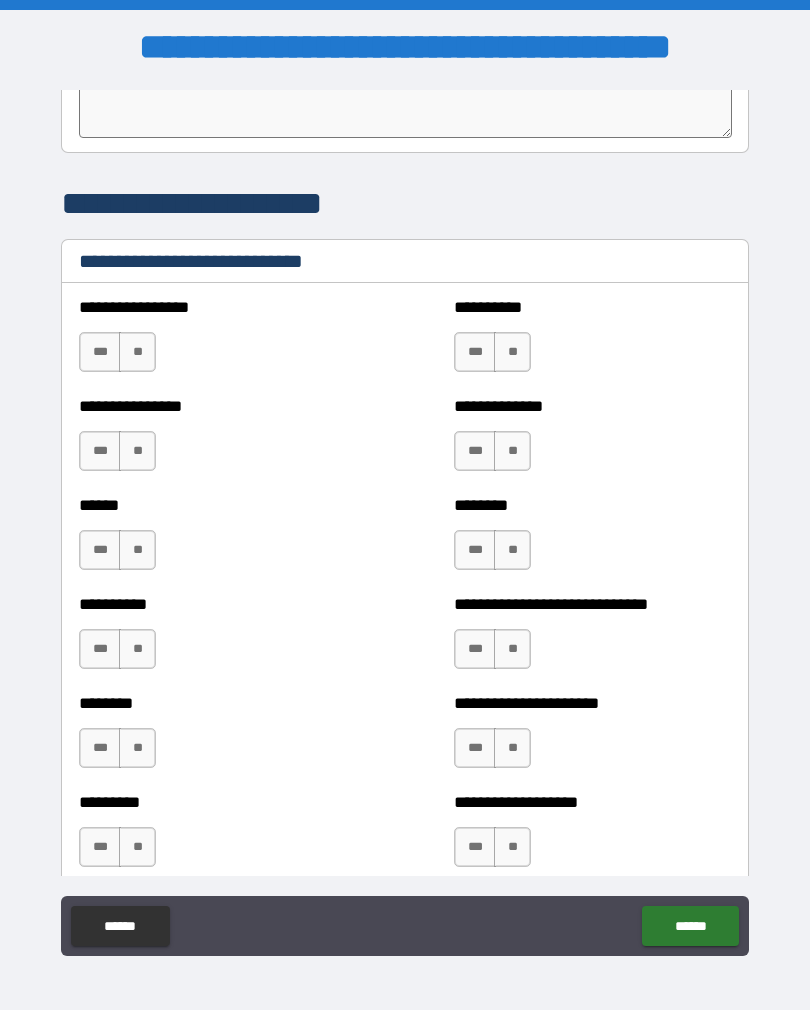 scroll, scrollTop: 6635, scrollLeft: 0, axis: vertical 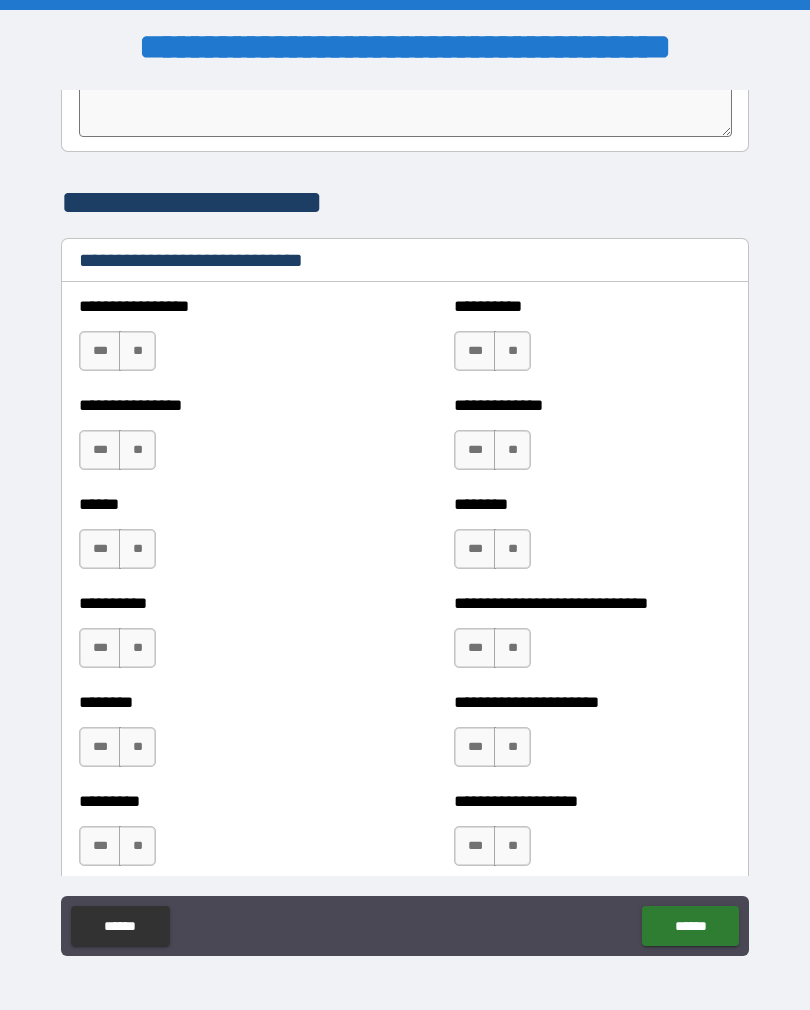 click on "**" at bounding box center [512, 351] 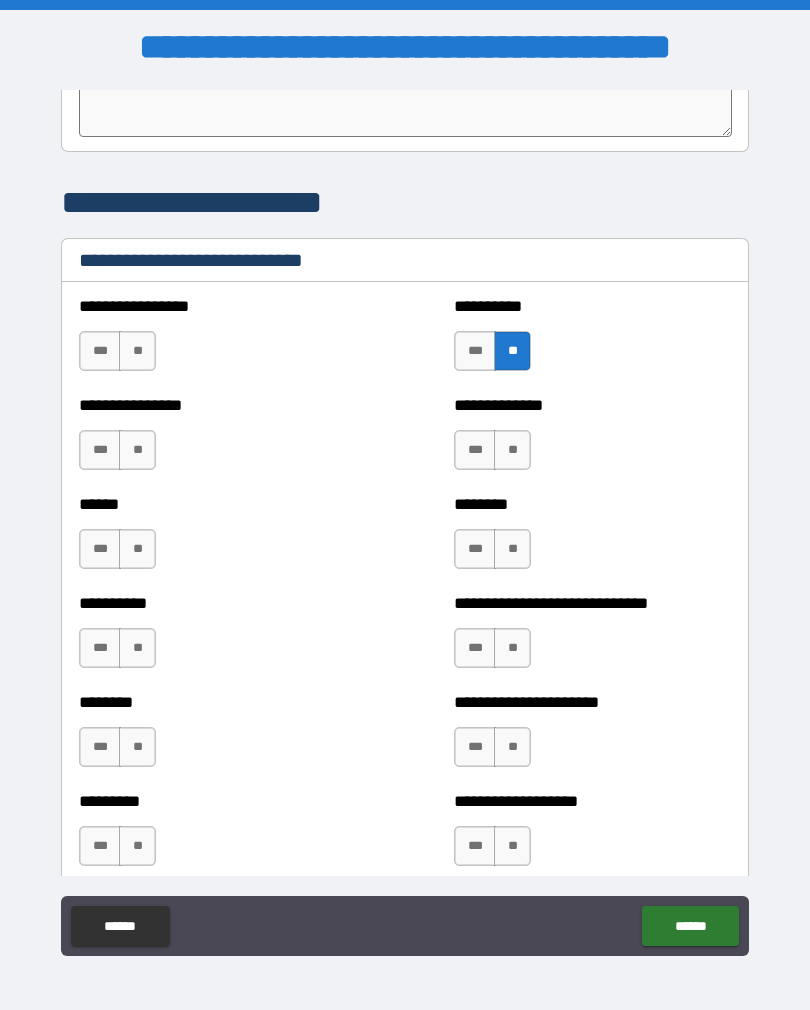 click on "***" at bounding box center (475, 450) 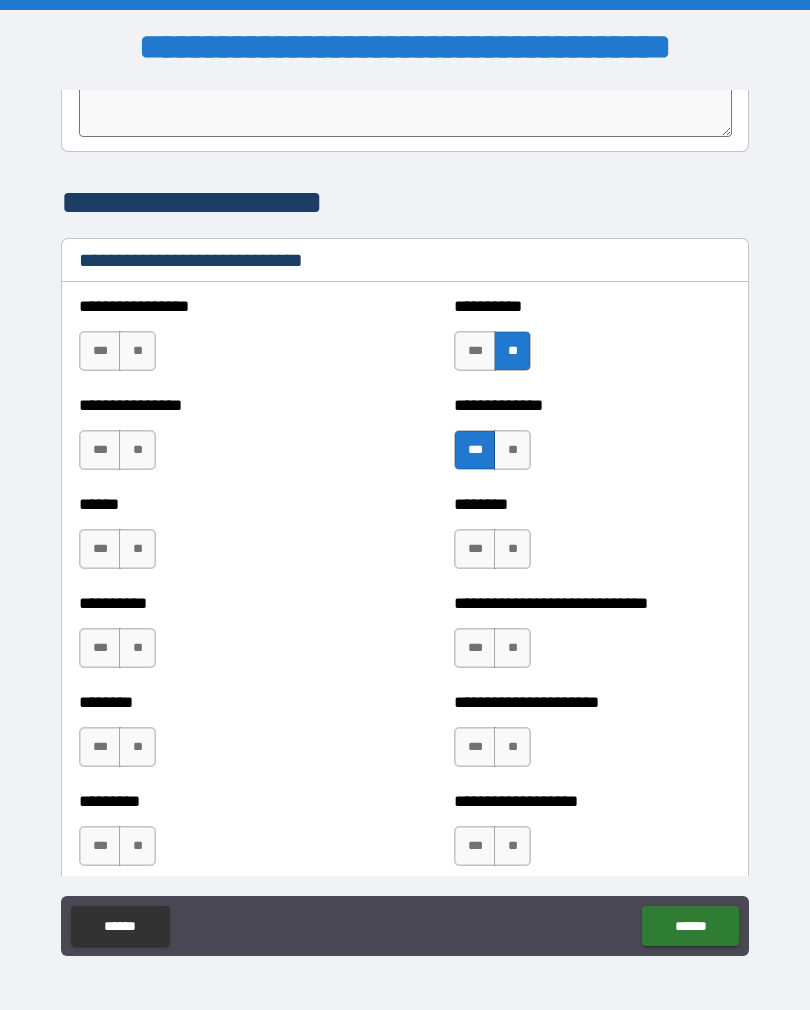 click on "**" at bounding box center (137, 450) 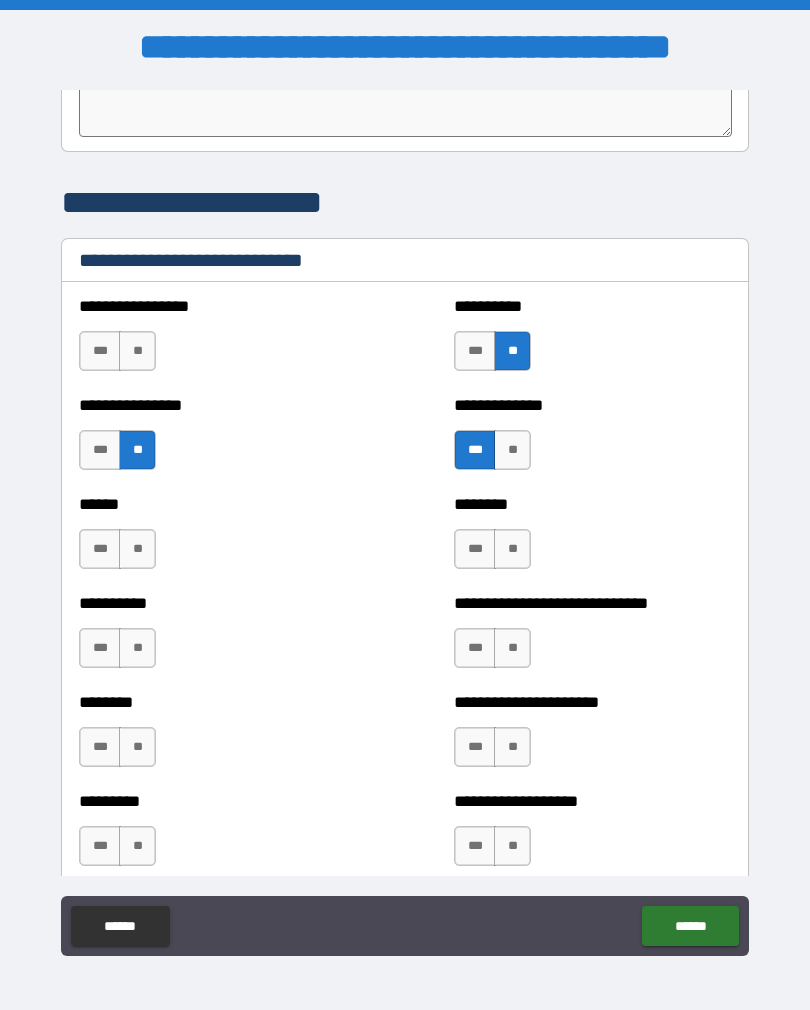 click on "**" at bounding box center (137, 351) 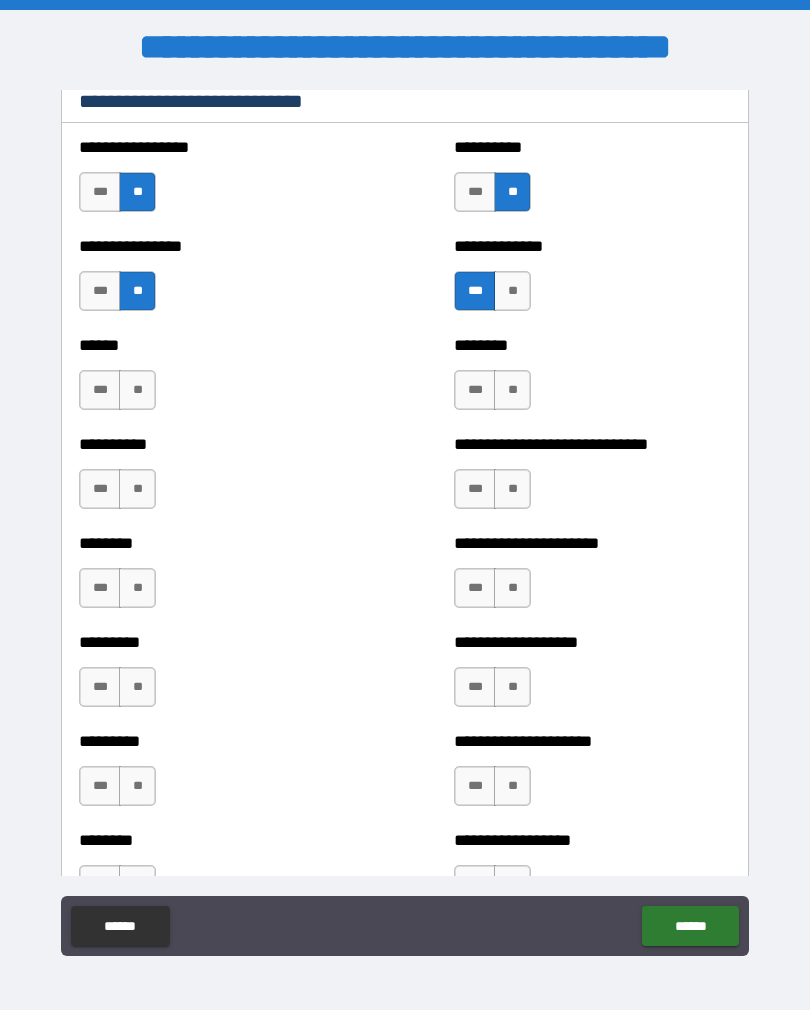 scroll, scrollTop: 6793, scrollLeft: 0, axis: vertical 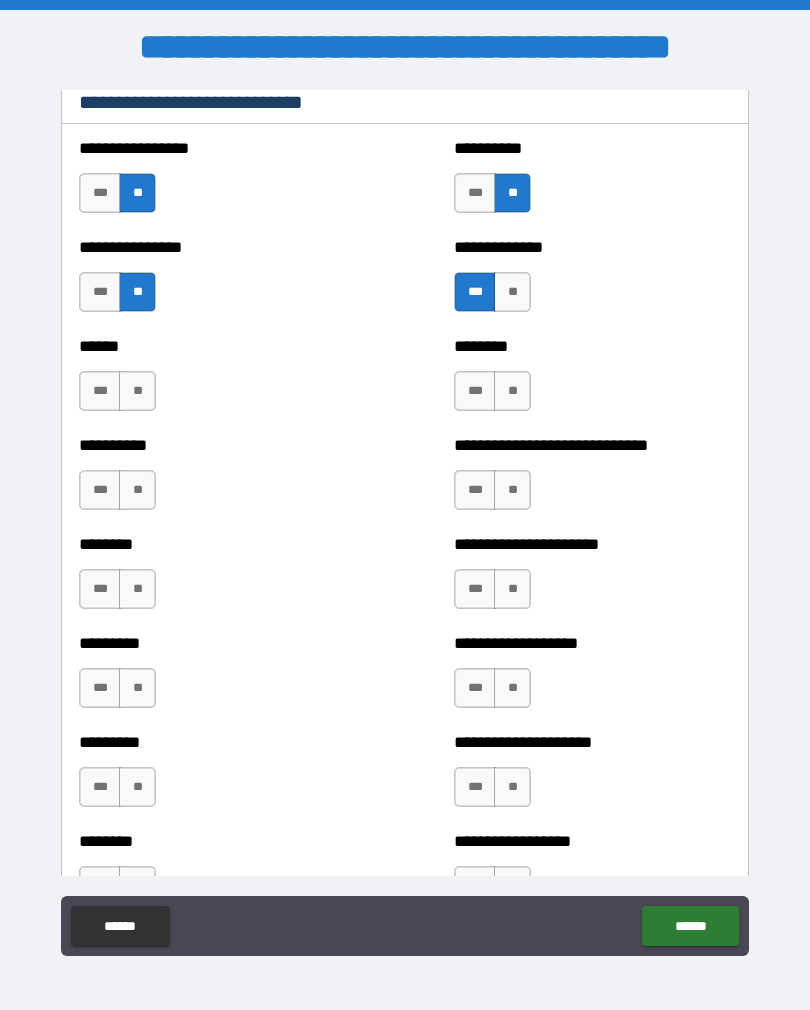 click on "**" at bounding box center [137, 391] 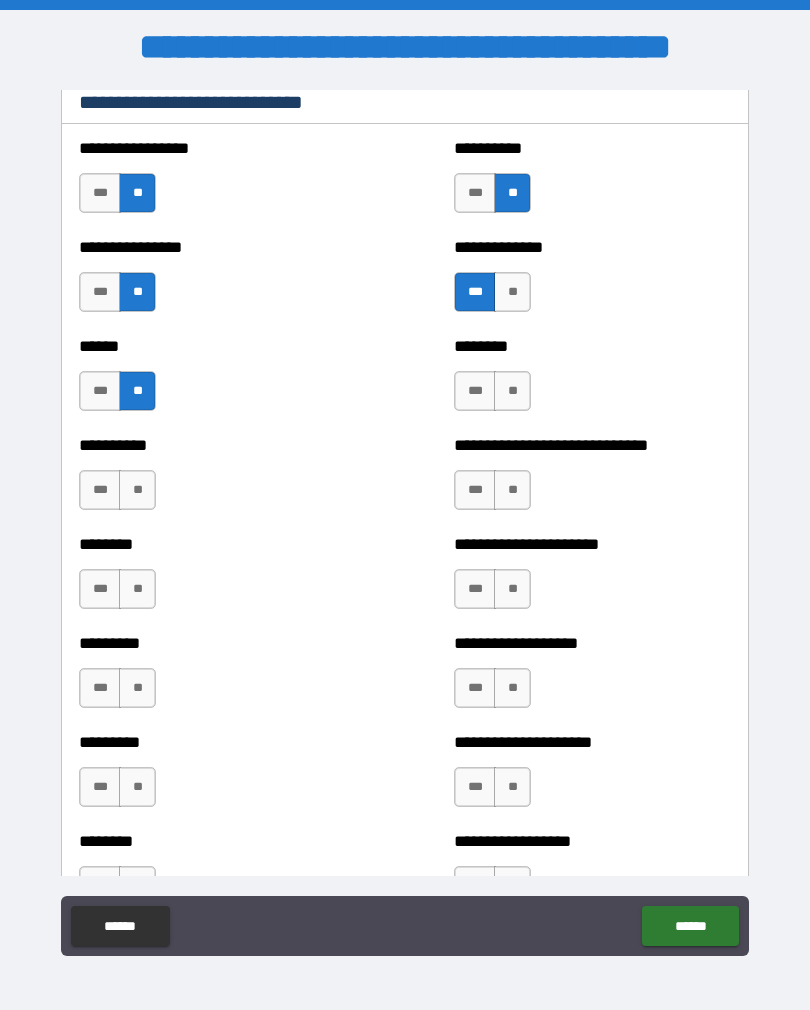 click on "**" at bounding box center [512, 391] 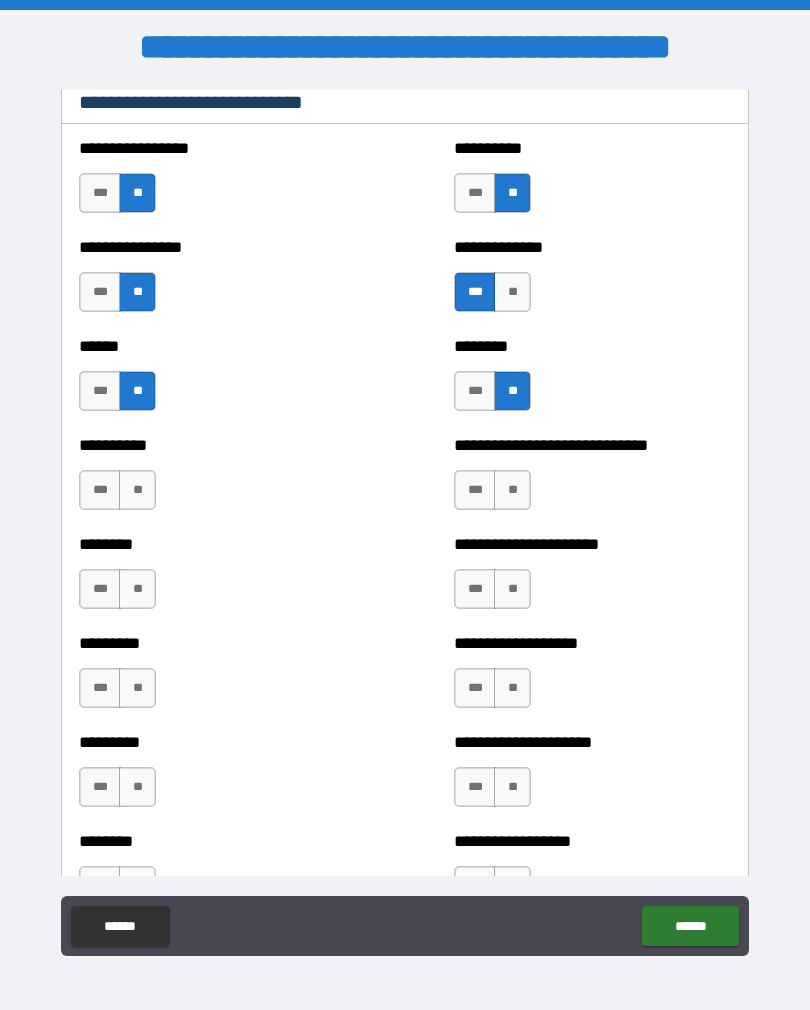 click on "**" at bounding box center [137, 490] 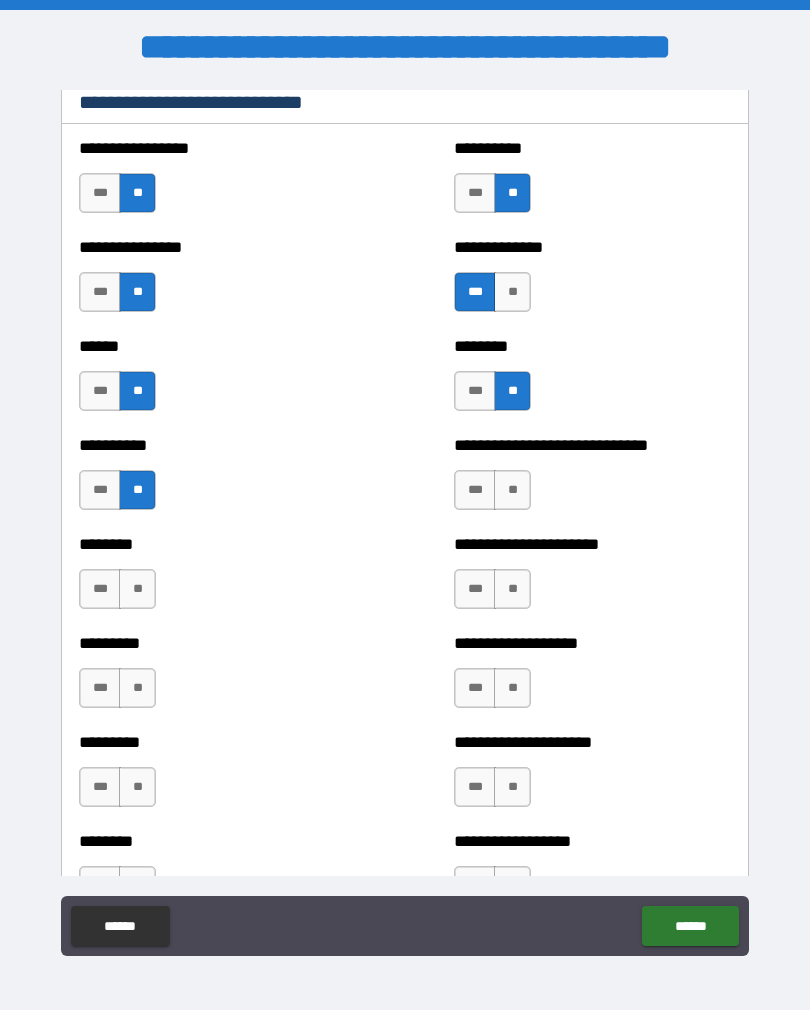 click on "**" at bounding box center (512, 490) 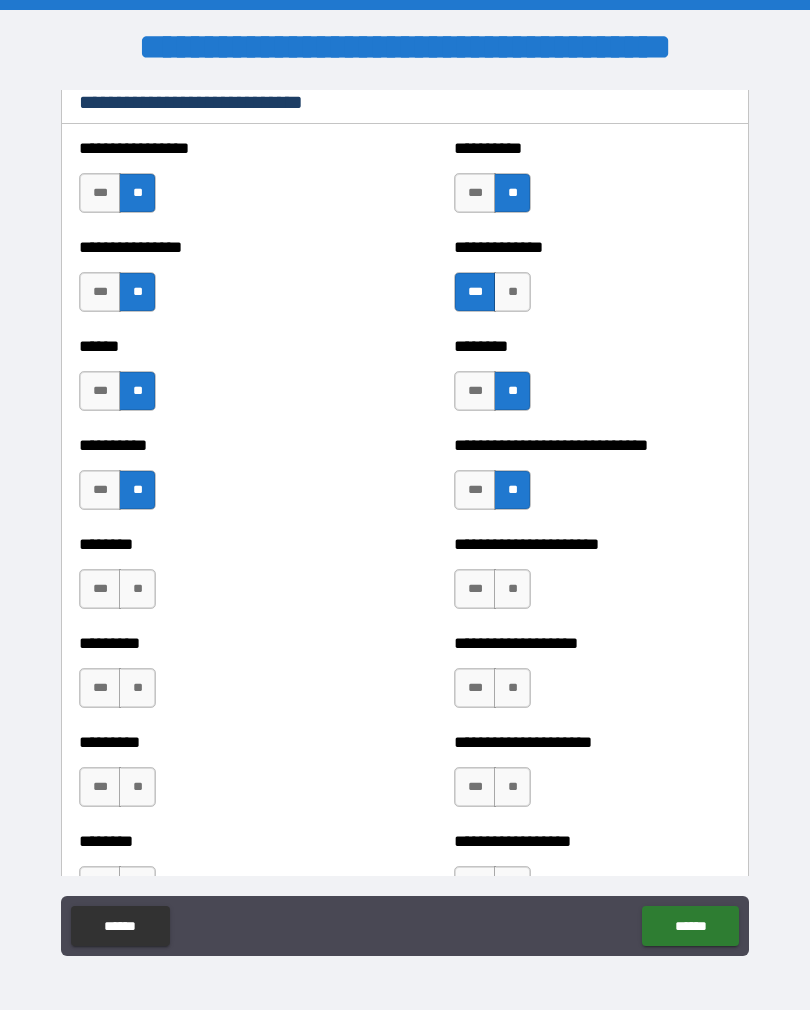 click on "**" at bounding box center [137, 589] 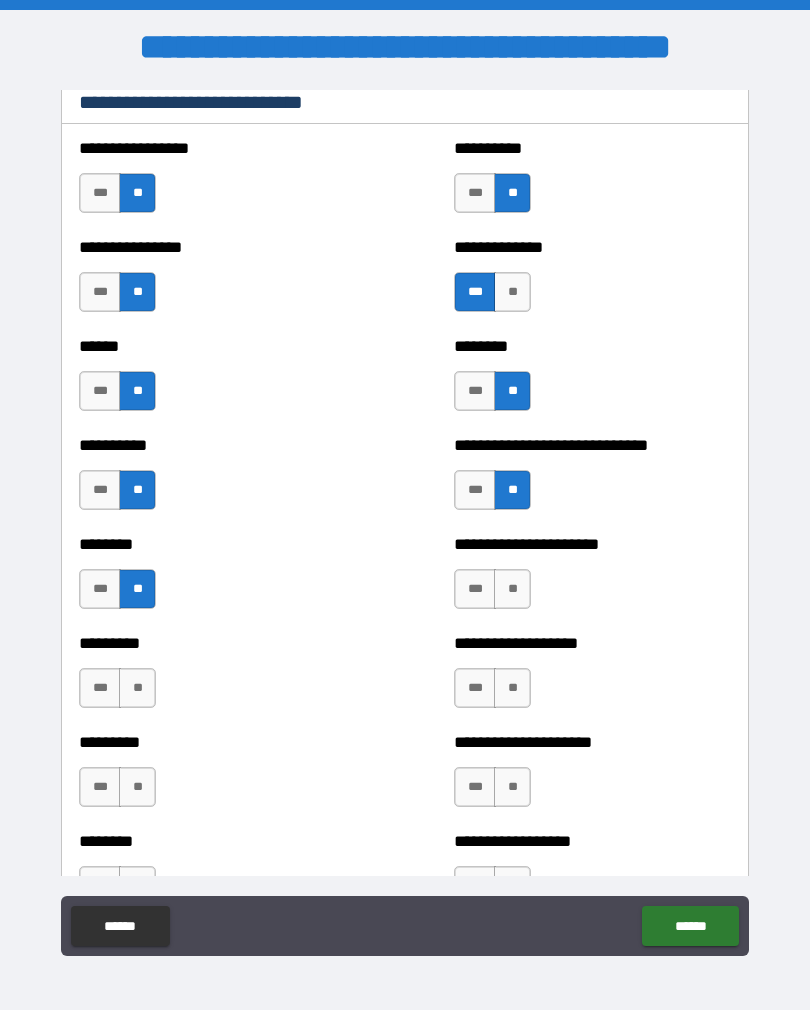 click on "**" at bounding box center (512, 589) 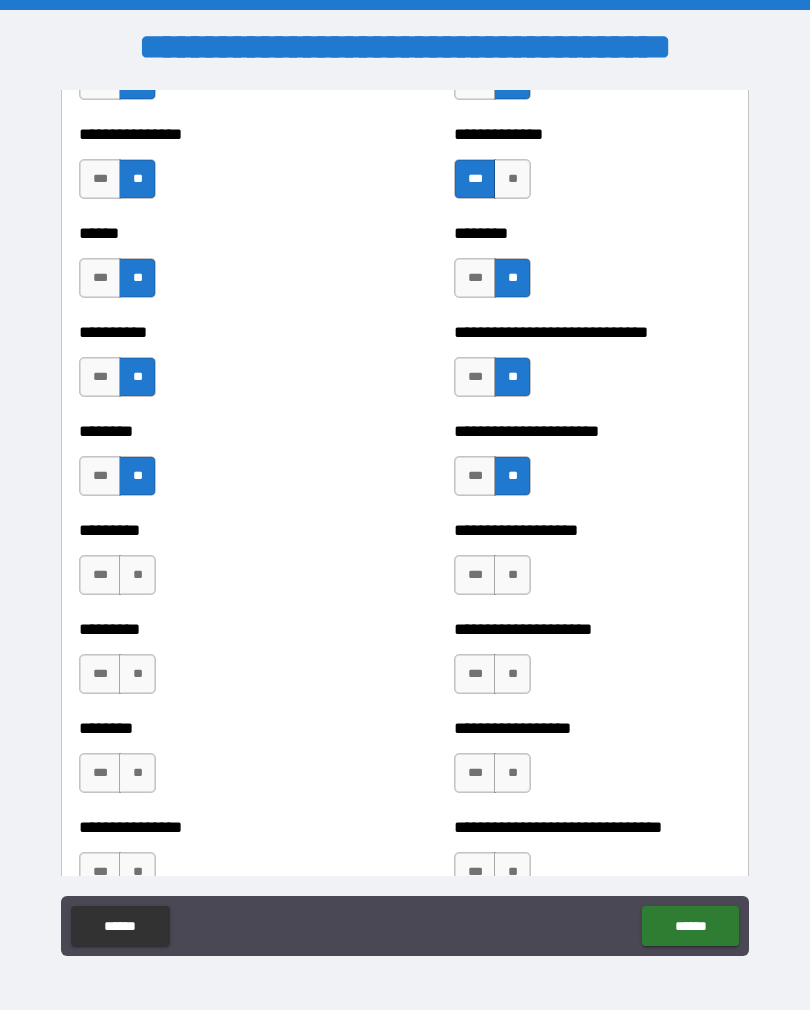 scroll, scrollTop: 6905, scrollLeft: 0, axis: vertical 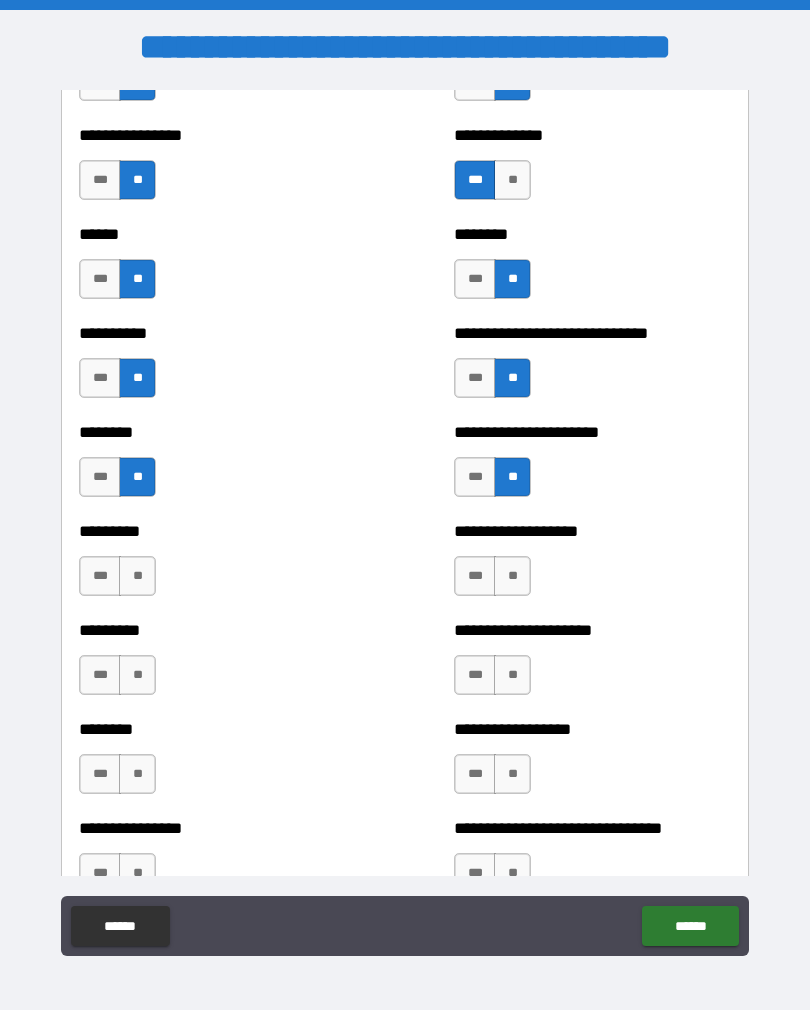 click on "**" at bounding box center [512, 576] 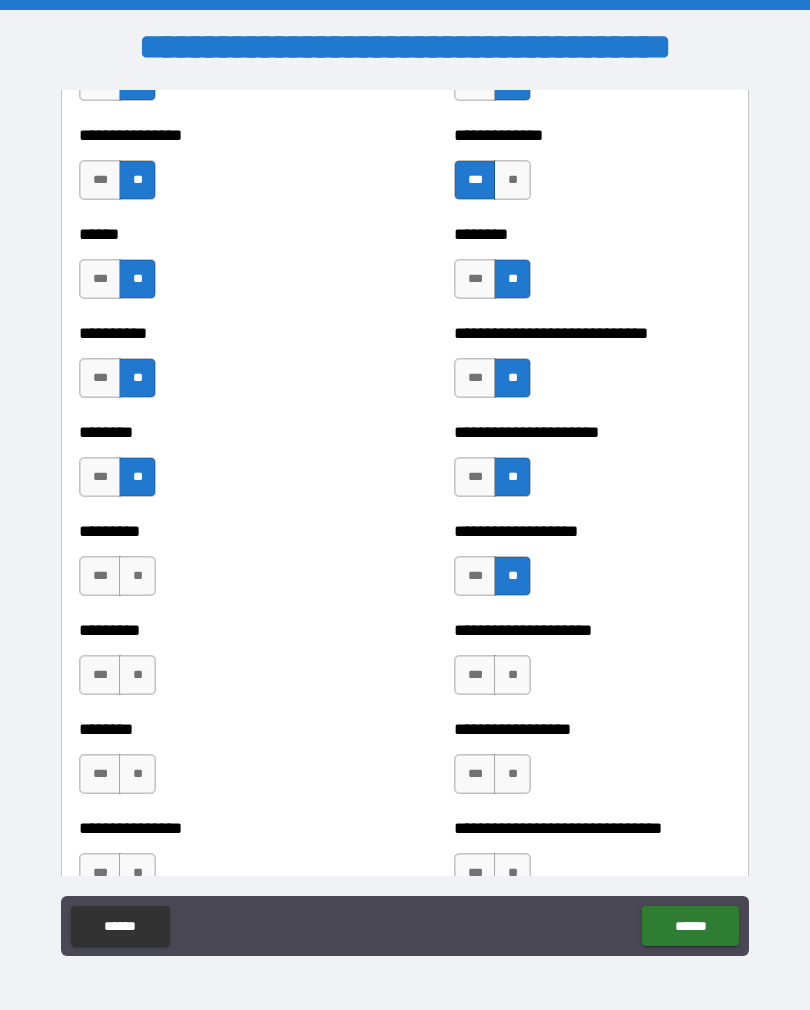 click on "**" at bounding box center (137, 576) 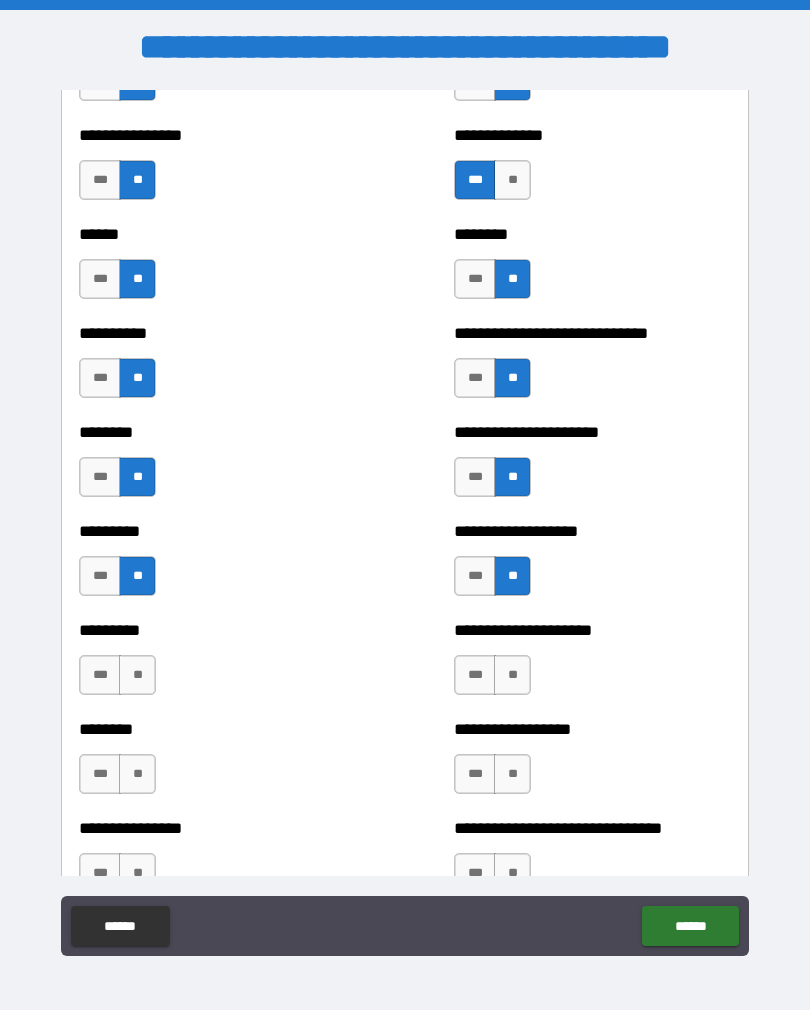 click on "**" at bounding box center [512, 675] 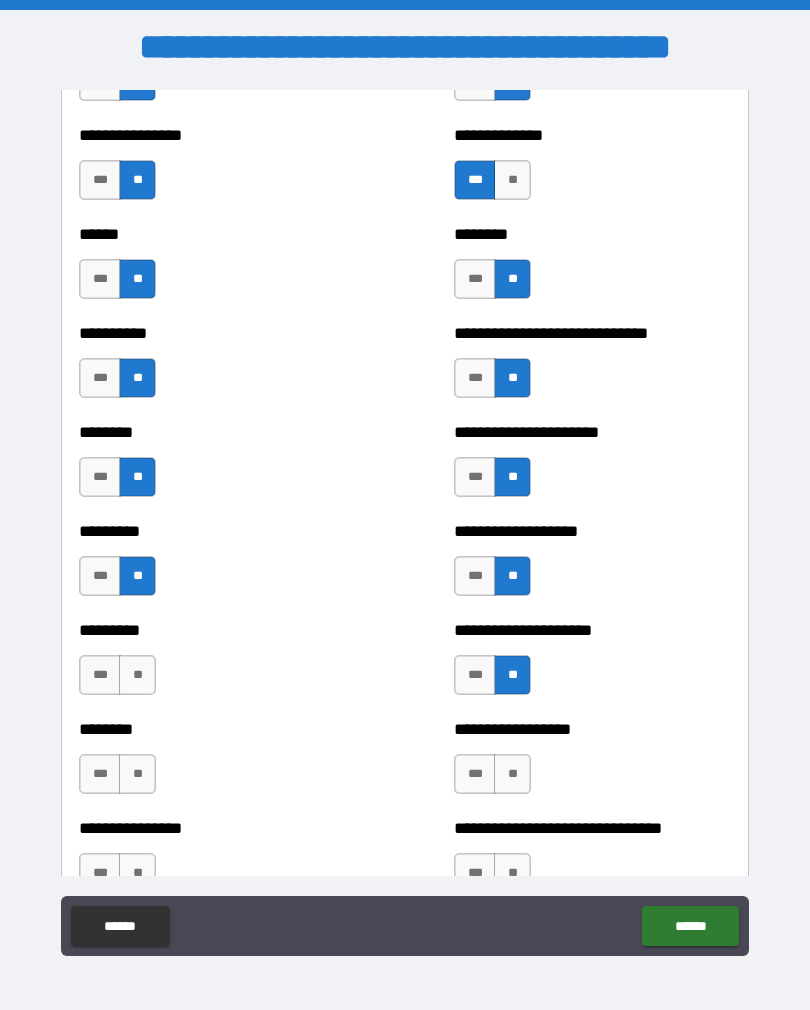 click on "**" at bounding box center (137, 675) 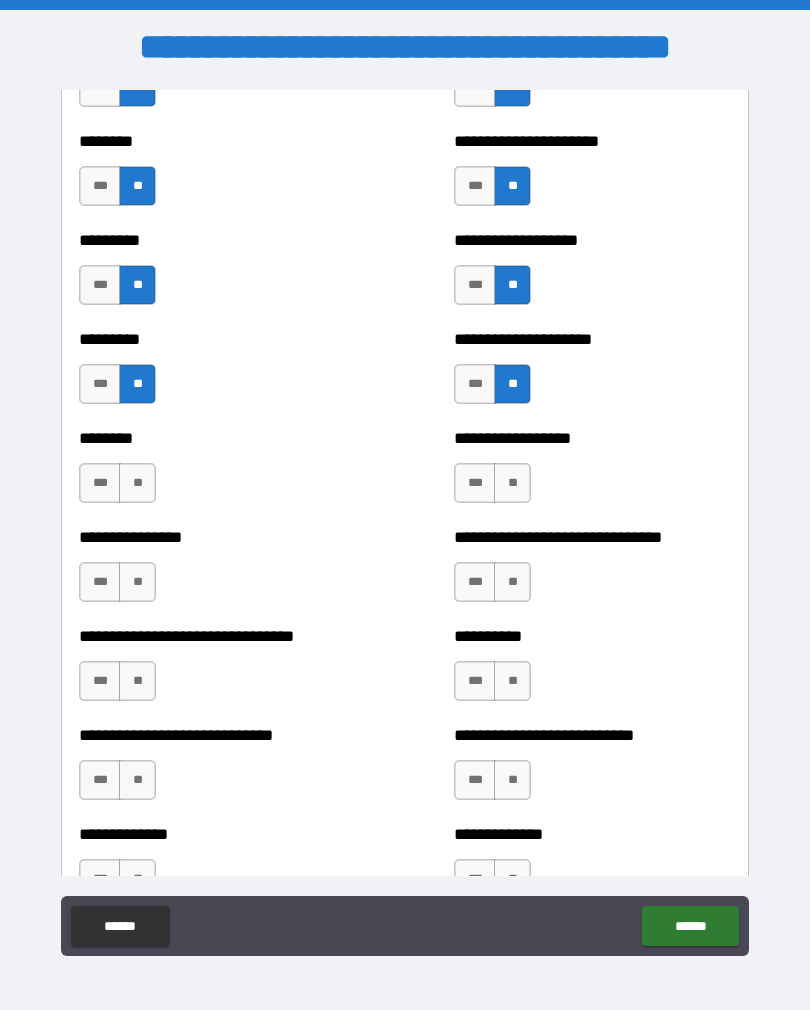 scroll, scrollTop: 7199, scrollLeft: 0, axis: vertical 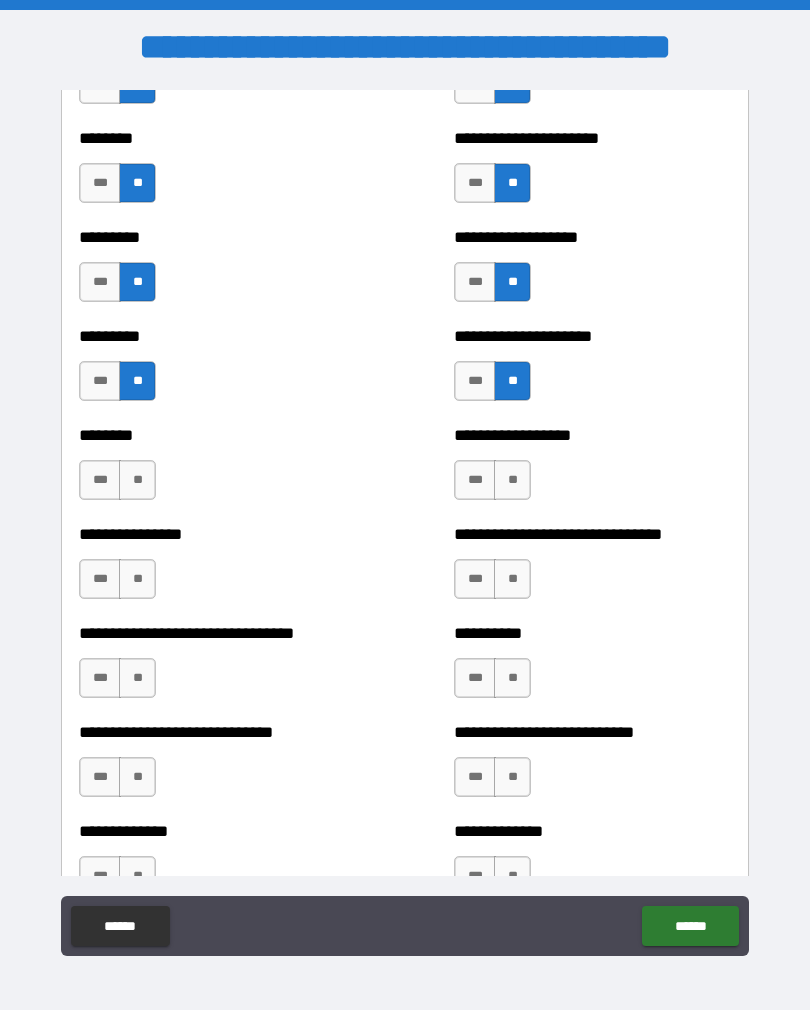 click on "**" at bounding box center [137, 480] 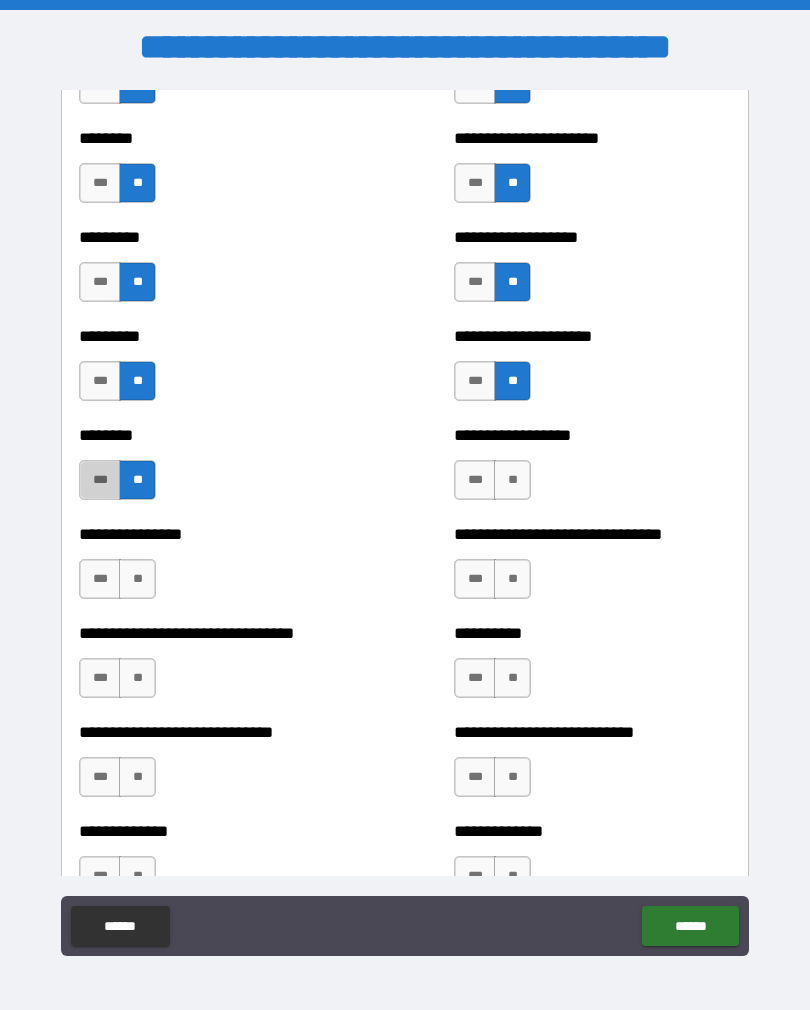 click on "***" at bounding box center (100, 480) 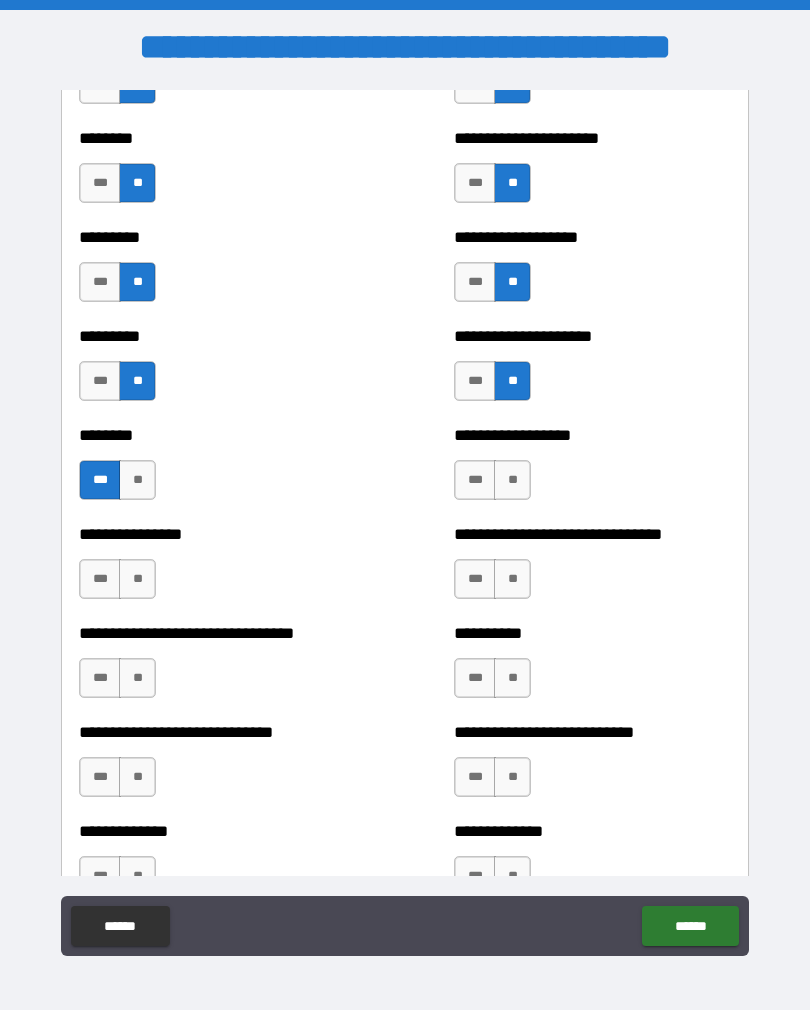 click on "**" at bounding box center [137, 480] 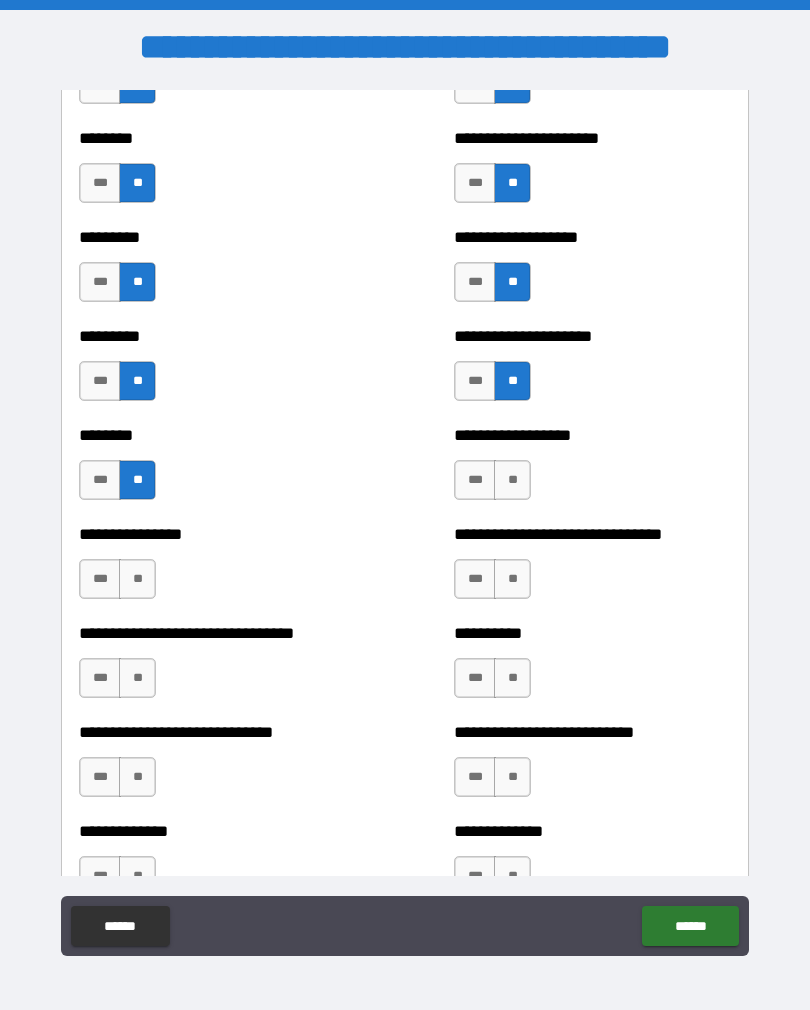 click on "***" at bounding box center (100, 480) 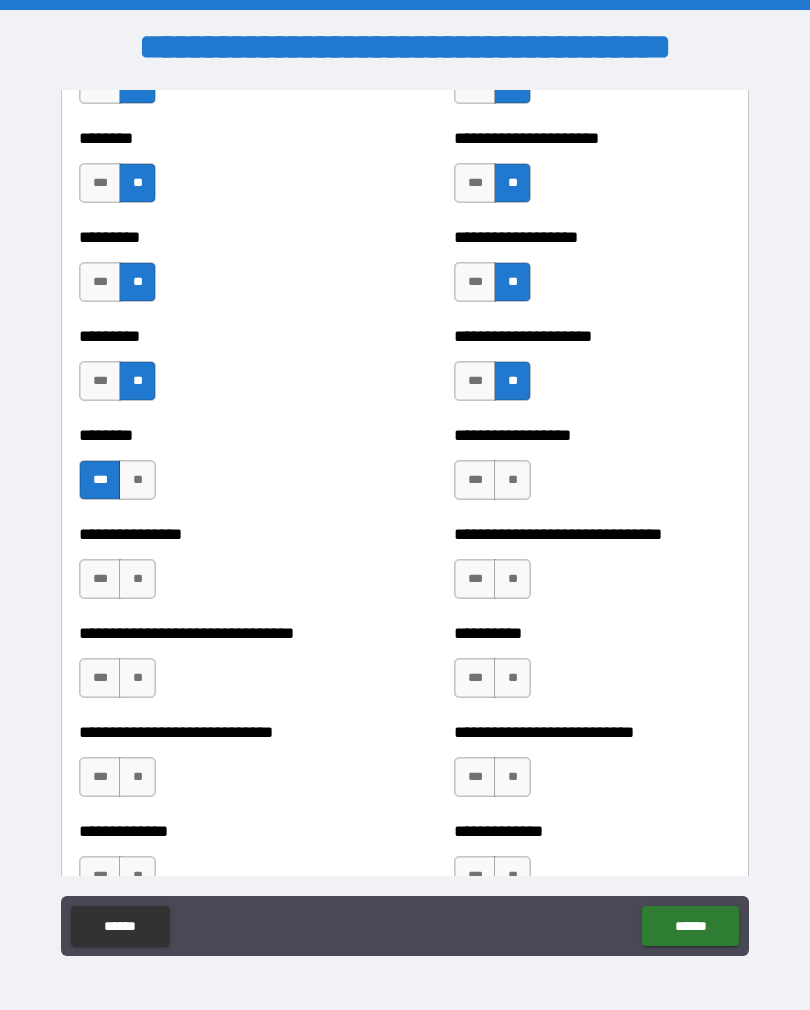 click on "**" at bounding box center (512, 480) 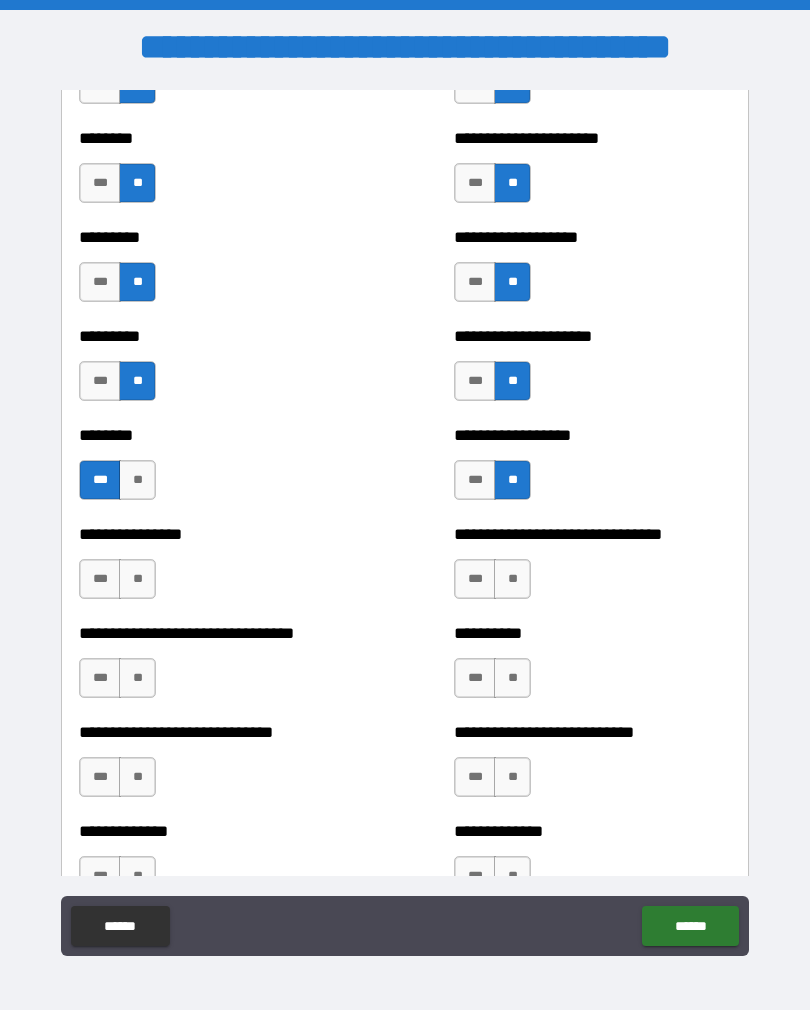 click on "**" at bounding box center (512, 579) 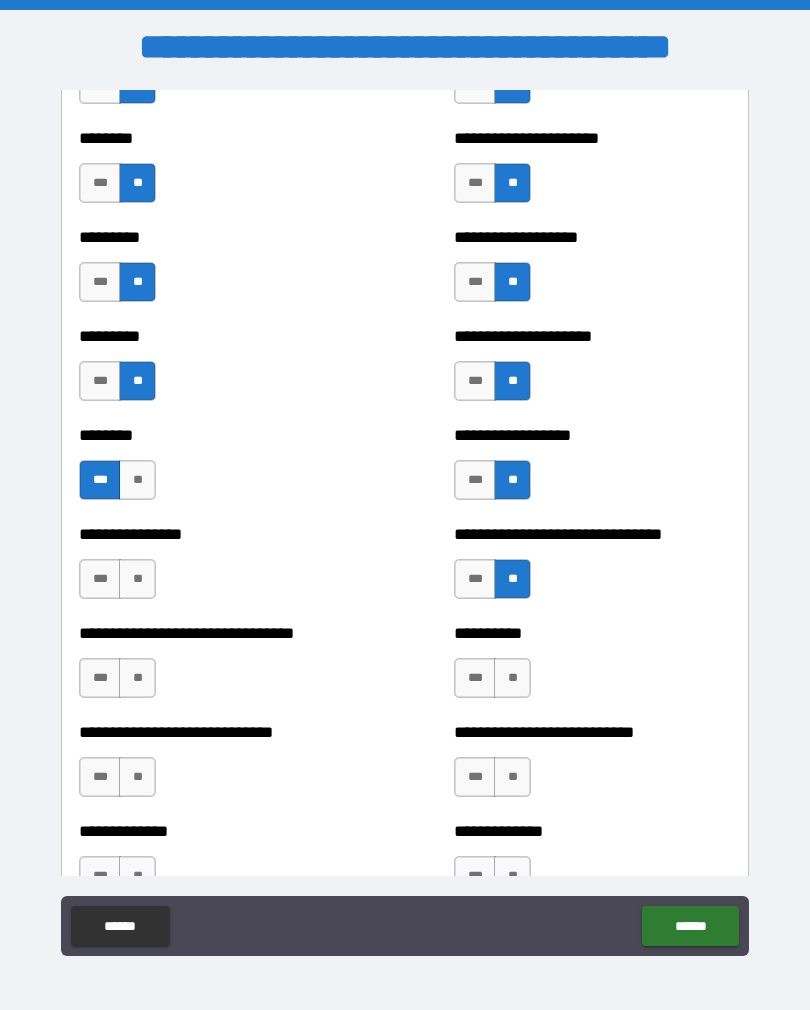 click on "**" at bounding box center (137, 579) 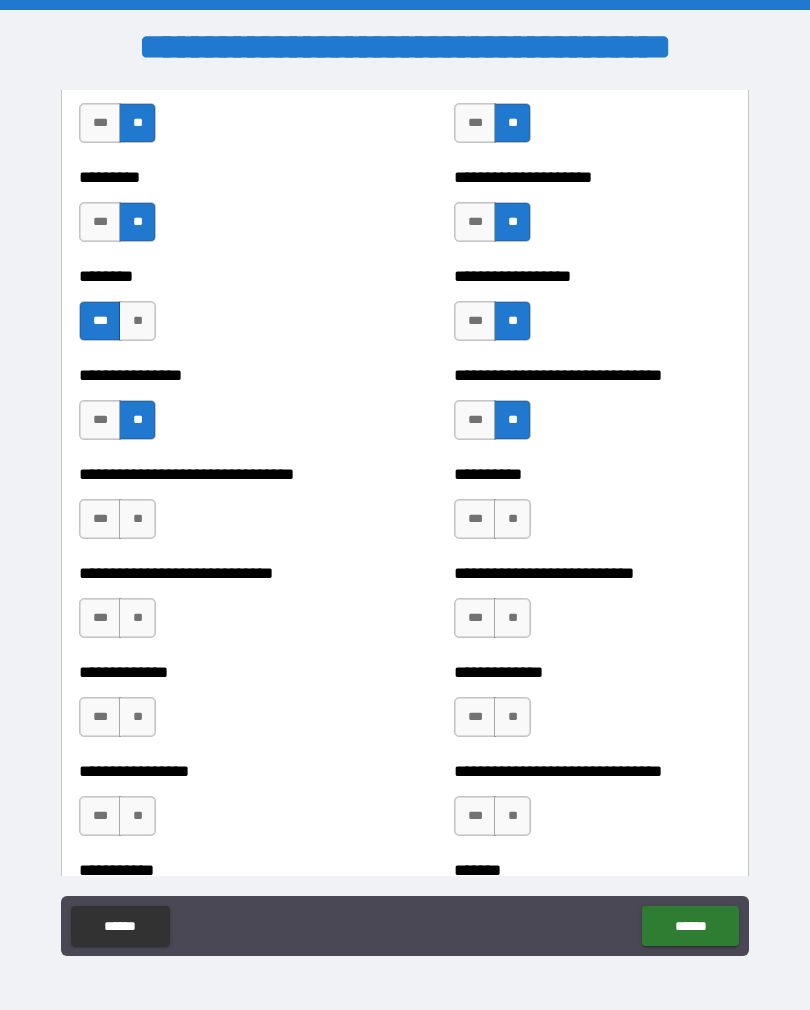 scroll, scrollTop: 7361, scrollLeft: 0, axis: vertical 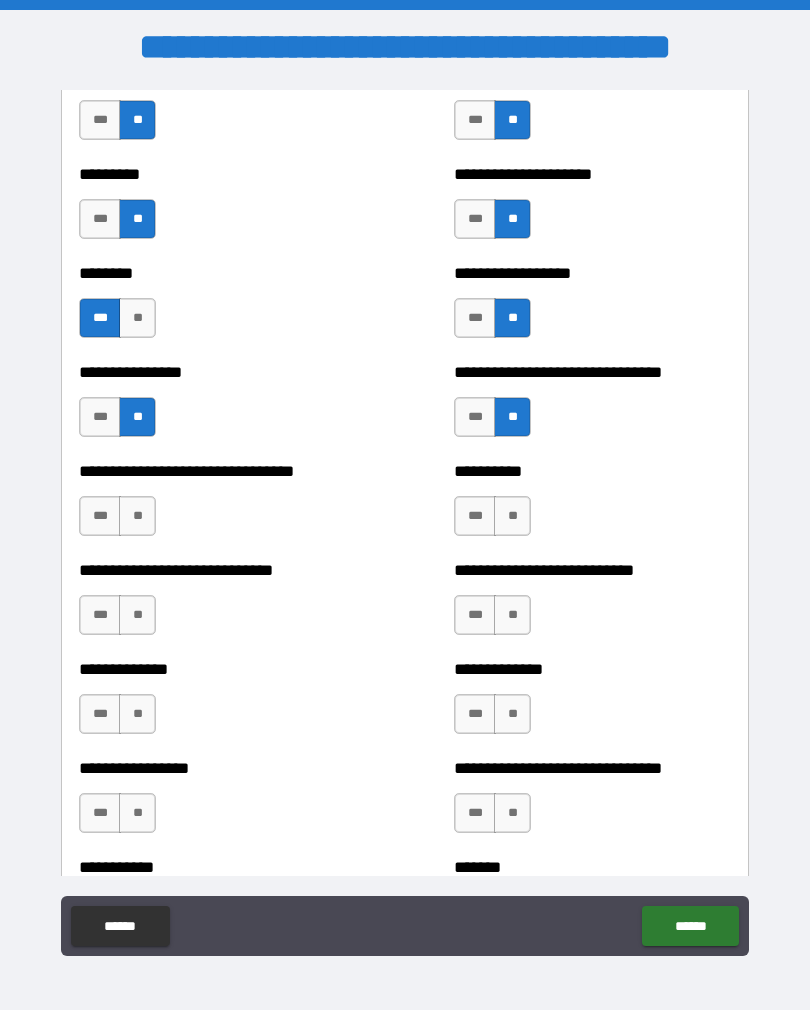 click on "**" at bounding box center [137, 516] 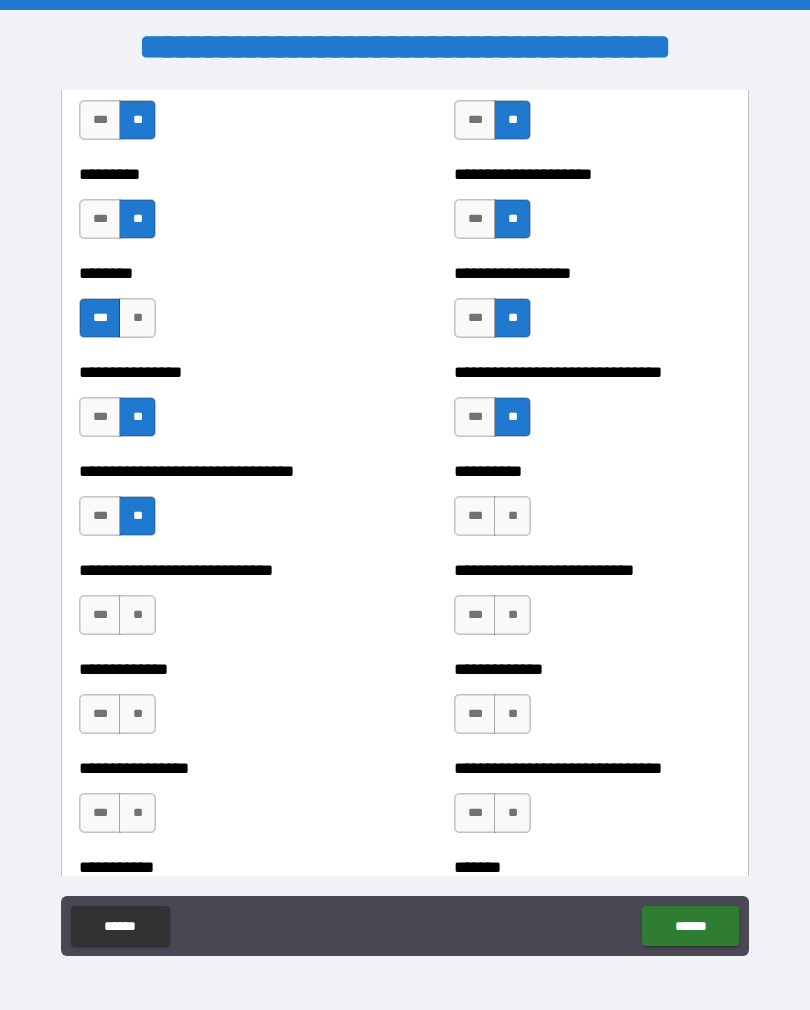 click on "**" at bounding box center (512, 516) 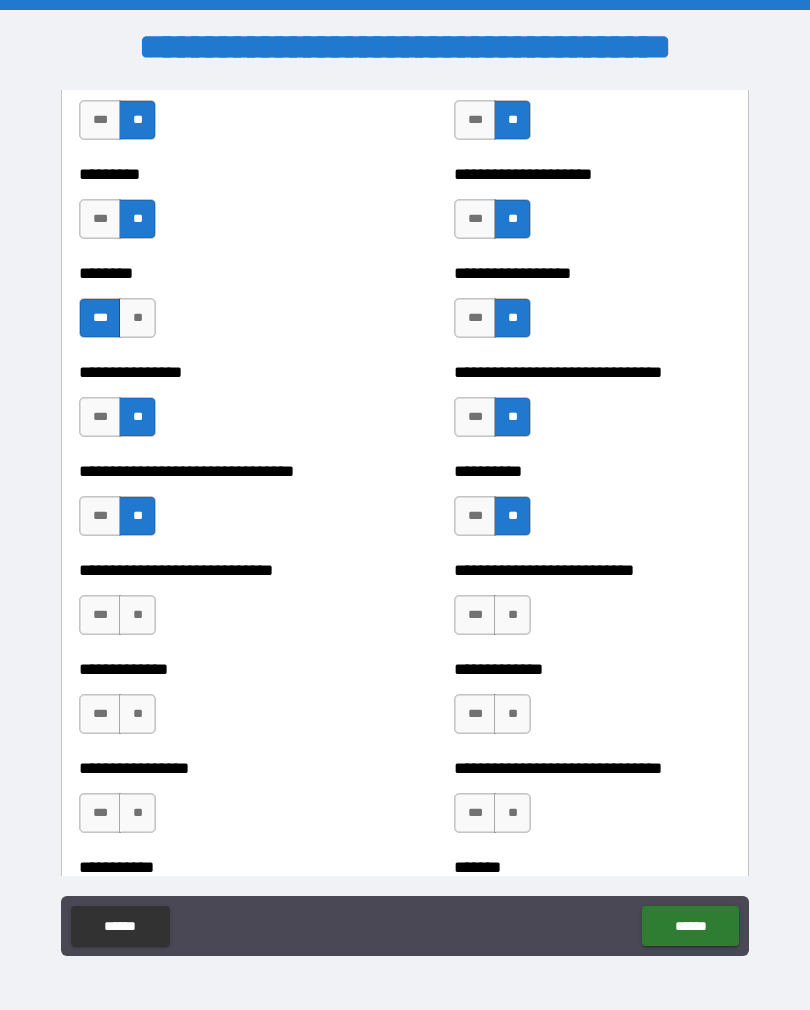 click on "**" at bounding box center [137, 615] 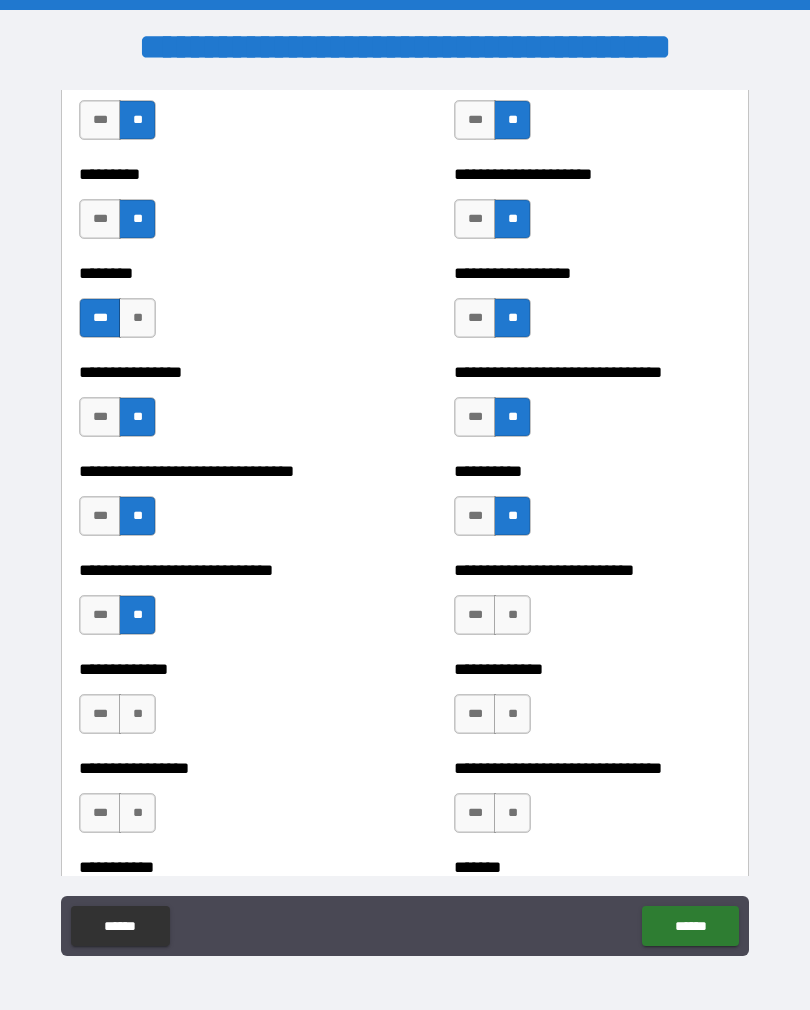 click on "**" at bounding box center (512, 615) 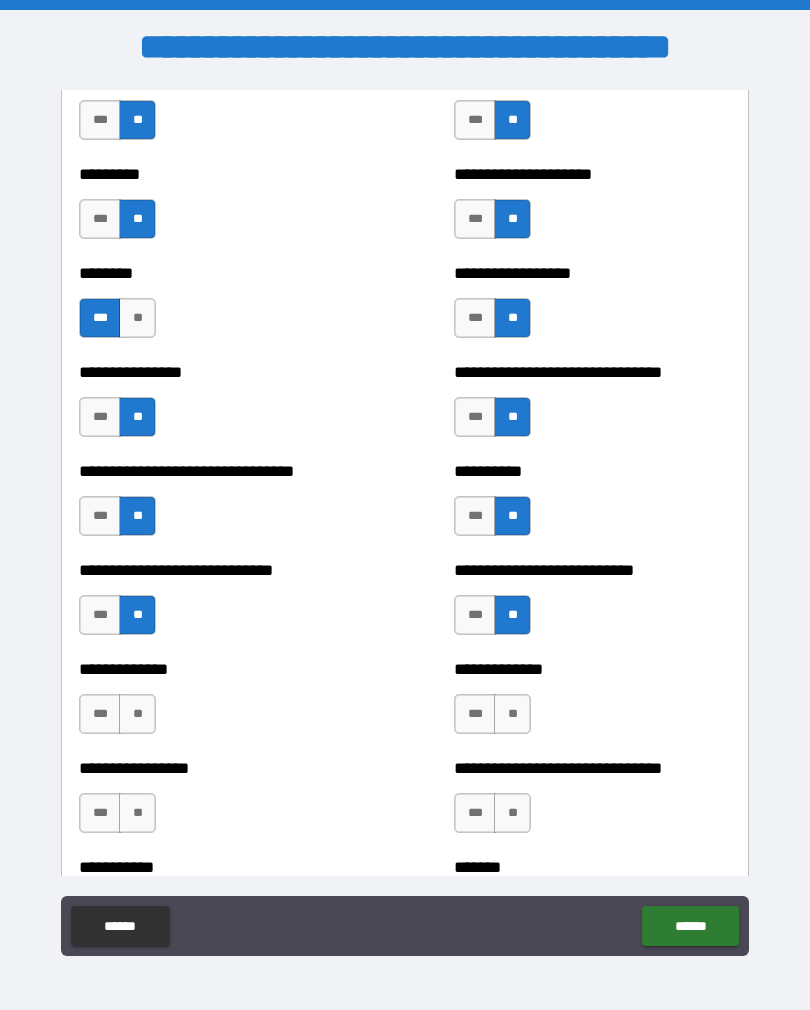 click on "**" at bounding box center (137, 714) 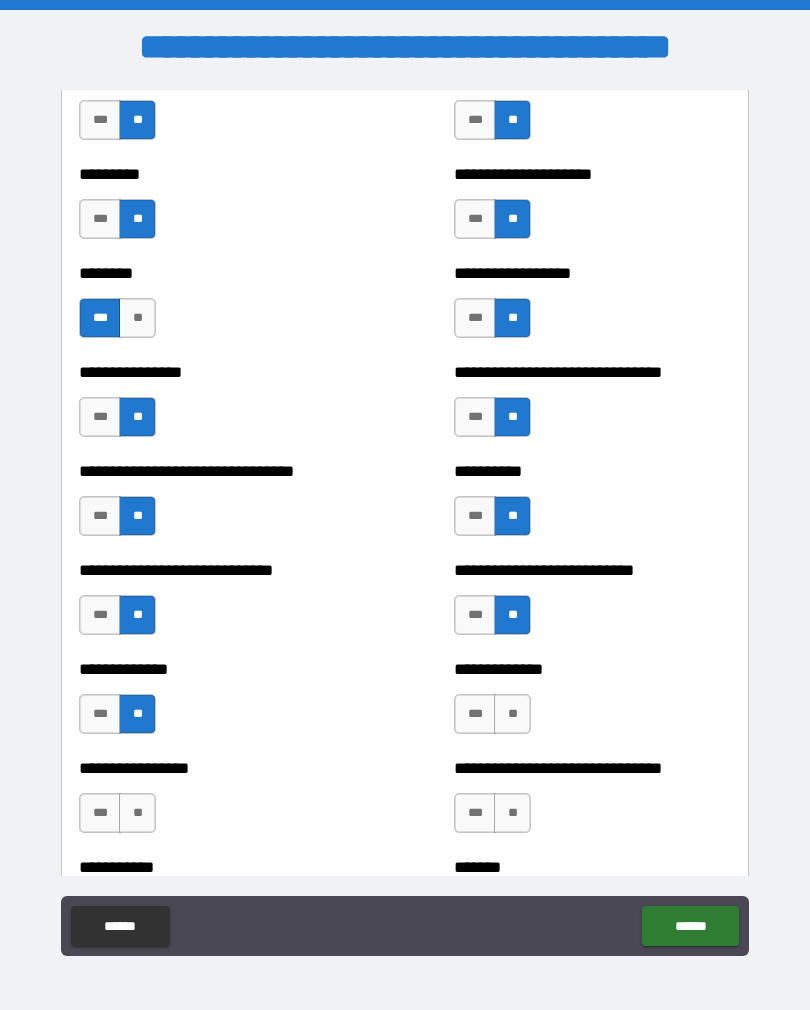 click on "**" at bounding box center [512, 714] 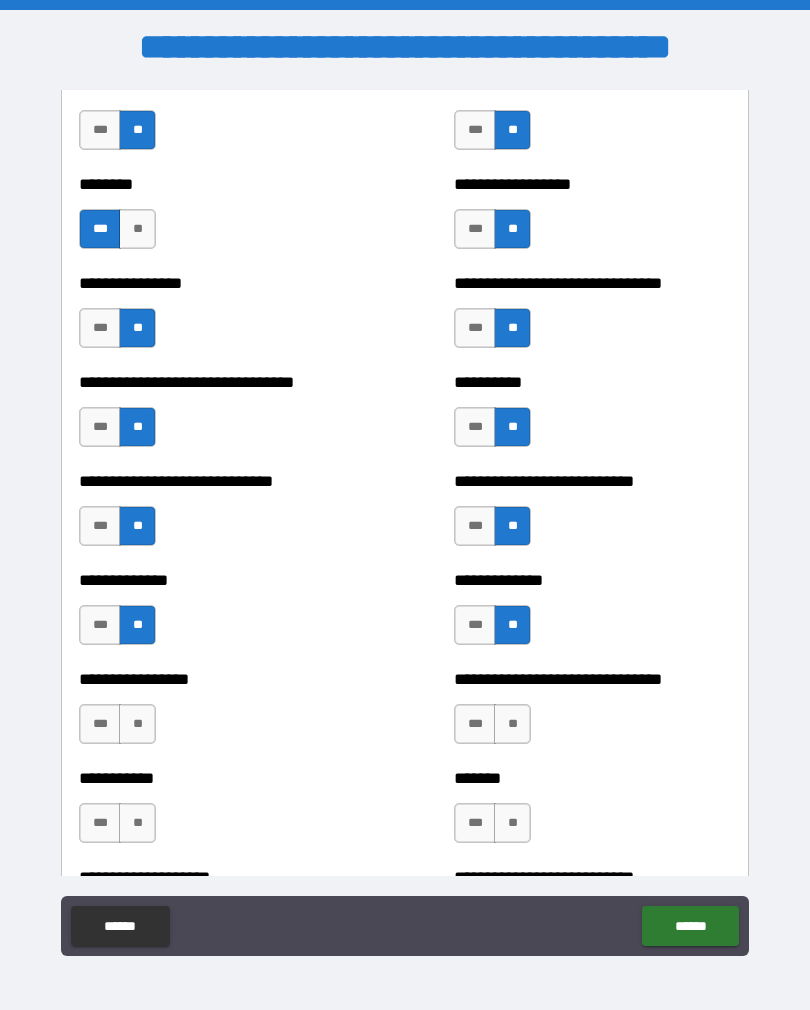scroll, scrollTop: 7552, scrollLeft: 0, axis: vertical 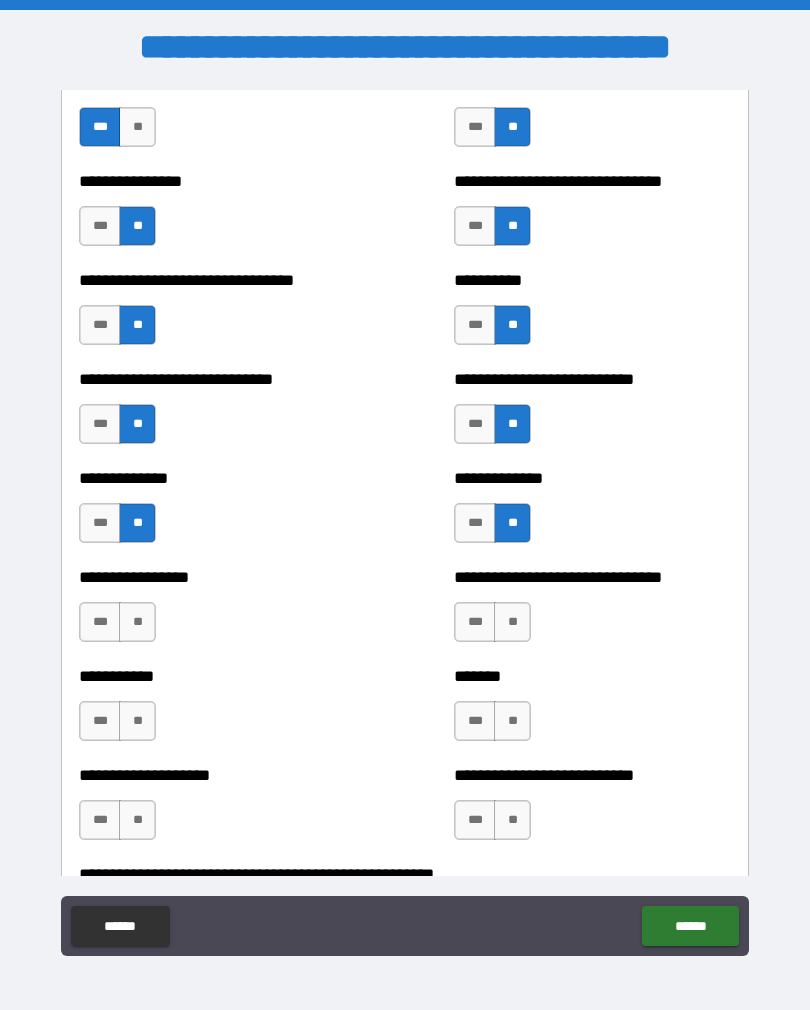 click on "***" at bounding box center [475, 523] 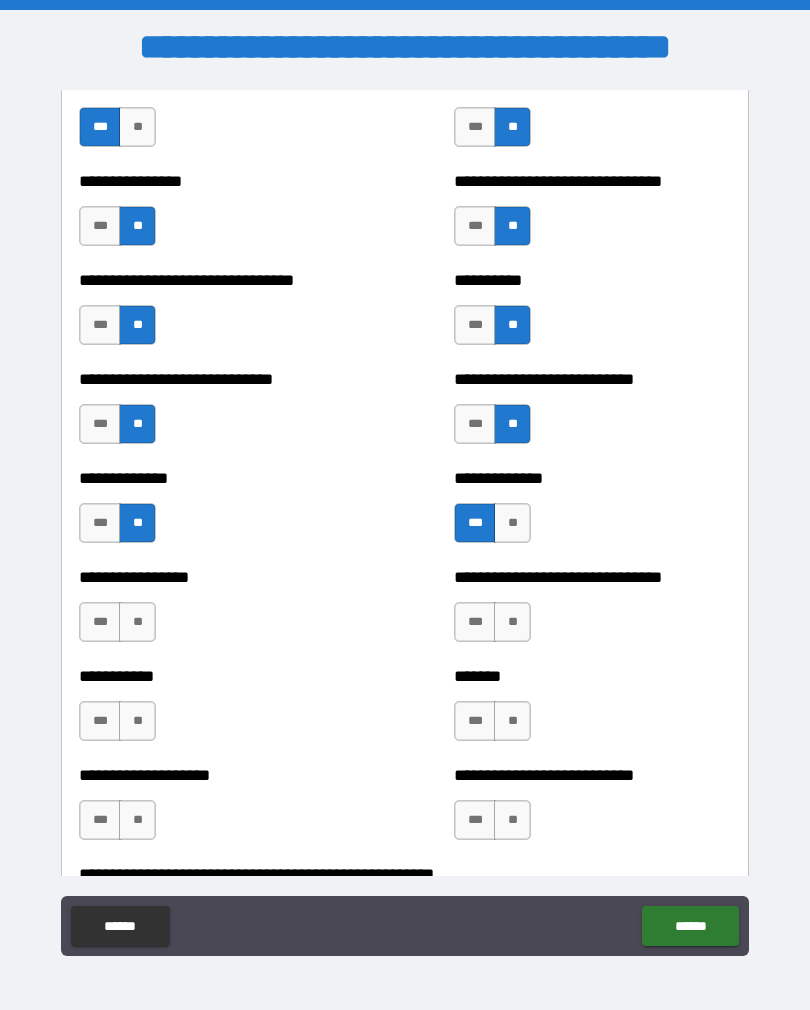 click on "**" at bounding box center (137, 622) 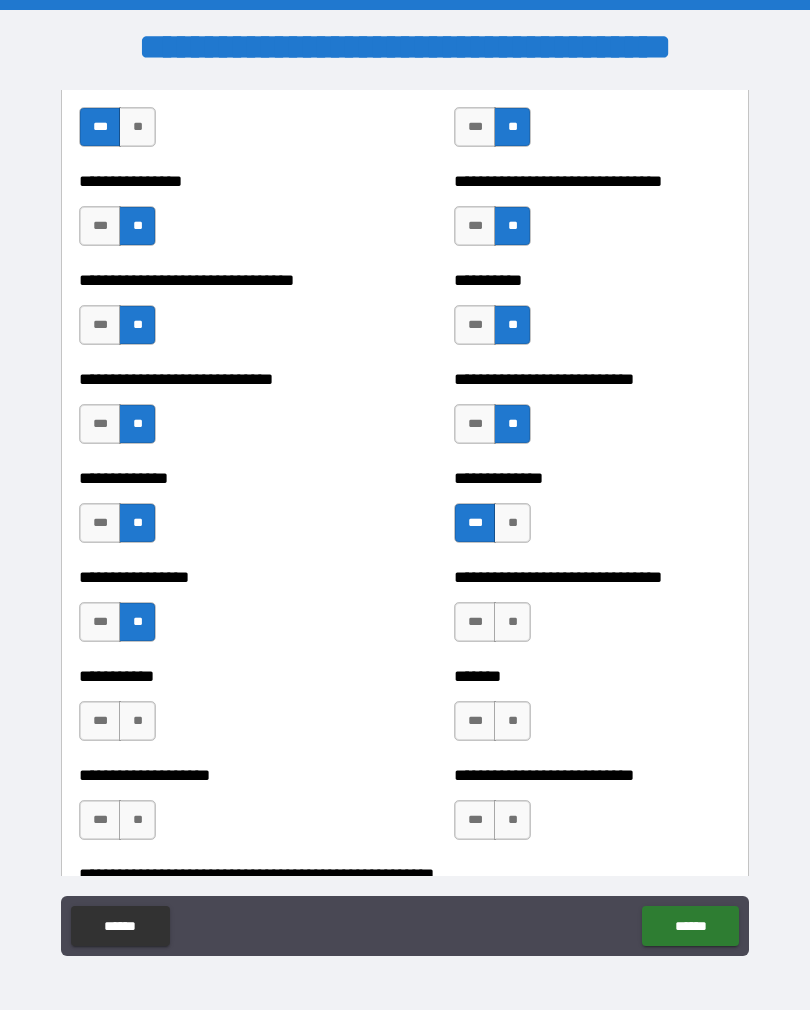 click on "**" at bounding box center (512, 622) 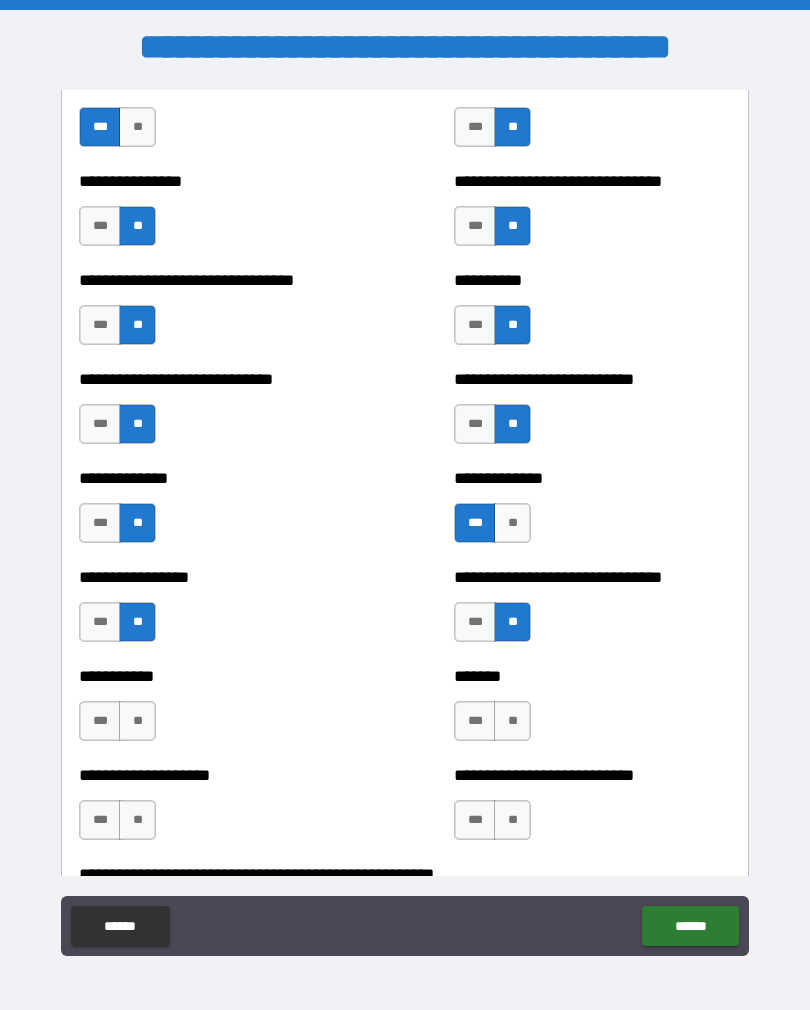 click on "**" at bounding box center (512, 721) 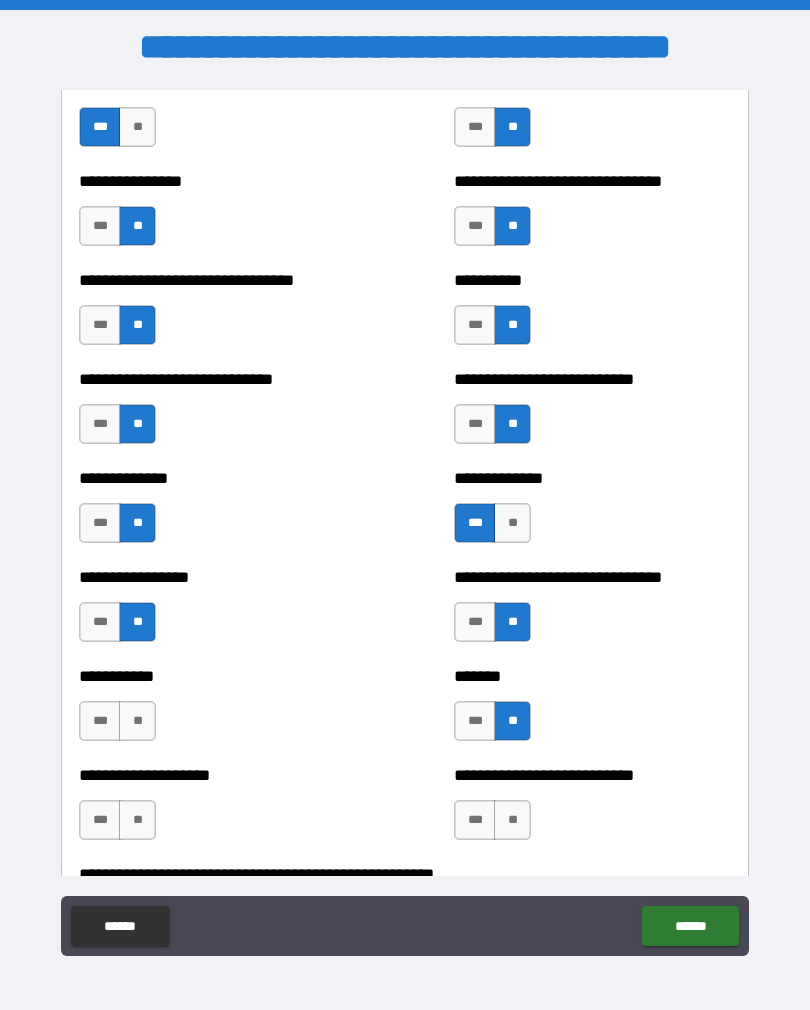 click on "**" at bounding box center [137, 721] 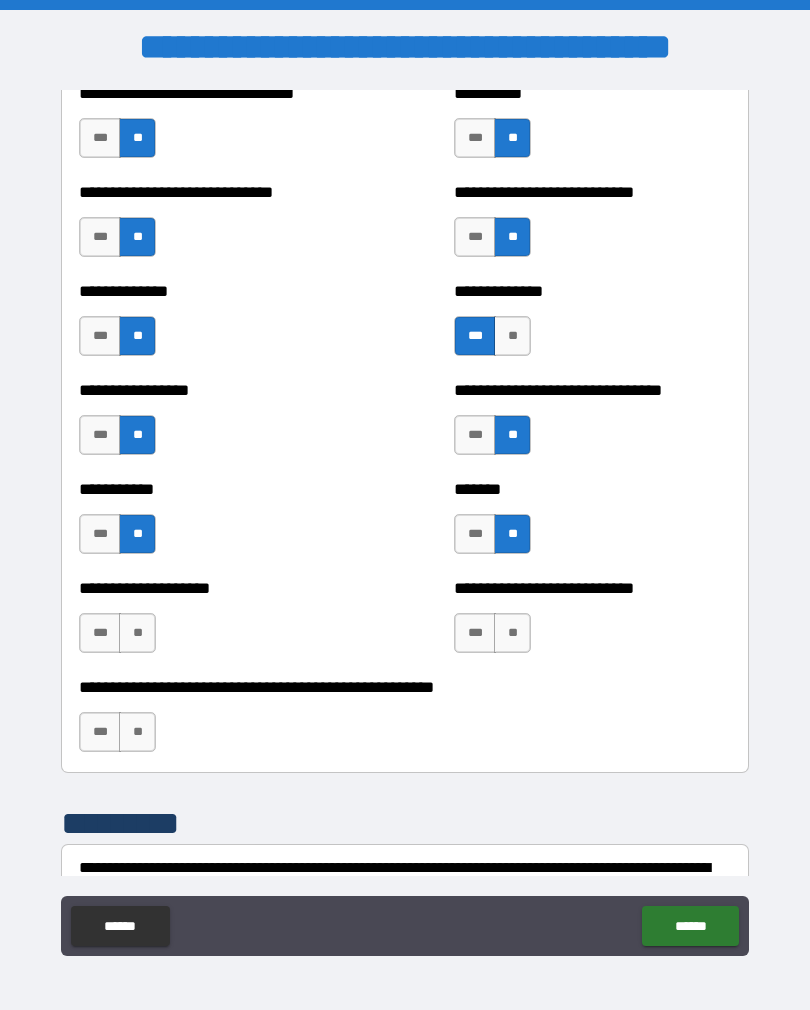 scroll, scrollTop: 7819, scrollLeft: 0, axis: vertical 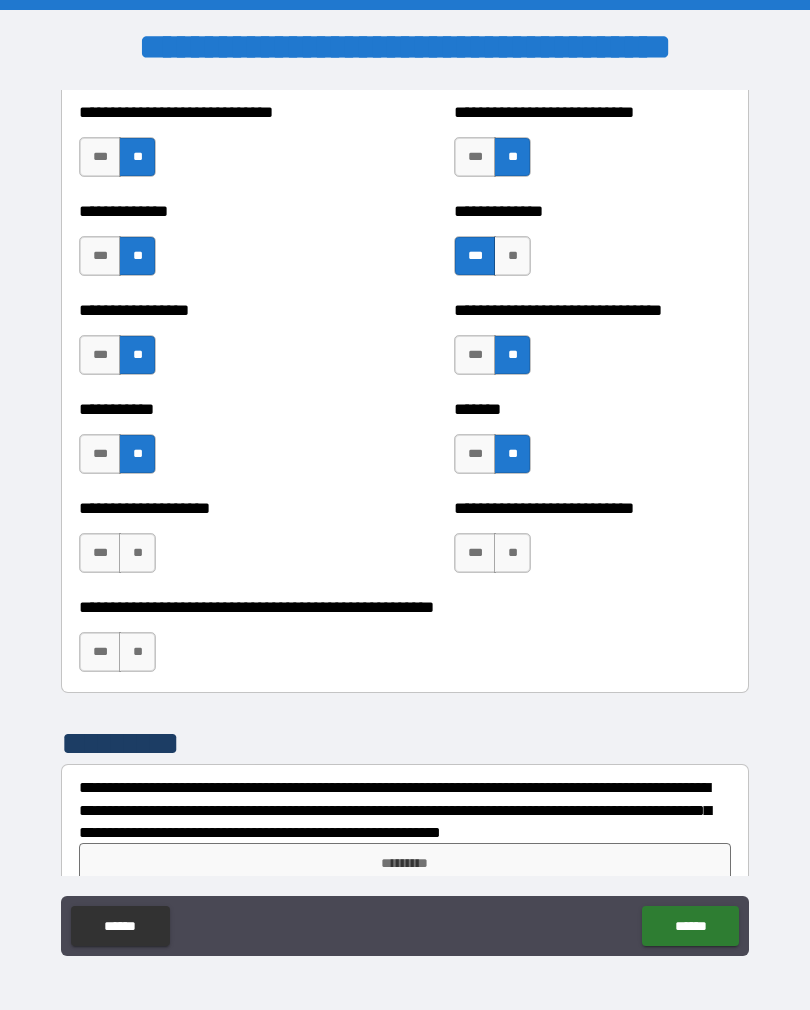 click on "**" at bounding box center (137, 553) 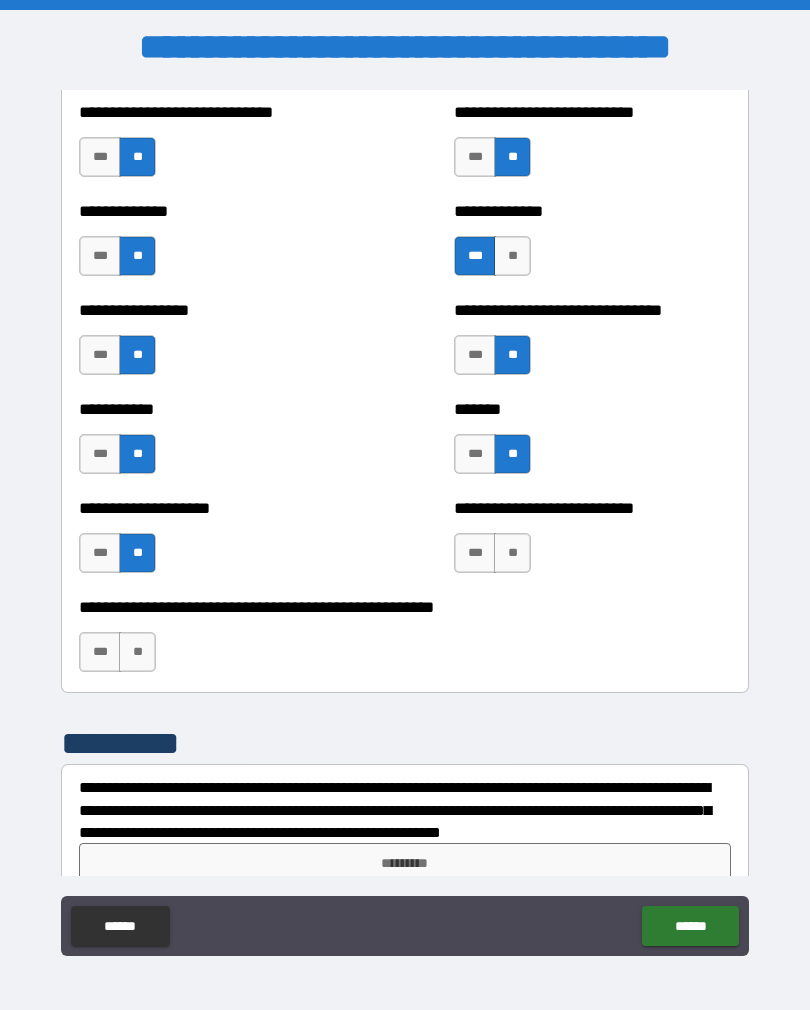 click on "**" at bounding box center (512, 553) 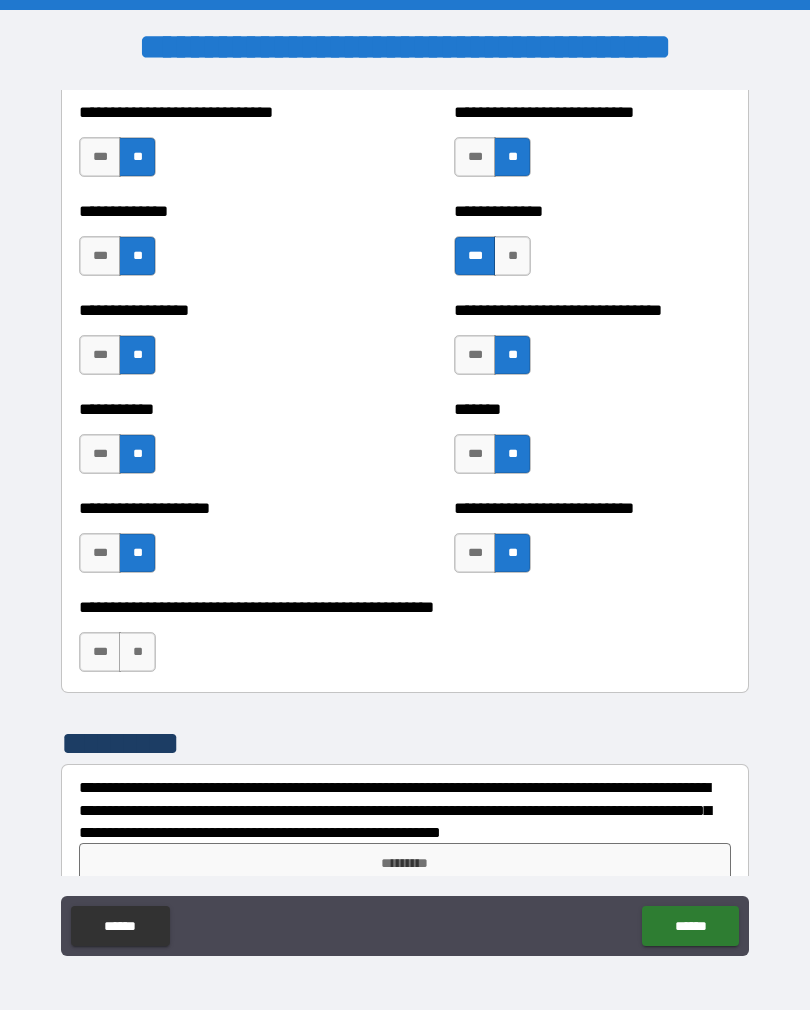 click on "**" at bounding box center (137, 652) 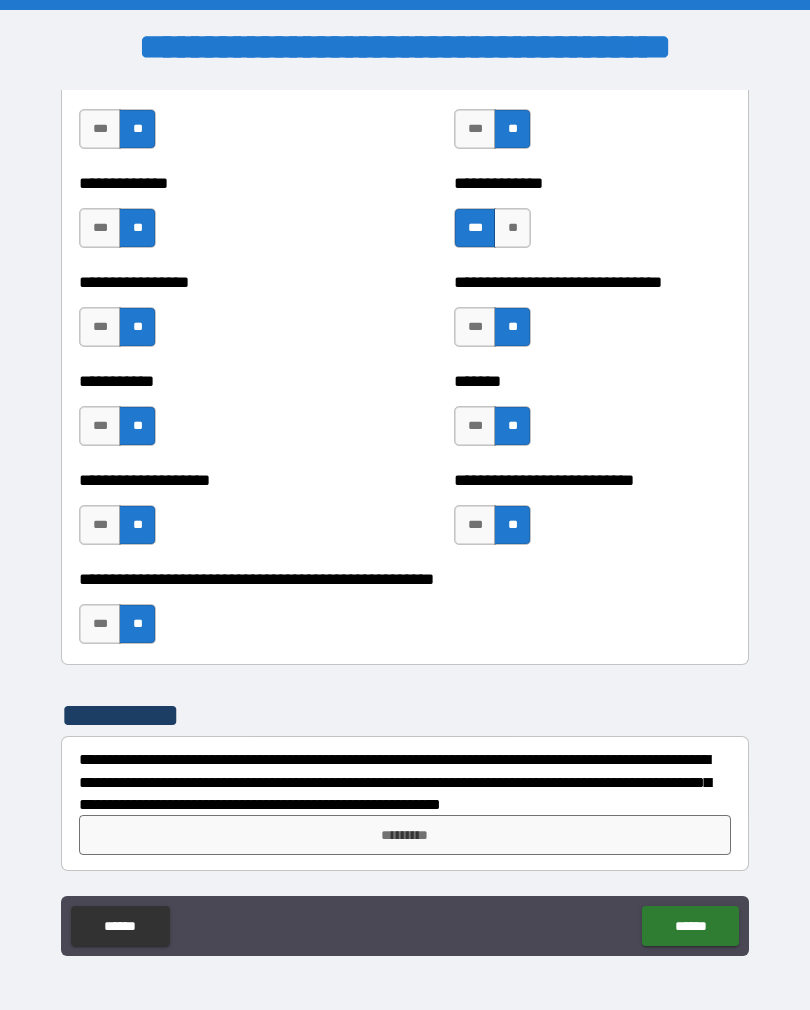 scroll, scrollTop: 7847, scrollLeft: 0, axis: vertical 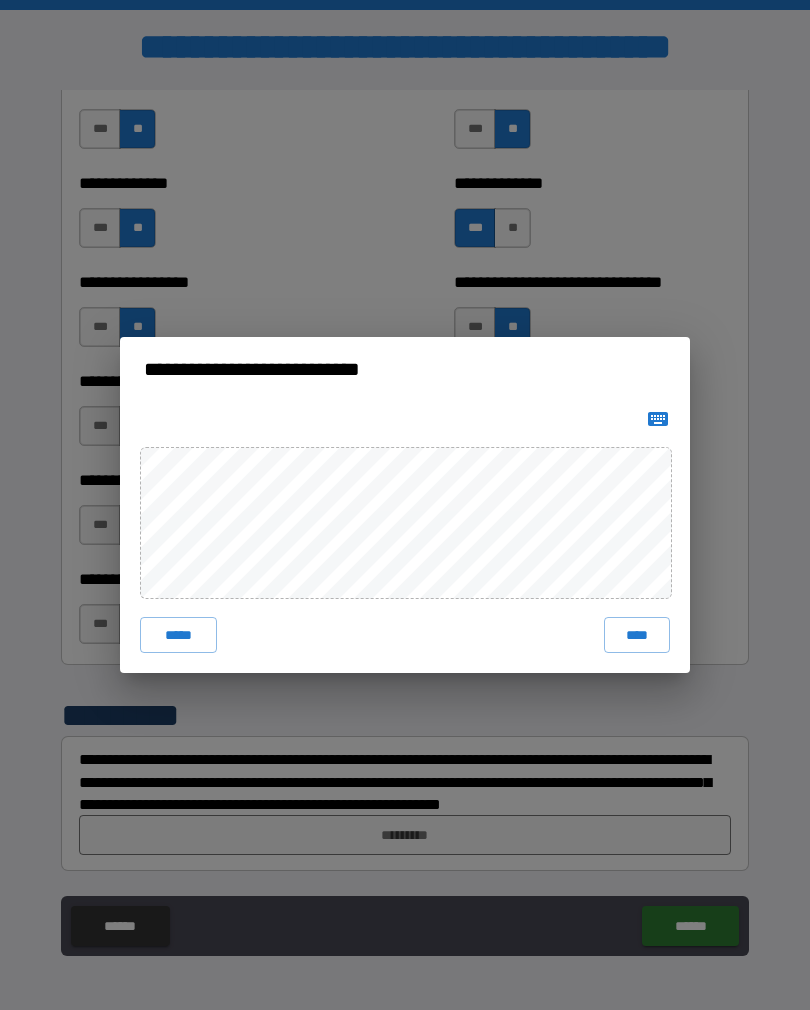 click on "****" at bounding box center (637, 635) 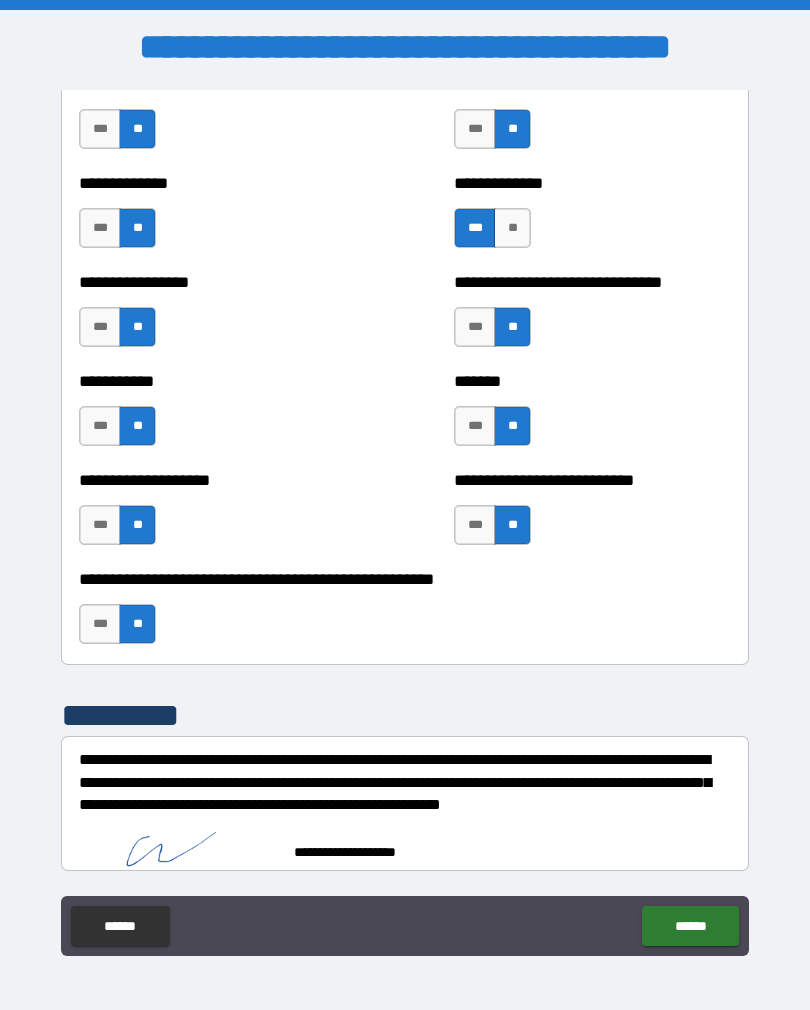 scroll, scrollTop: 7837, scrollLeft: 0, axis: vertical 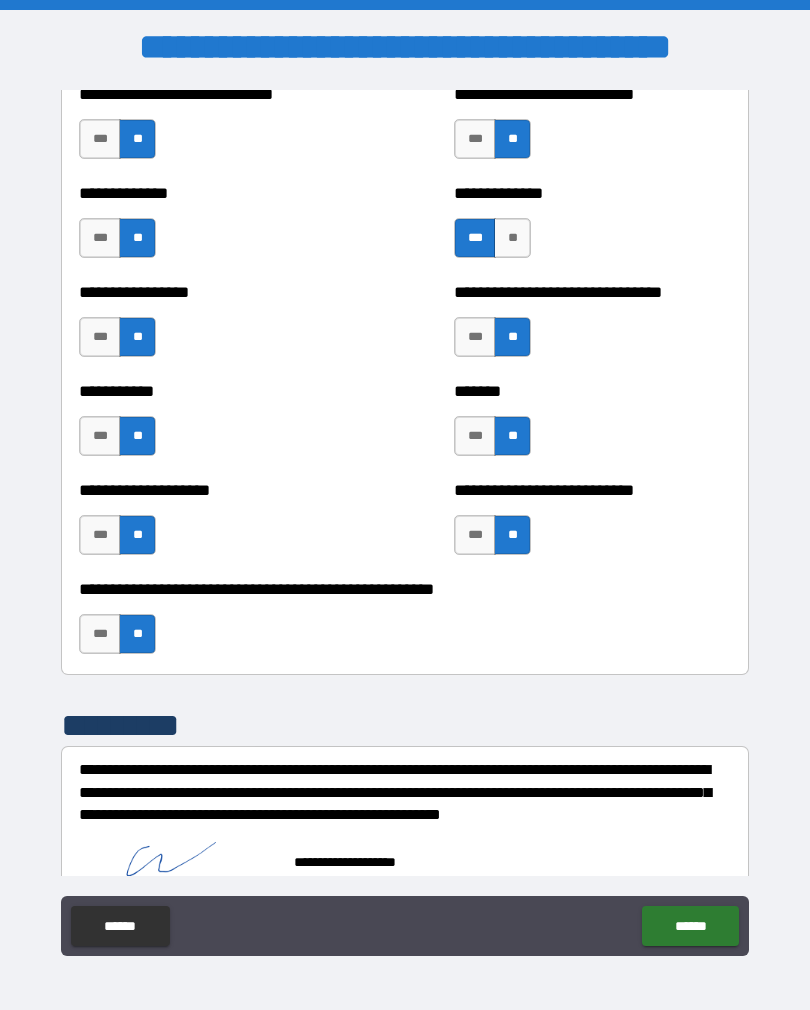 click on "******" at bounding box center (690, 926) 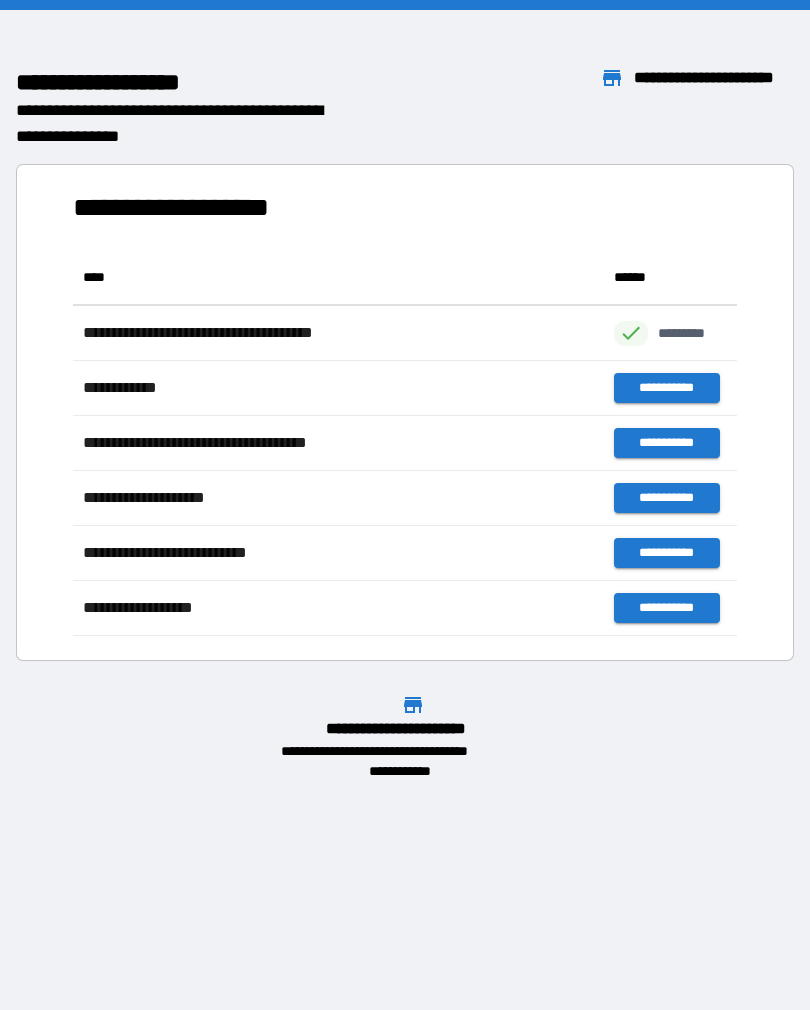 scroll, scrollTop: 1, scrollLeft: 1, axis: both 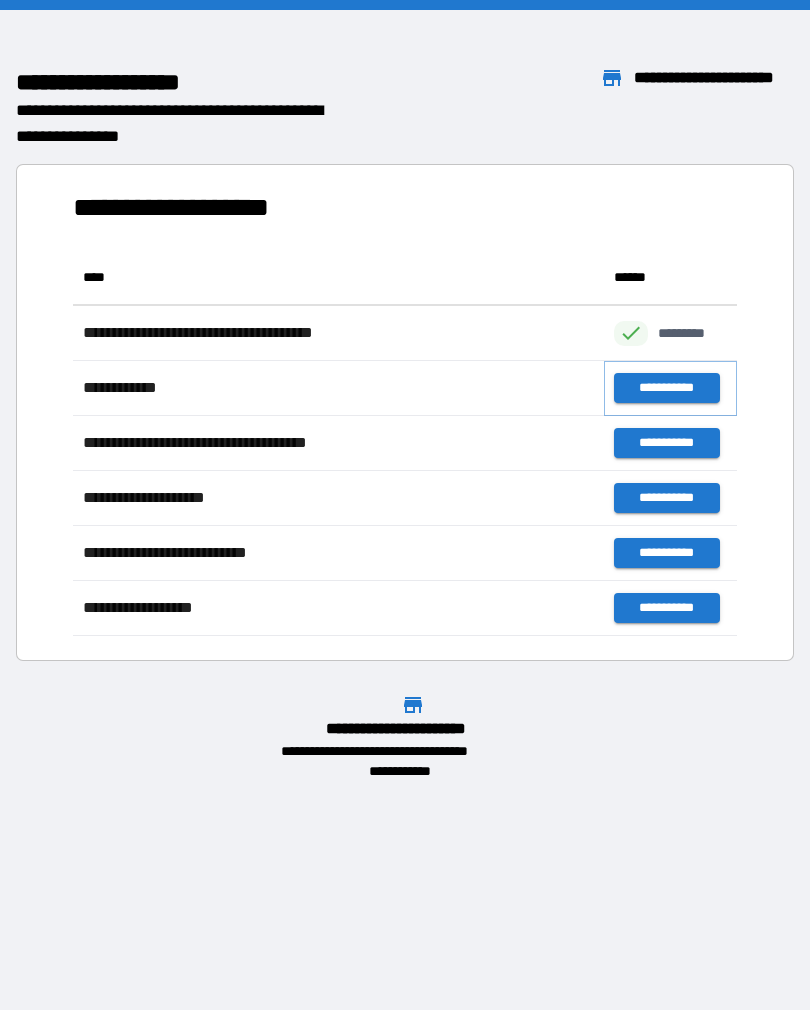 click on "**********" at bounding box center [666, 388] 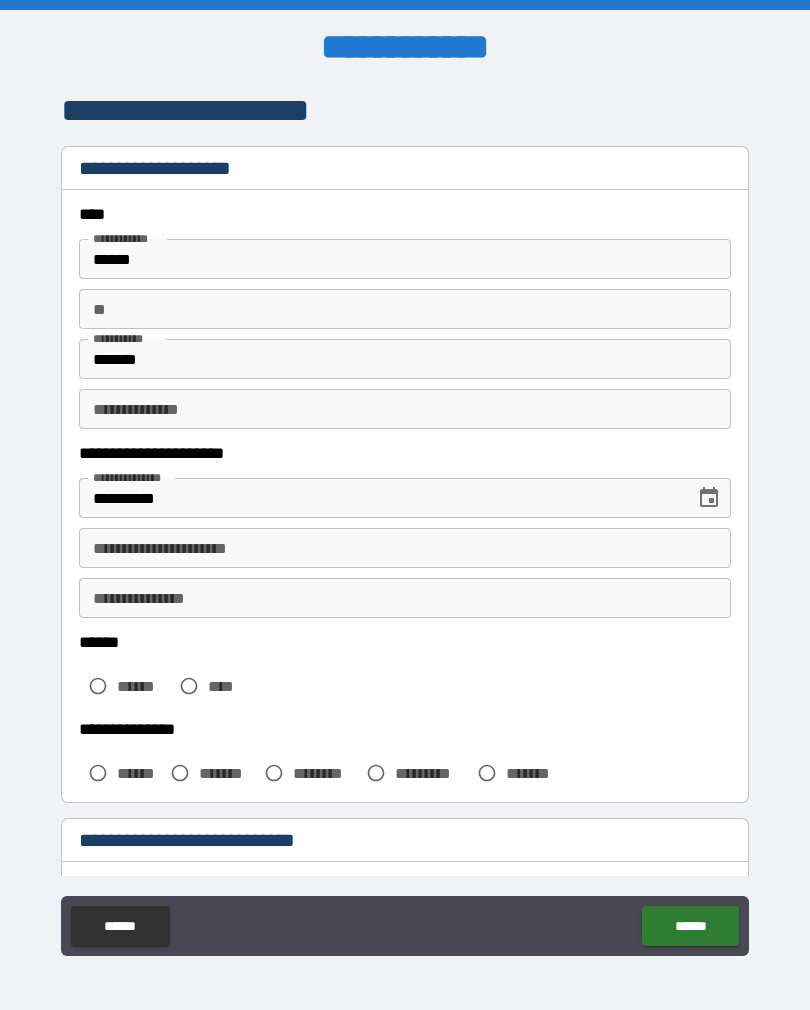 click on "******" at bounding box center [405, 259] 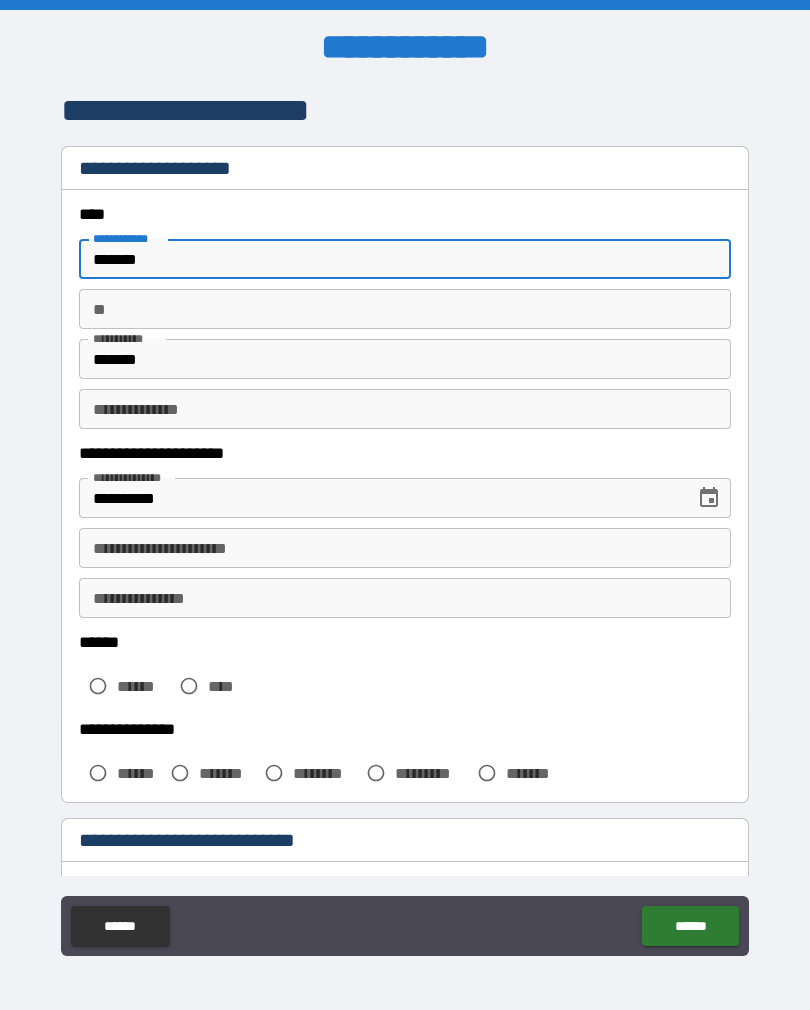type on "*******" 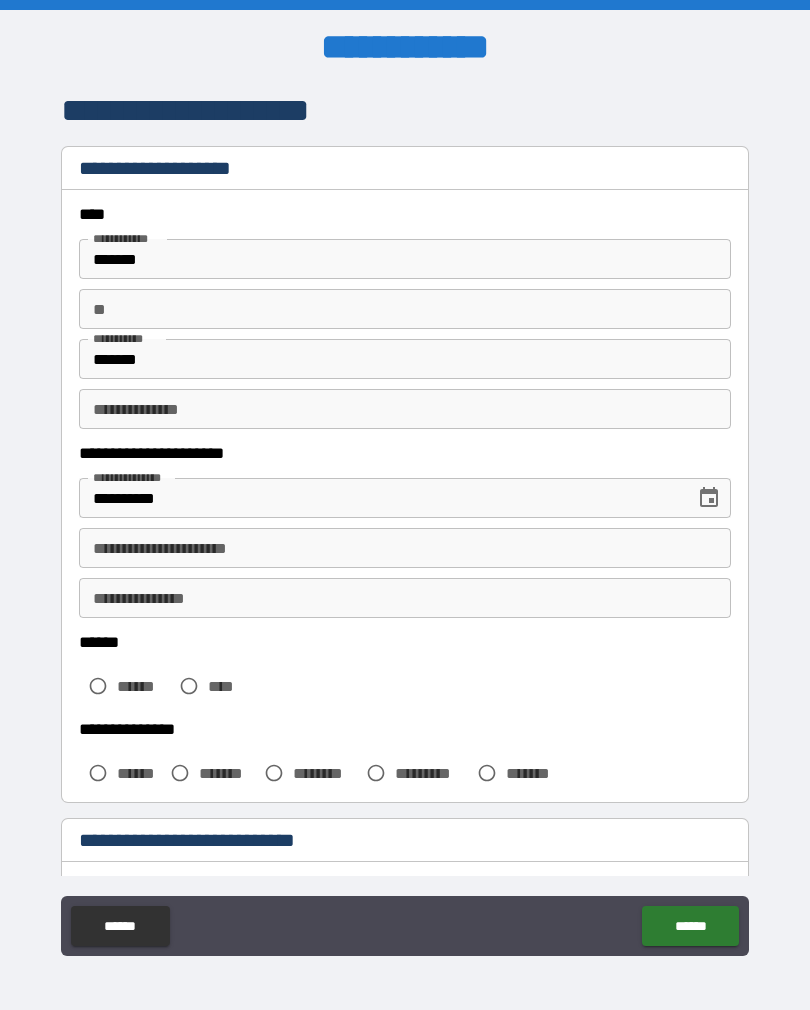 click on "**********" at bounding box center (405, 548) 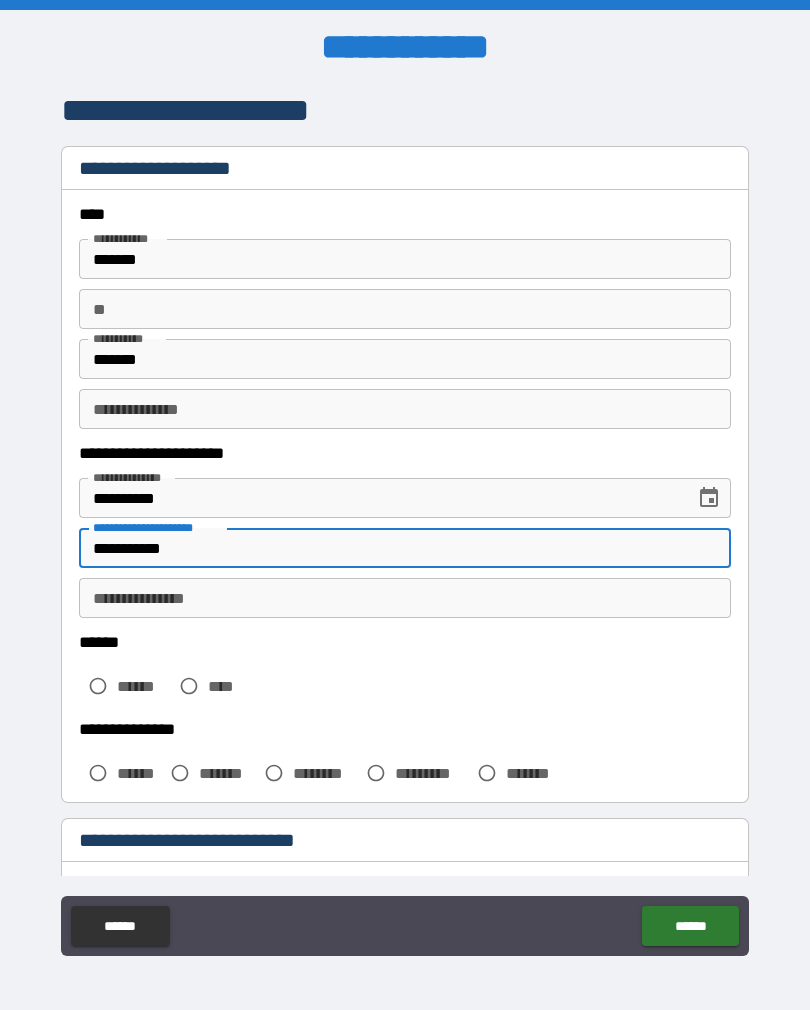 click on "**********" at bounding box center [405, 598] 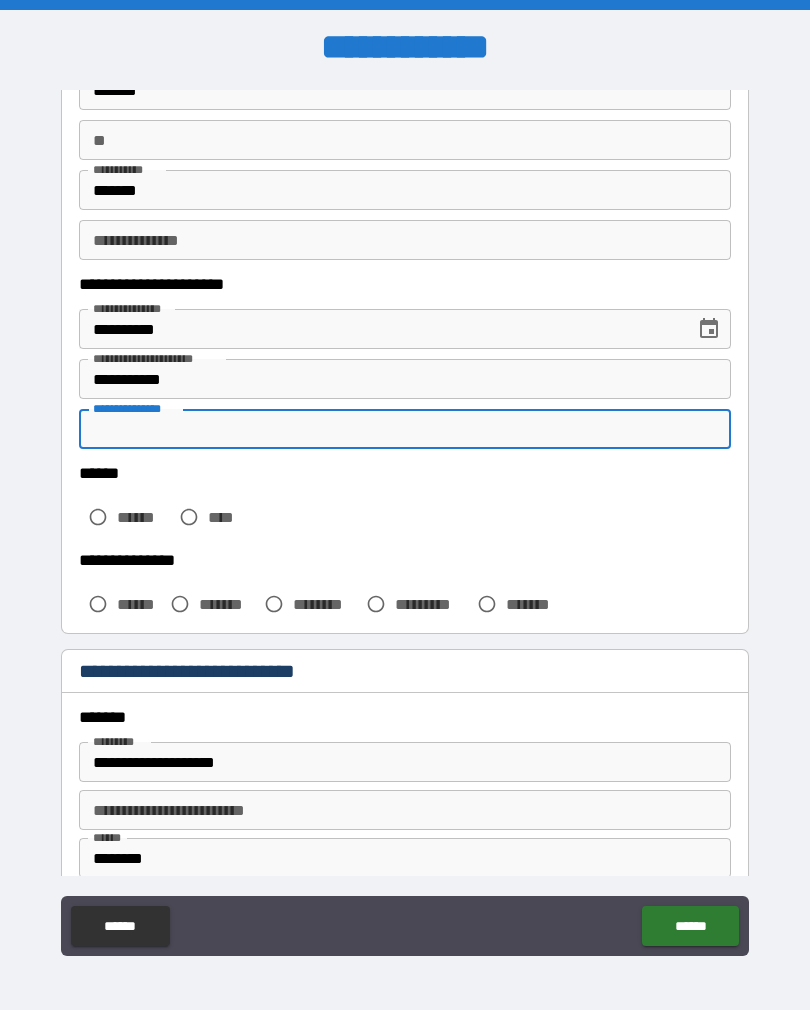 scroll, scrollTop: 168, scrollLeft: 0, axis: vertical 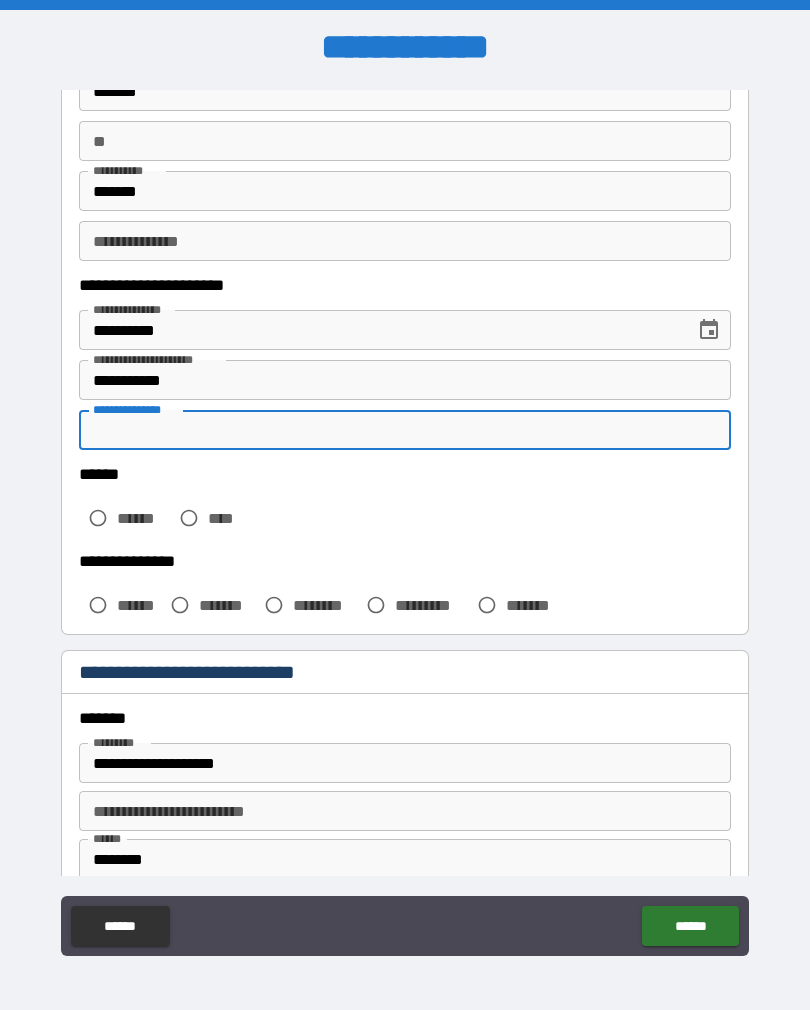 click on "****** ****** ****" at bounding box center (405, 503) 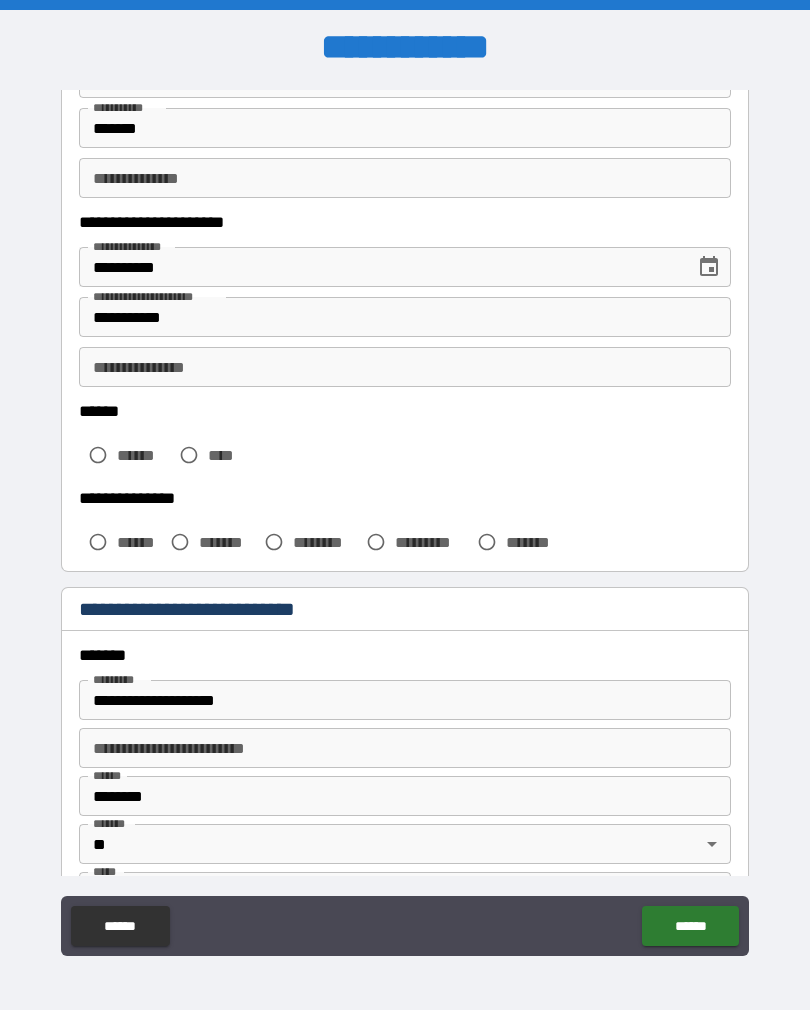scroll, scrollTop: 233, scrollLeft: 0, axis: vertical 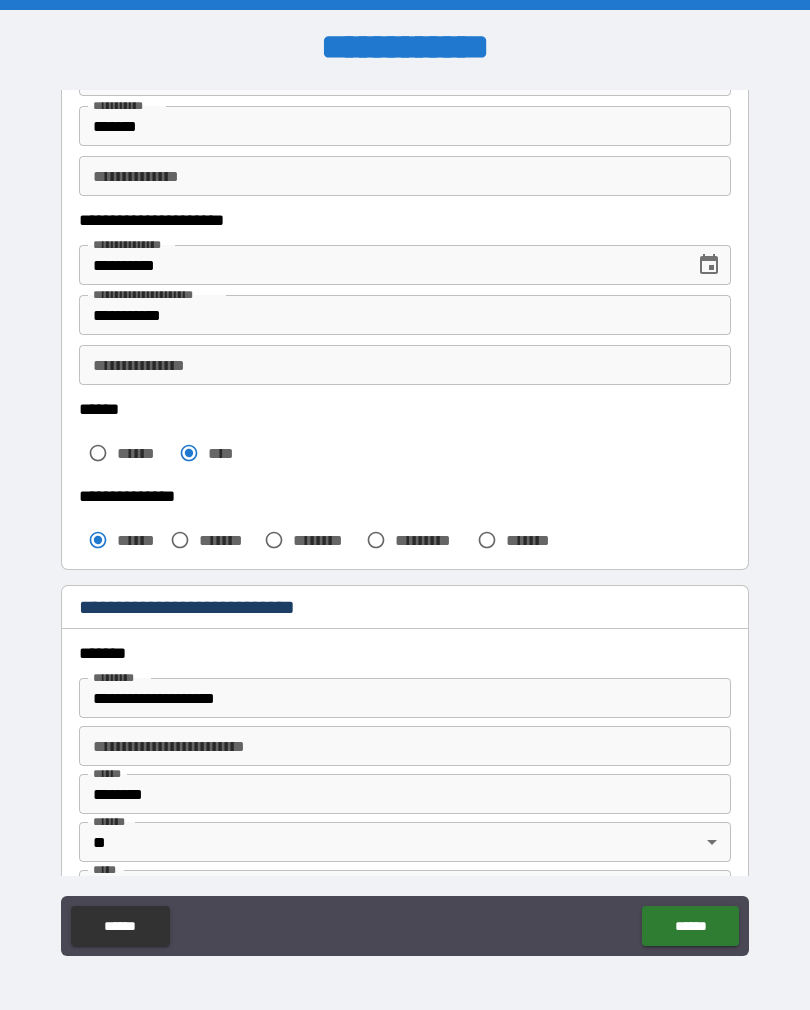 click on "**********" at bounding box center (405, 315) 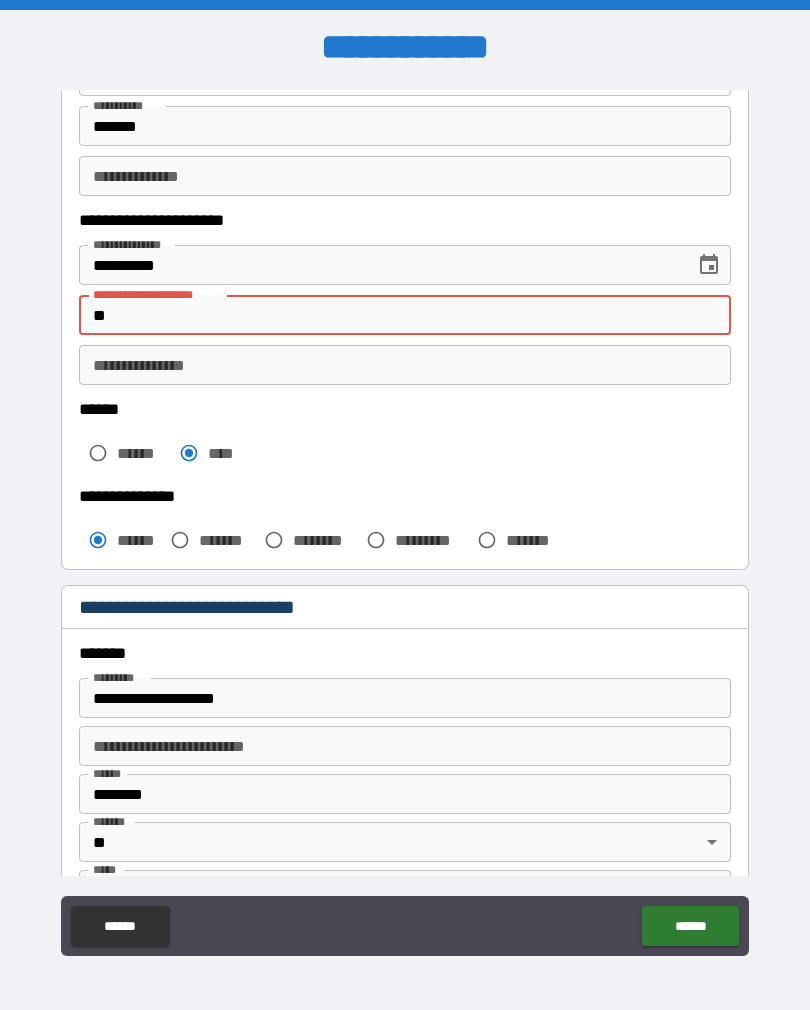 type on "*" 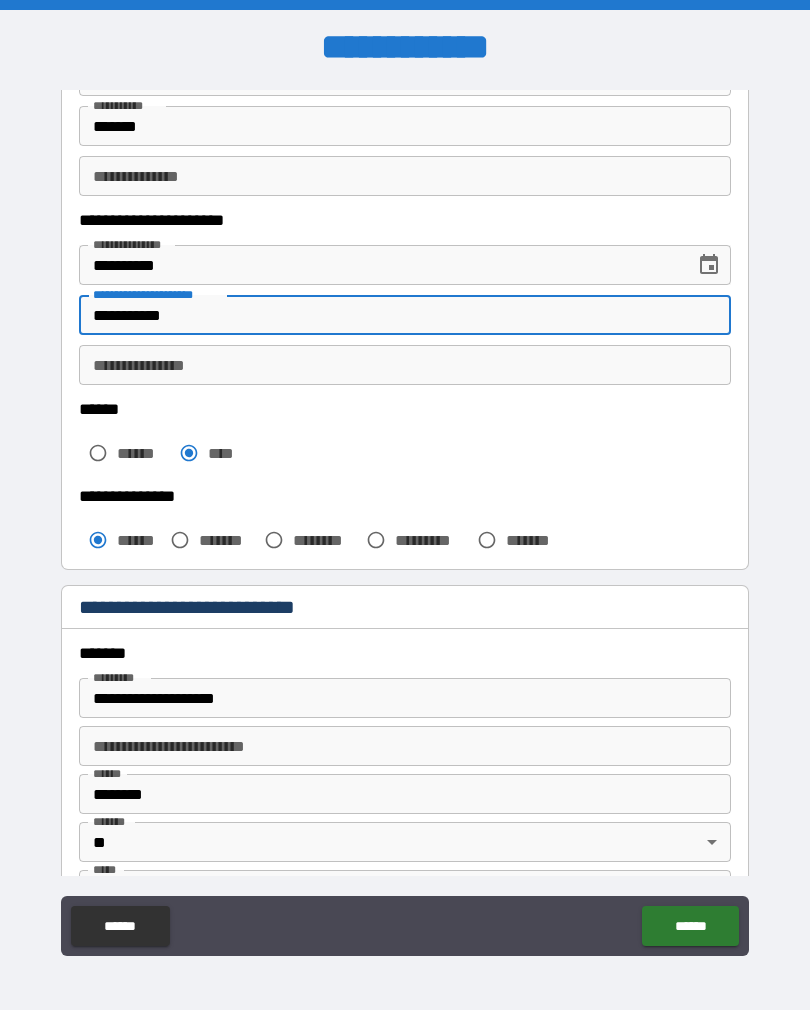 type on "**********" 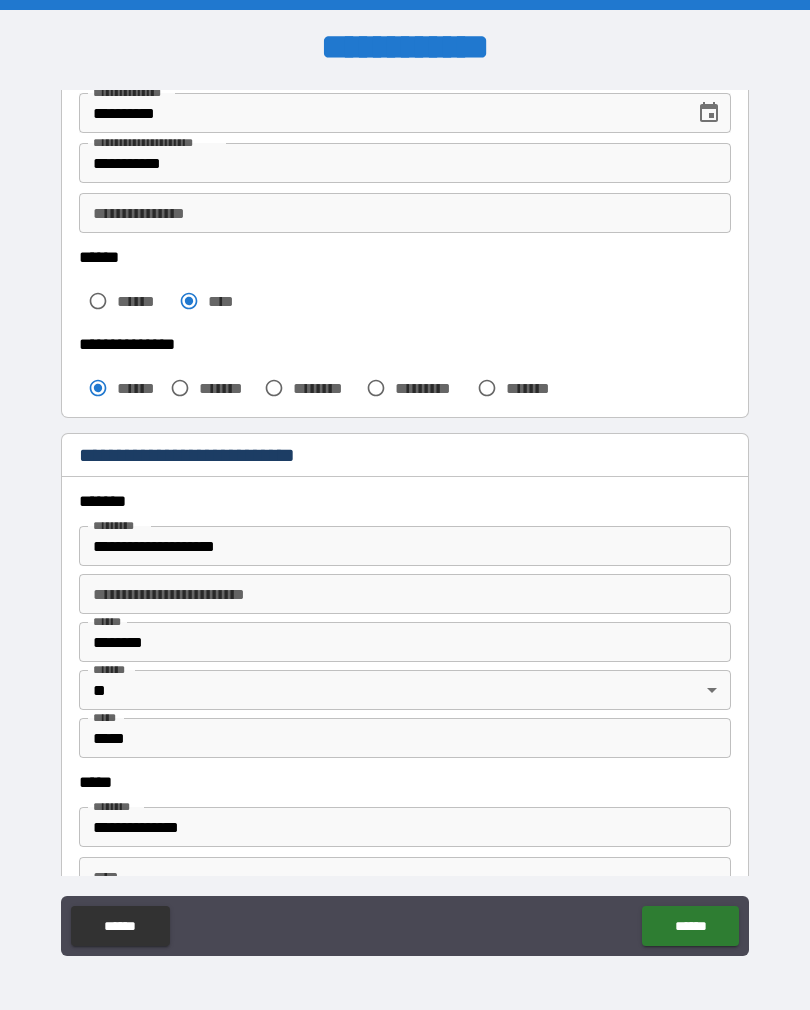 scroll, scrollTop: 422, scrollLeft: 0, axis: vertical 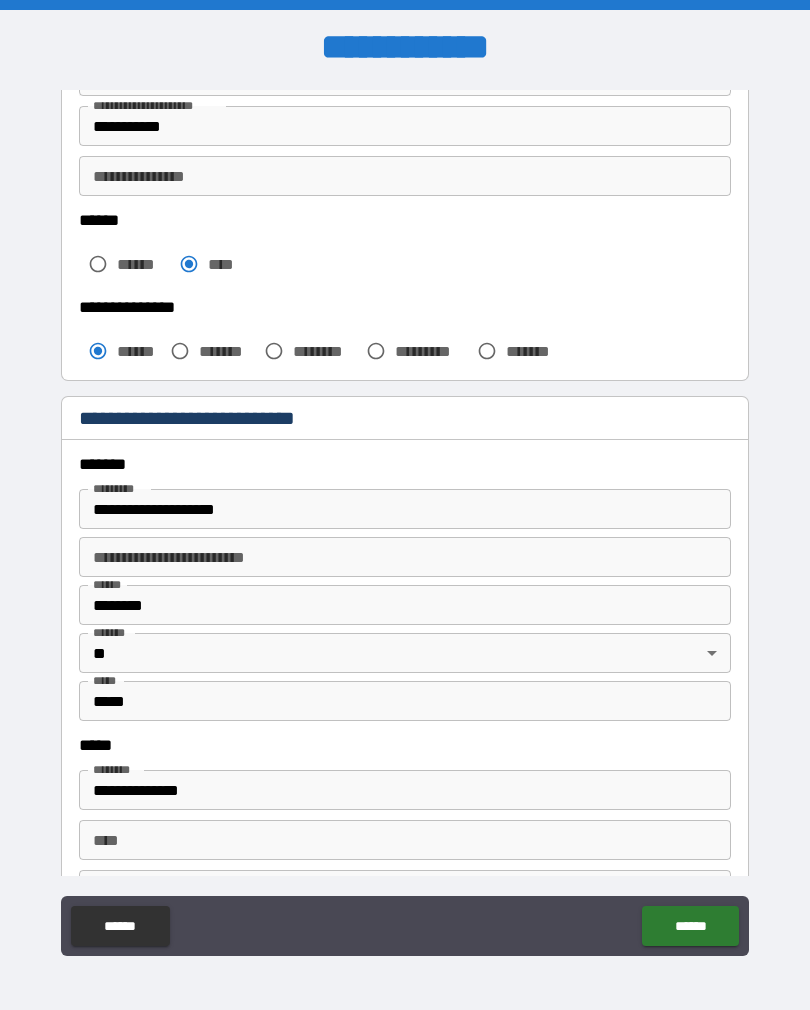 click on "**********" at bounding box center (405, 509) 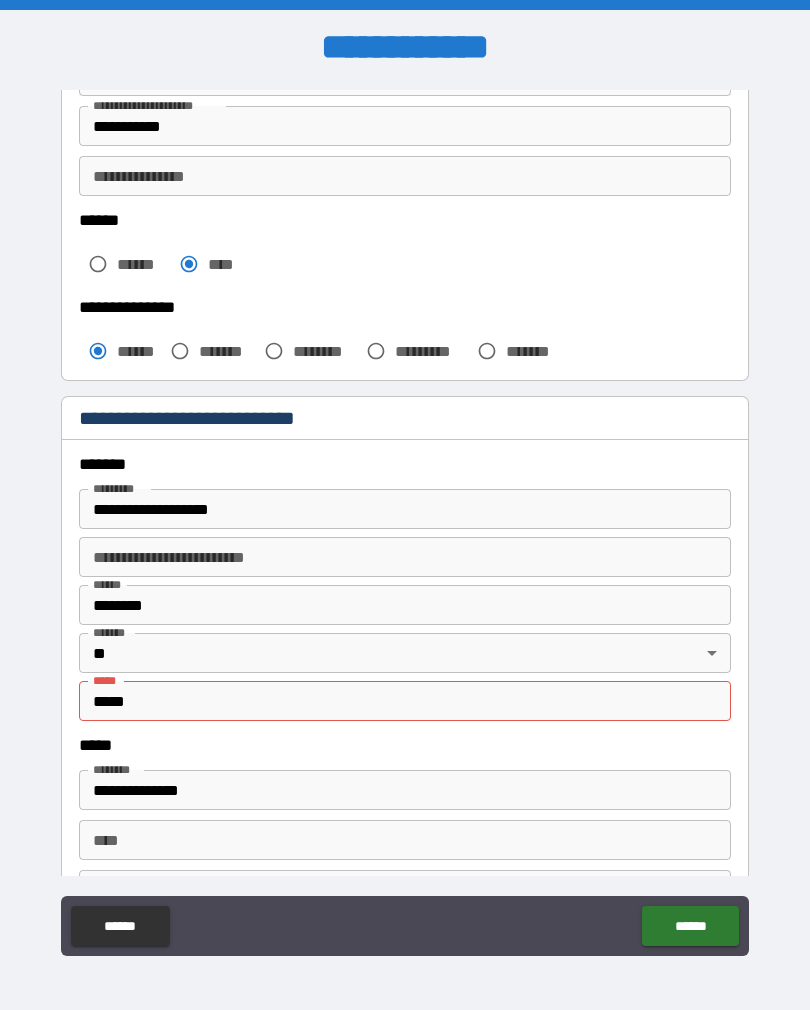 type on "**********" 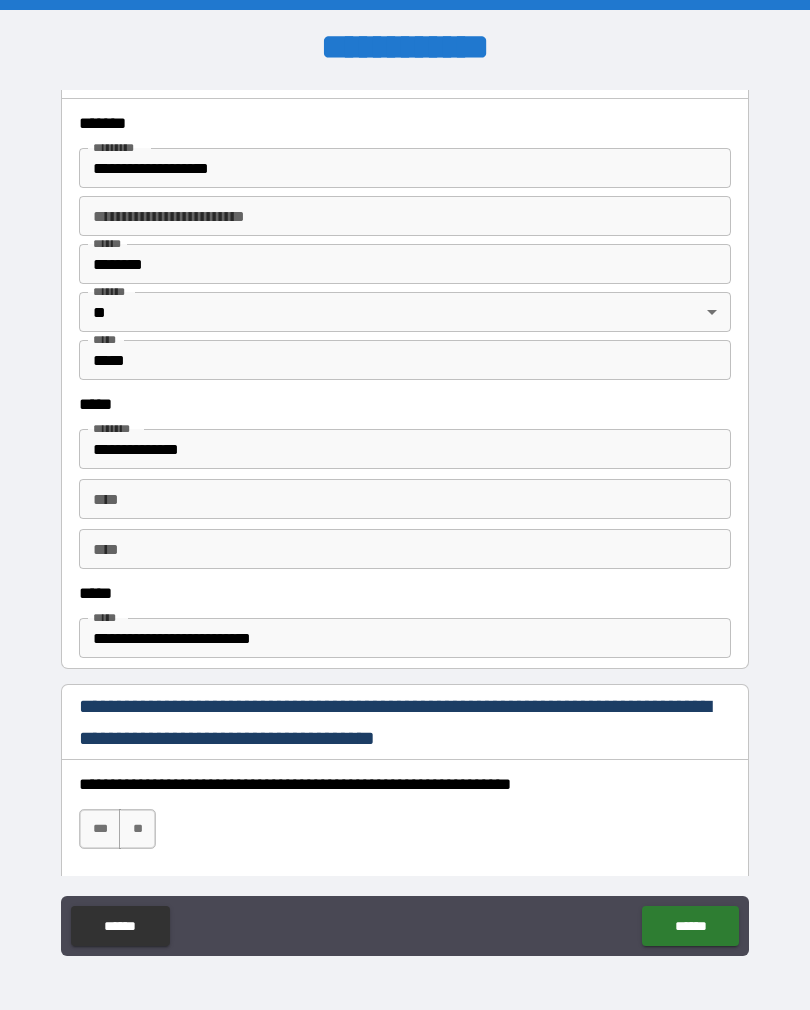 scroll, scrollTop: 769, scrollLeft: 0, axis: vertical 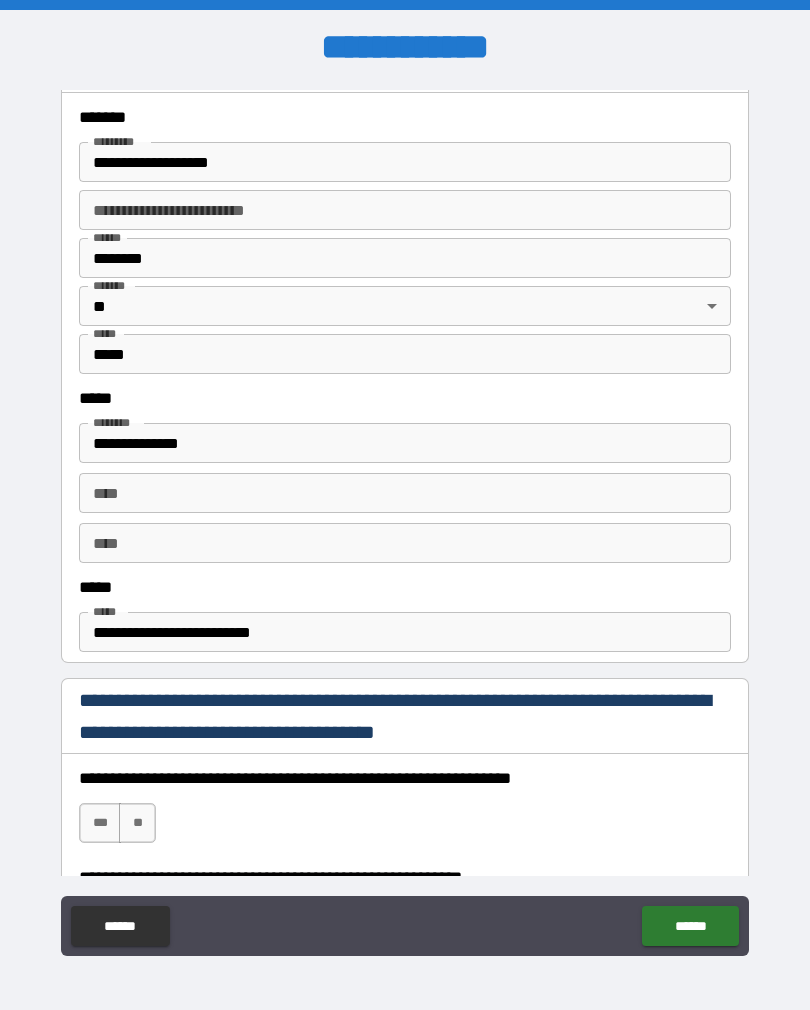 click on "**********" at bounding box center (405, 632) 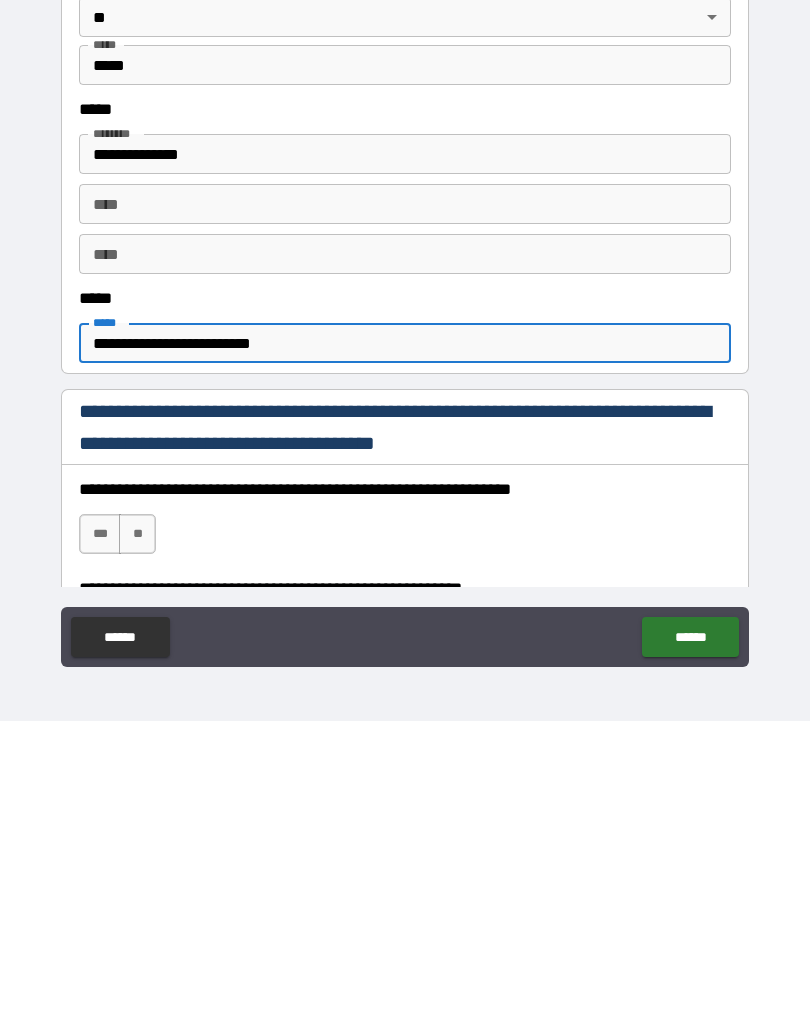 click on "**********" at bounding box center [405, 632] 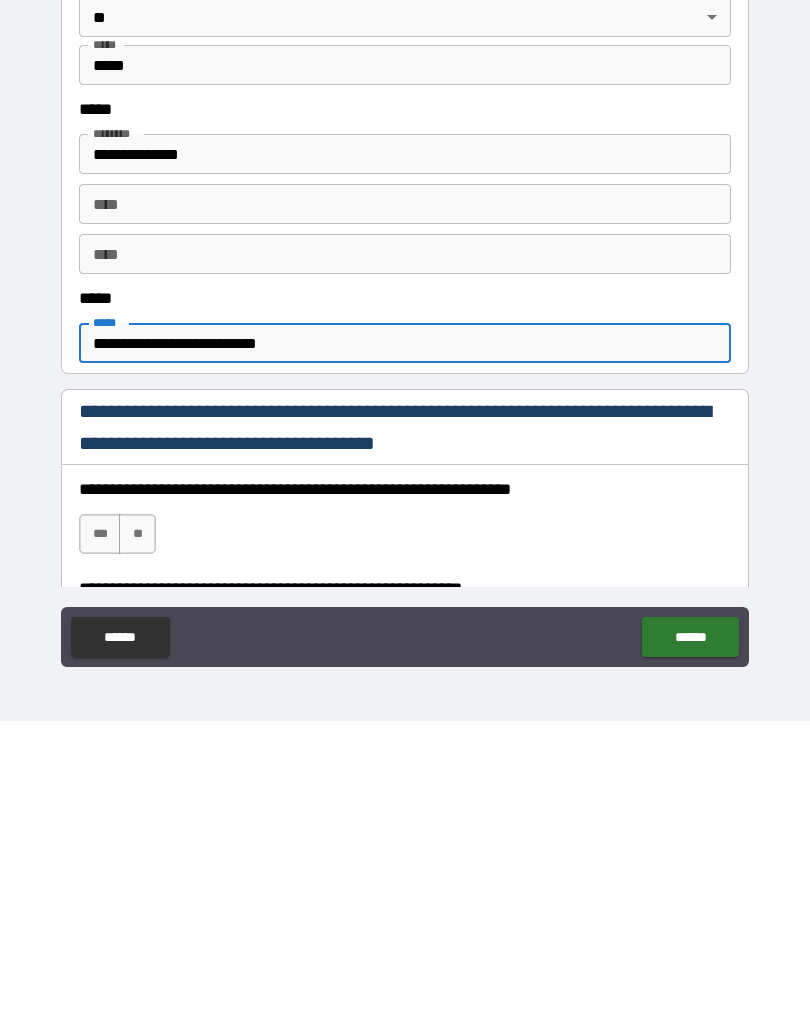 type on "**********" 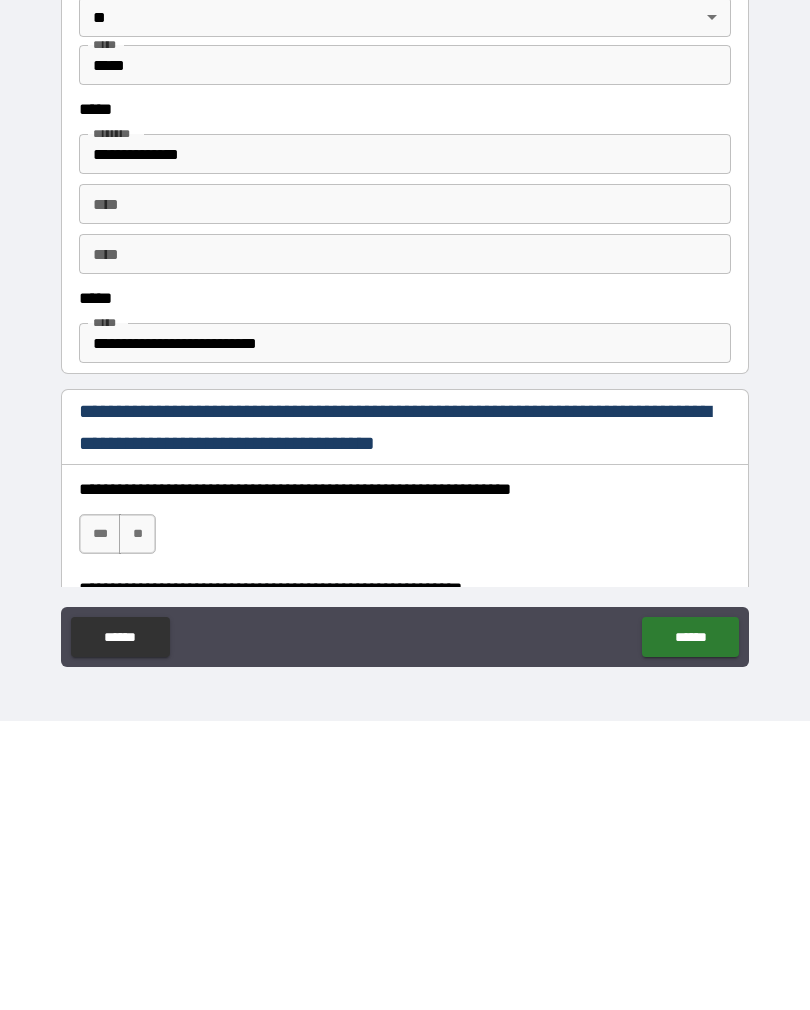 scroll, scrollTop: 31, scrollLeft: 0, axis: vertical 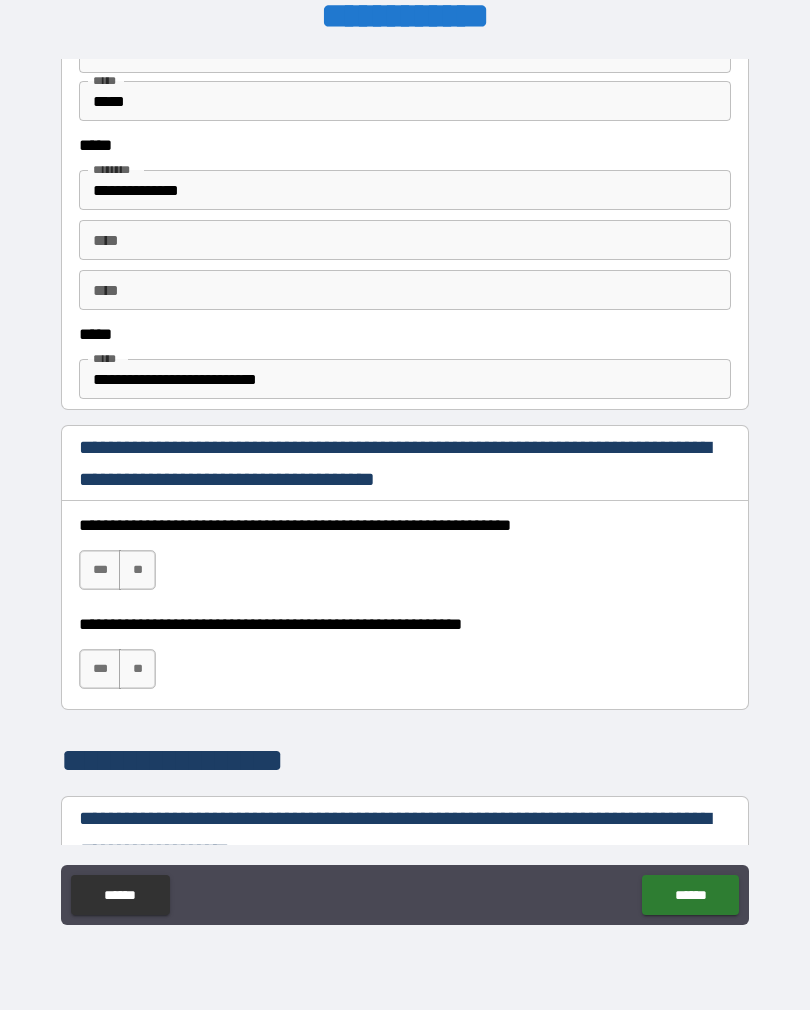 click on "***" at bounding box center (100, 570) 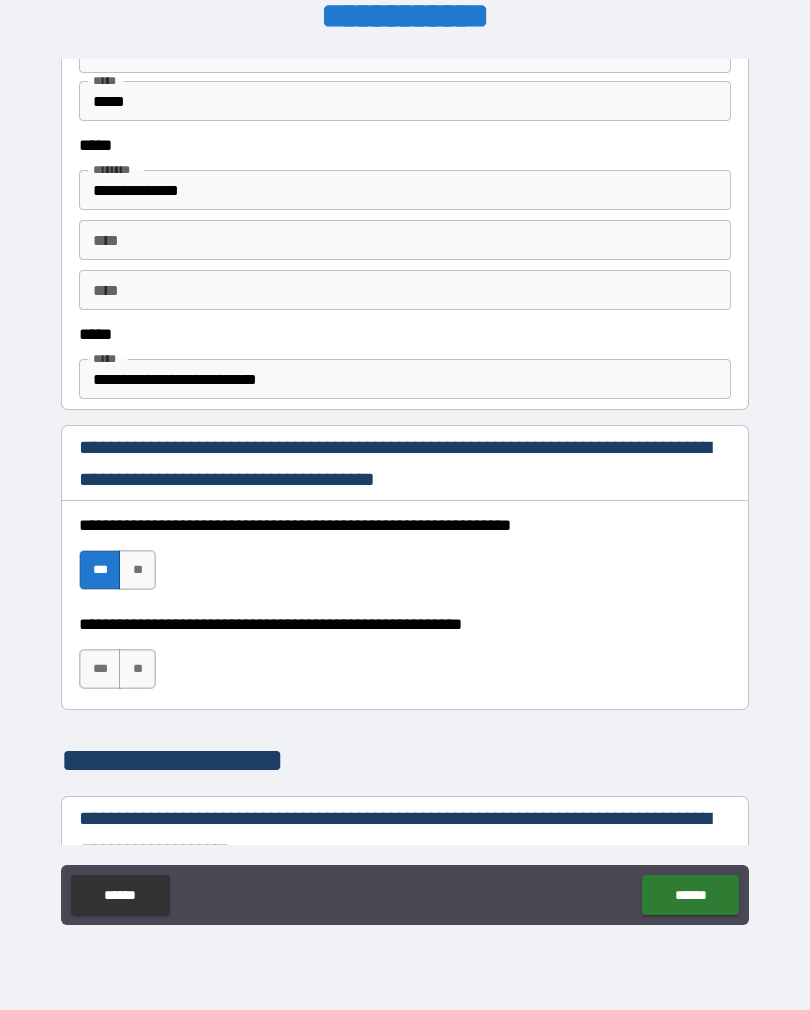 click on "***" at bounding box center (100, 669) 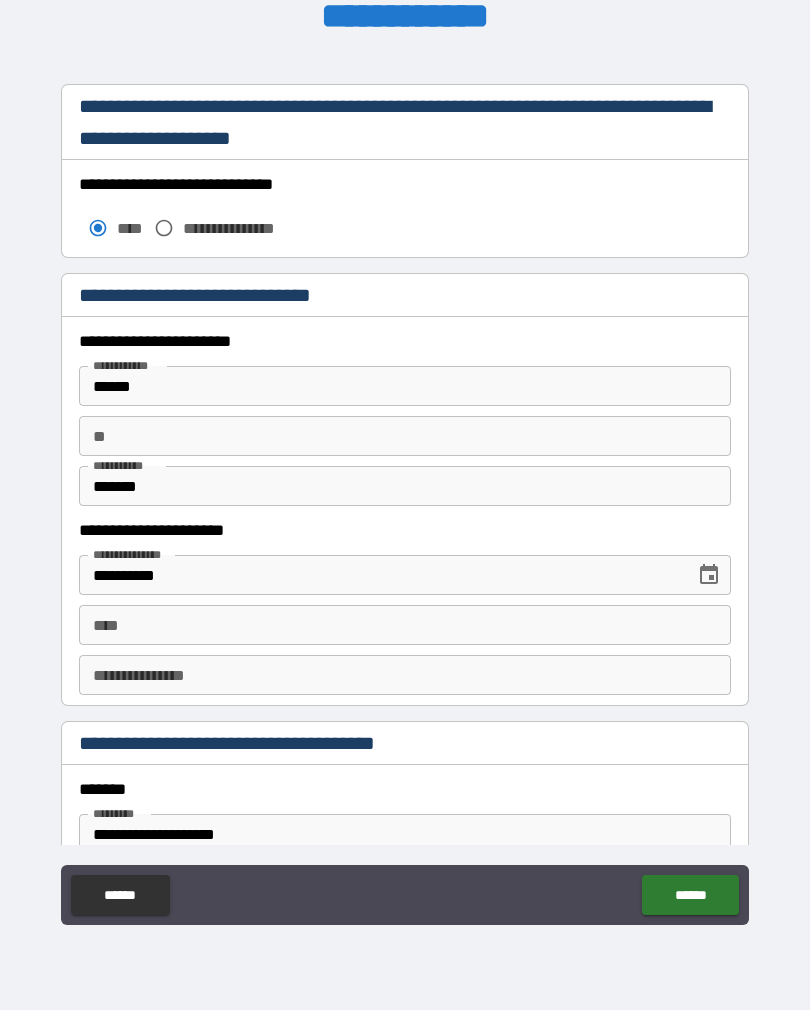 scroll, scrollTop: 1766, scrollLeft: 0, axis: vertical 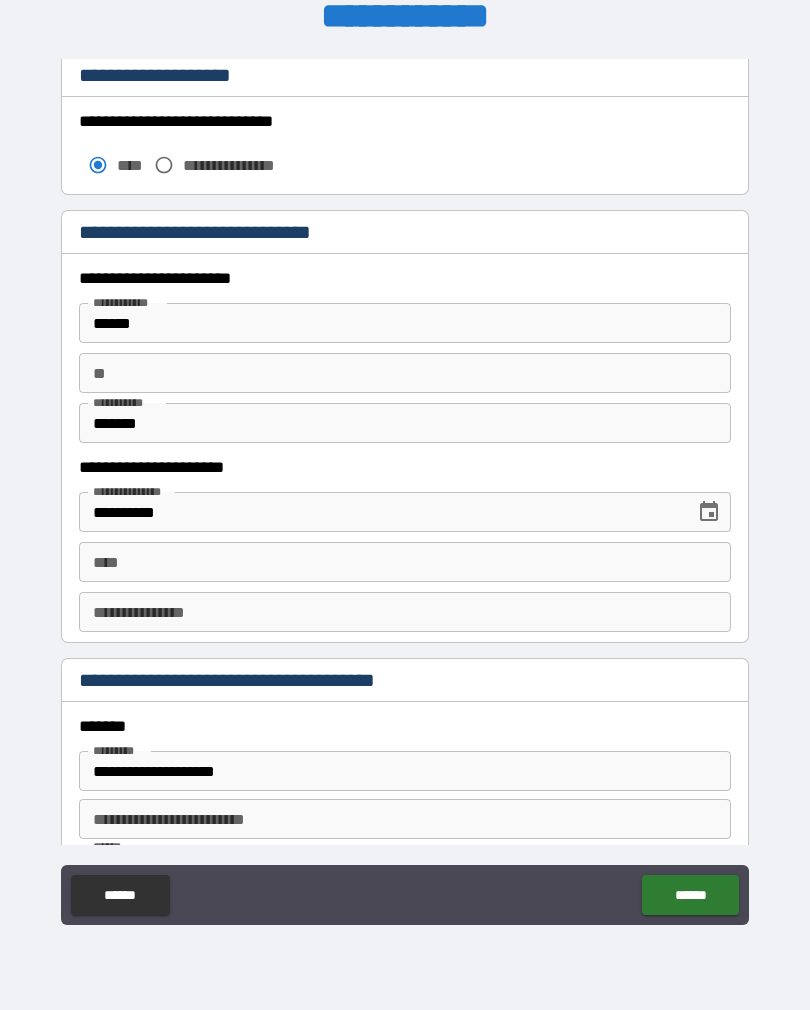 click on "****" at bounding box center (405, 562) 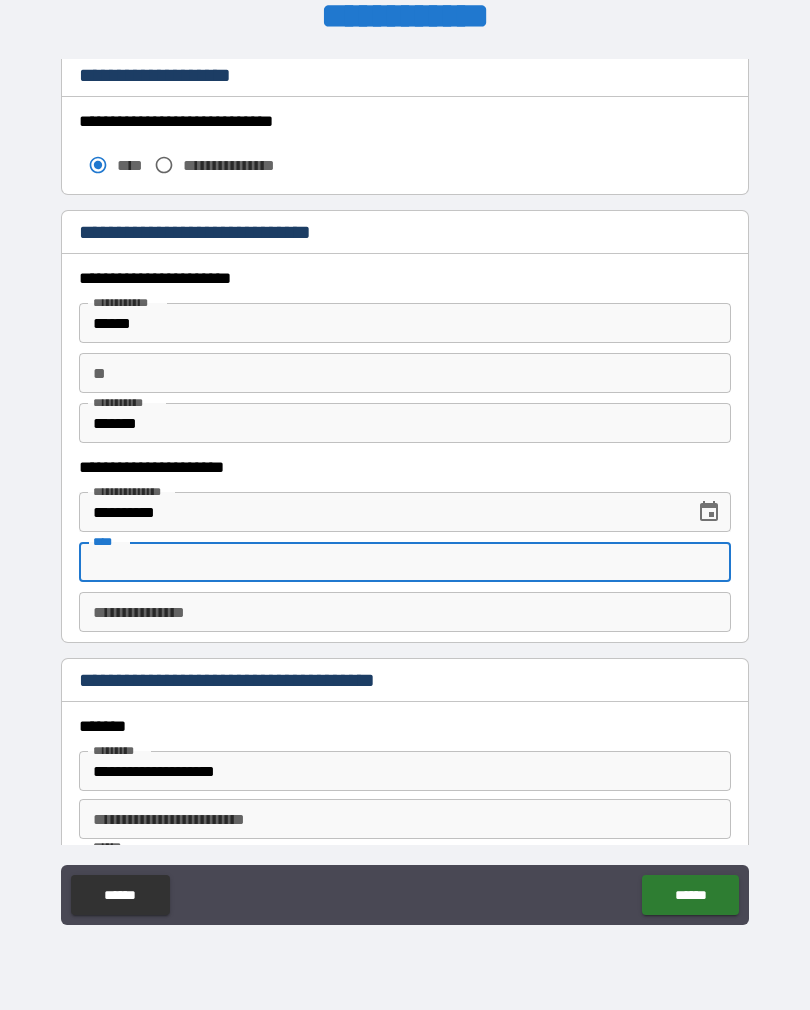 click on "******" at bounding box center (405, 323) 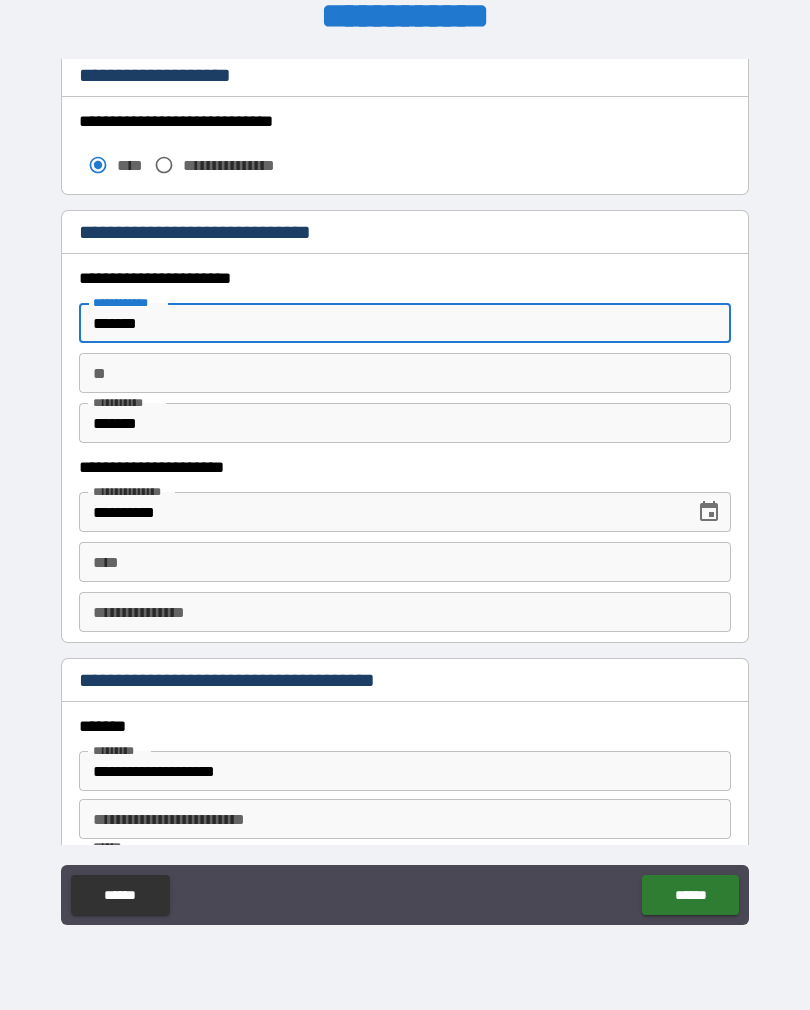 type on "*******" 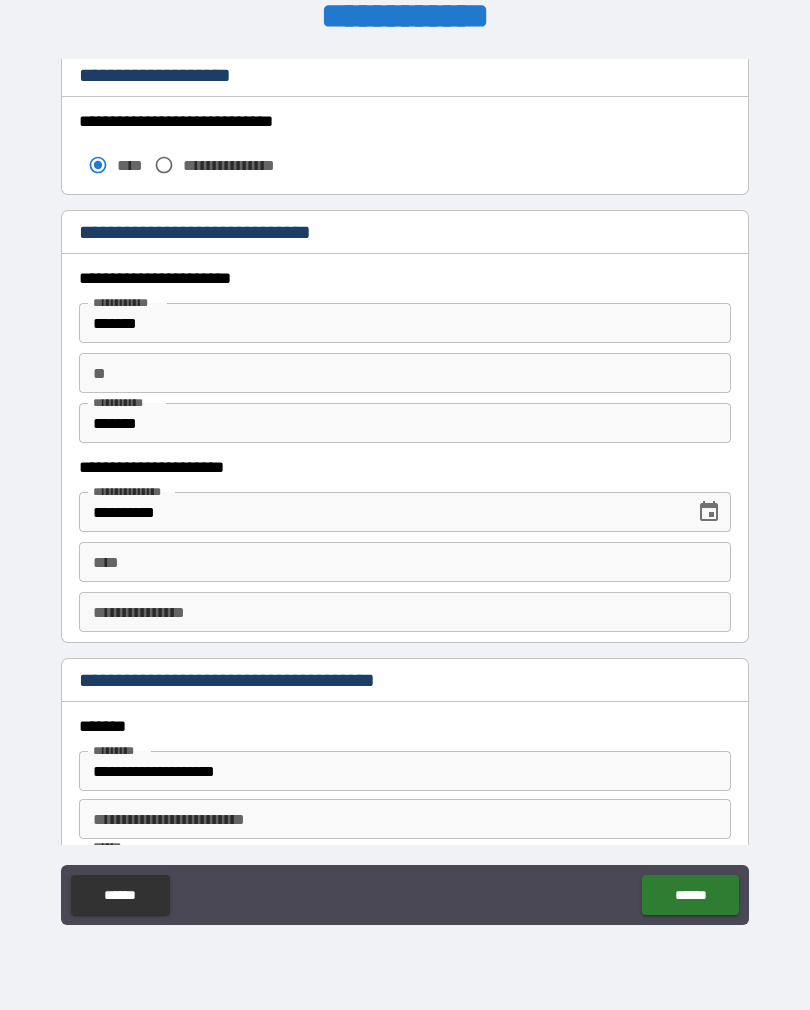 click on "**** ****" at bounding box center [405, 562] 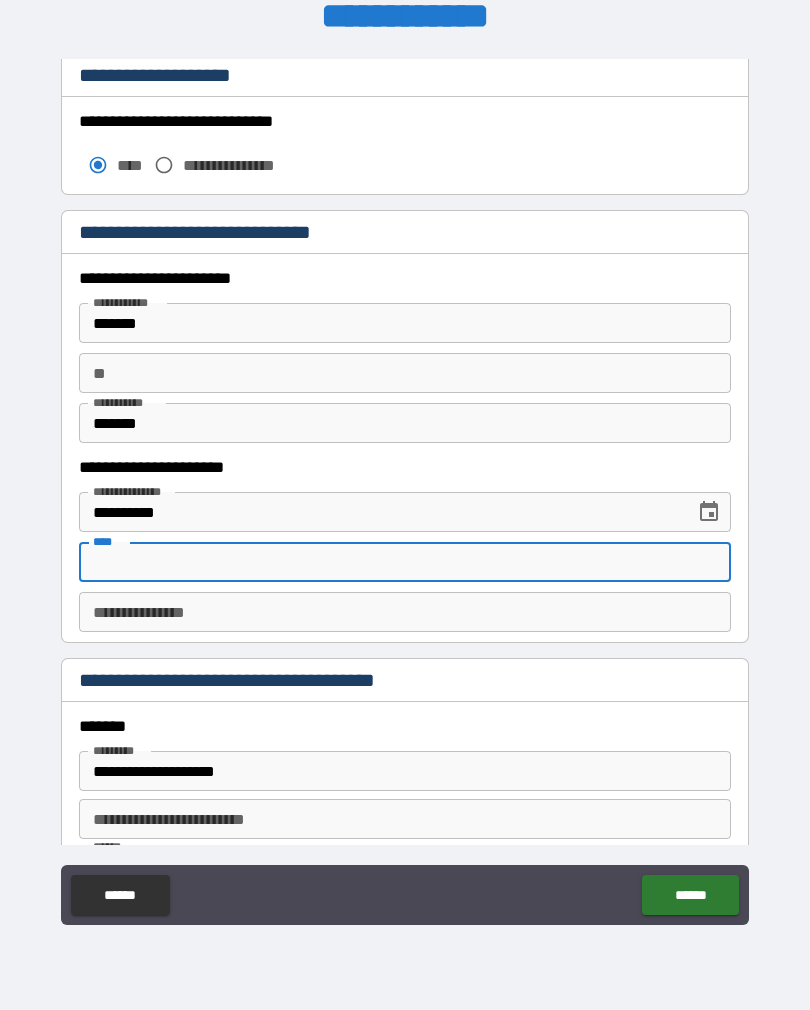 click on "**********" at bounding box center [405, 492] 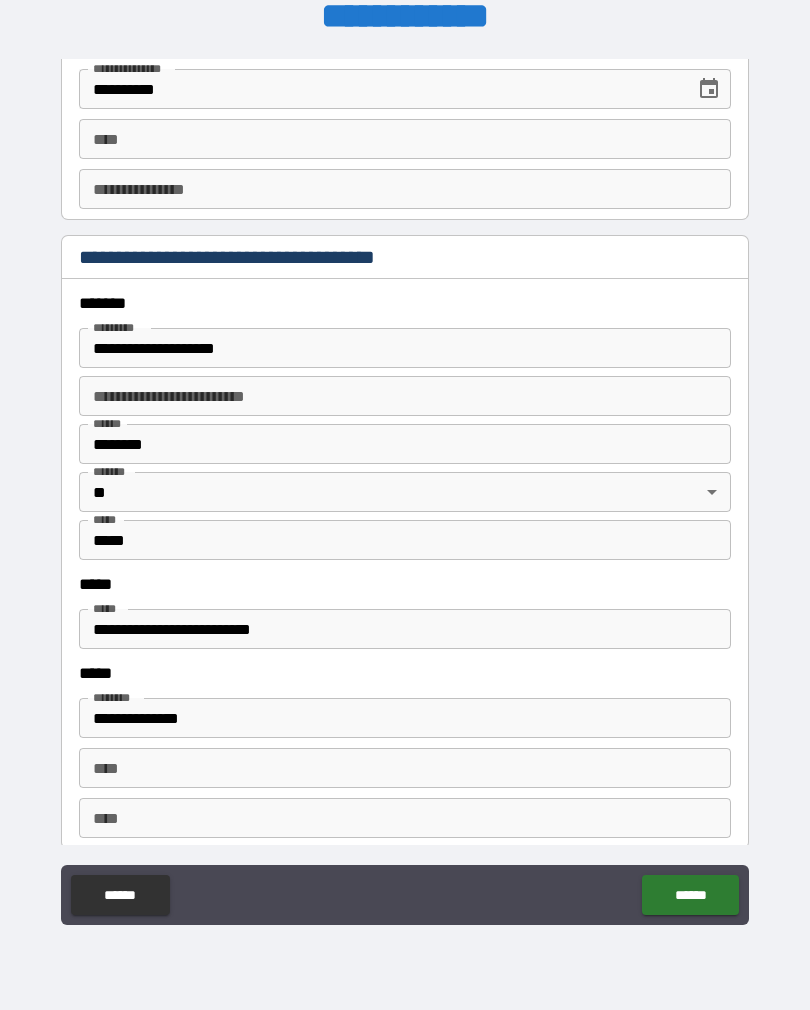 click on "**********" at bounding box center [405, 614] 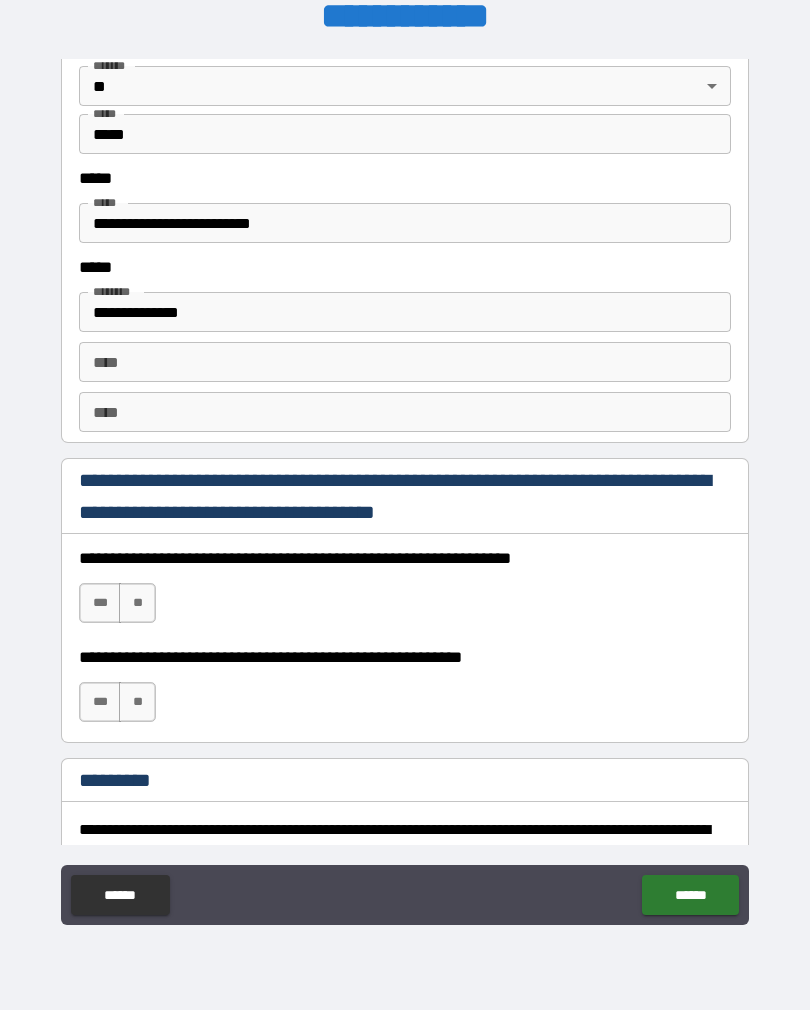 scroll, scrollTop: 2608, scrollLeft: 0, axis: vertical 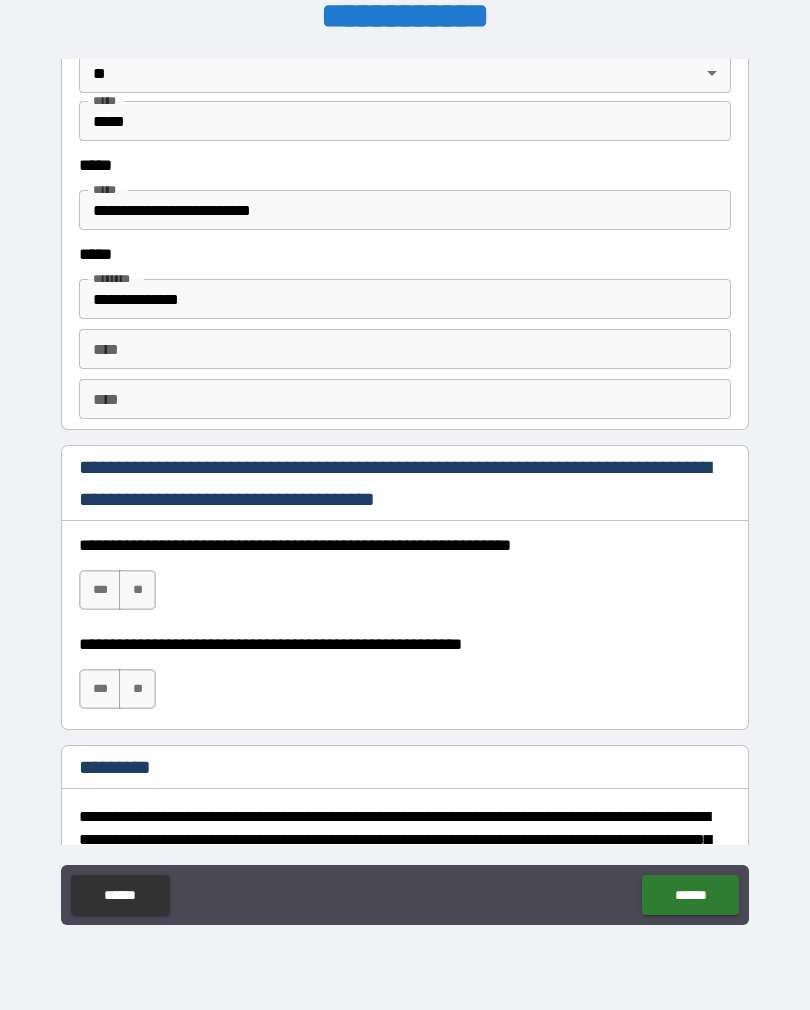 click on "***" at bounding box center (100, 590) 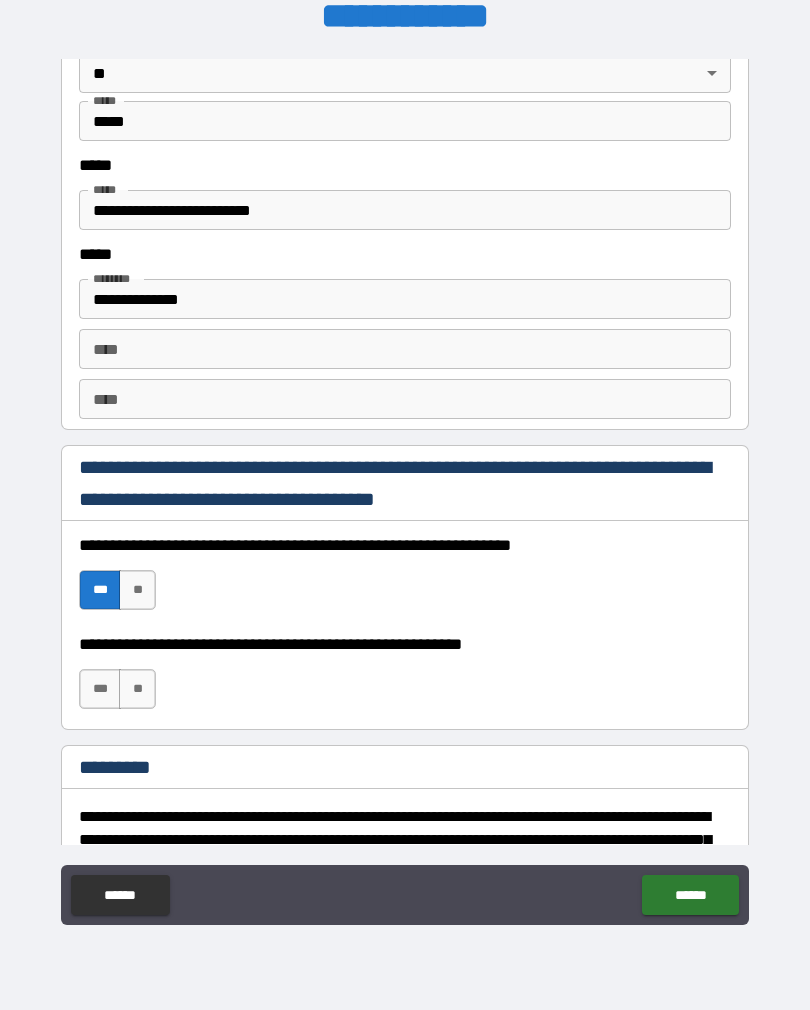 click on "***" at bounding box center [100, 689] 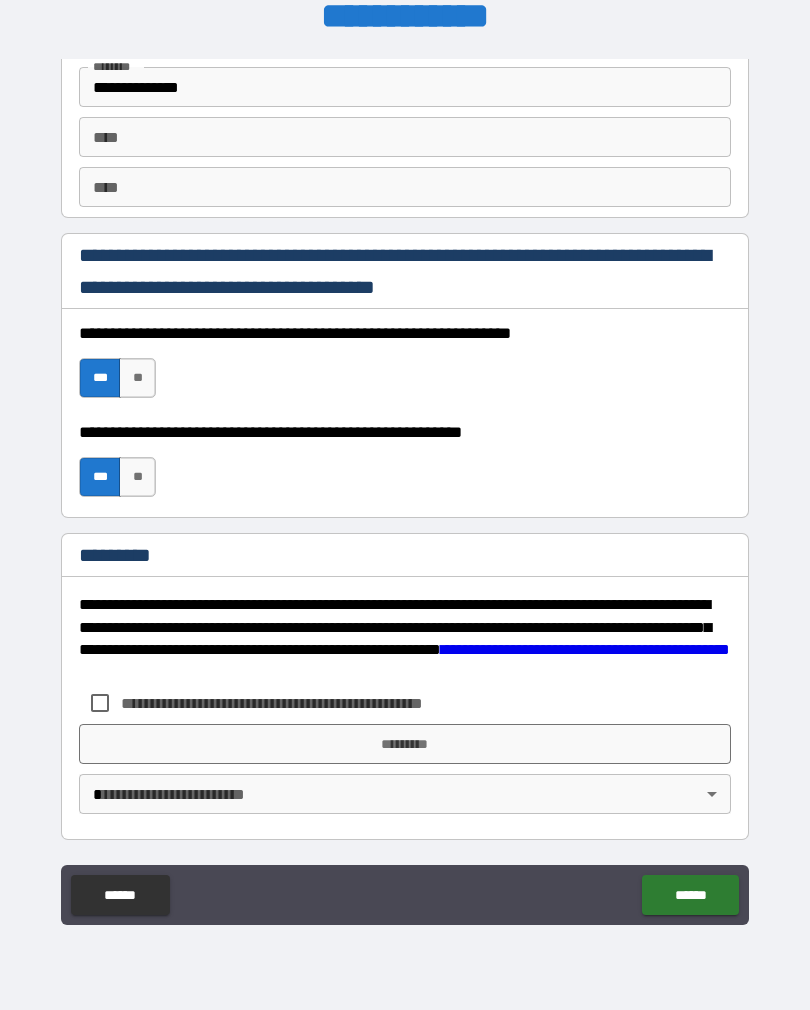 scroll, scrollTop: 2820, scrollLeft: 0, axis: vertical 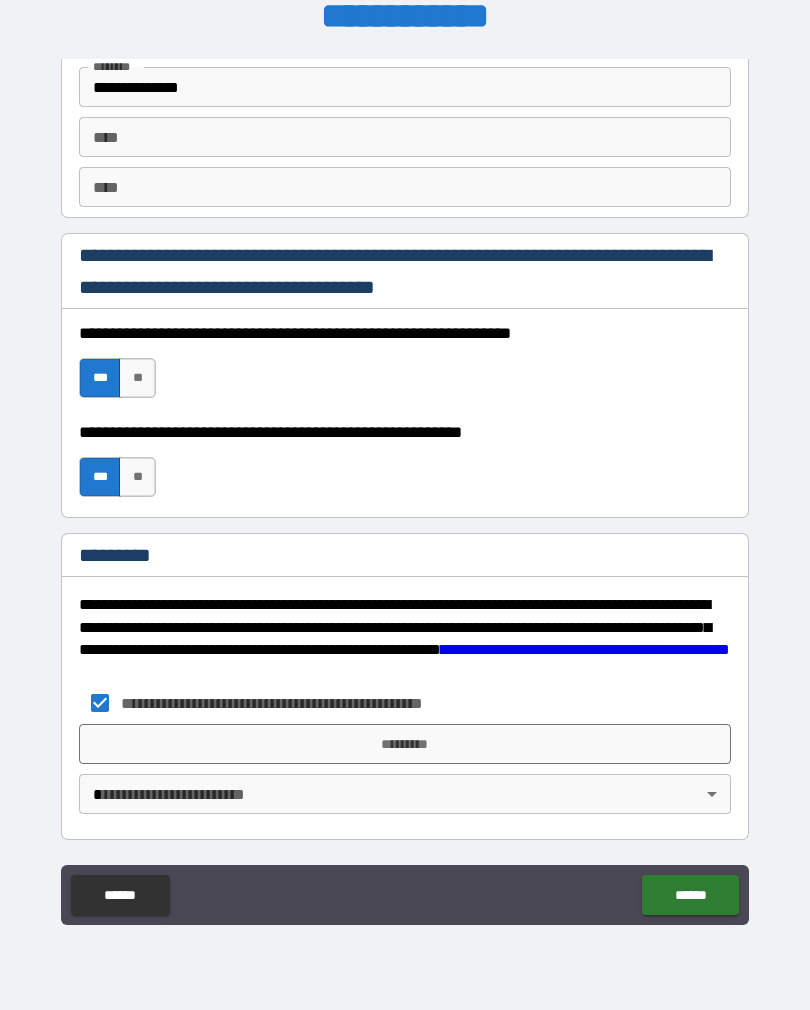 click on "*********" at bounding box center (405, 744) 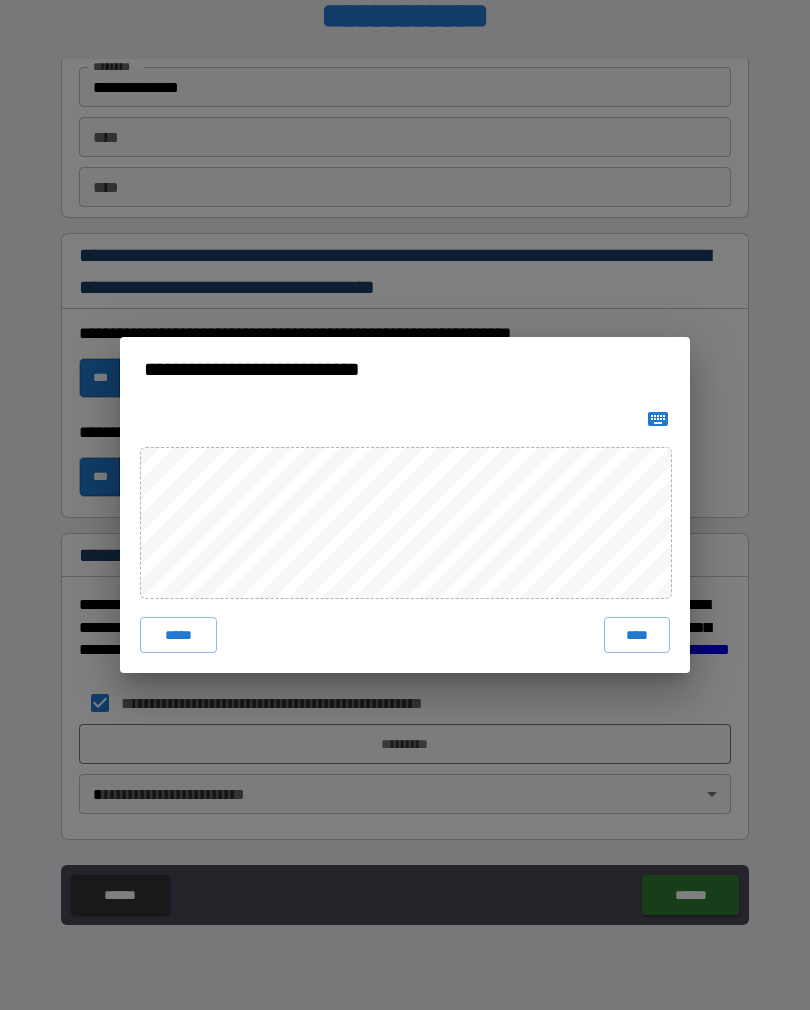 click on "****" at bounding box center (637, 635) 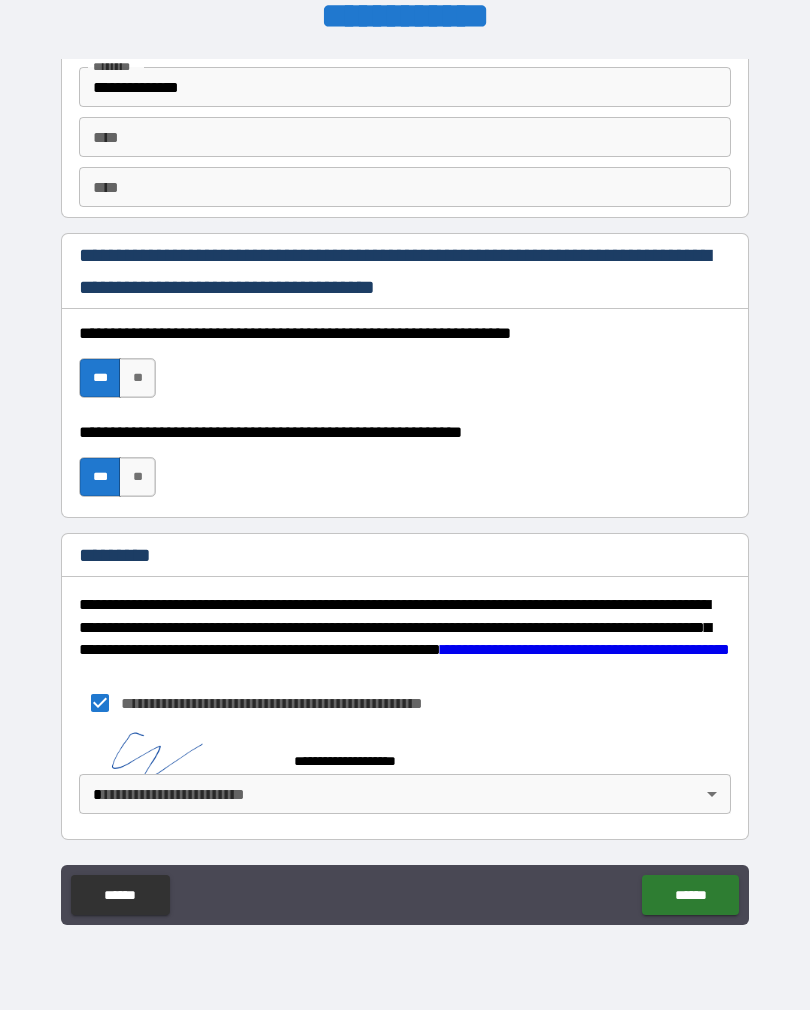 scroll, scrollTop: 2810, scrollLeft: 0, axis: vertical 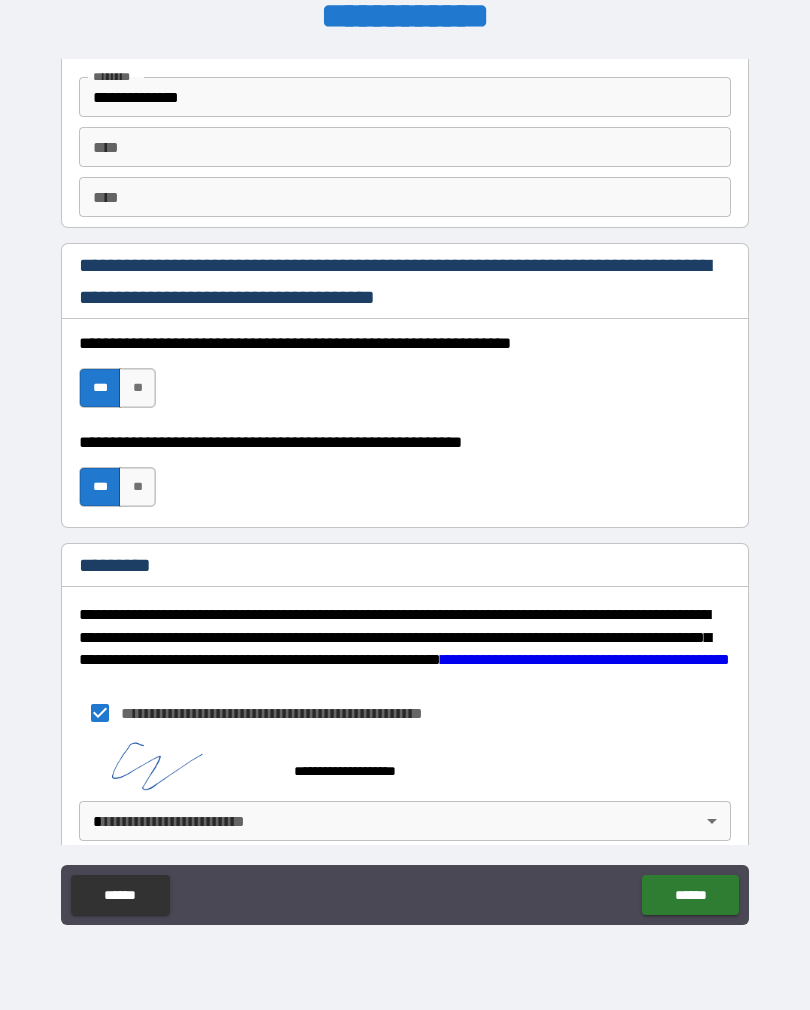 click on "******" at bounding box center [690, 895] 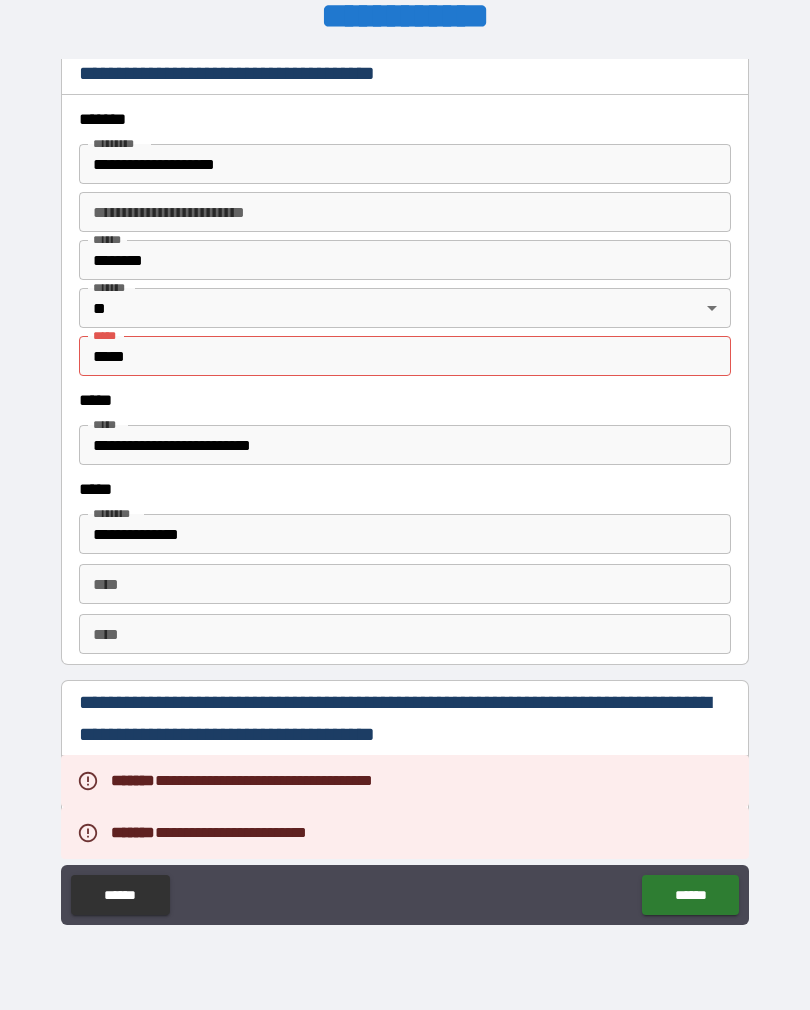 scroll, scrollTop: 2356, scrollLeft: 0, axis: vertical 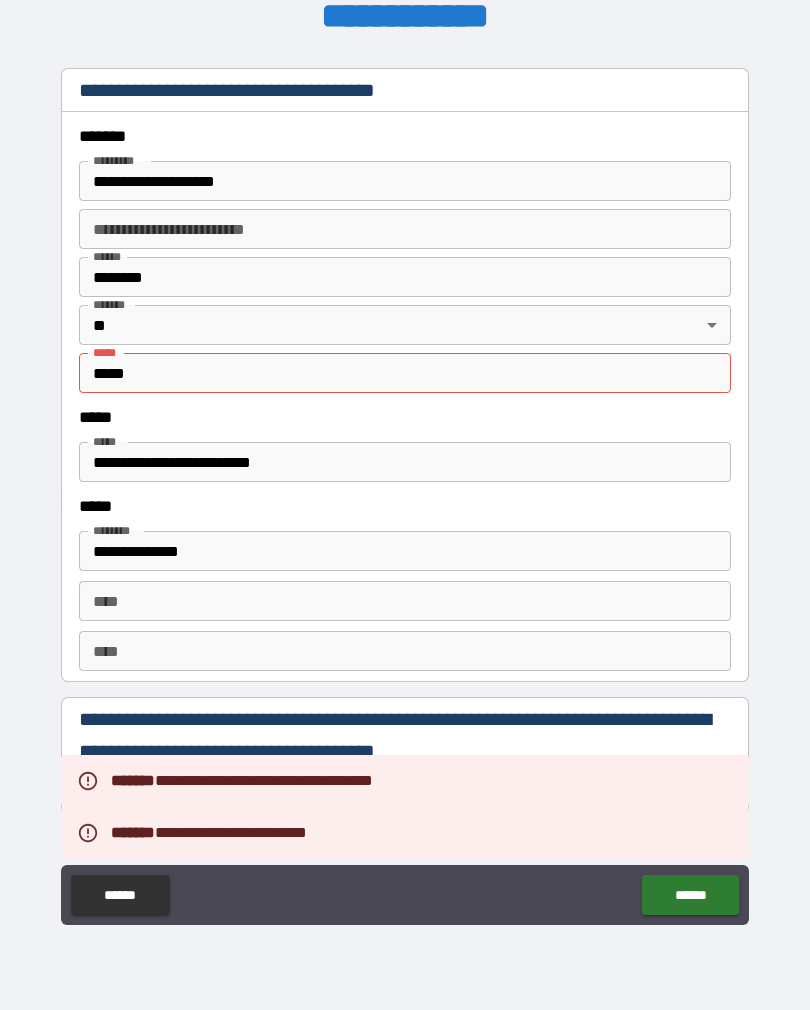 click on "*****" at bounding box center [405, 373] 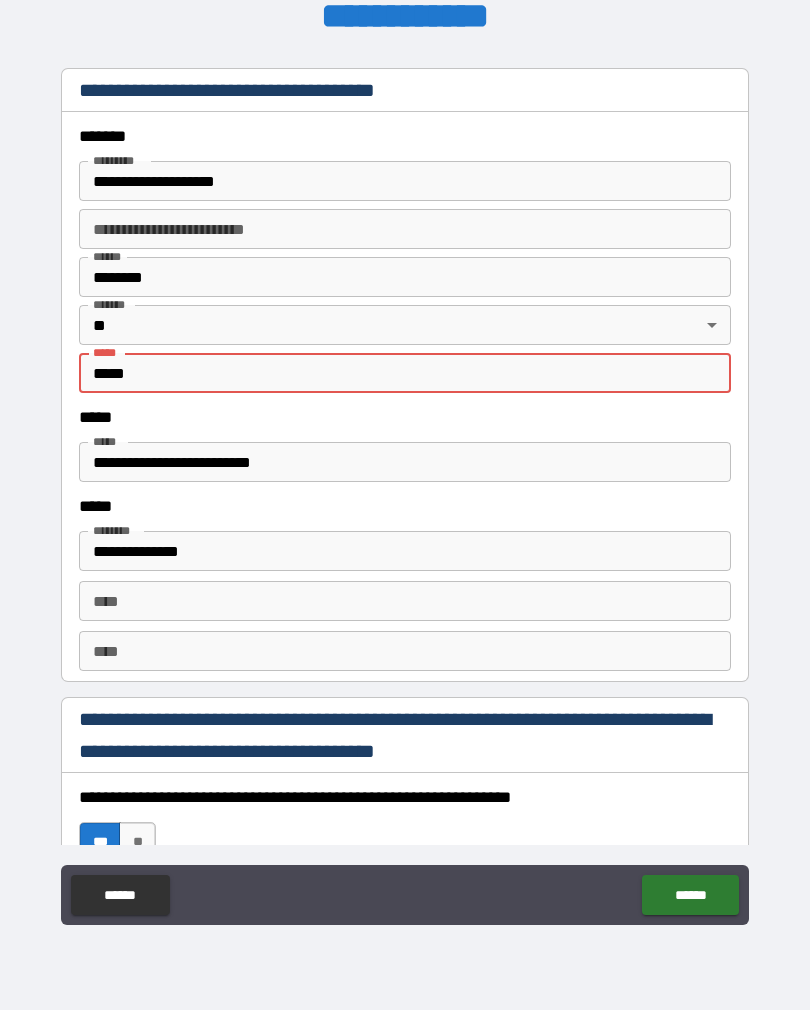 click on "**********" at bounding box center [405, 181] 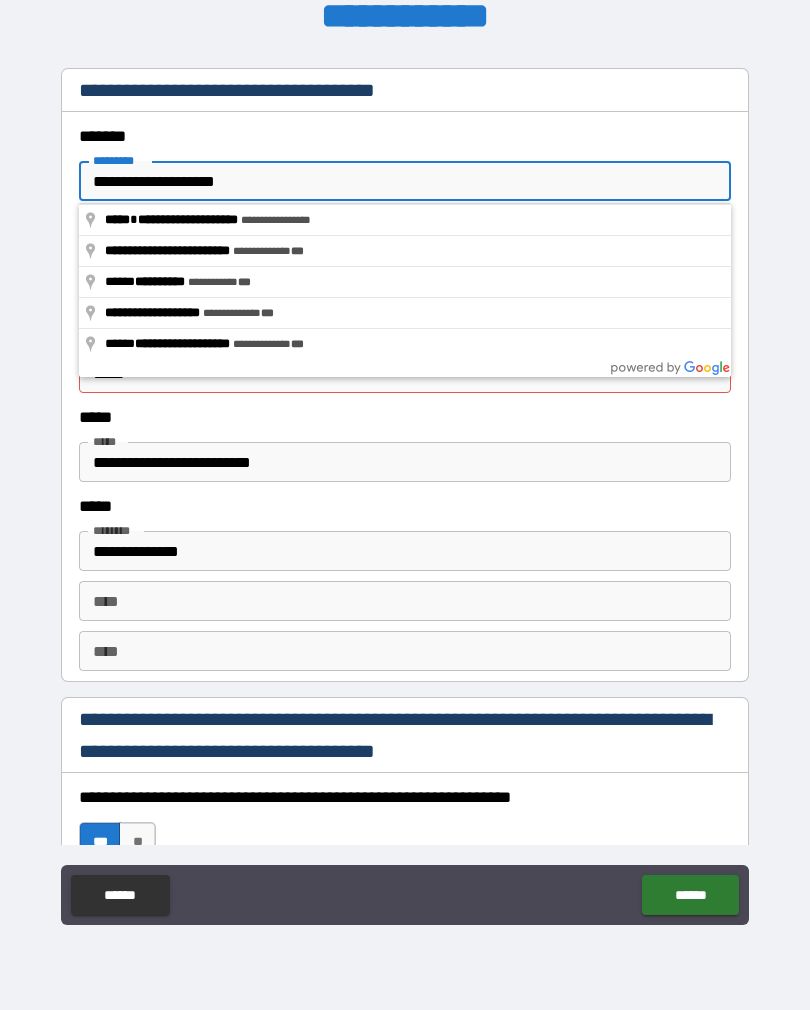 type on "**********" 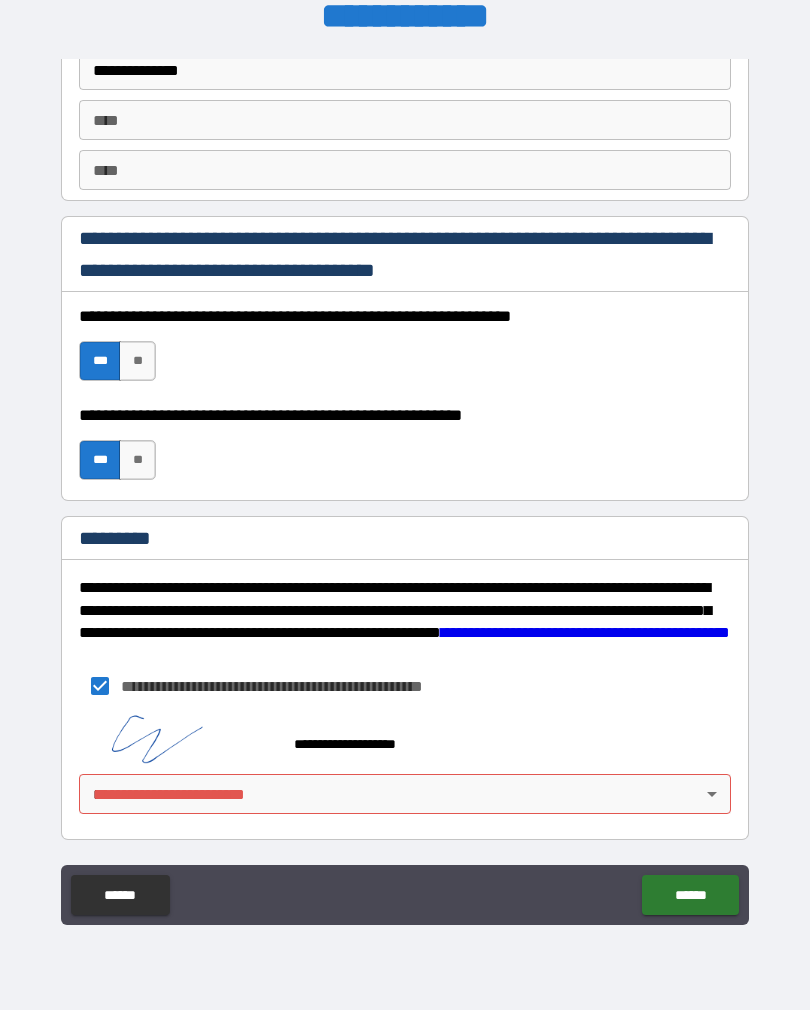 scroll, scrollTop: 2837, scrollLeft: 0, axis: vertical 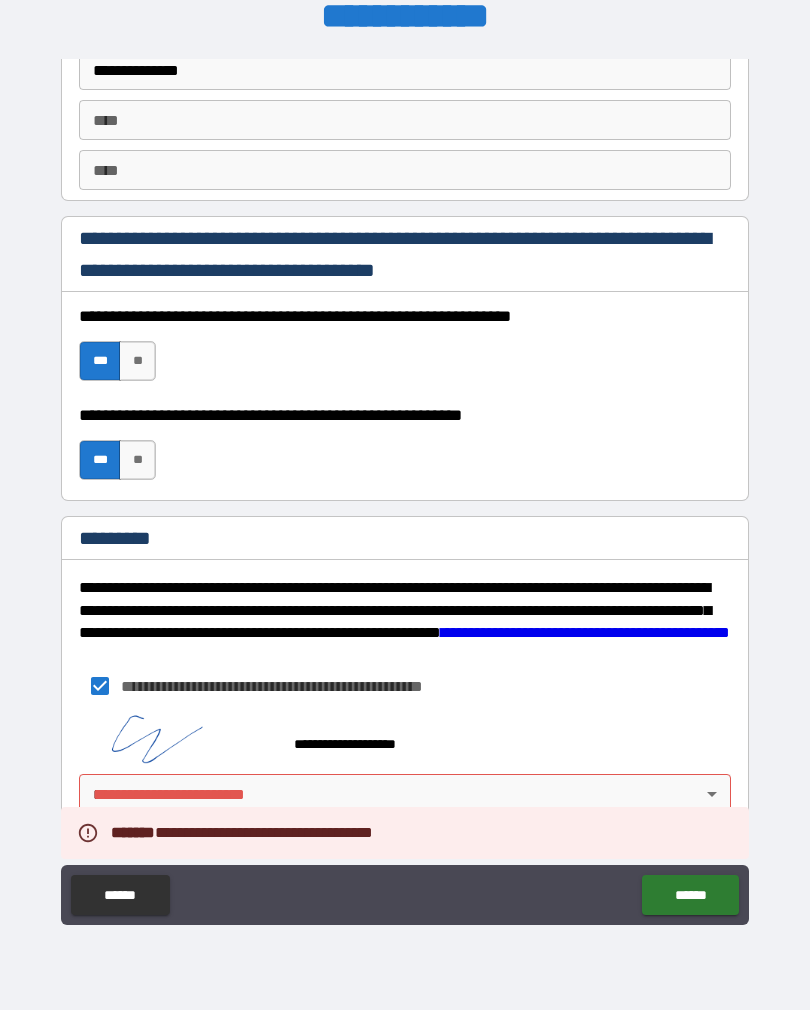 click on "**********" at bounding box center [405, 489] 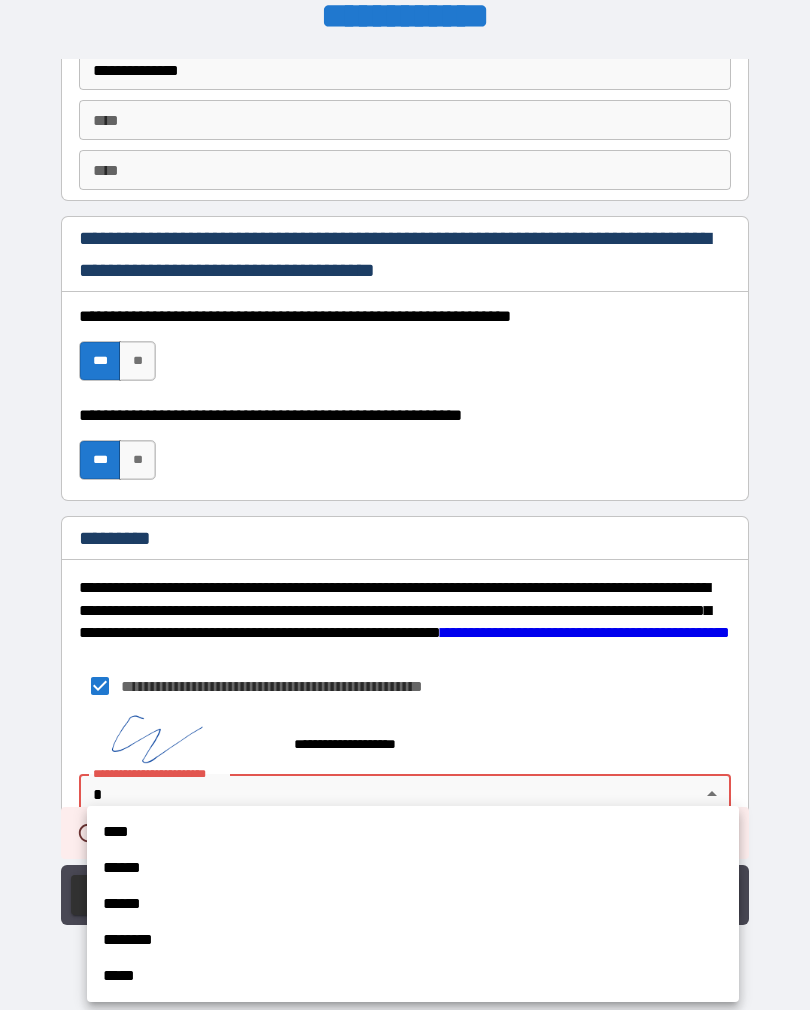 click on "****" at bounding box center [413, 832] 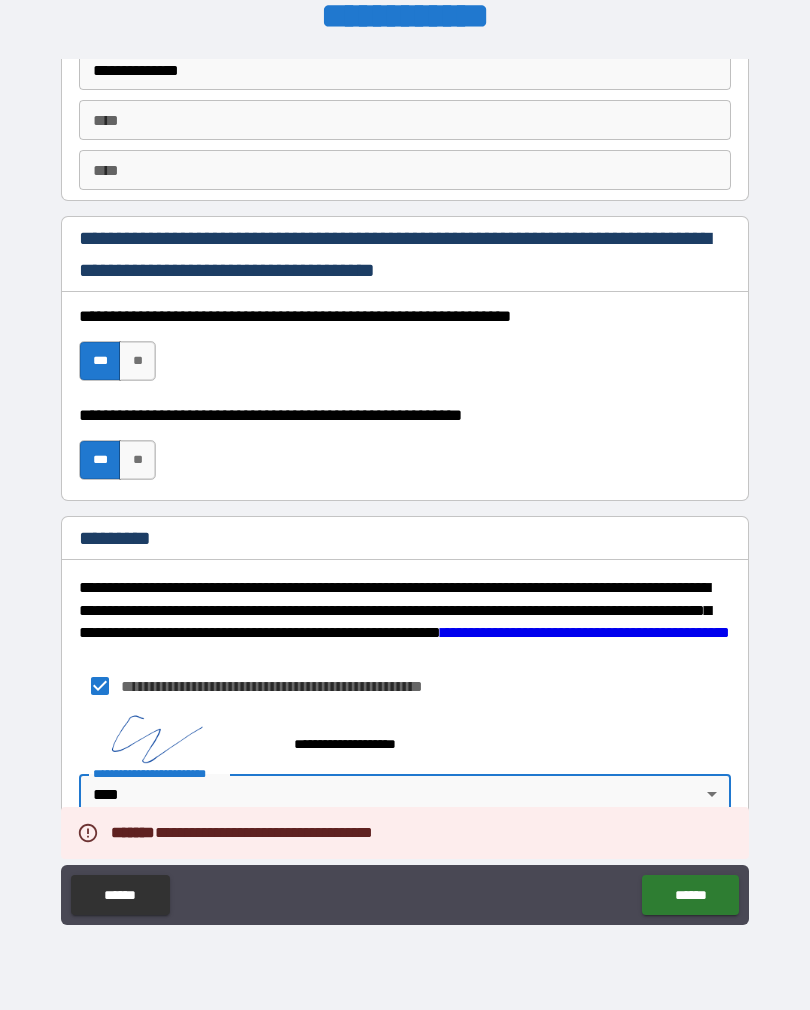 click on "******" at bounding box center (690, 895) 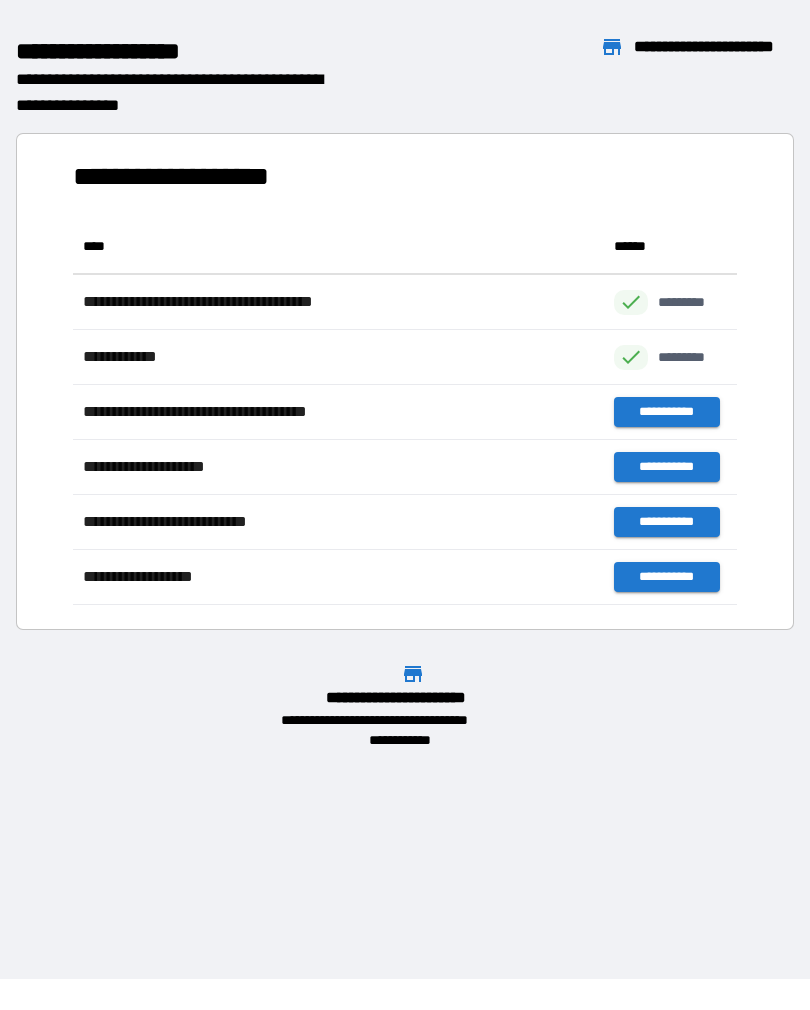 scroll, scrollTop: 1, scrollLeft: 1, axis: both 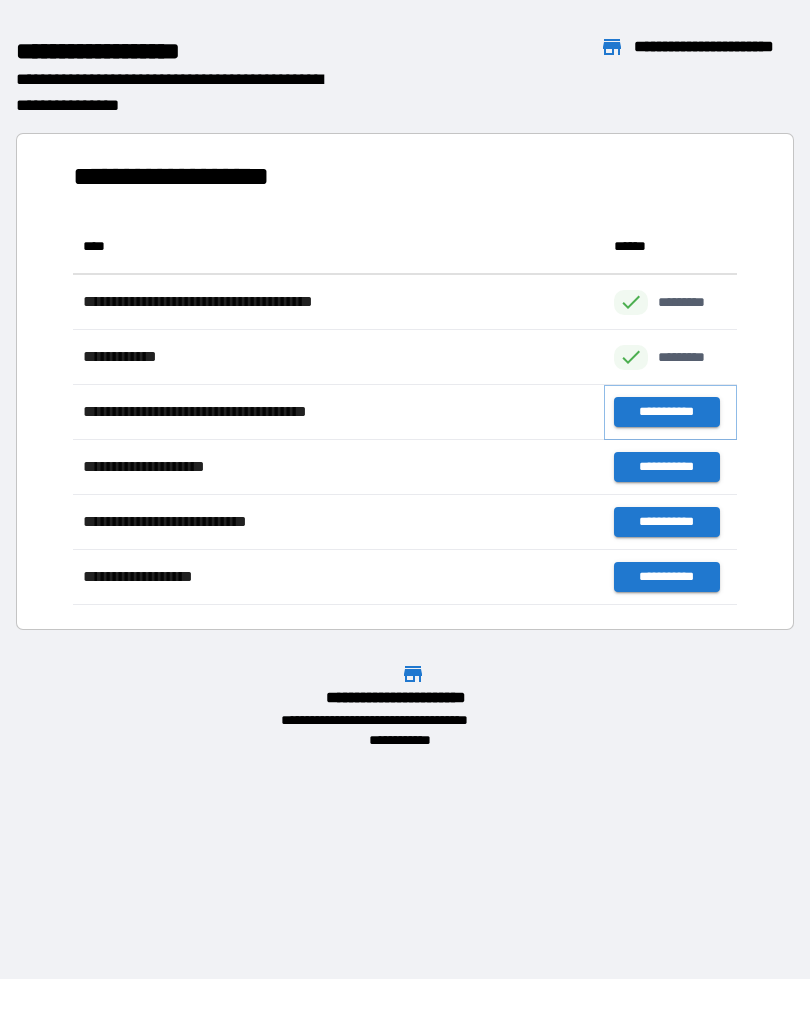 click on "**********" at bounding box center [666, 412] 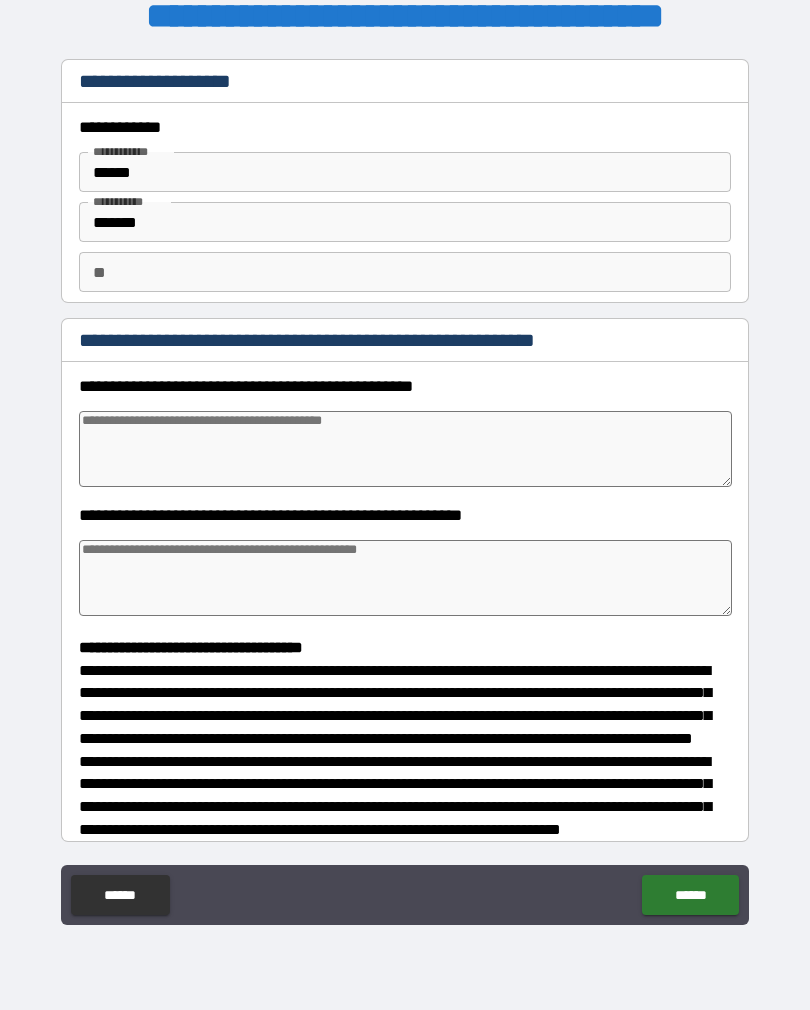 type on "*" 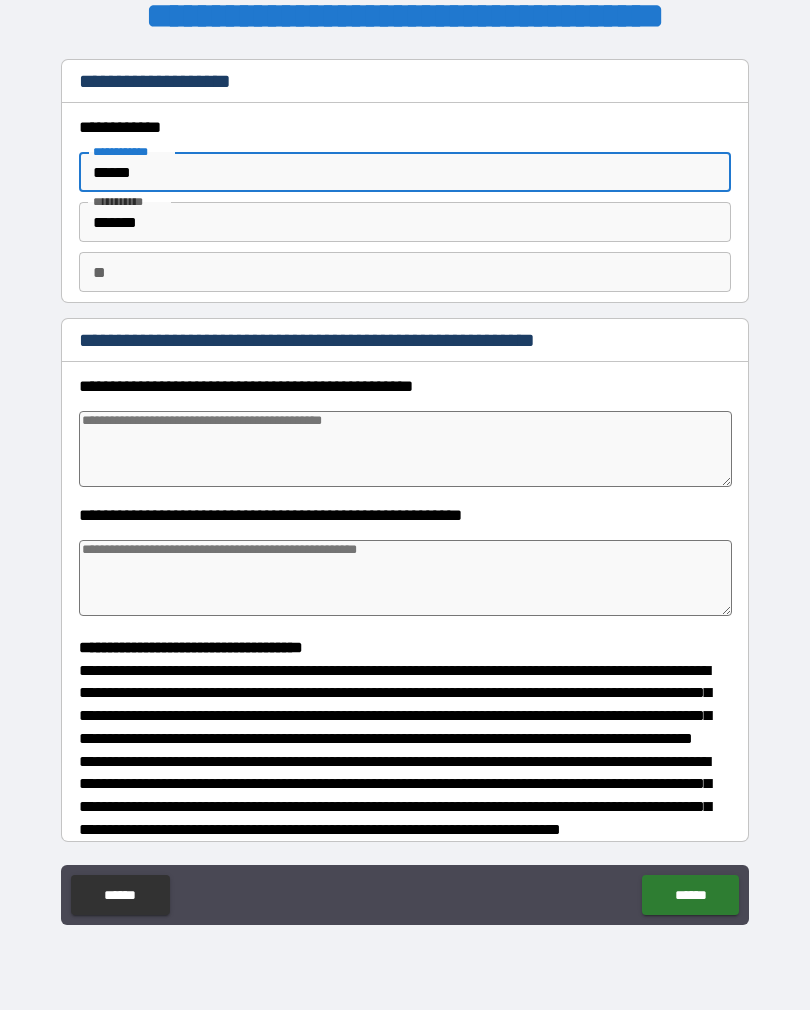 type on "*****" 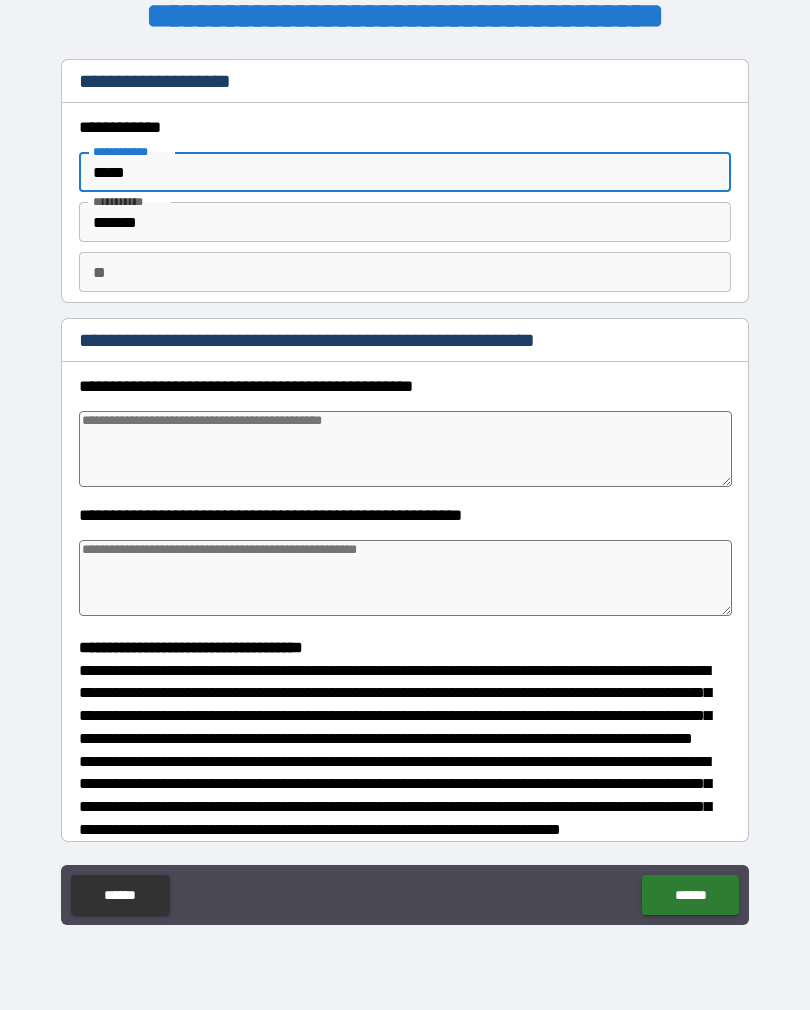 type on "*" 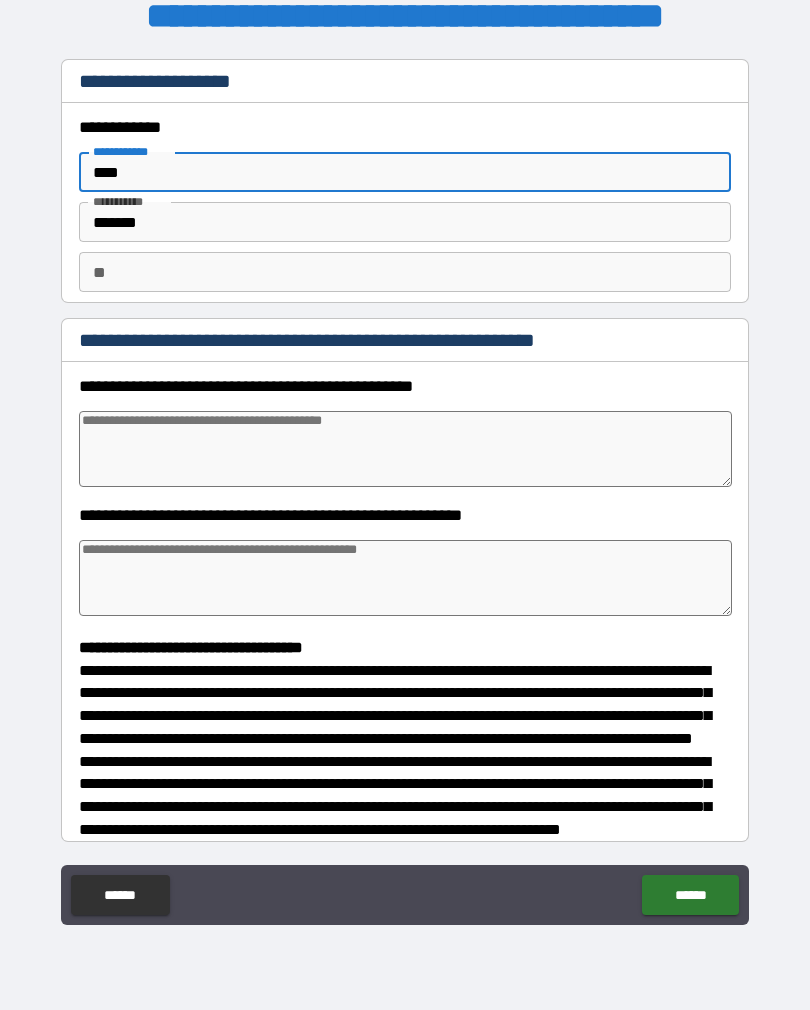 type on "*" 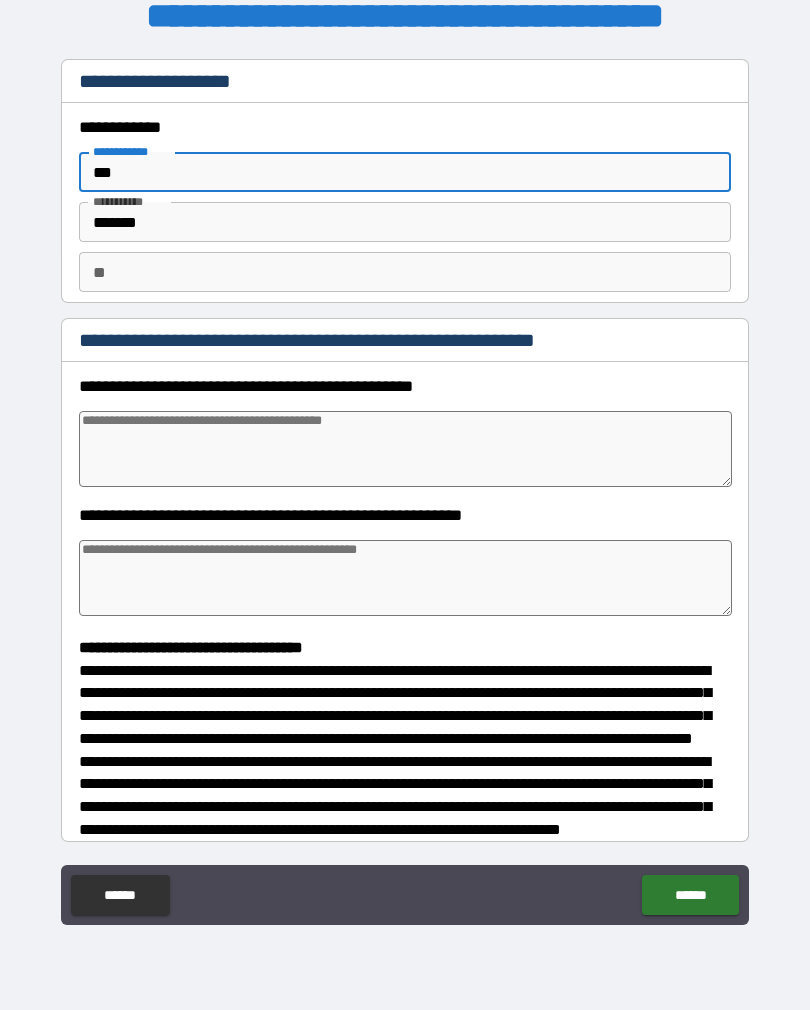 type on "*" 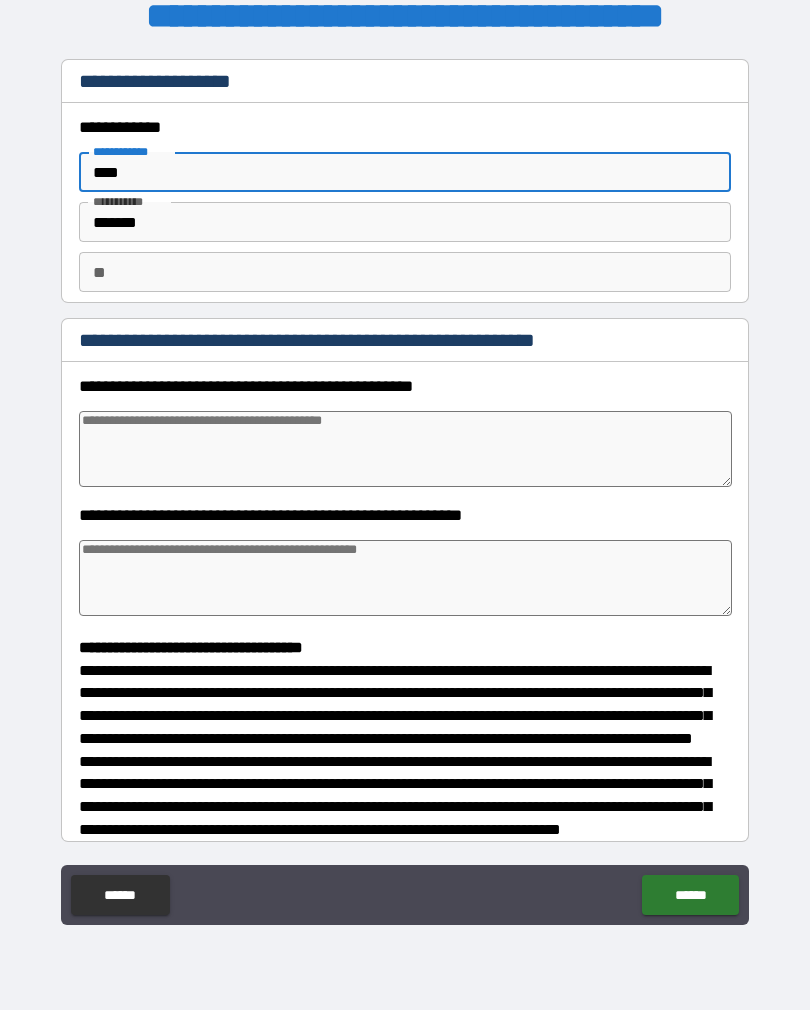 type on "*" 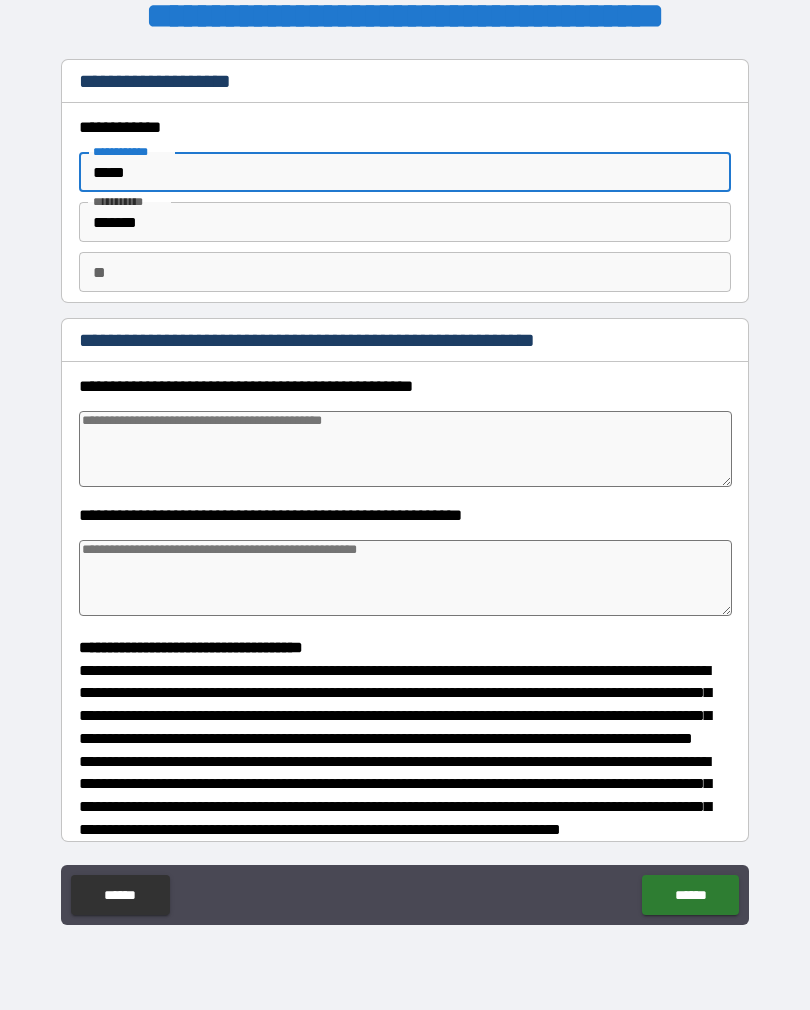 type on "*" 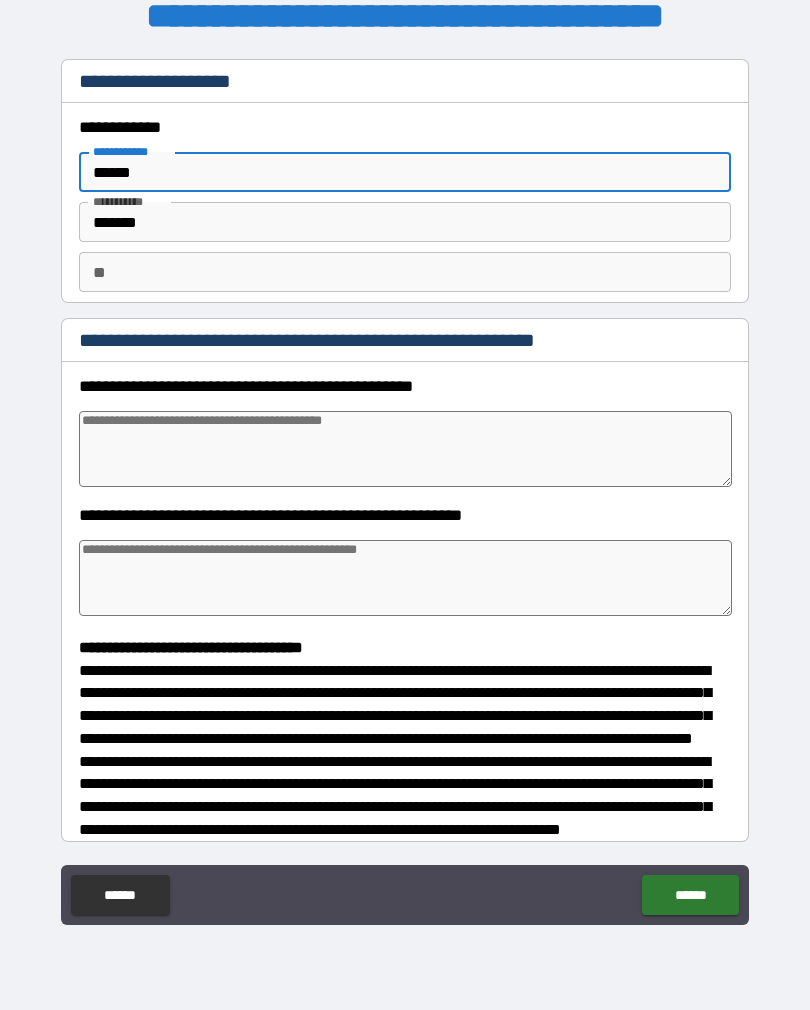 type on "*" 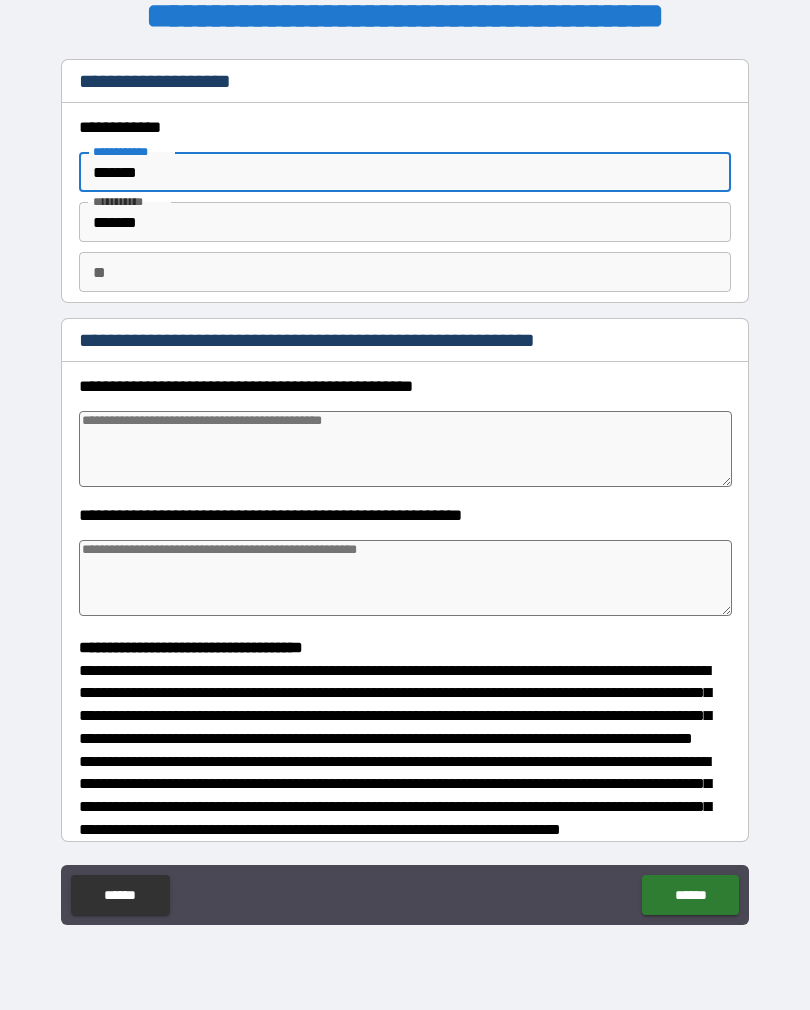 type on "*" 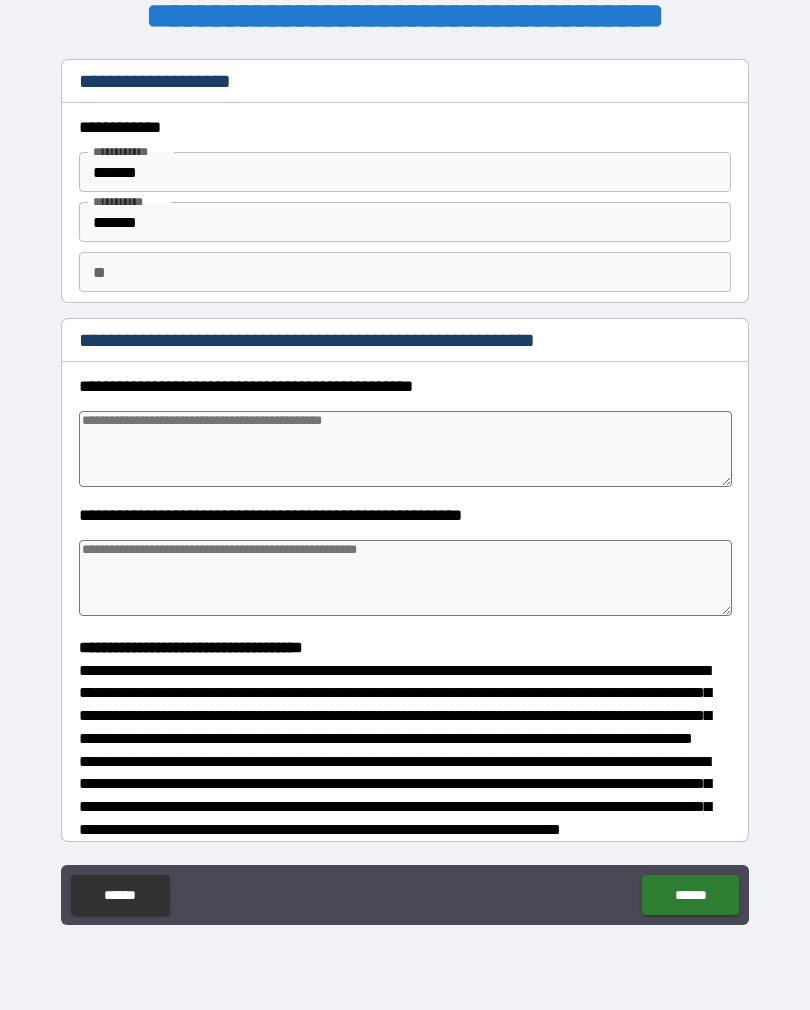 click at bounding box center [405, 449] 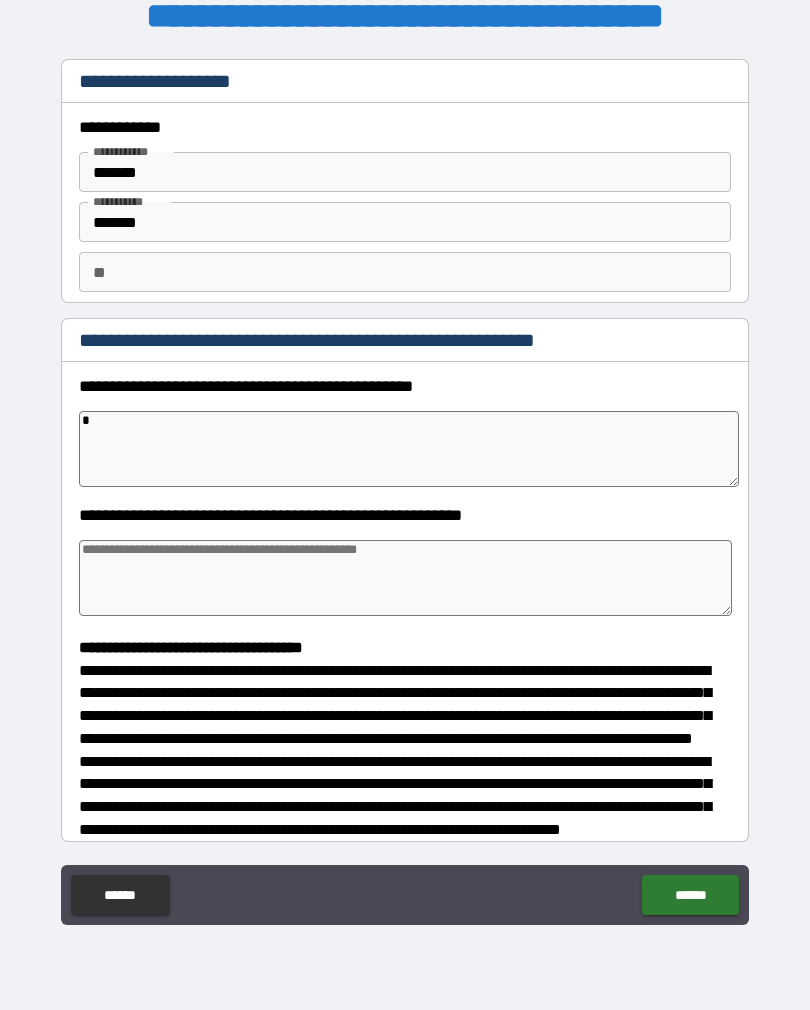type on "*" 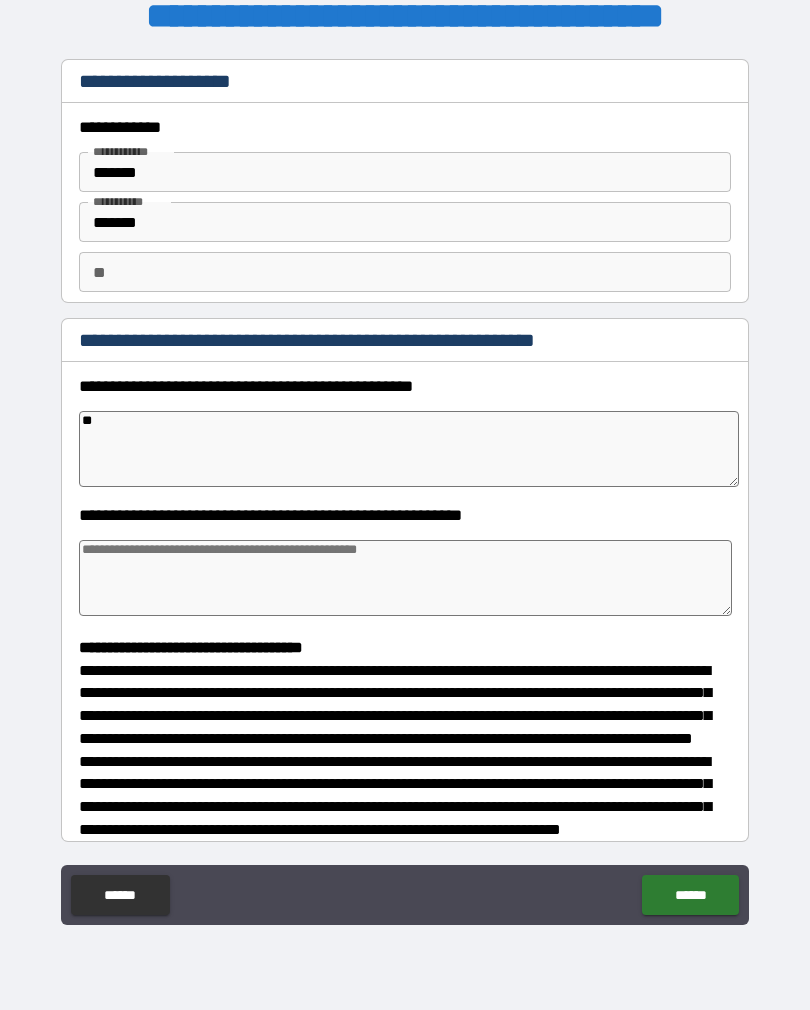 type on "*" 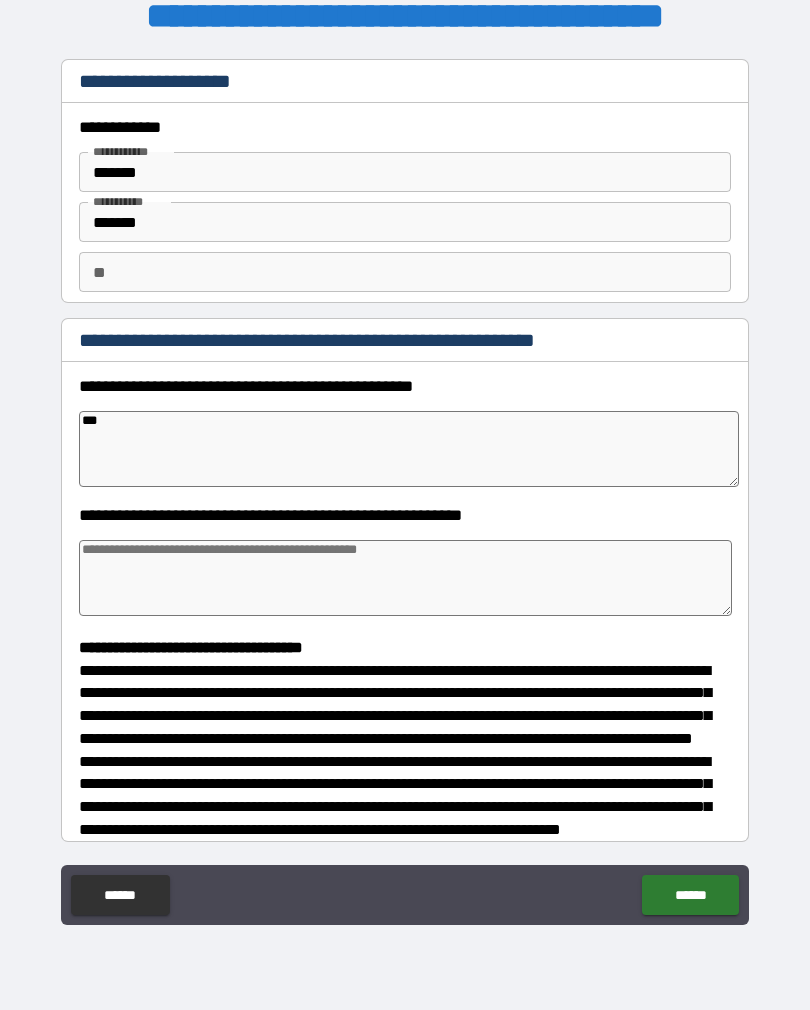 type on "*" 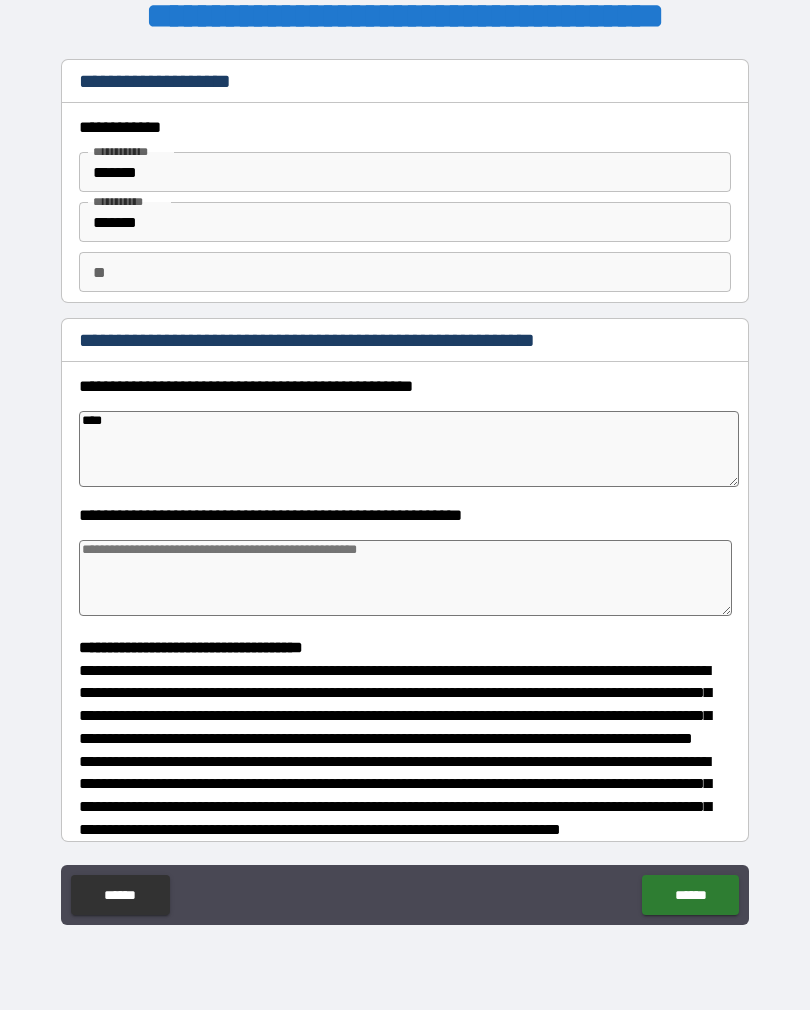 type on "*" 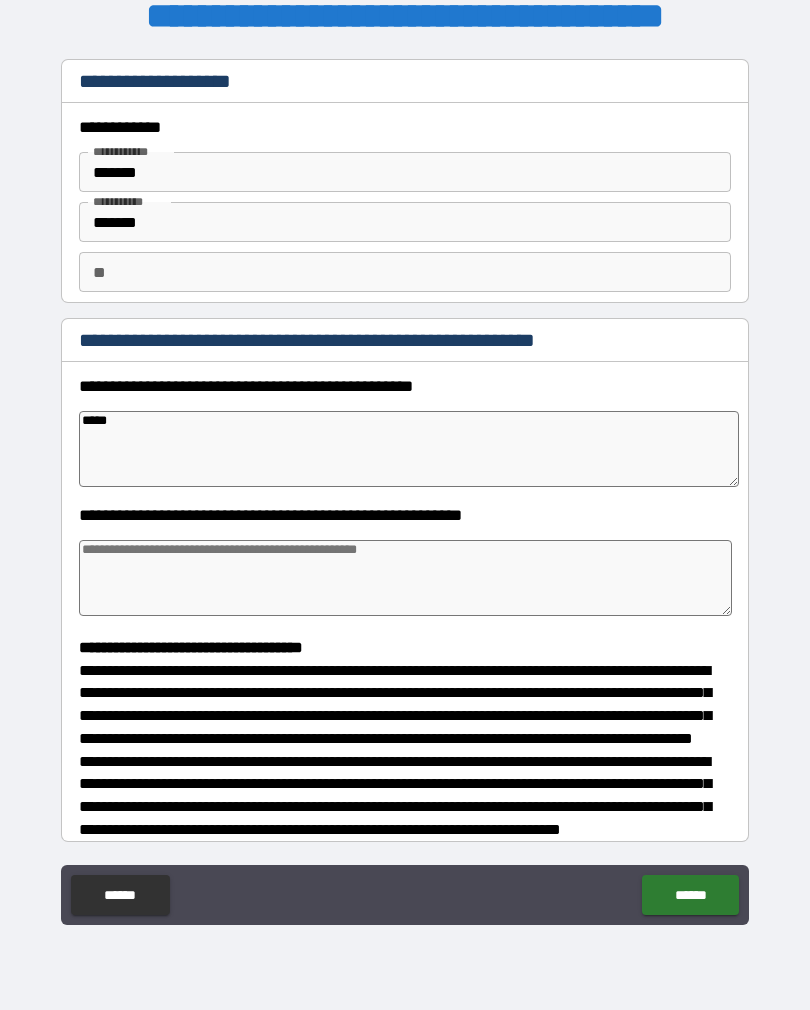 type on "*" 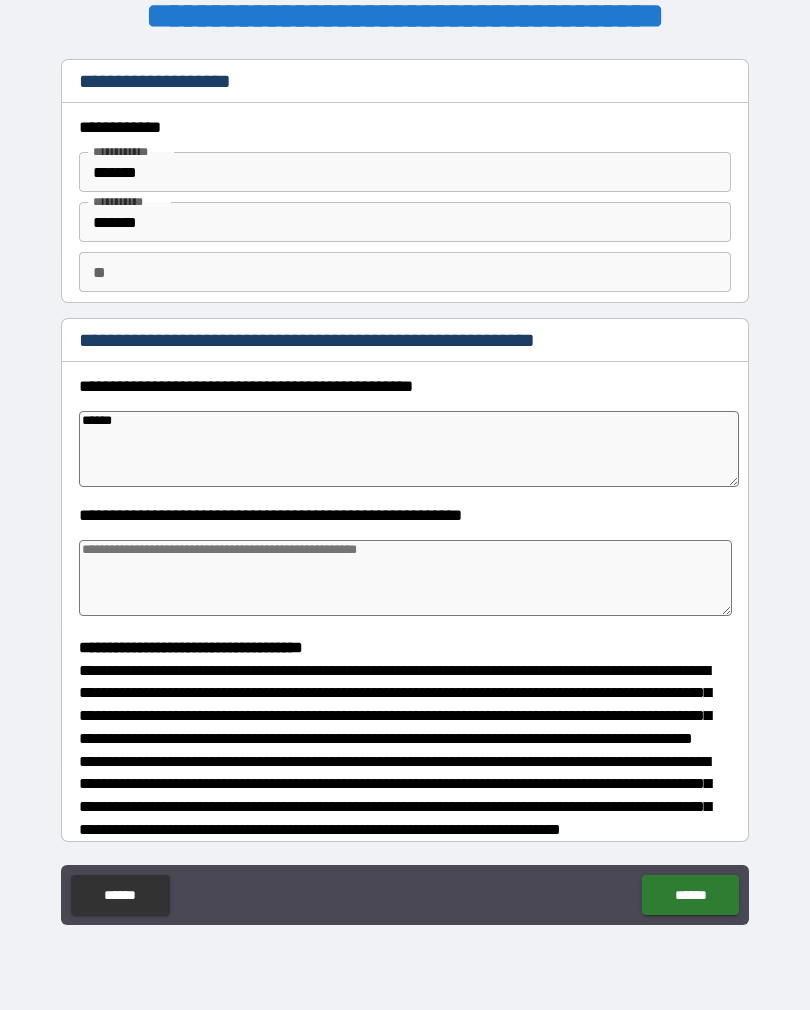 type on "*" 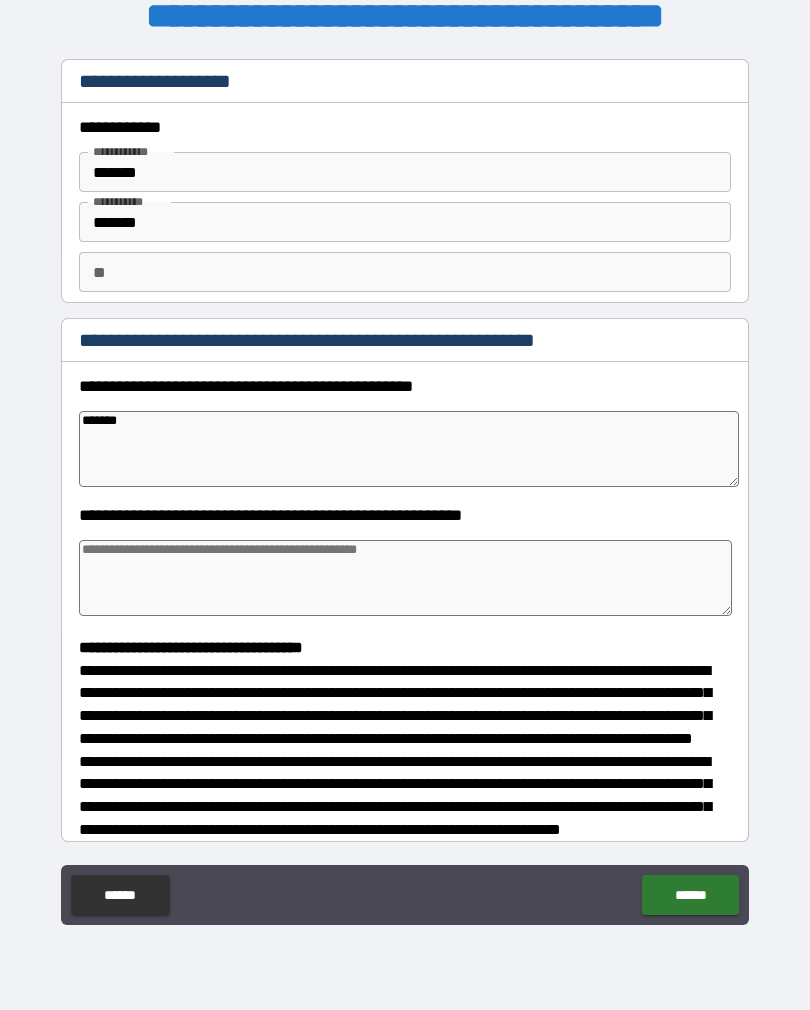 type on "*" 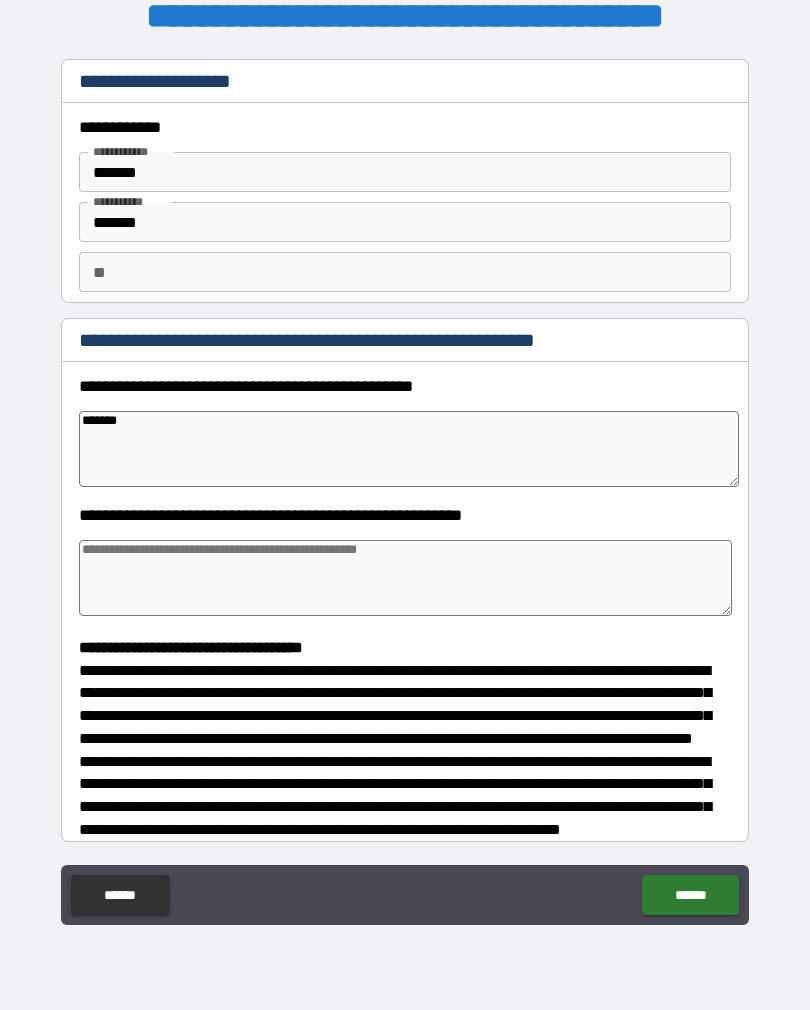 type on "******" 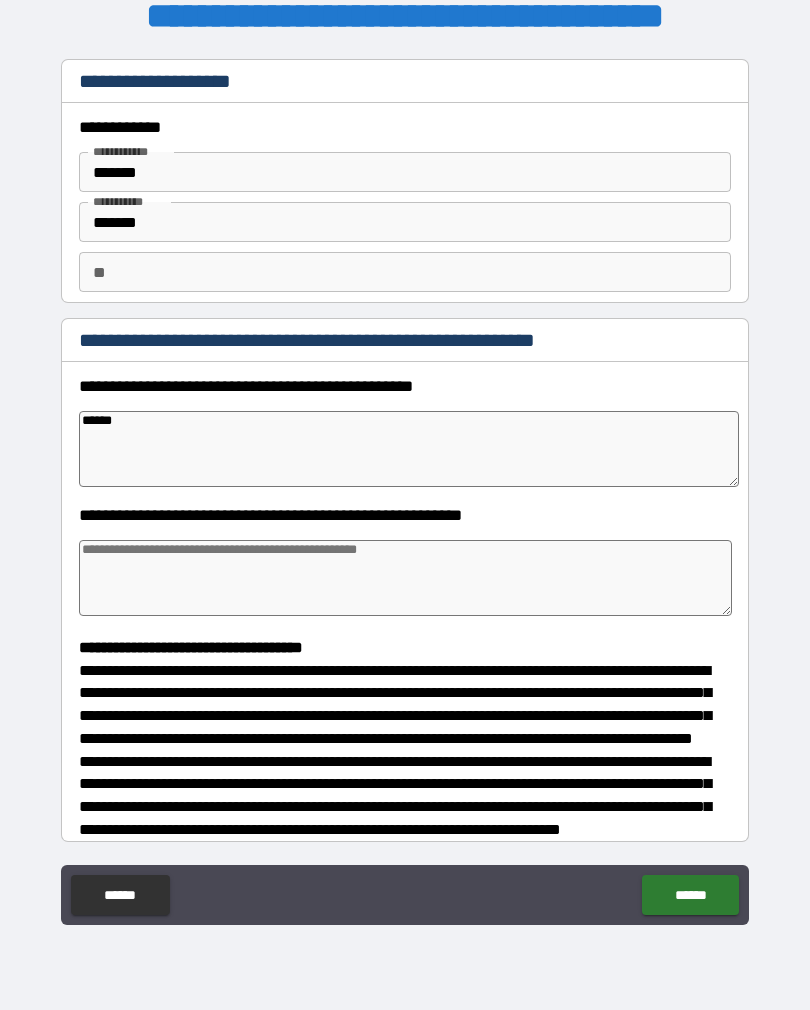 type on "*" 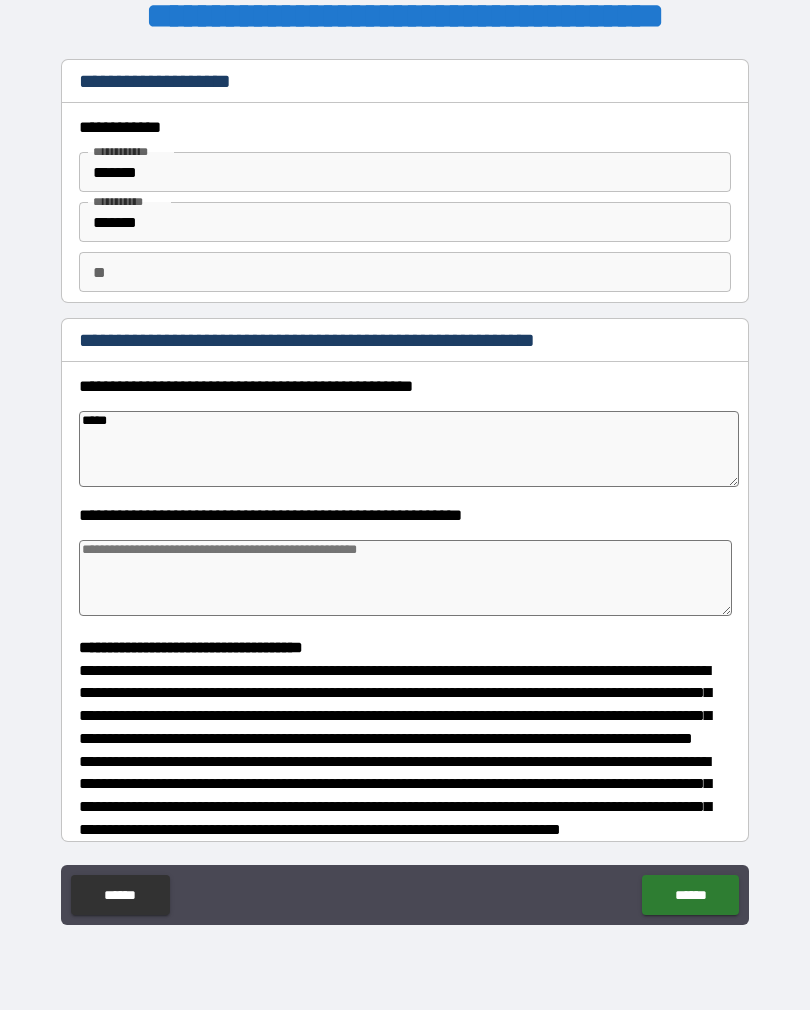 type on "****" 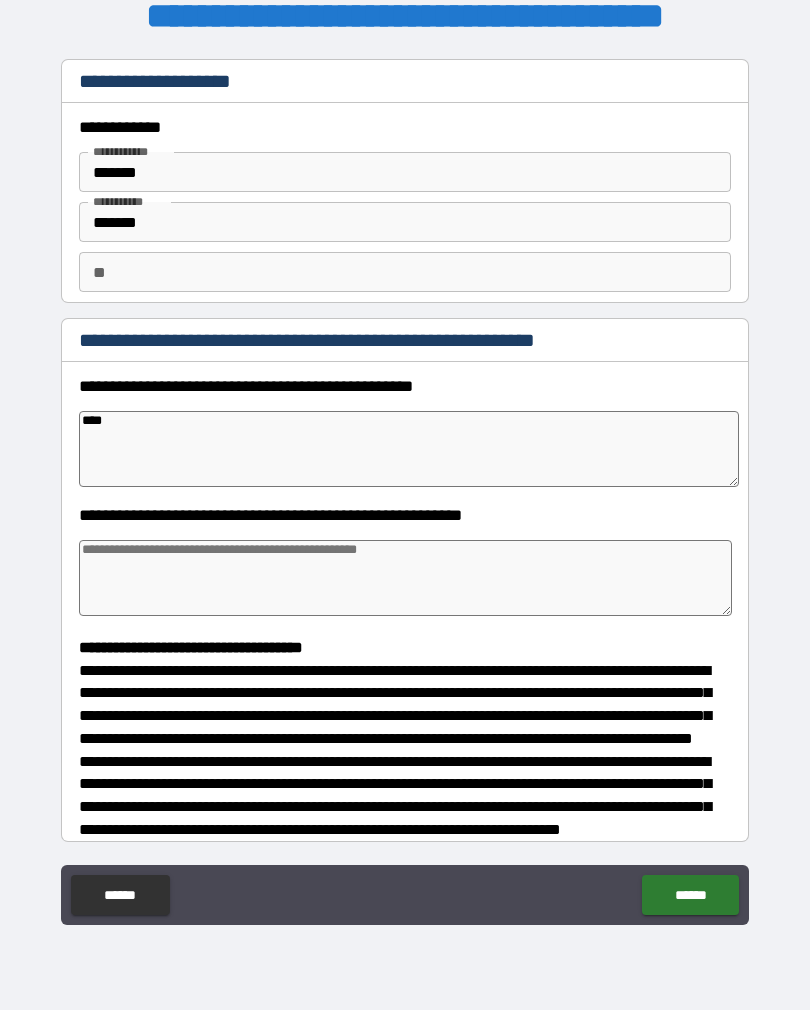 type on "*" 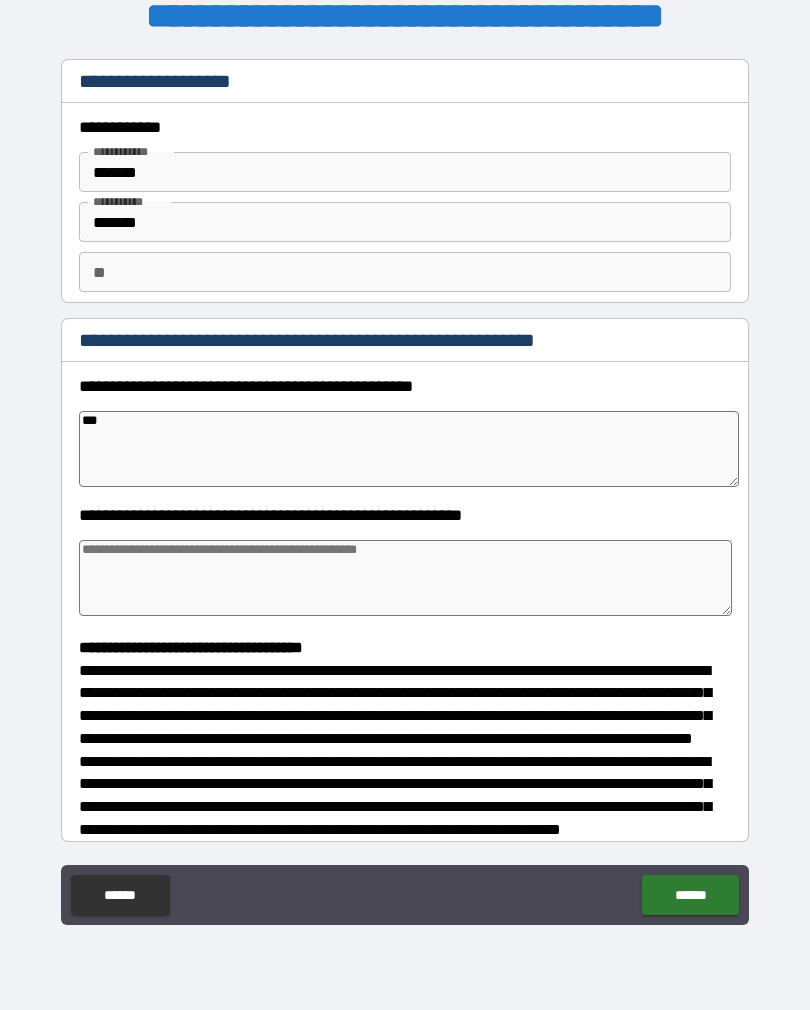 type on "*" 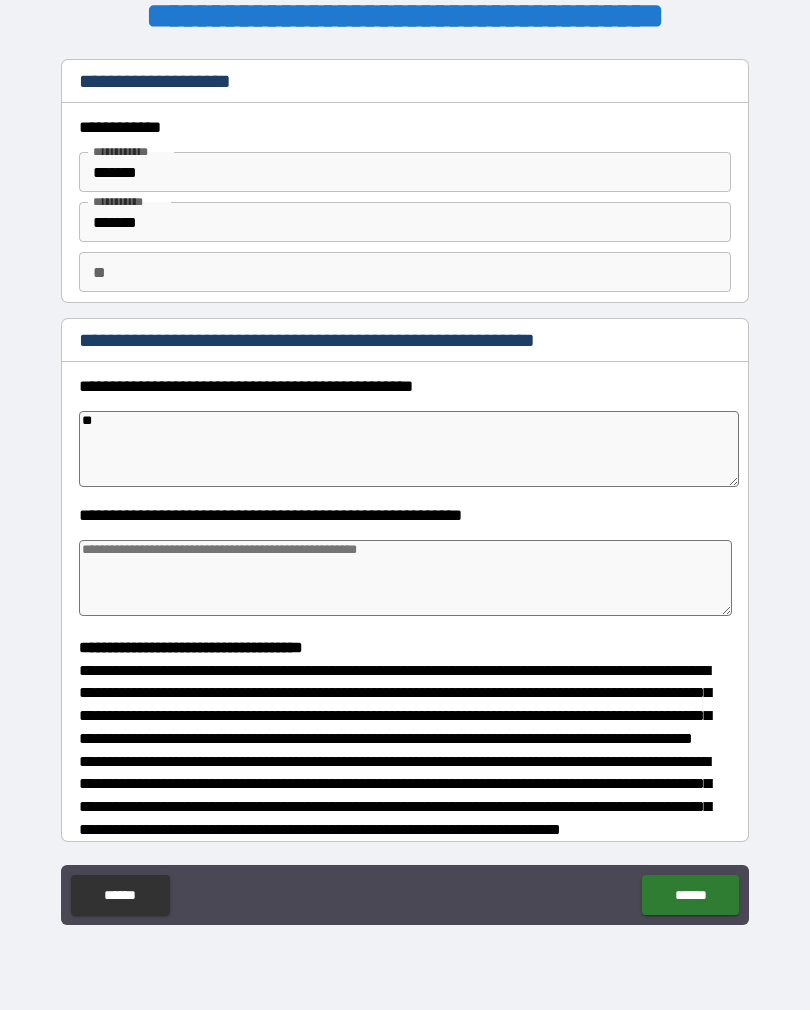type on "*" 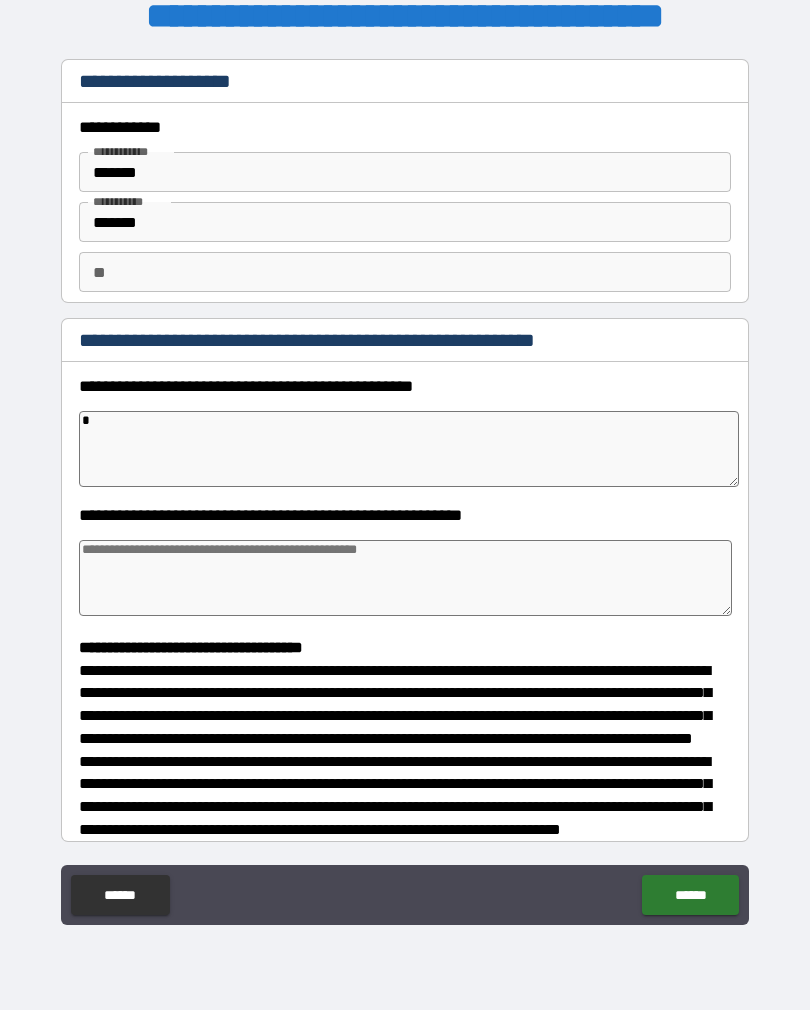 type on "*" 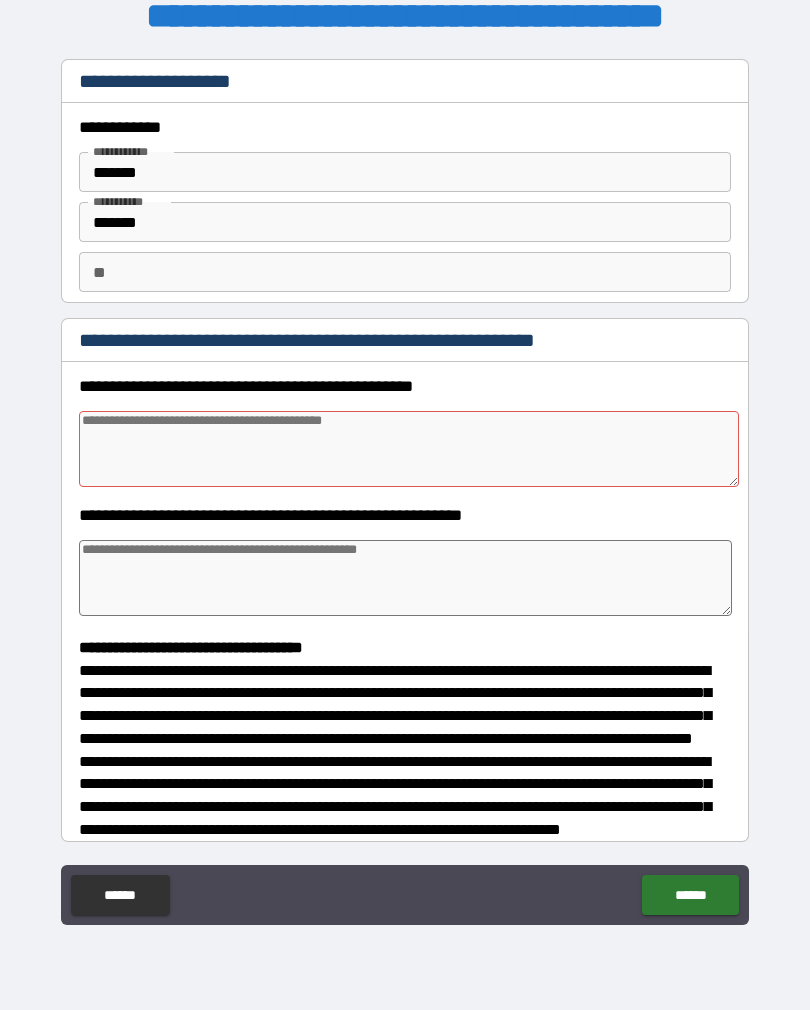 type on "*" 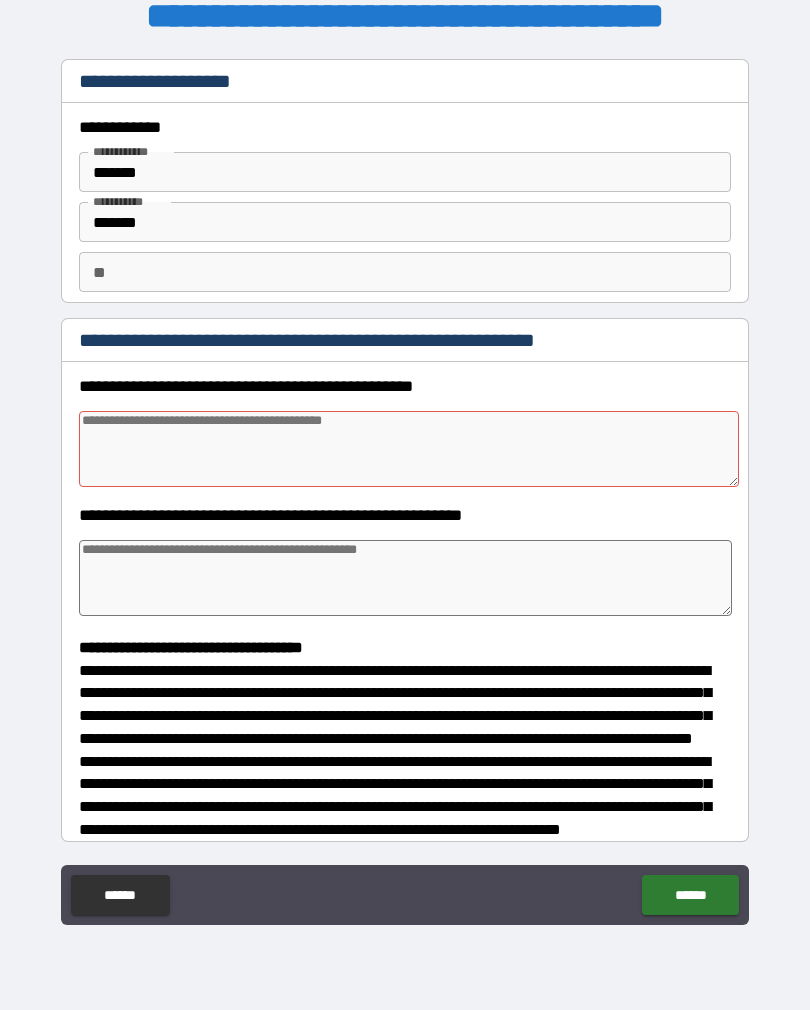 type on "*" 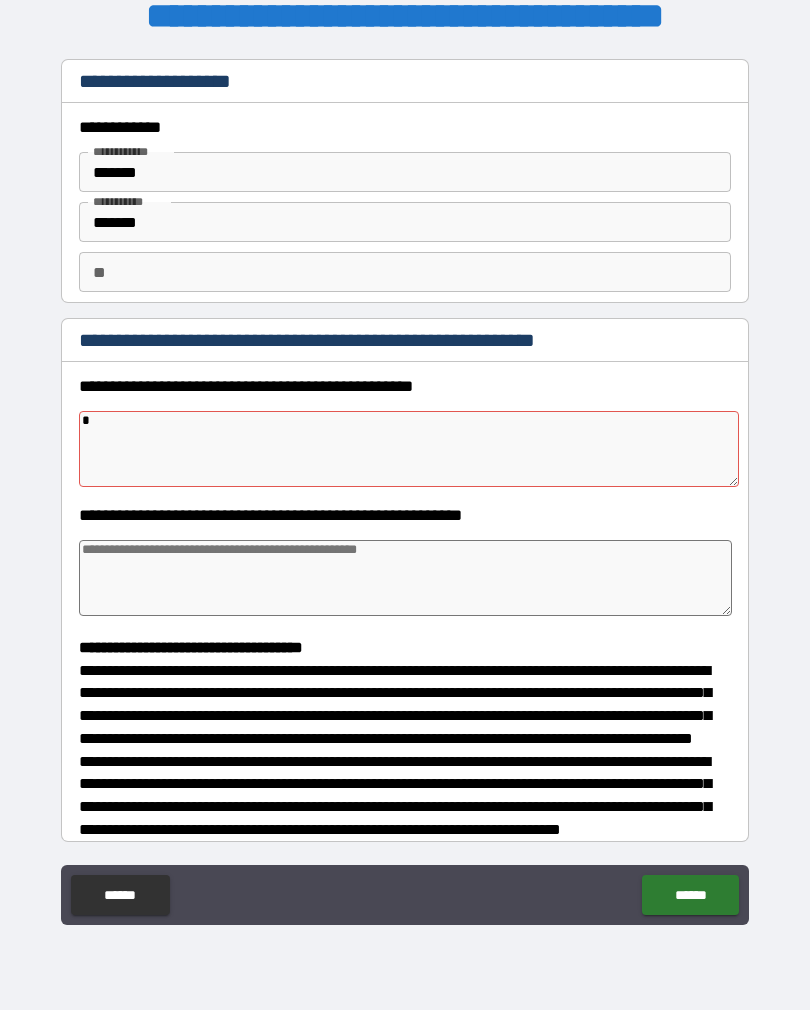 type on "*" 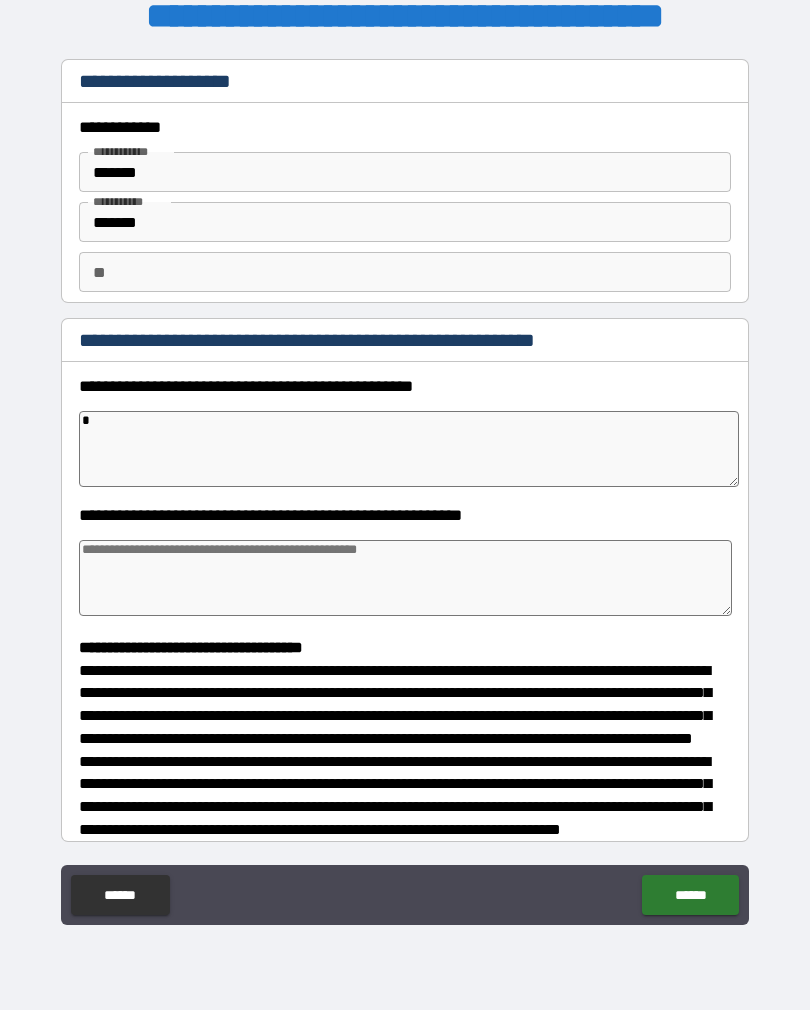 type on "**" 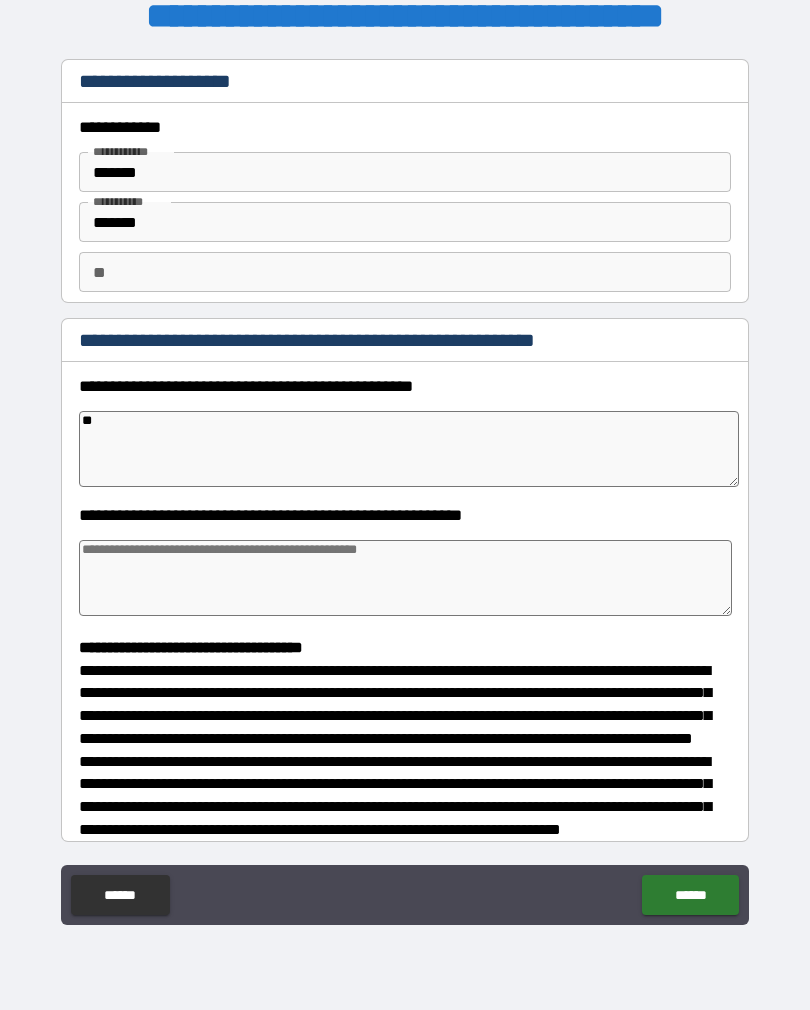 type on "*" 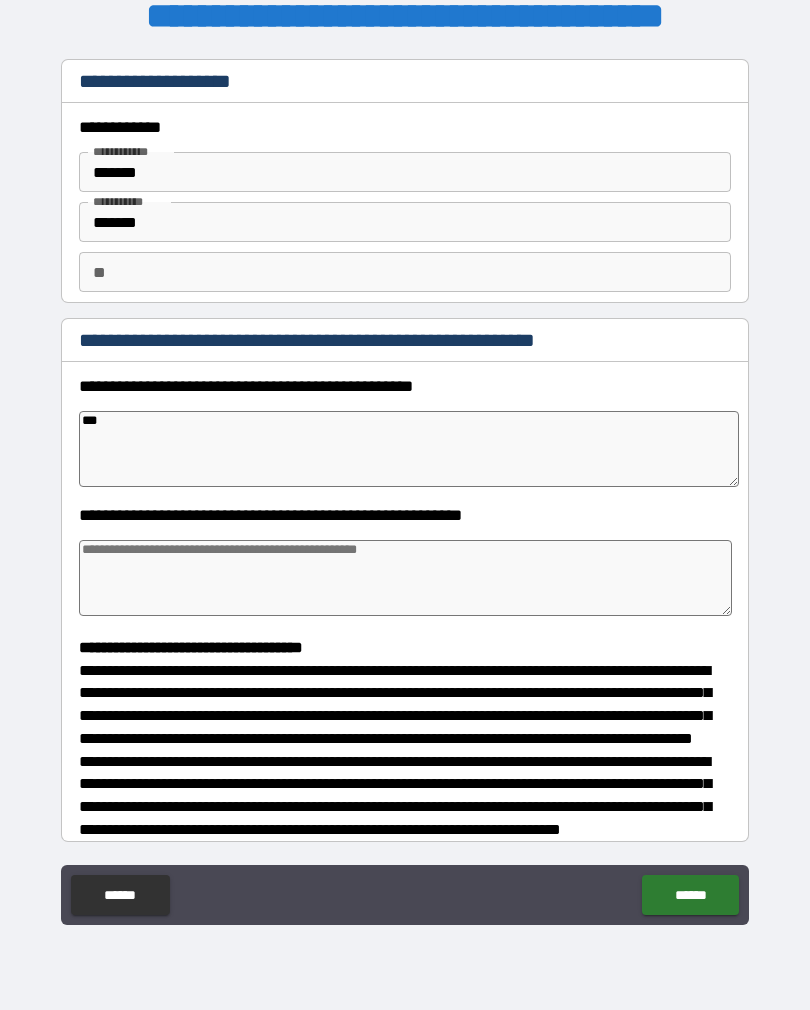 type on "*" 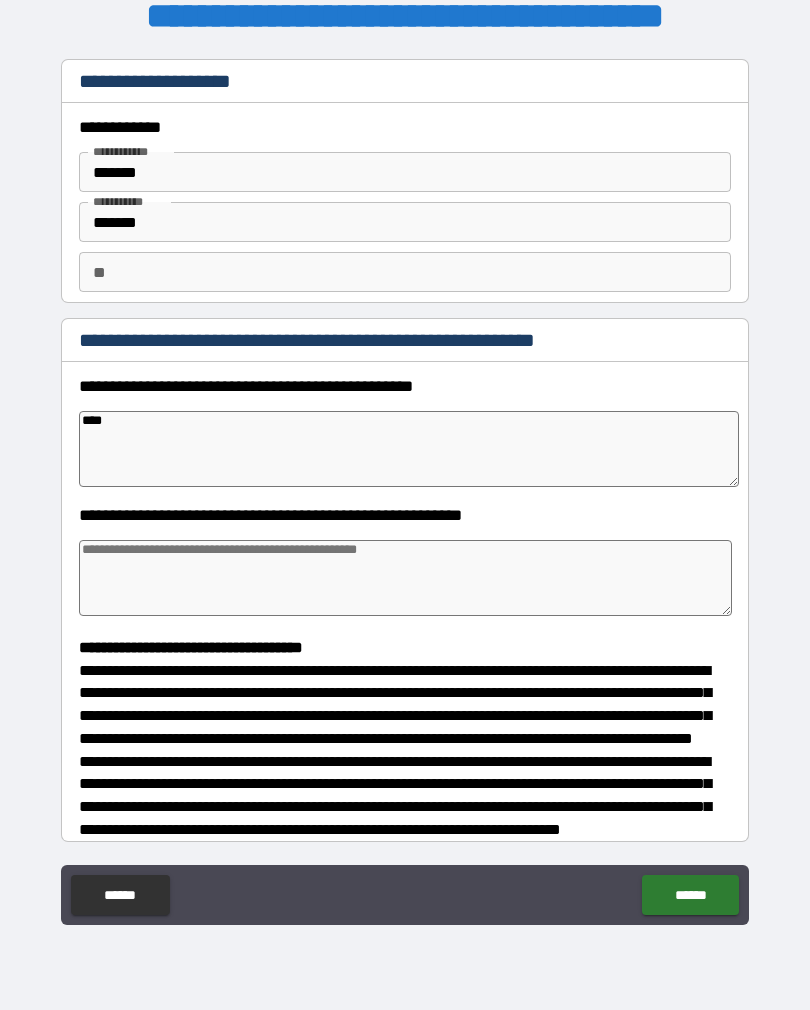 type on "*" 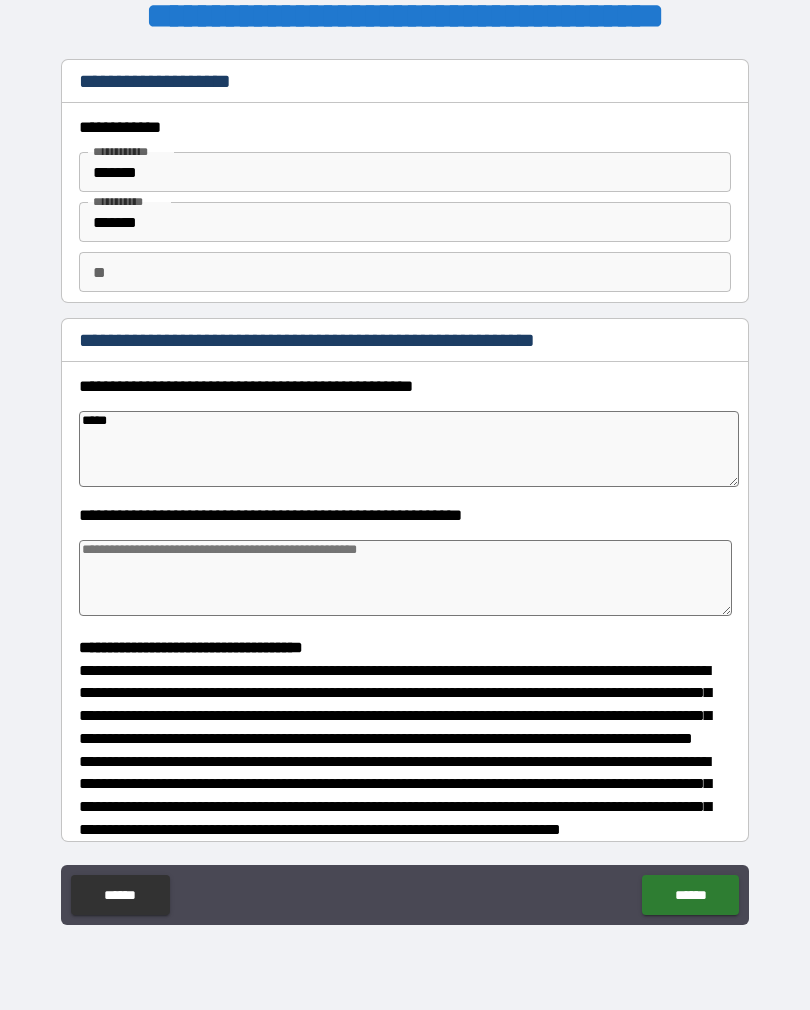 type on "*" 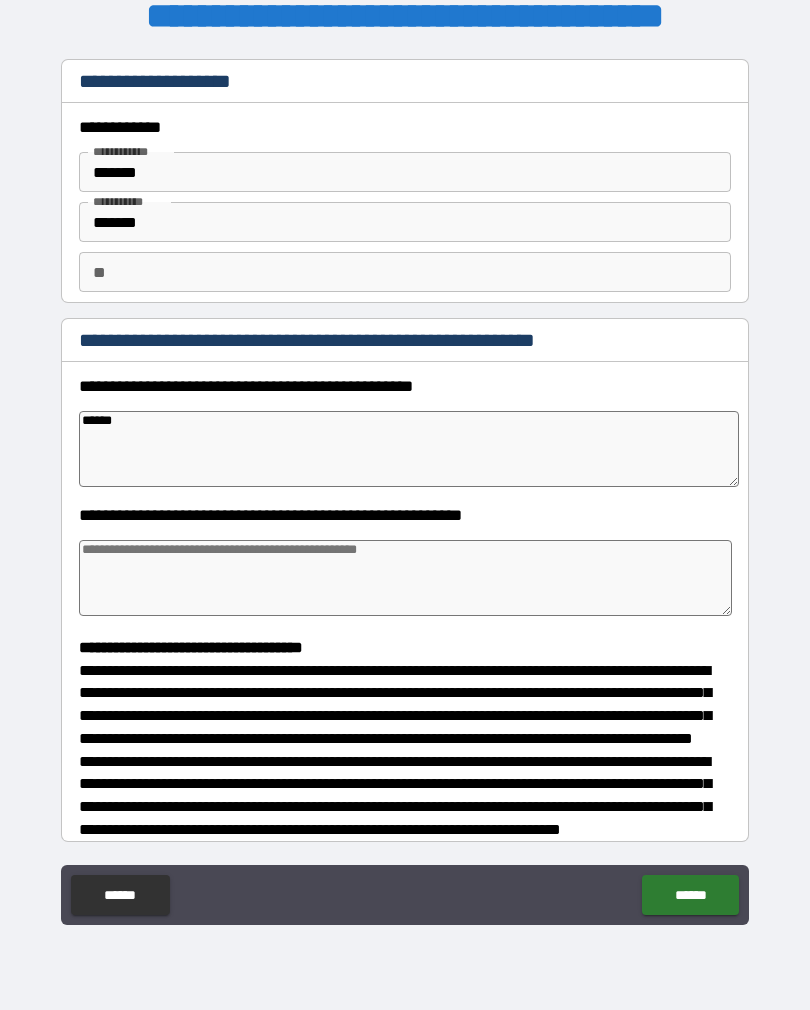type on "*" 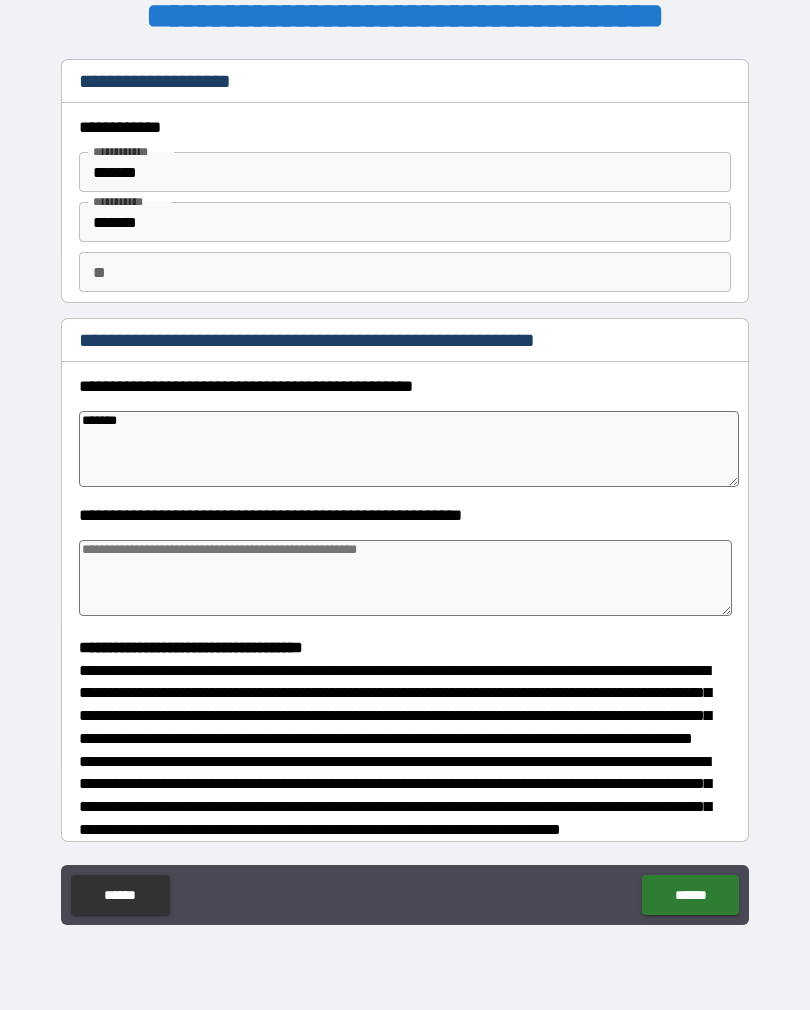 type on "*" 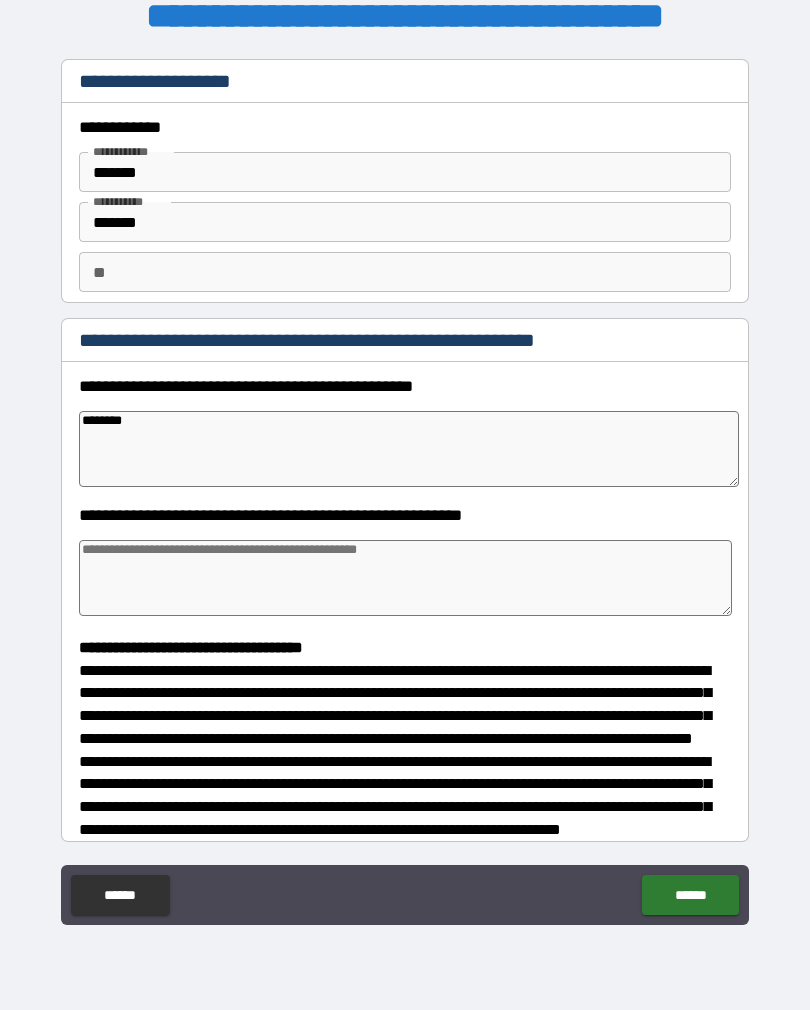 type on "*" 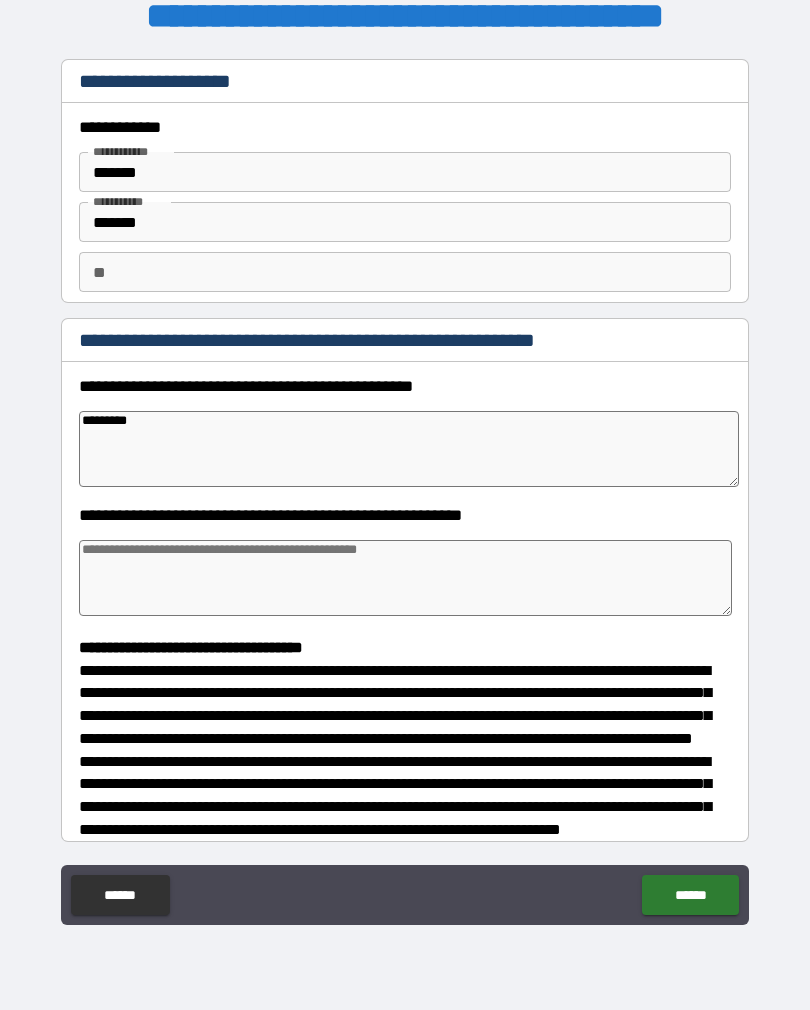 type on "*" 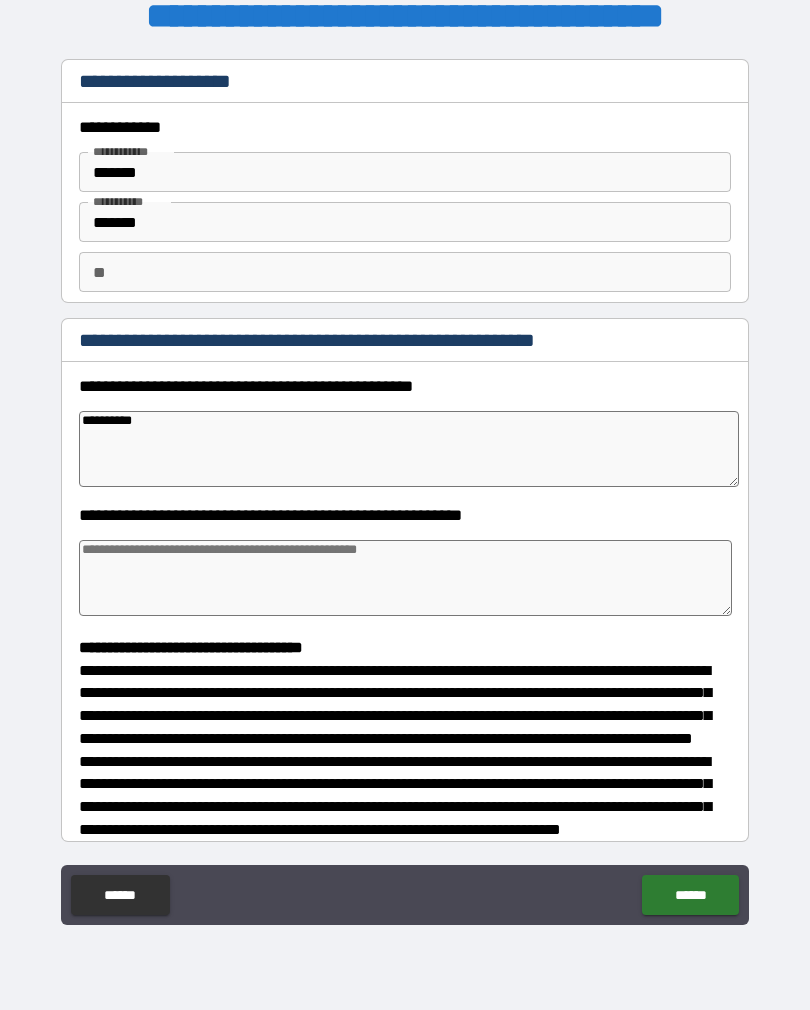 type on "*" 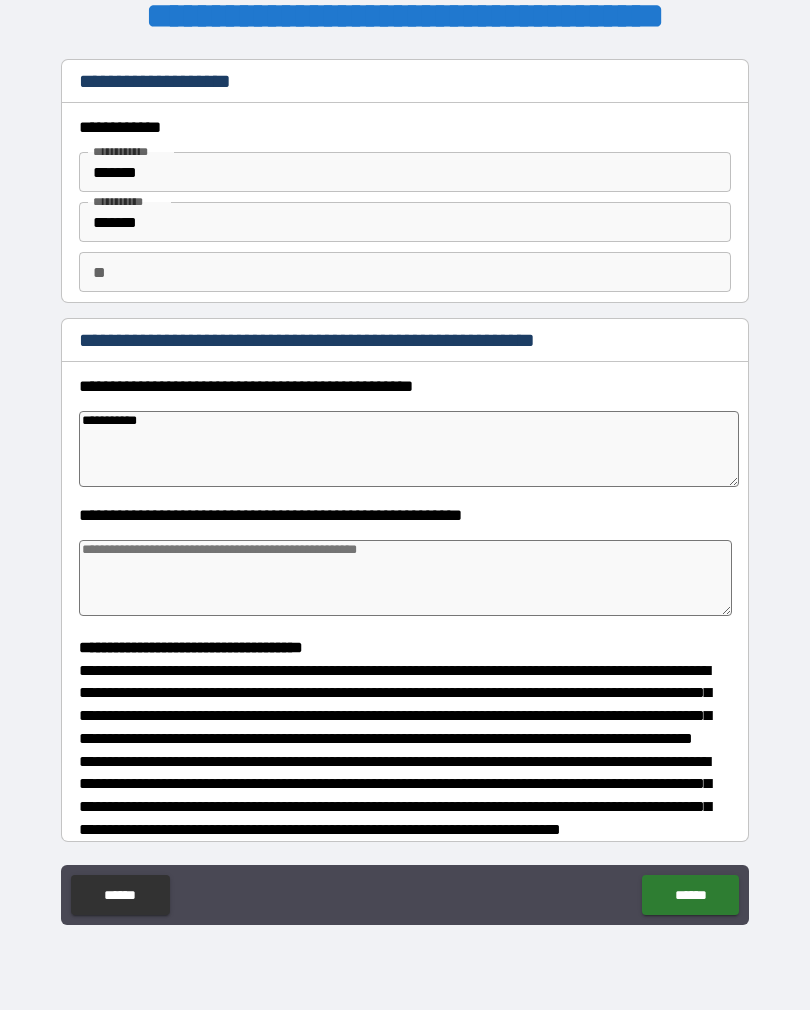 type on "*" 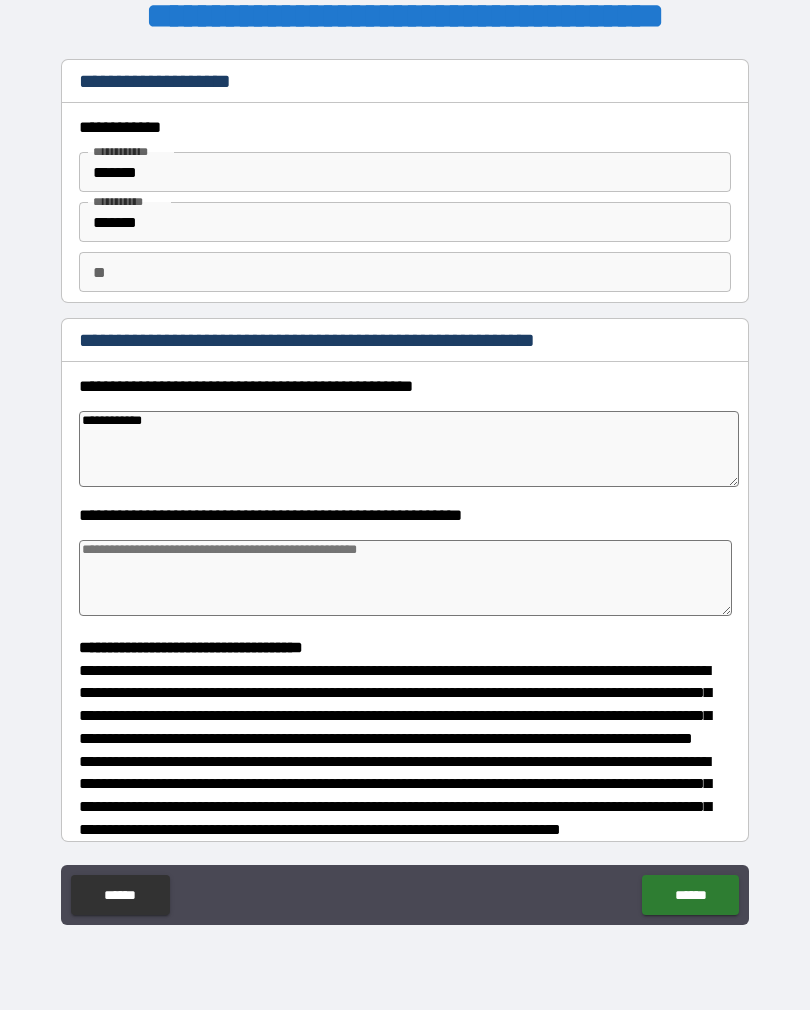type on "*" 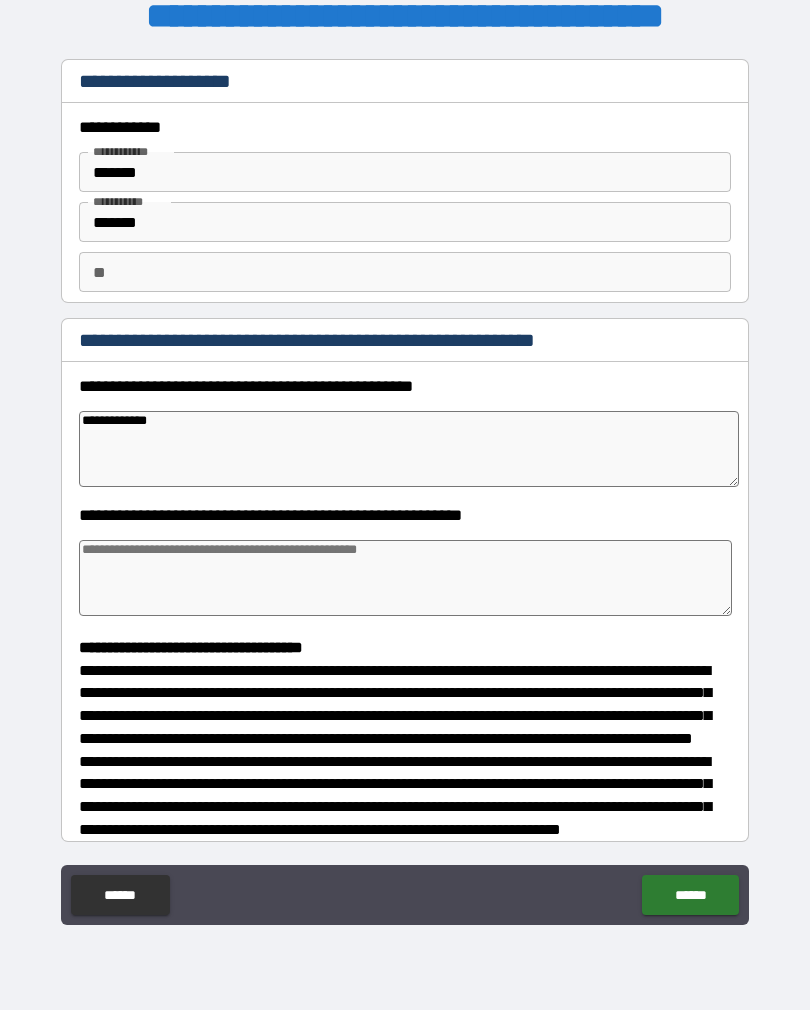type on "*" 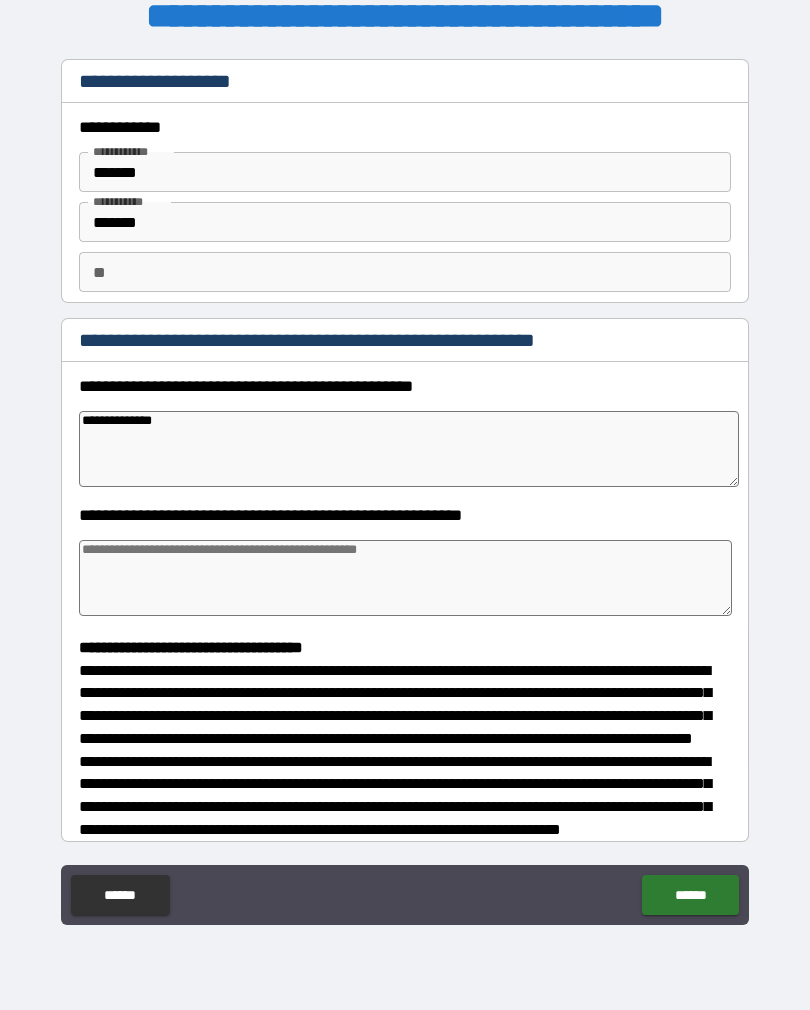 type on "*" 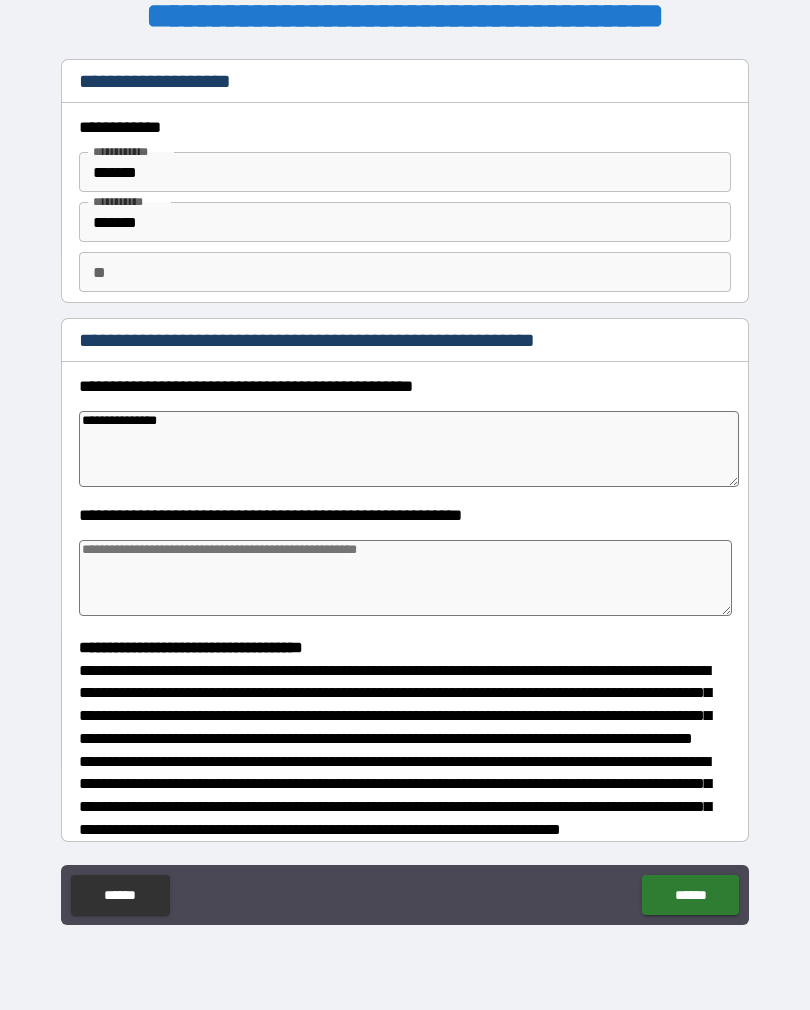 type on "*" 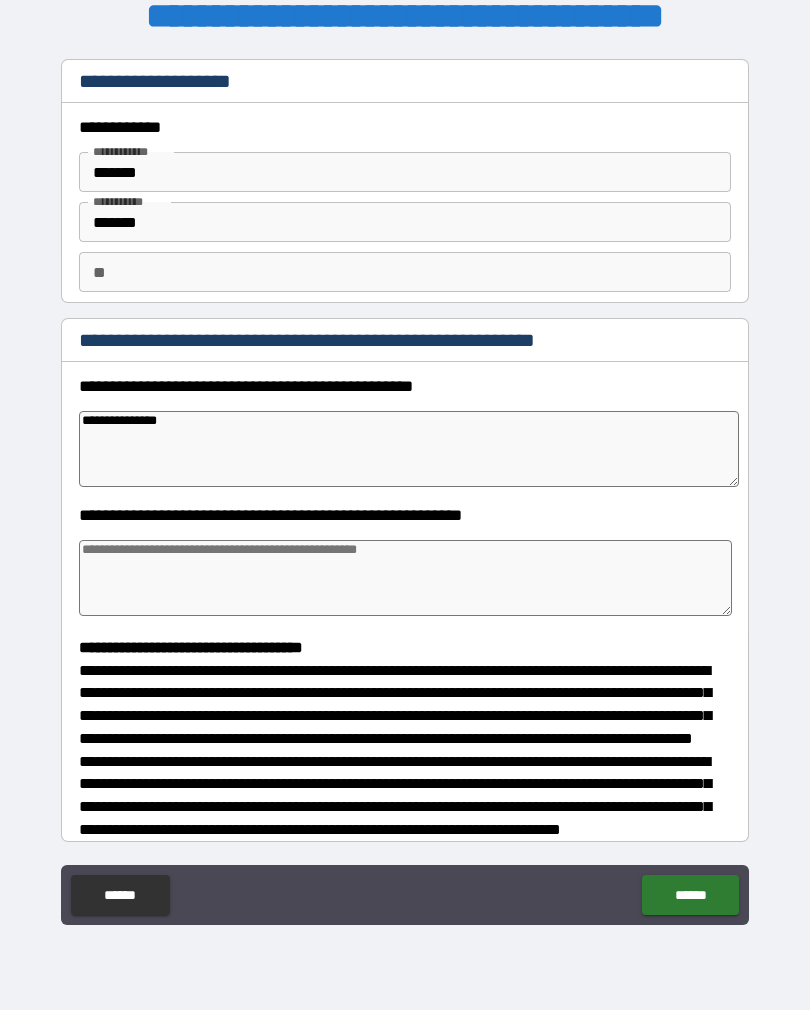 type on "**********" 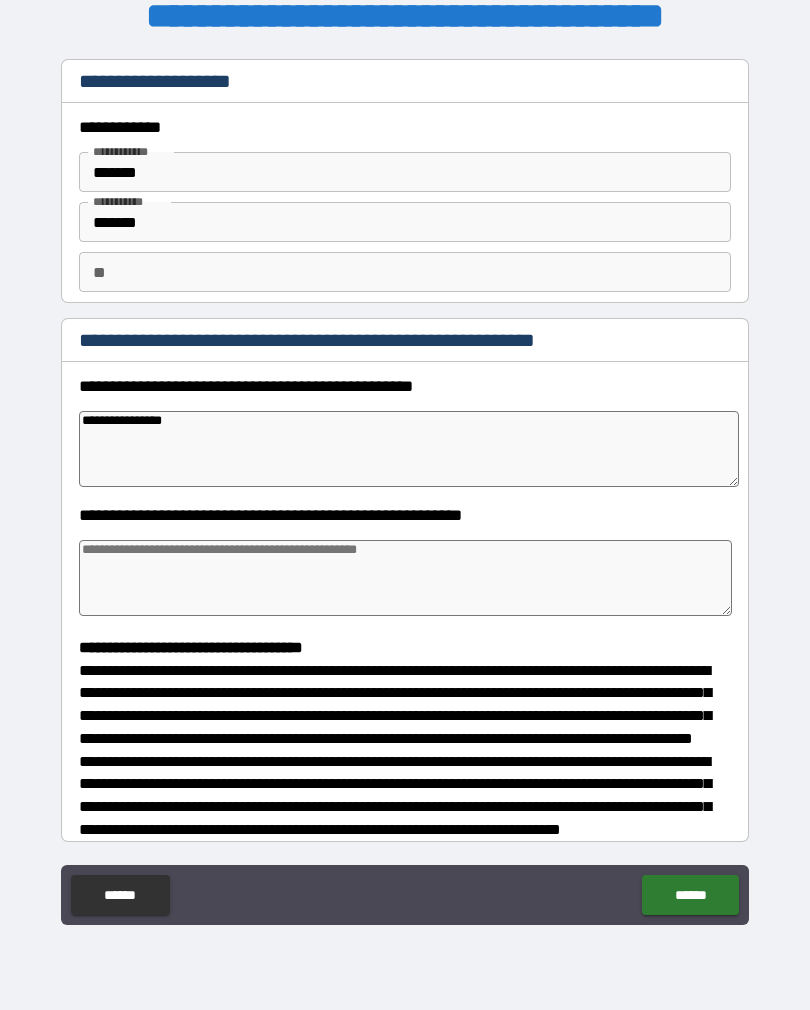 type on "*" 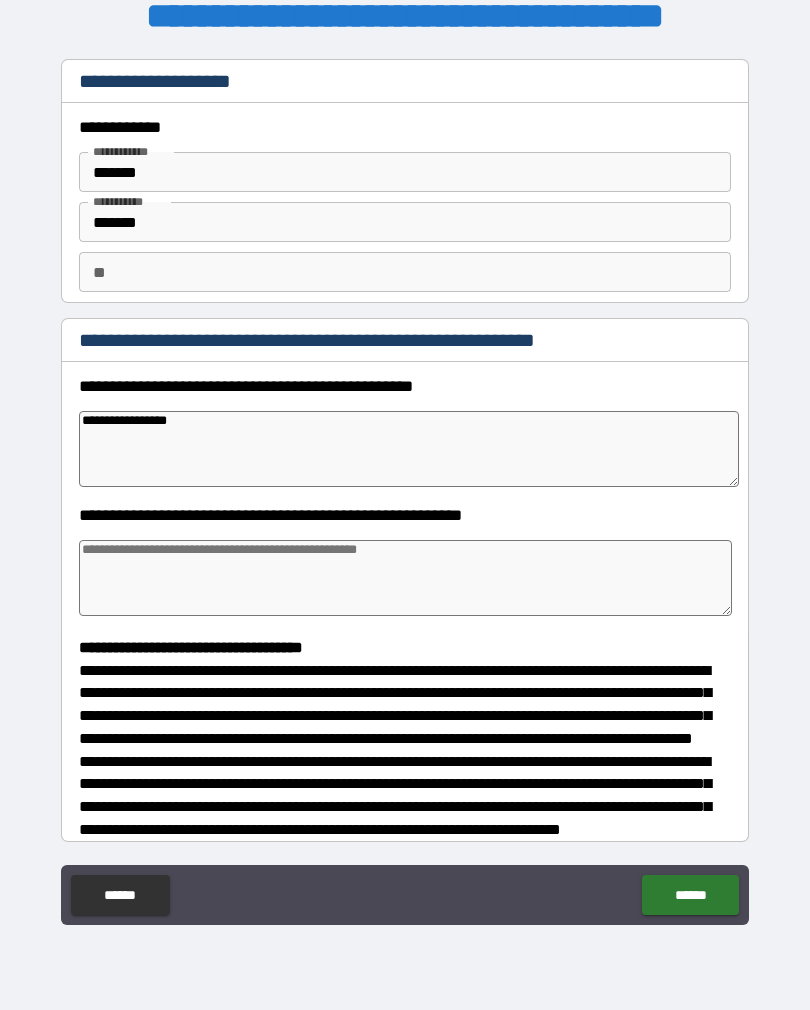 type on "*" 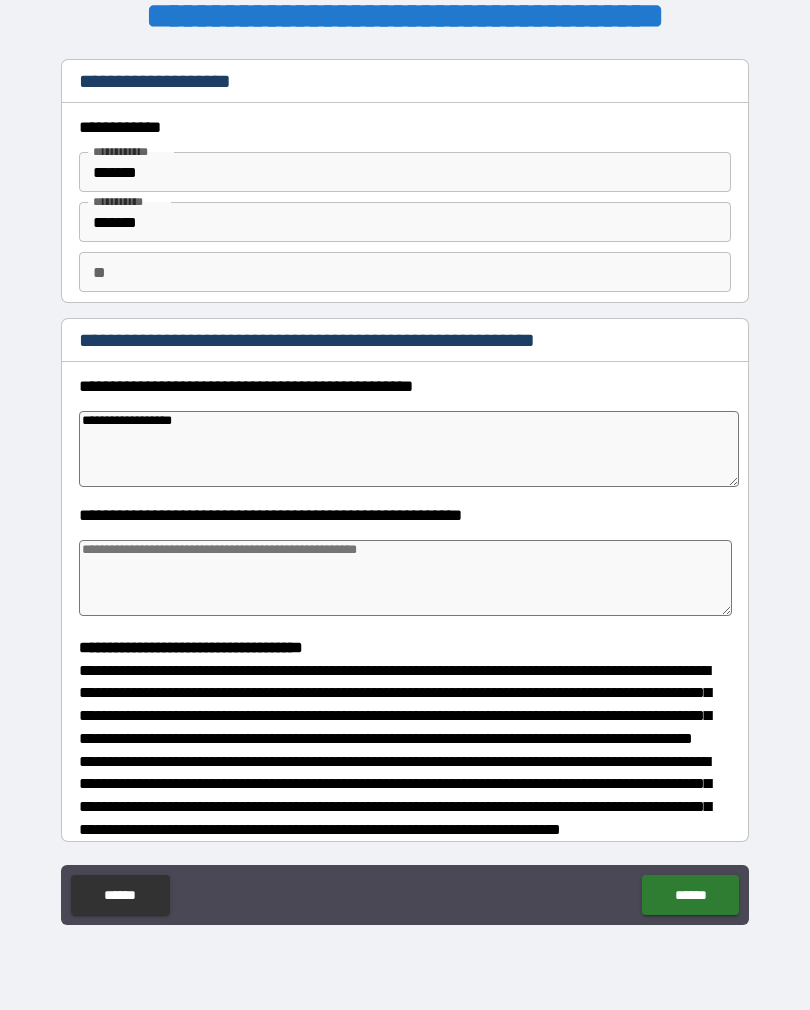 type on "*" 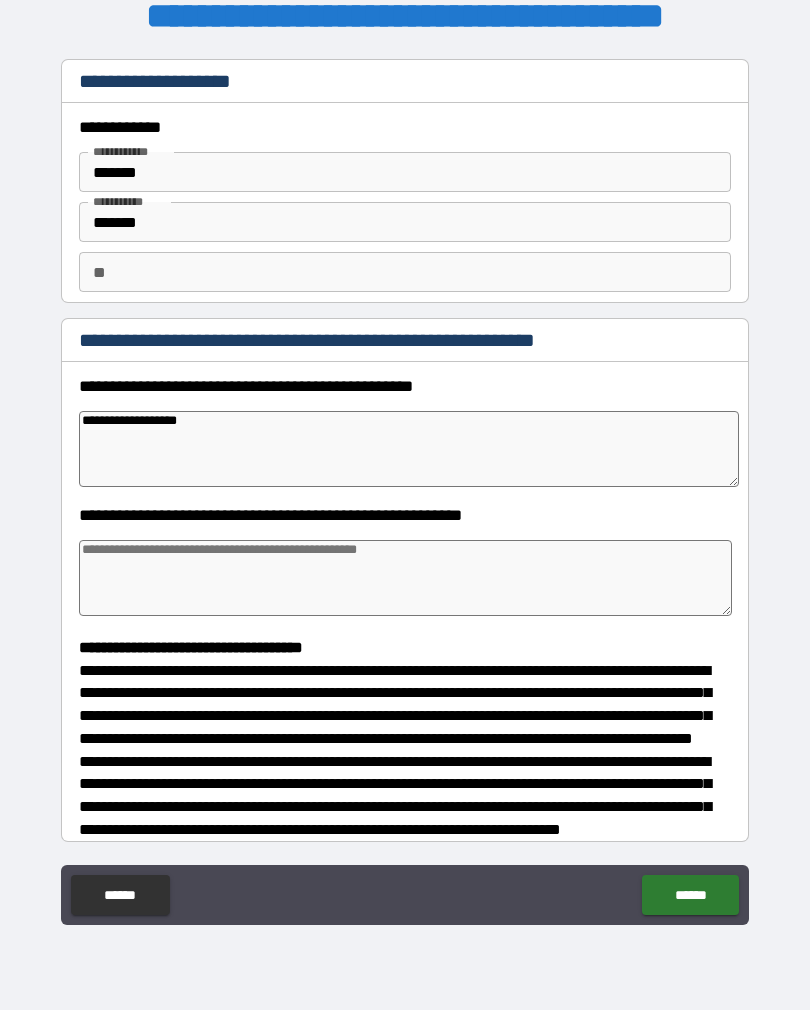 type on "*" 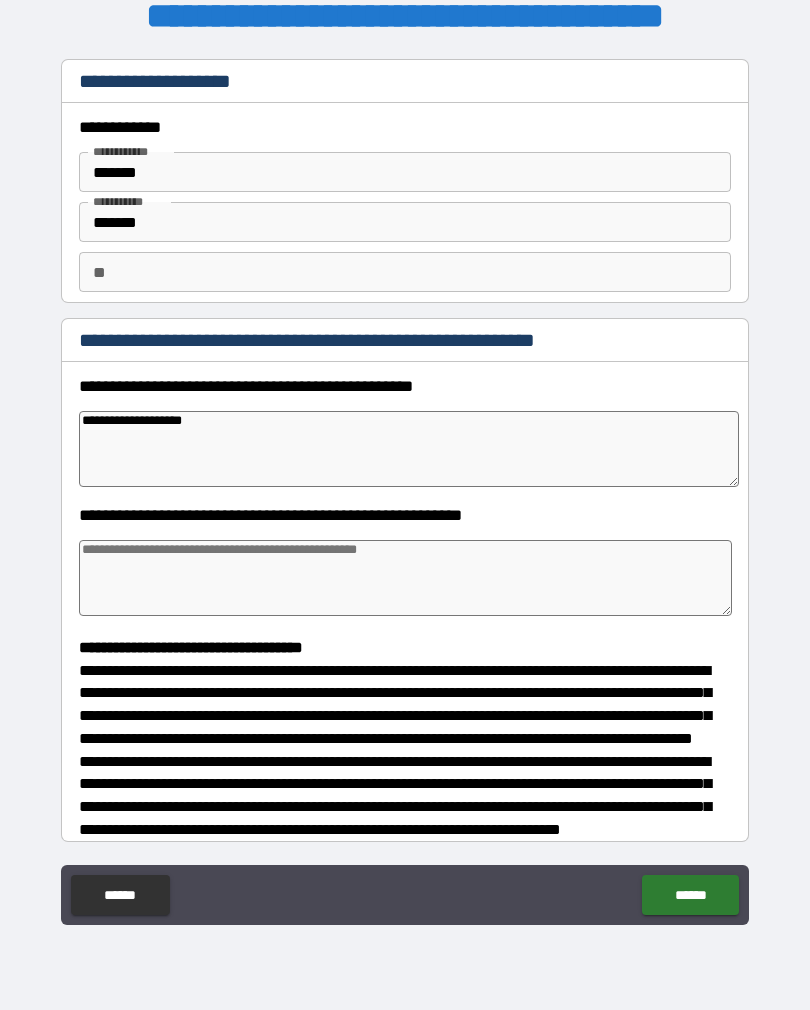 type on "*" 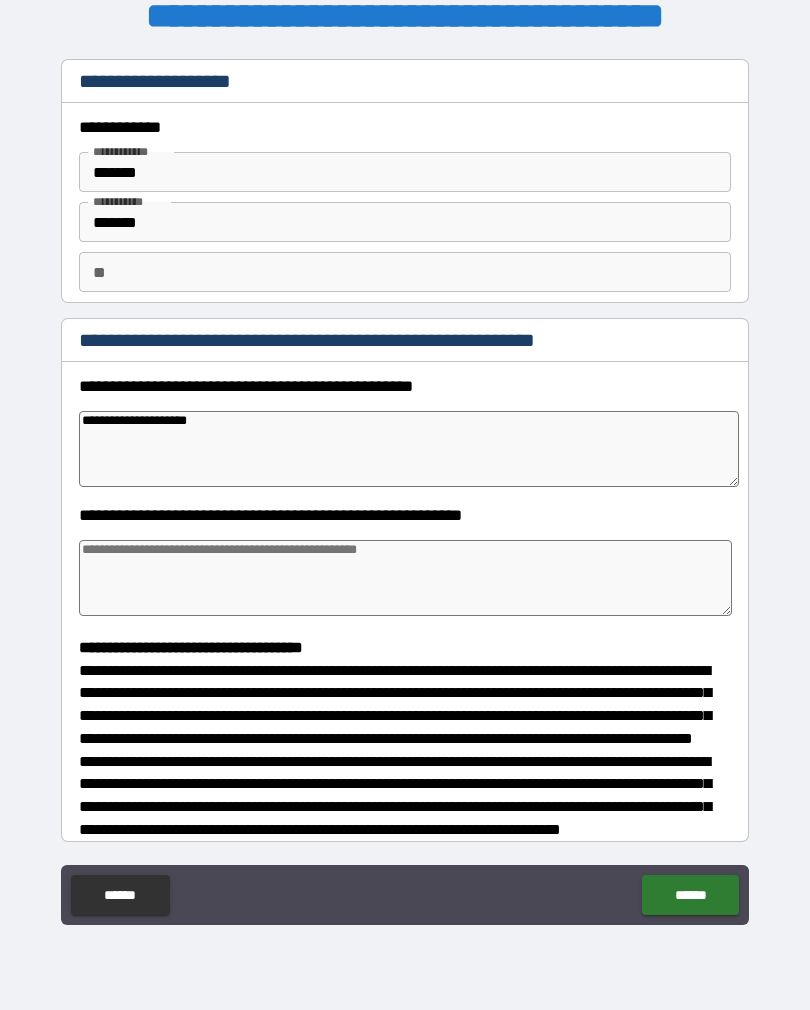 type on "*" 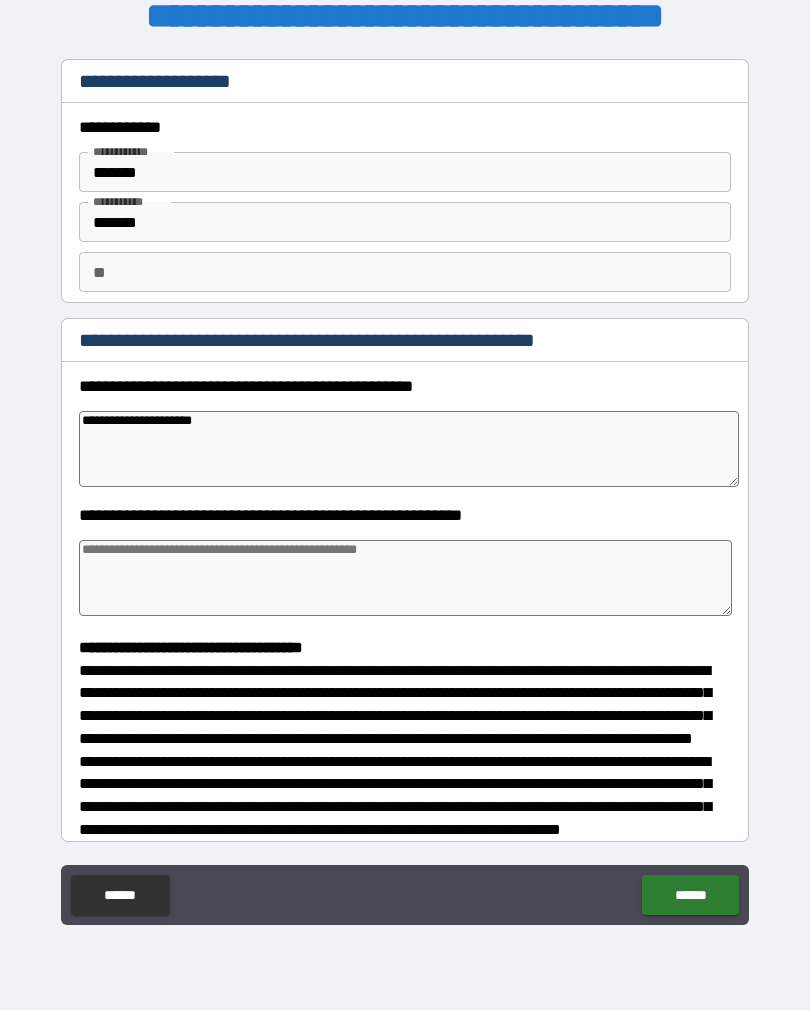 type on "*" 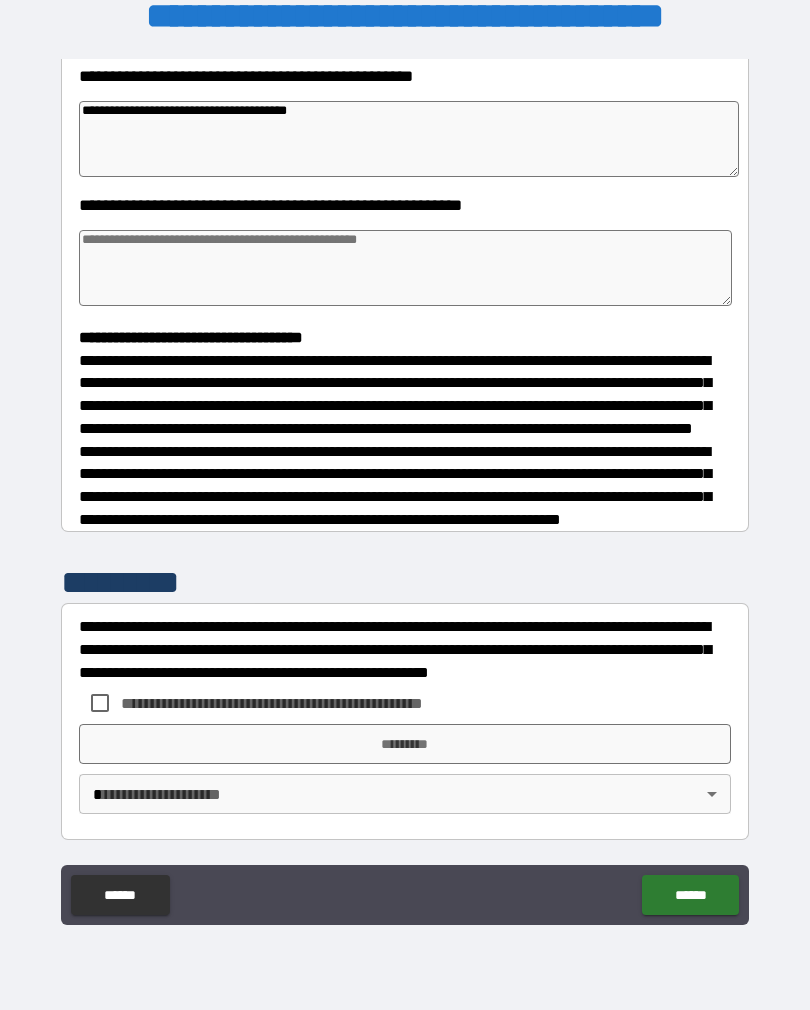 scroll, scrollTop: 348, scrollLeft: 0, axis: vertical 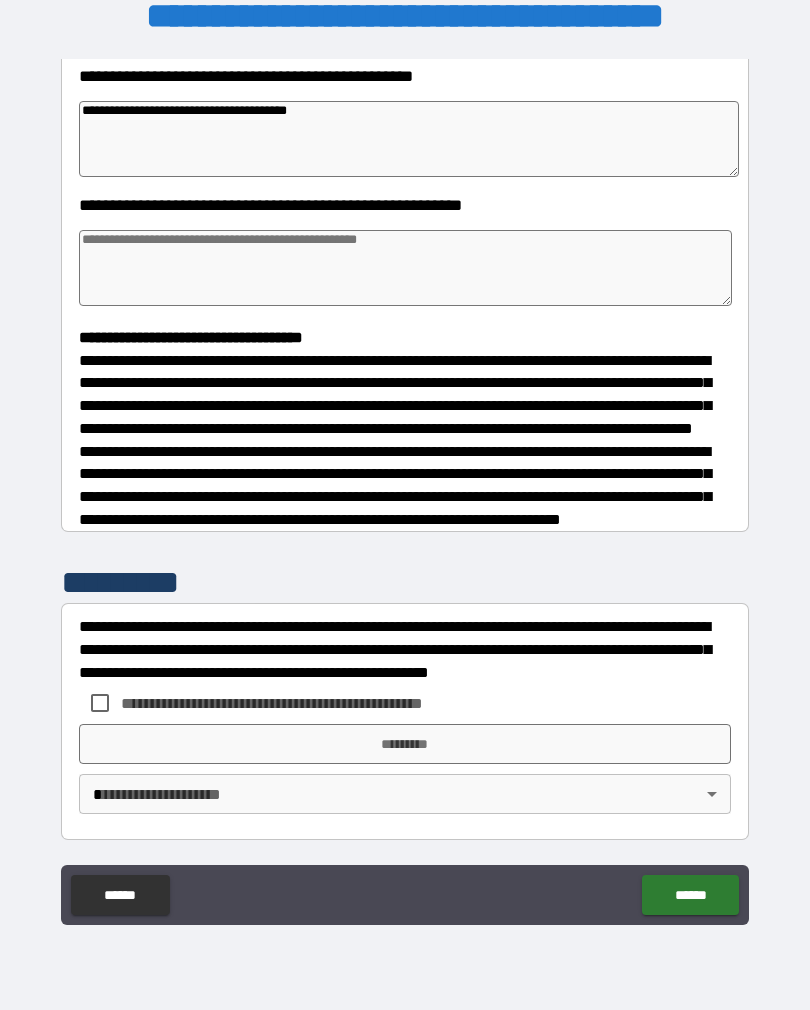 click on "*********" at bounding box center (405, 582) 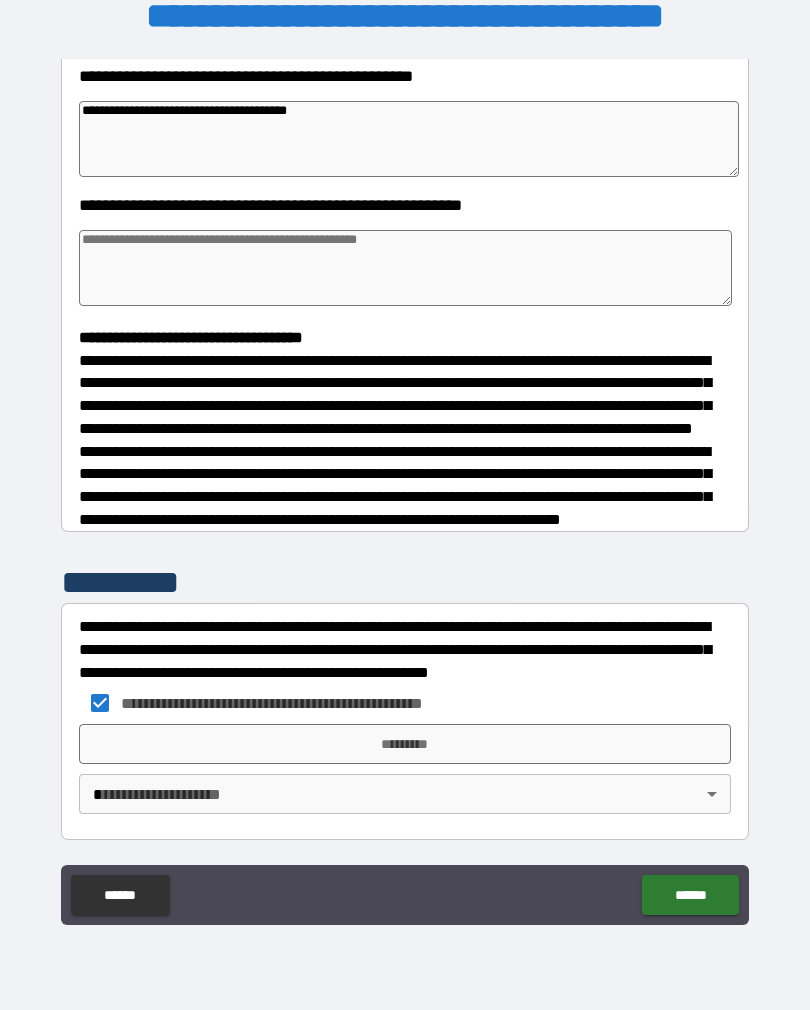 click on "**********" at bounding box center (405, 489) 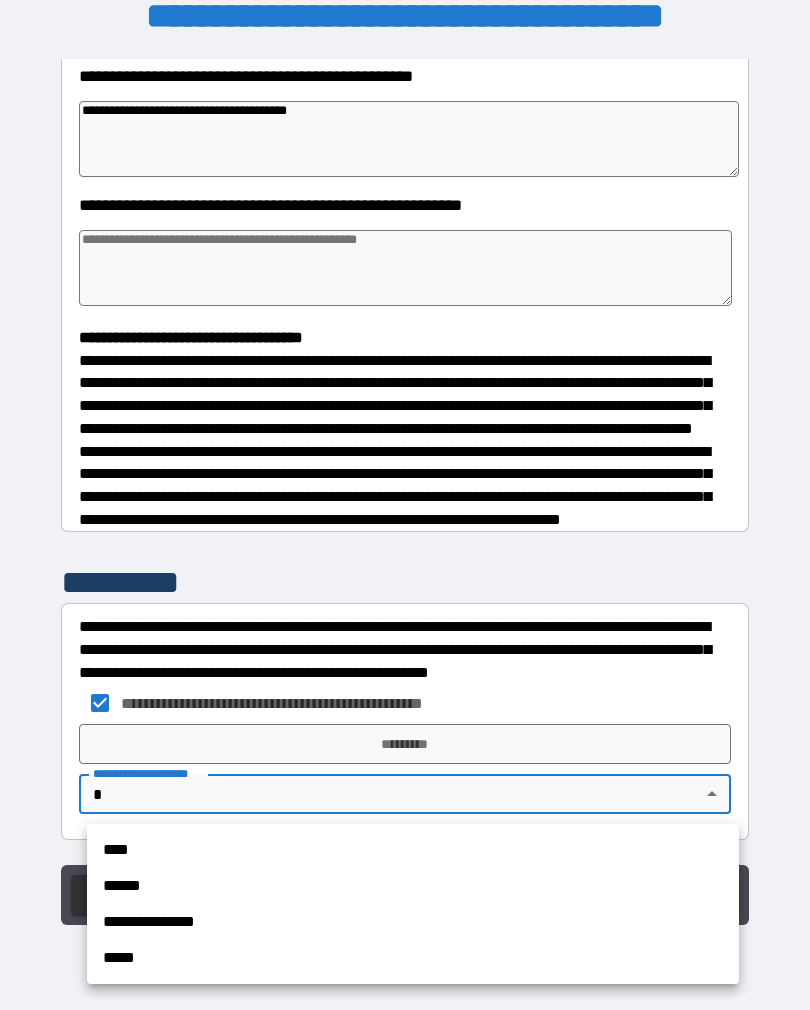 click on "****" at bounding box center [413, 850] 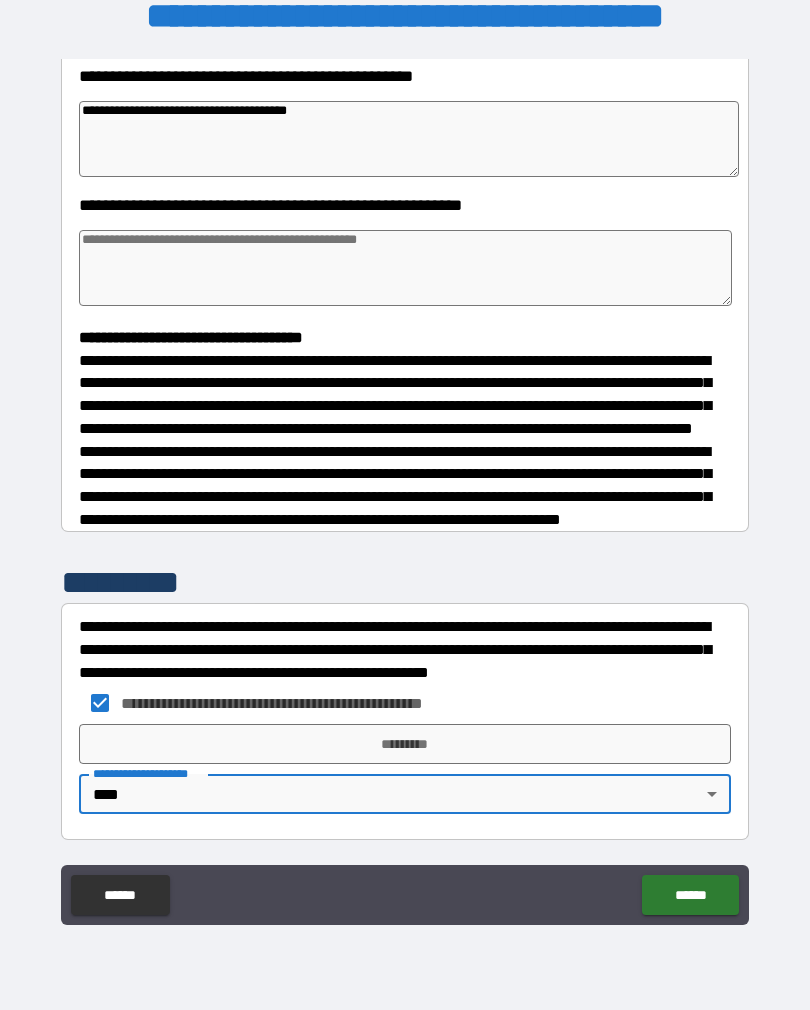 click on "*********" at bounding box center [405, 744] 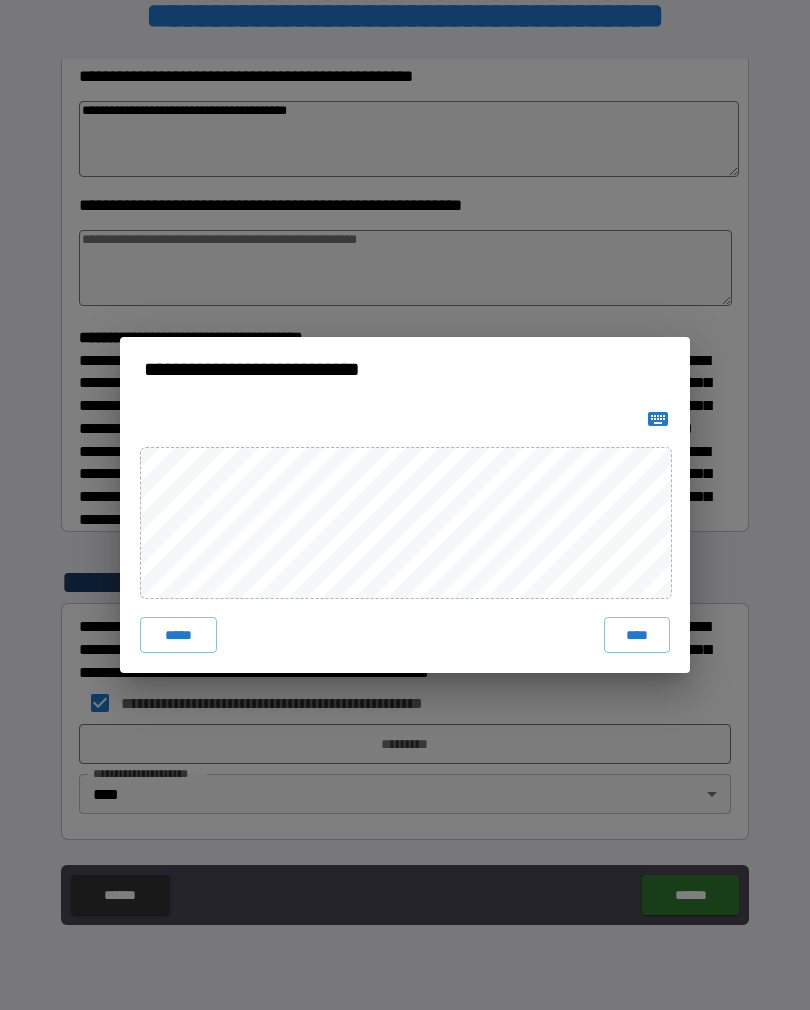 click on "****" at bounding box center [637, 635] 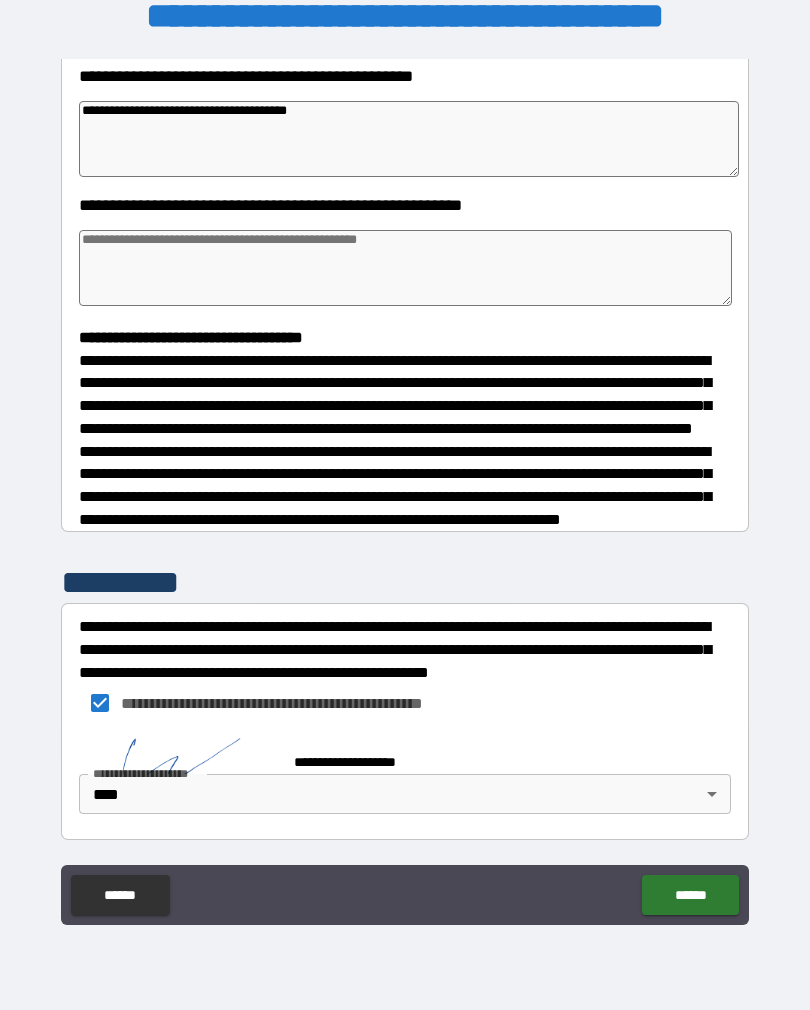 scroll, scrollTop: 338, scrollLeft: 0, axis: vertical 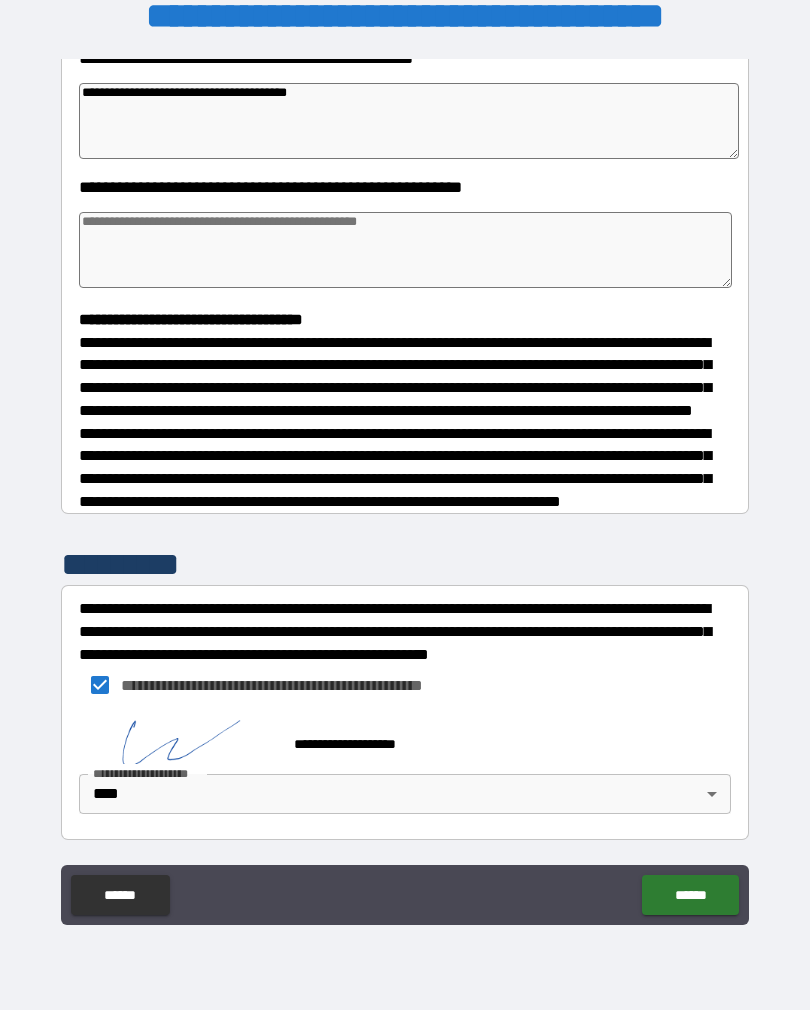 click on "******" at bounding box center (690, 895) 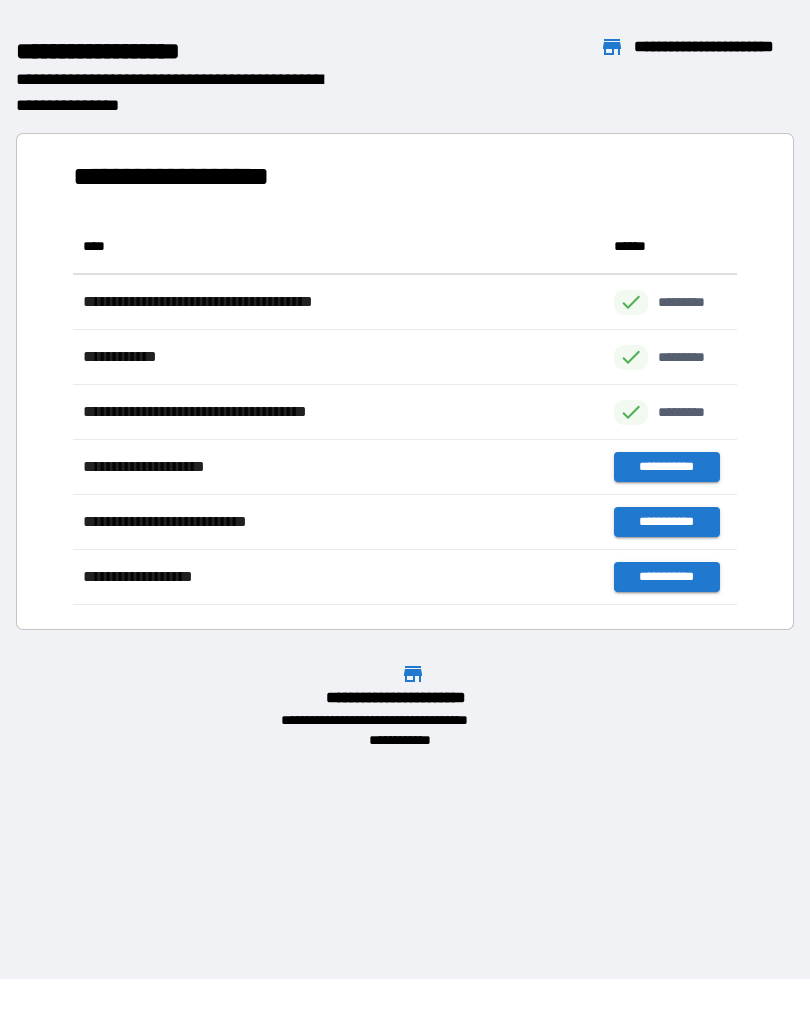 scroll, scrollTop: 386, scrollLeft: 664, axis: both 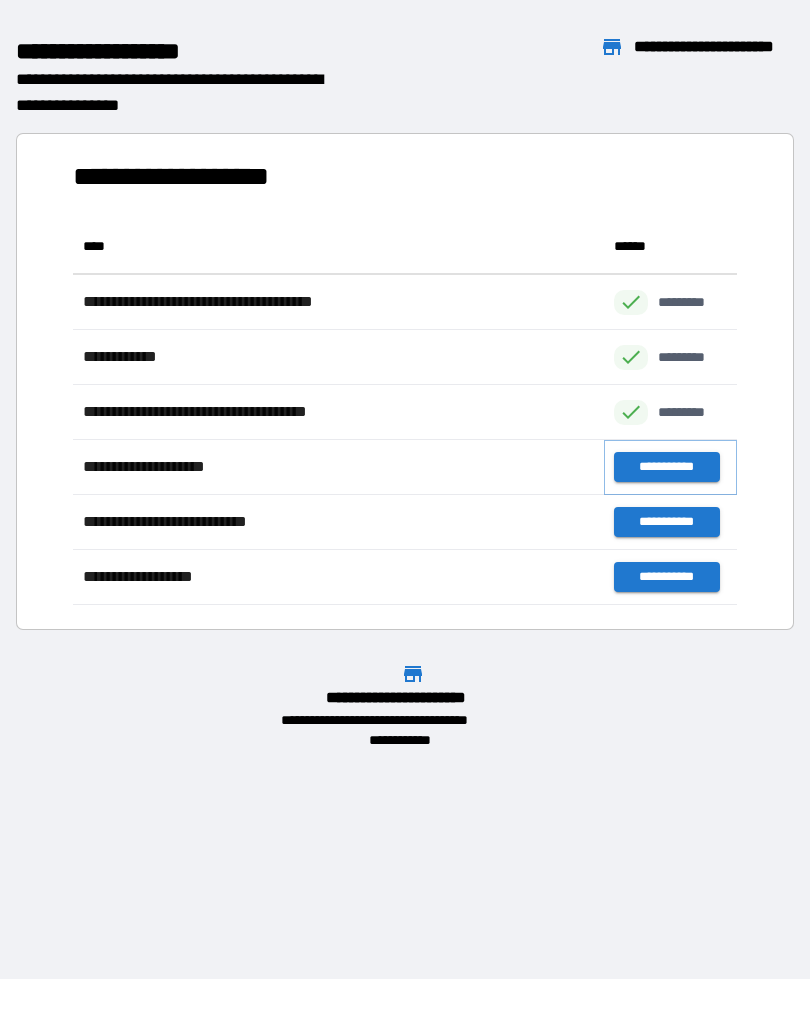 click on "**********" at bounding box center (666, 467) 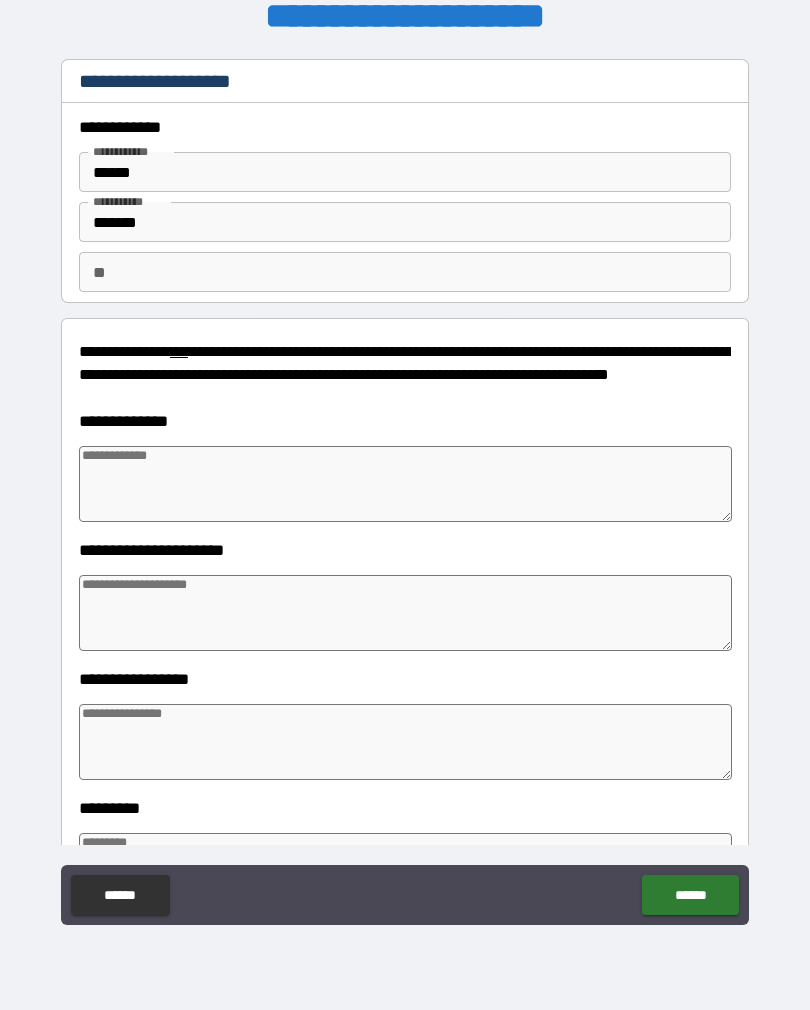 click on "**********" at bounding box center (405, 207) 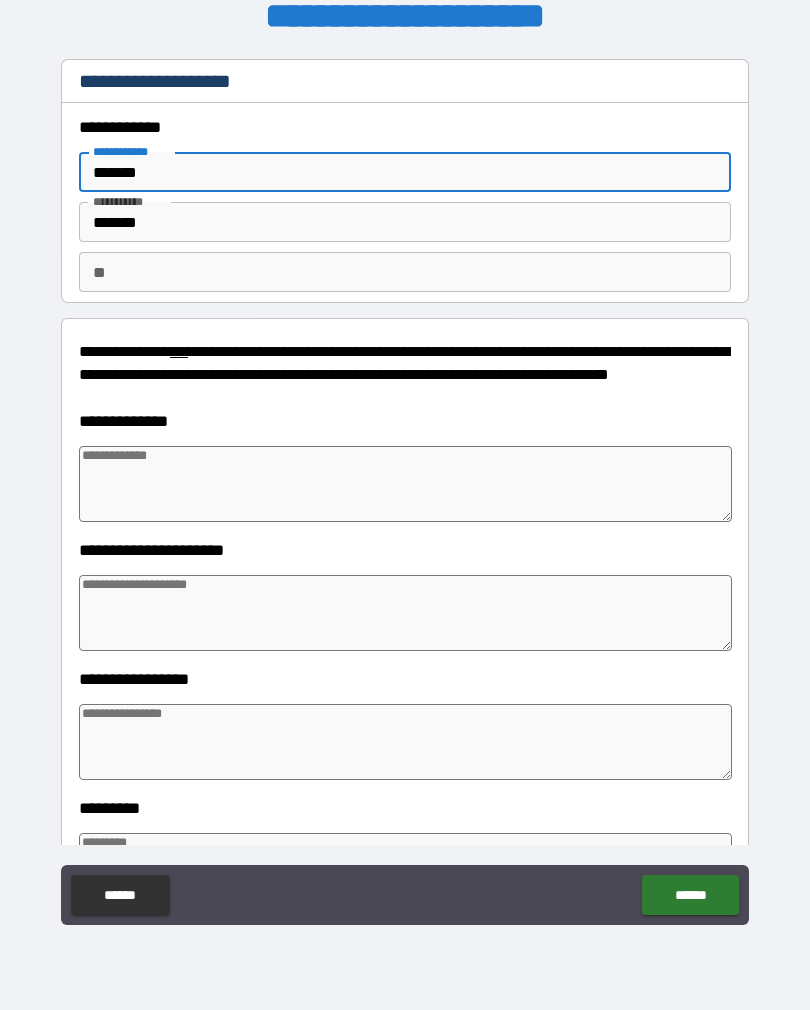 click on "**********" at bounding box center (405, 492) 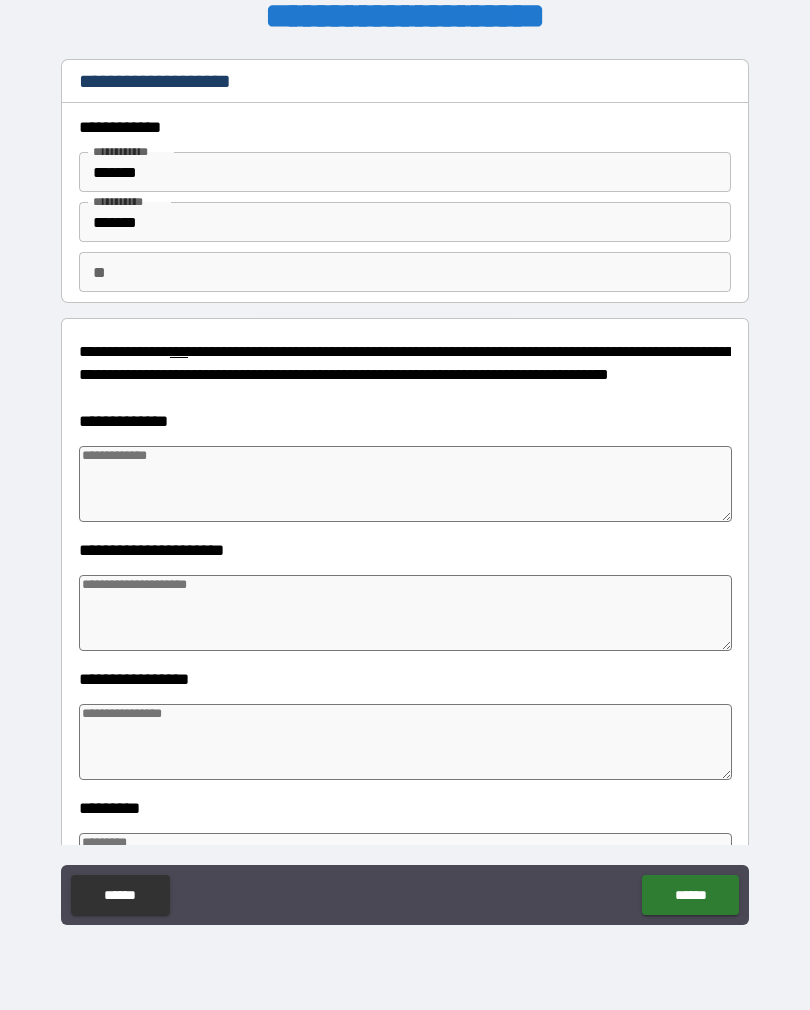 click at bounding box center (405, 484) 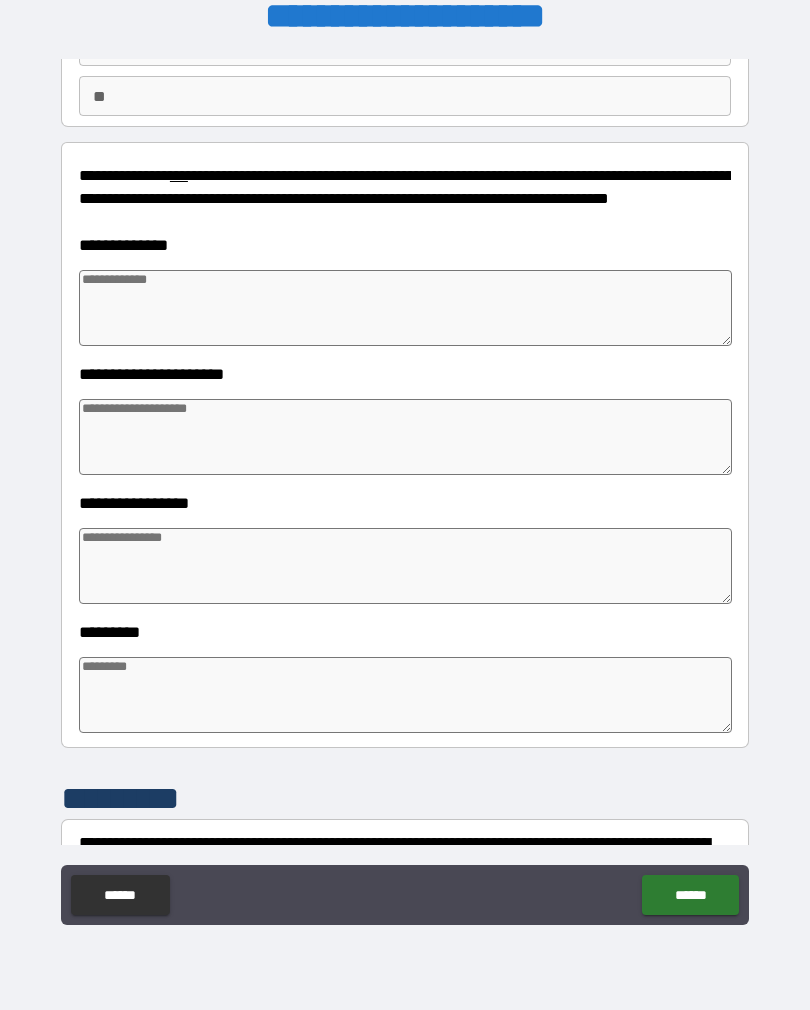 scroll, scrollTop: 178, scrollLeft: 0, axis: vertical 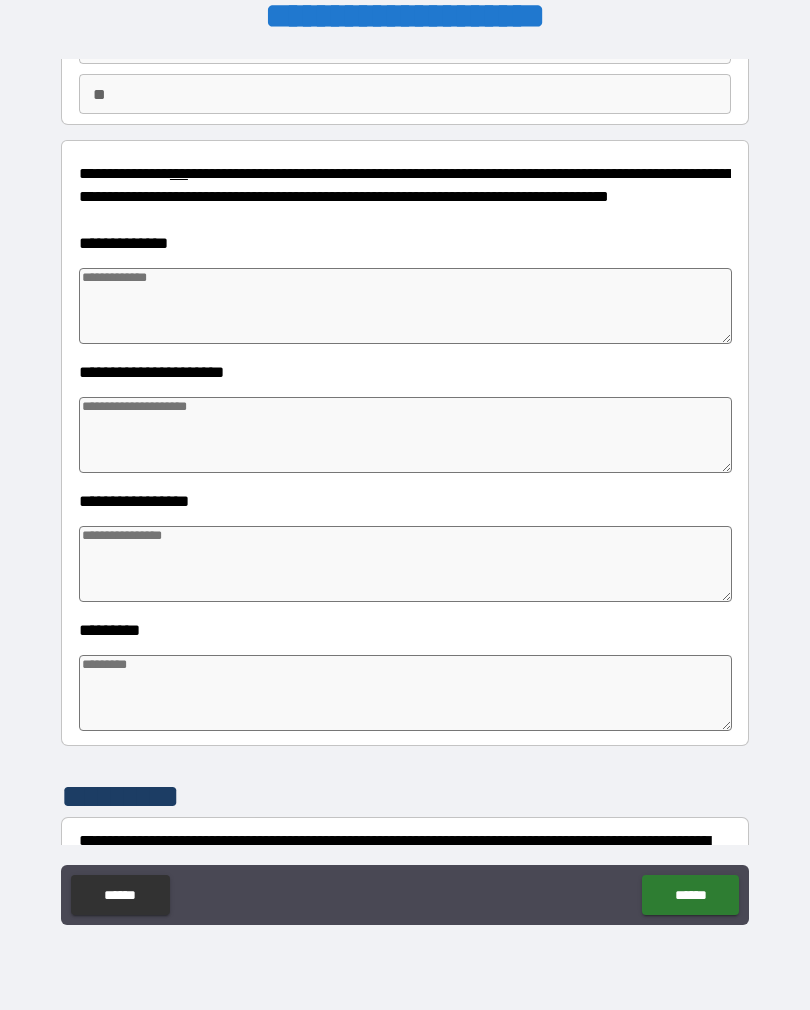 click on "**********" at bounding box center [405, 422] 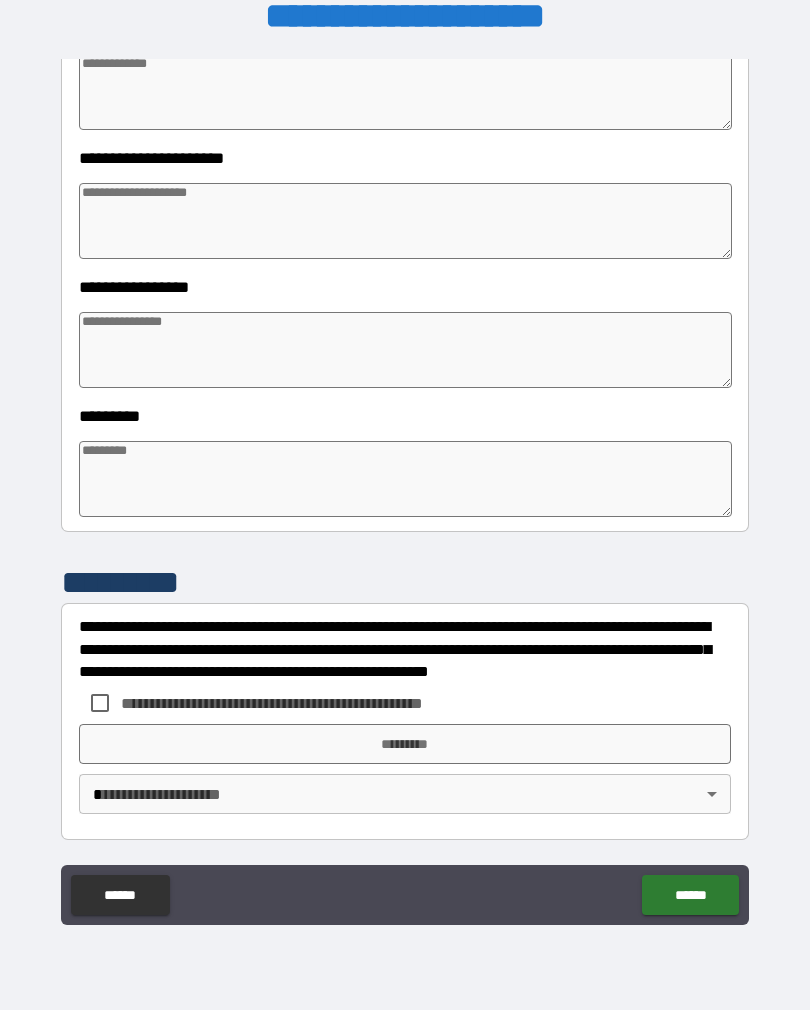 scroll, scrollTop: 392, scrollLeft: 0, axis: vertical 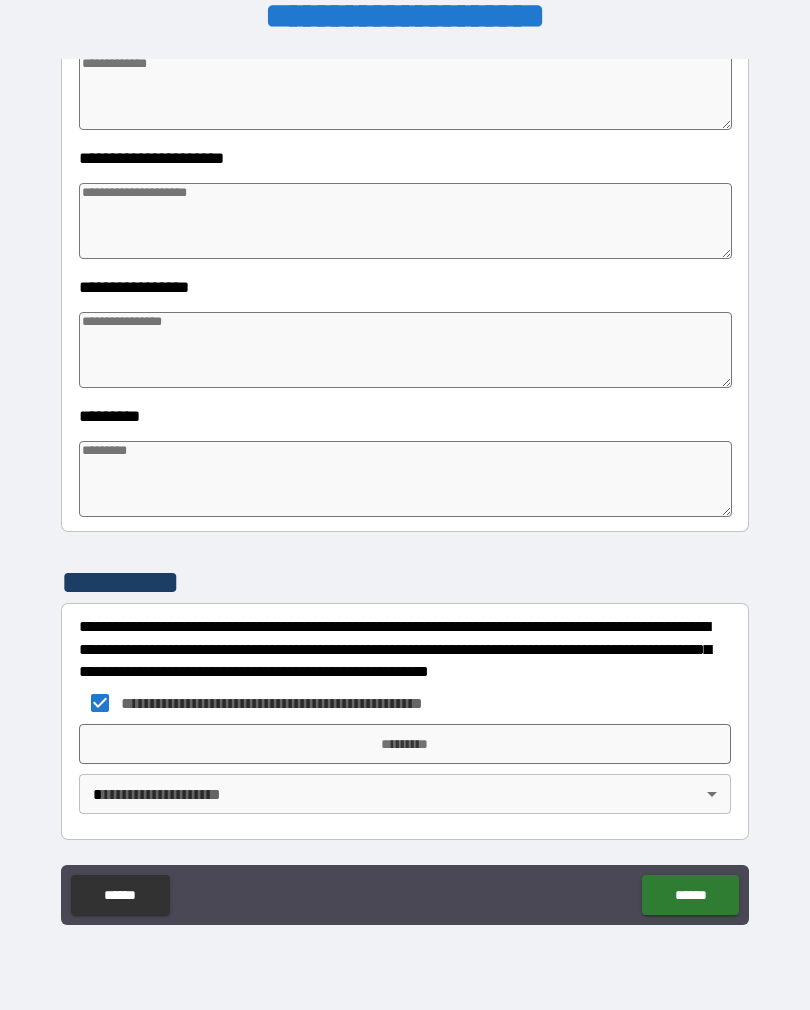 click on "*********" at bounding box center [405, 744] 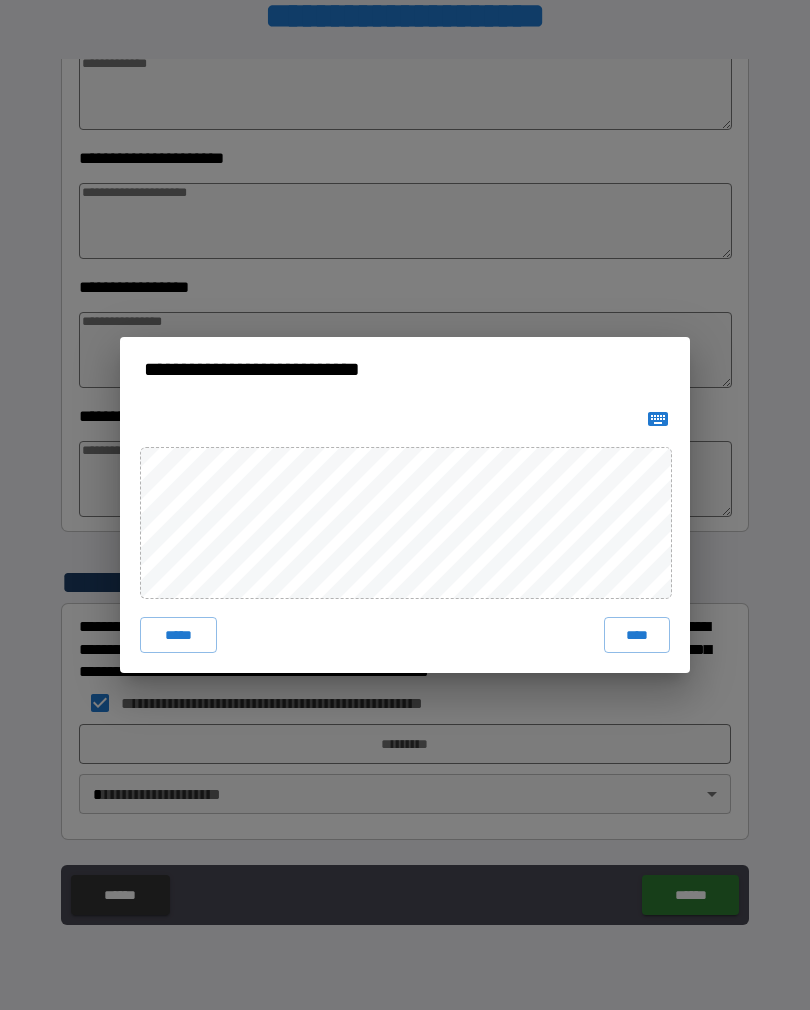 click on "****" at bounding box center [637, 635] 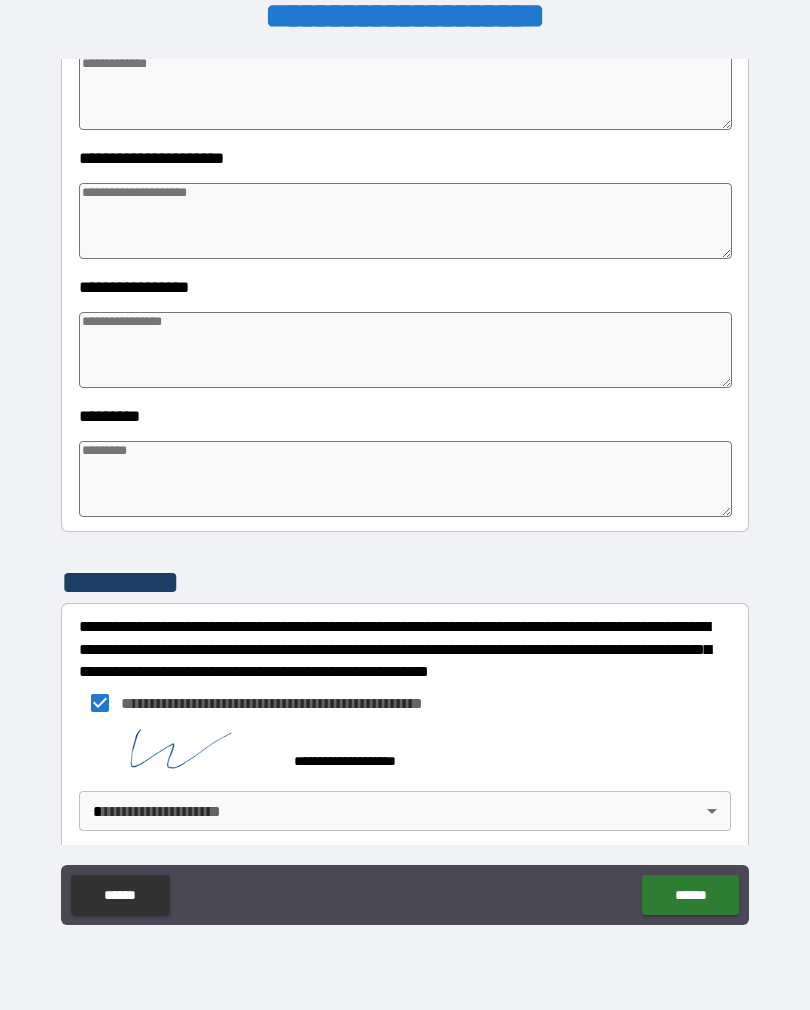 scroll, scrollTop: 382, scrollLeft: 0, axis: vertical 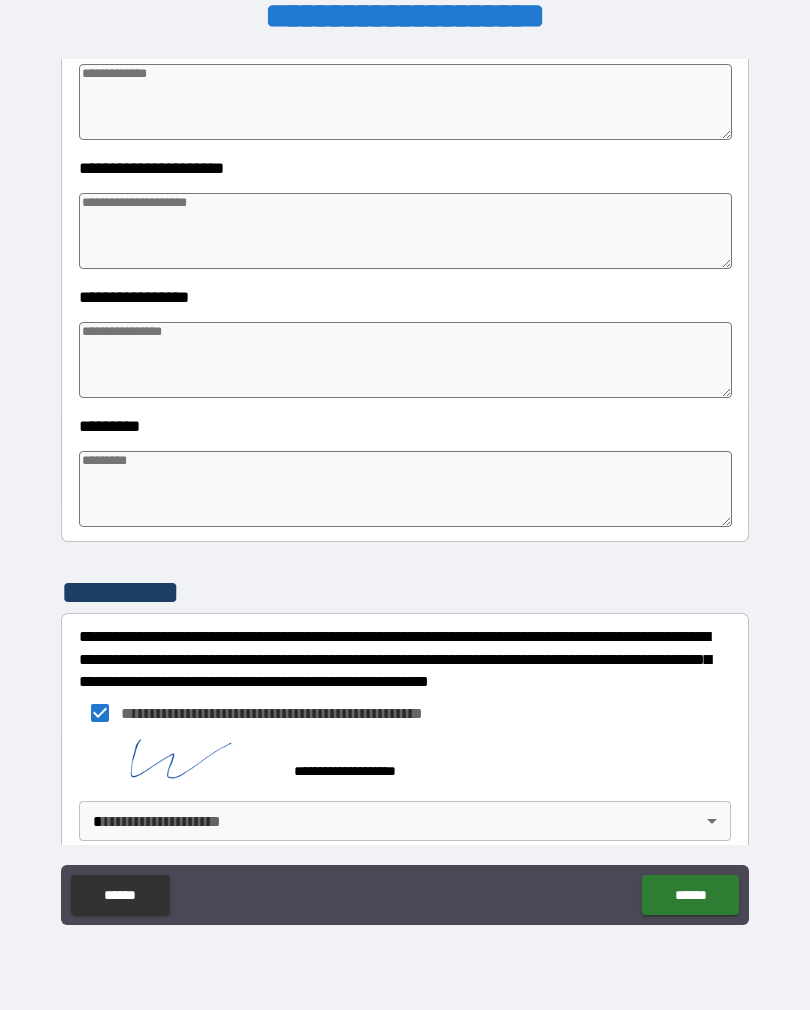 click on "******" at bounding box center (690, 895) 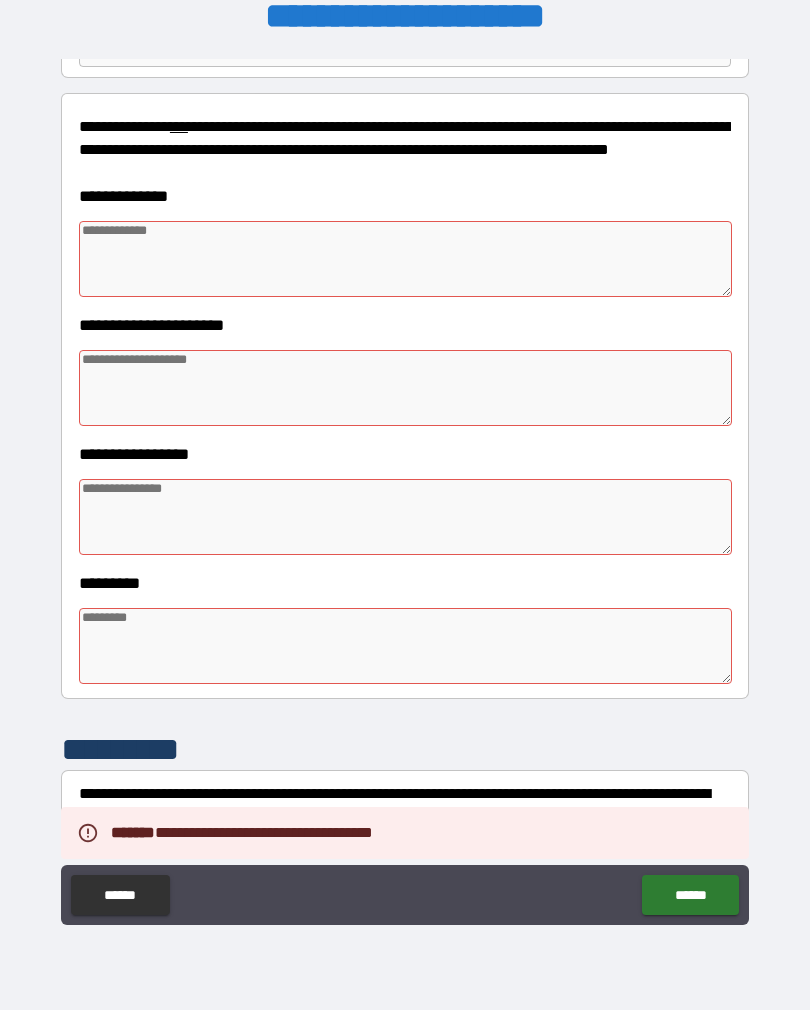 scroll, scrollTop: 230, scrollLeft: 0, axis: vertical 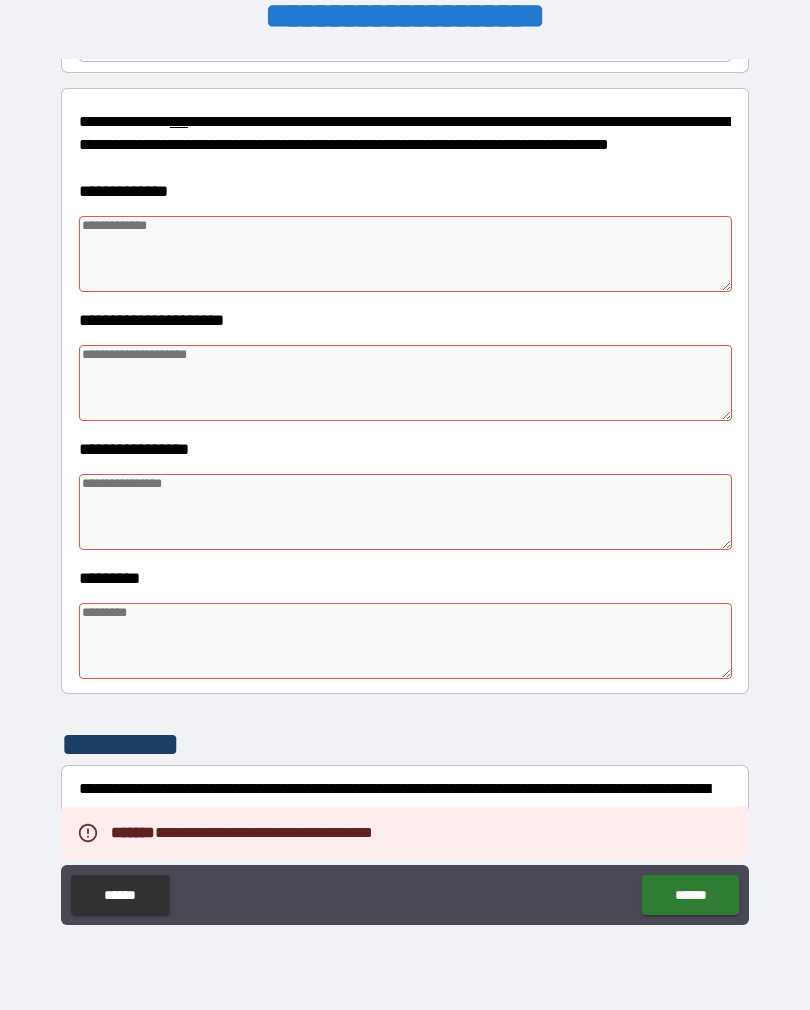 click at bounding box center [405, 254] 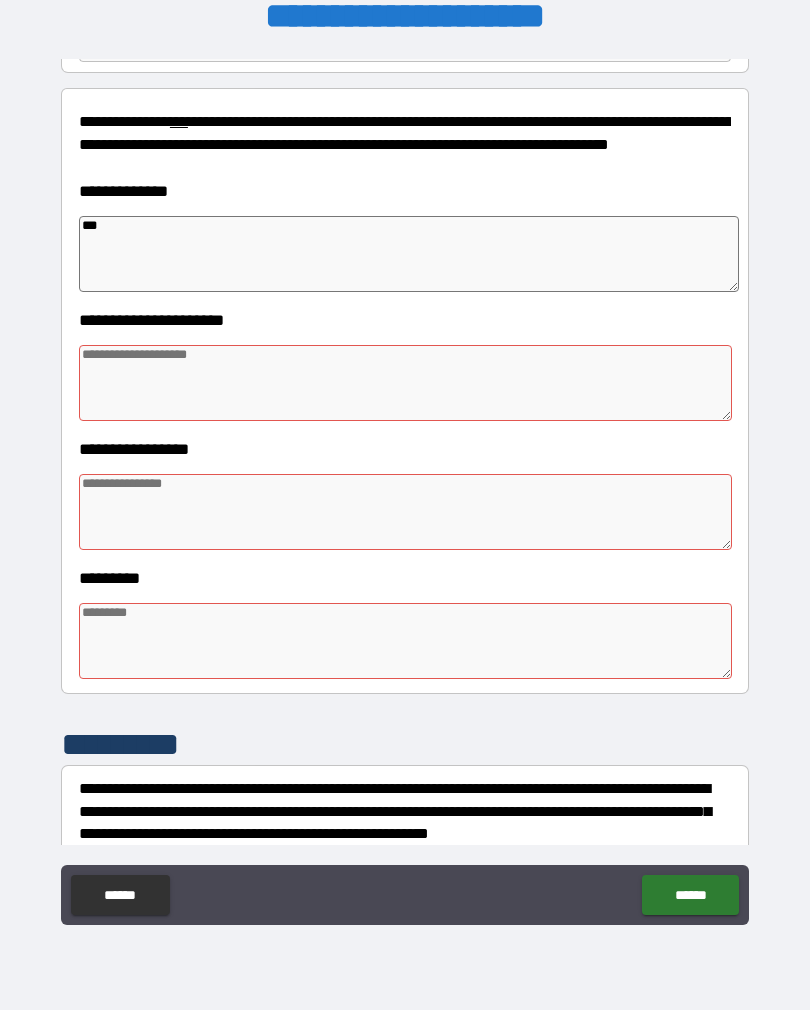 click at bounding box center [405, 383] 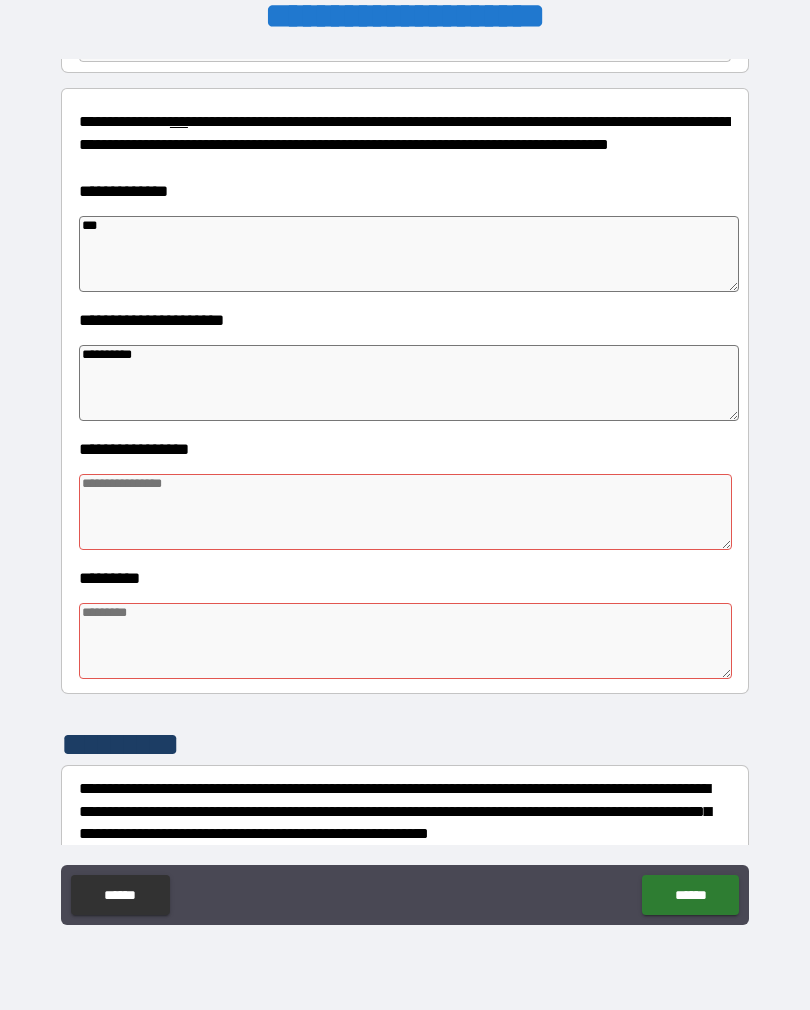 click at bounding box center [405, 512] 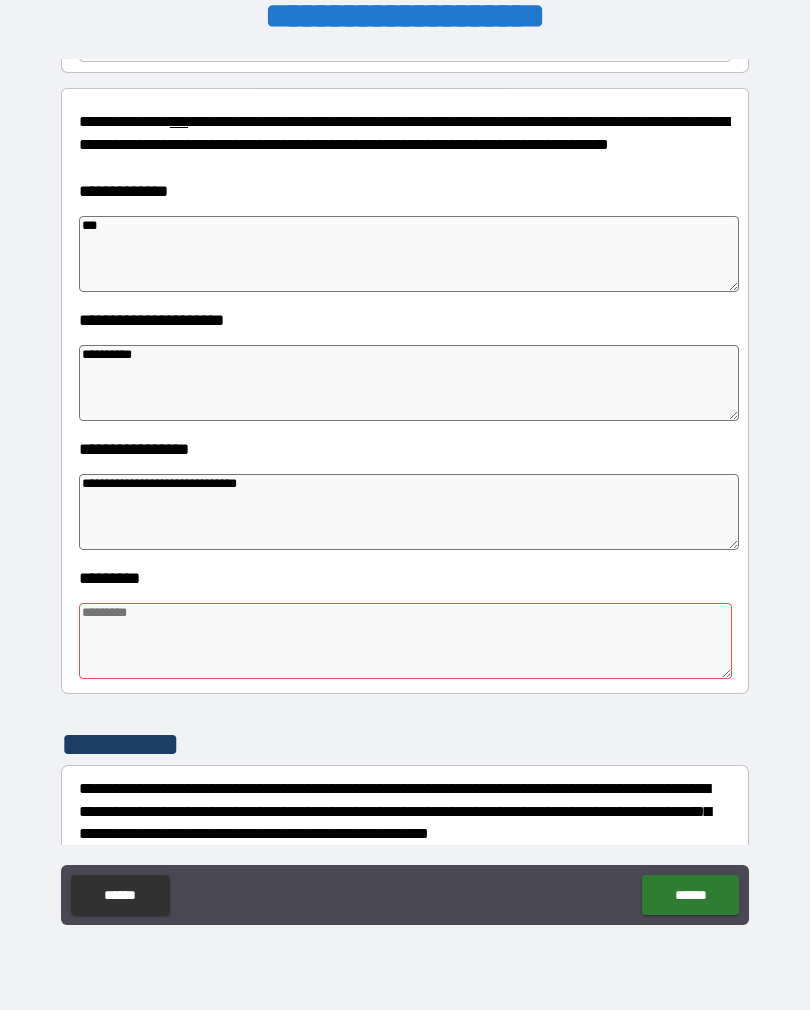 click at bounding box center (405, 641) 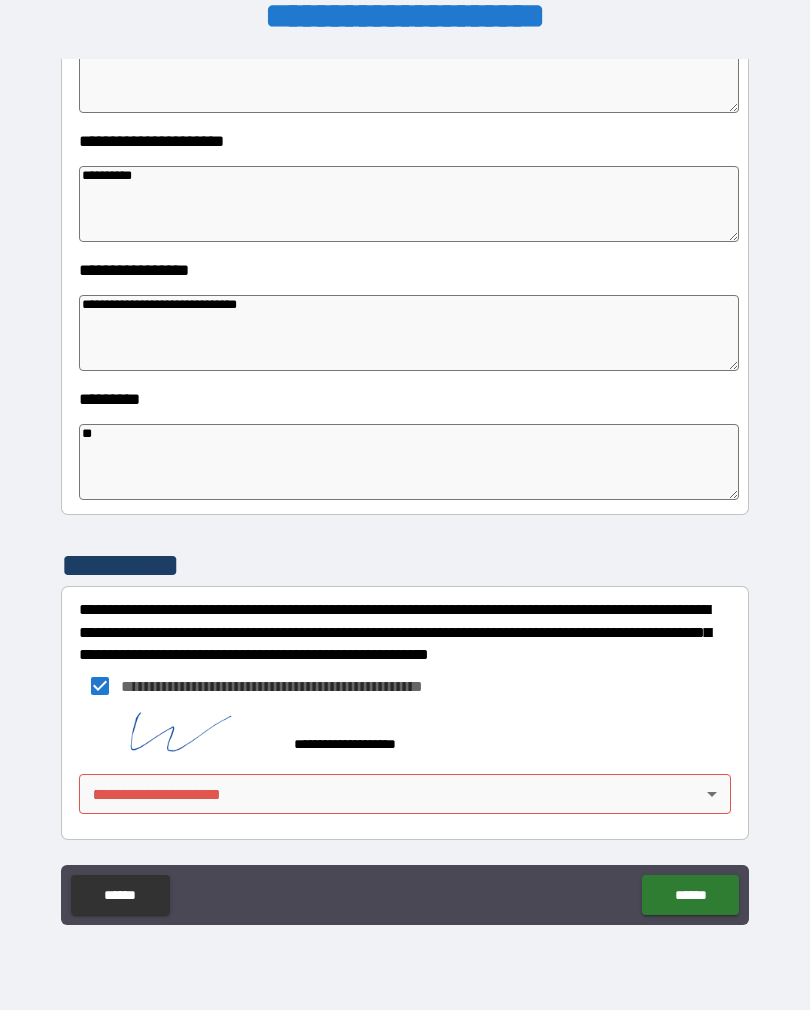 scroll, scrollTop: 409, scrollLeft: 0, axis: vertical 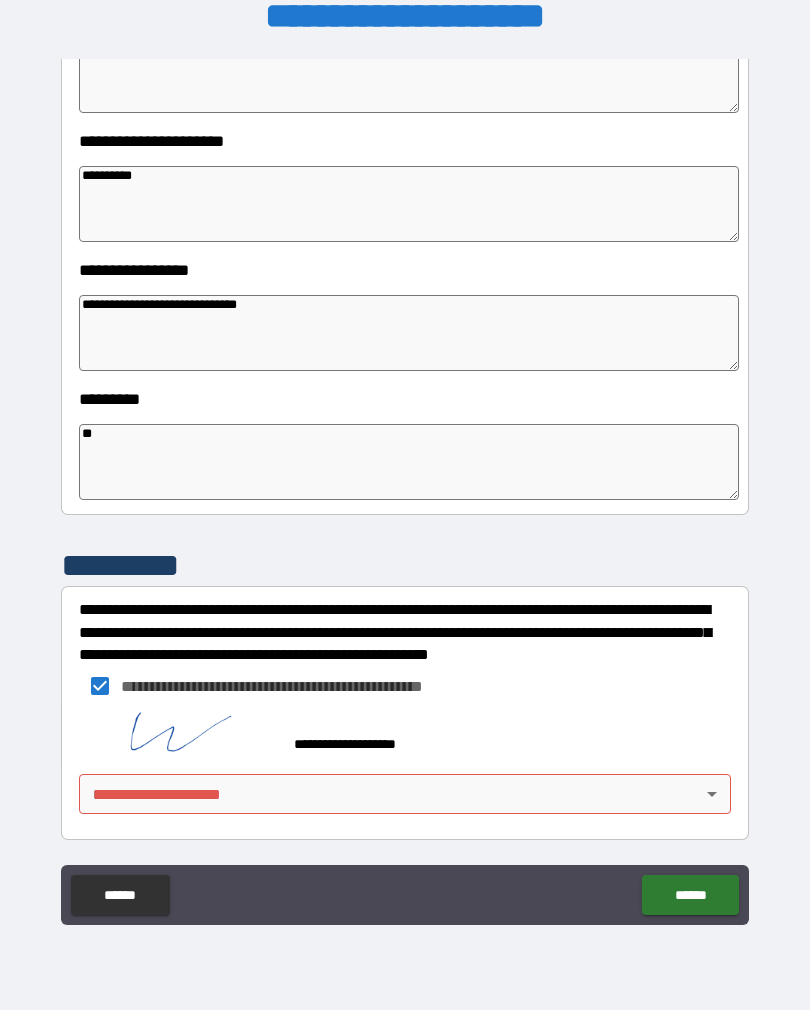 click on "**********" at bounding box center (405, 492) 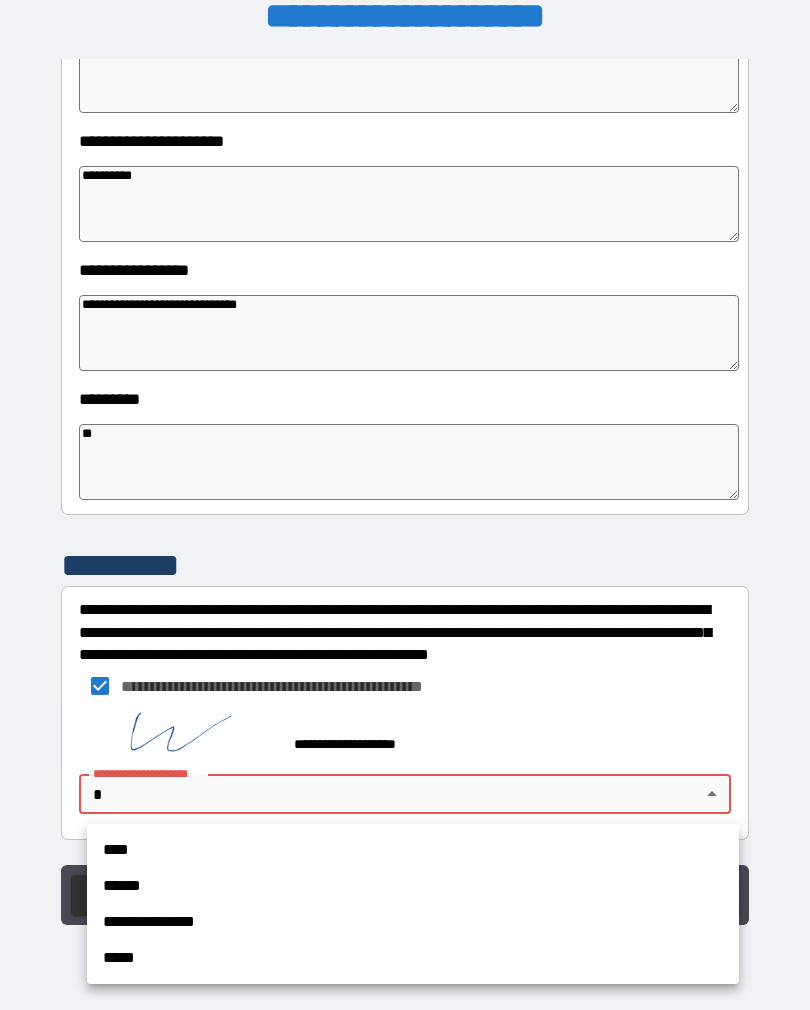 click on "****" at bounding box center (413, 850) 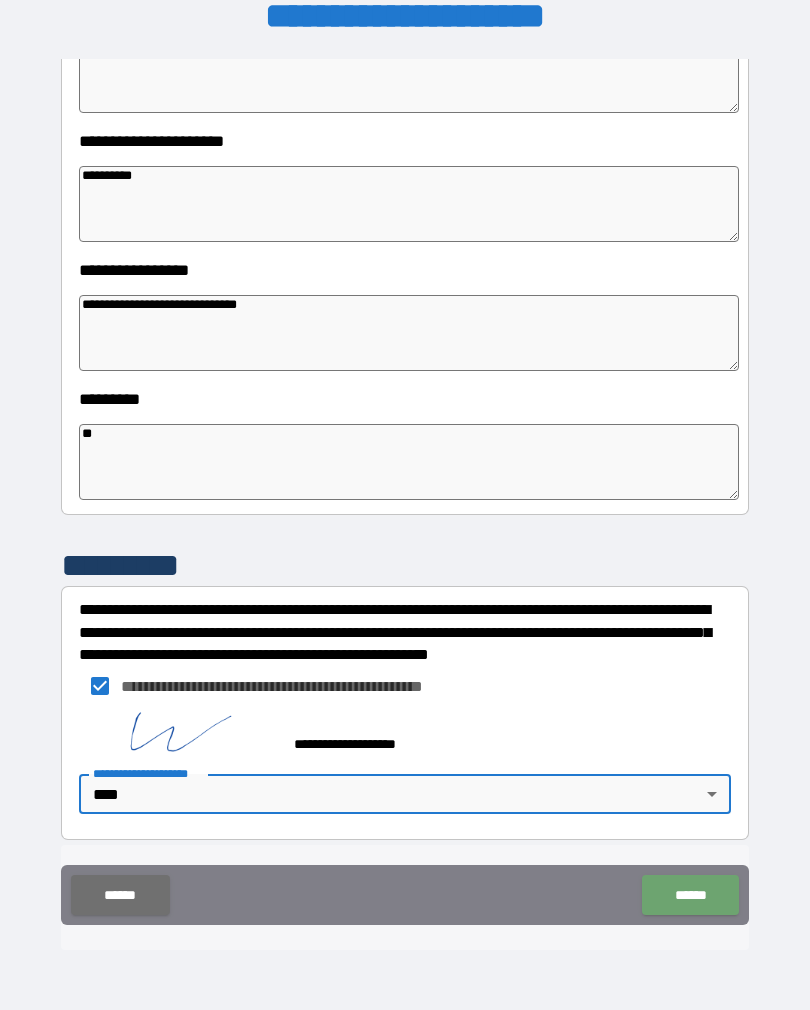 click on "******" at bounding box center [690, 895] 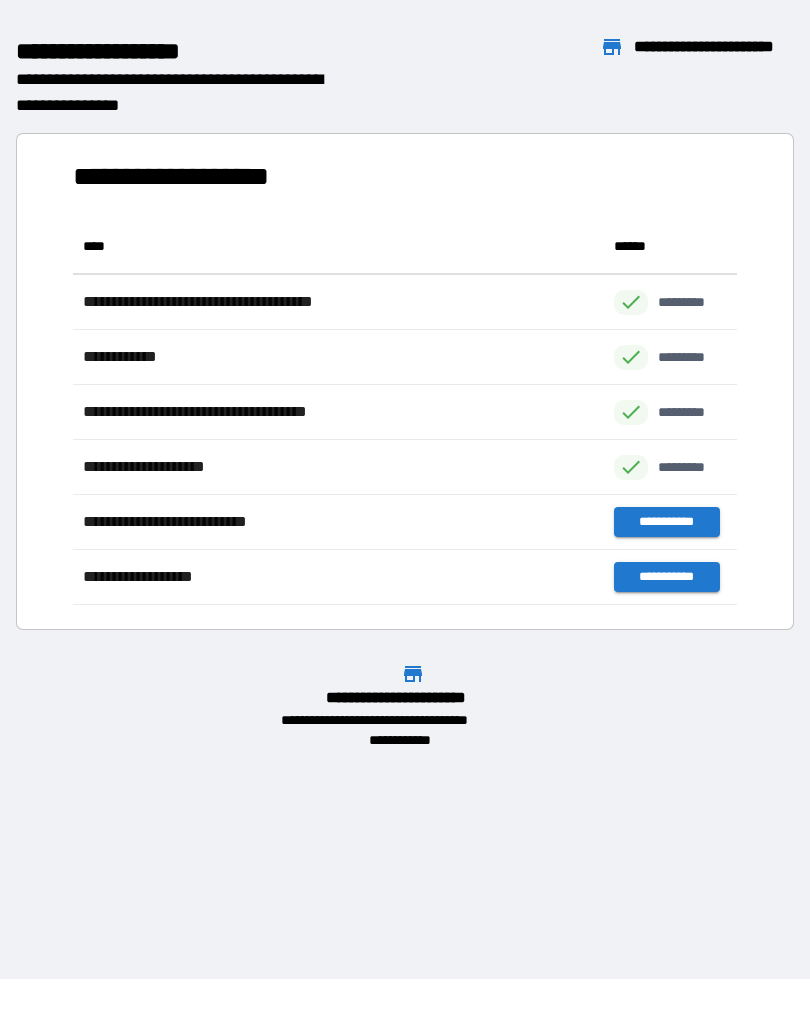 scroll, scrollTop: 1, scrollLeft: 1, axis: both 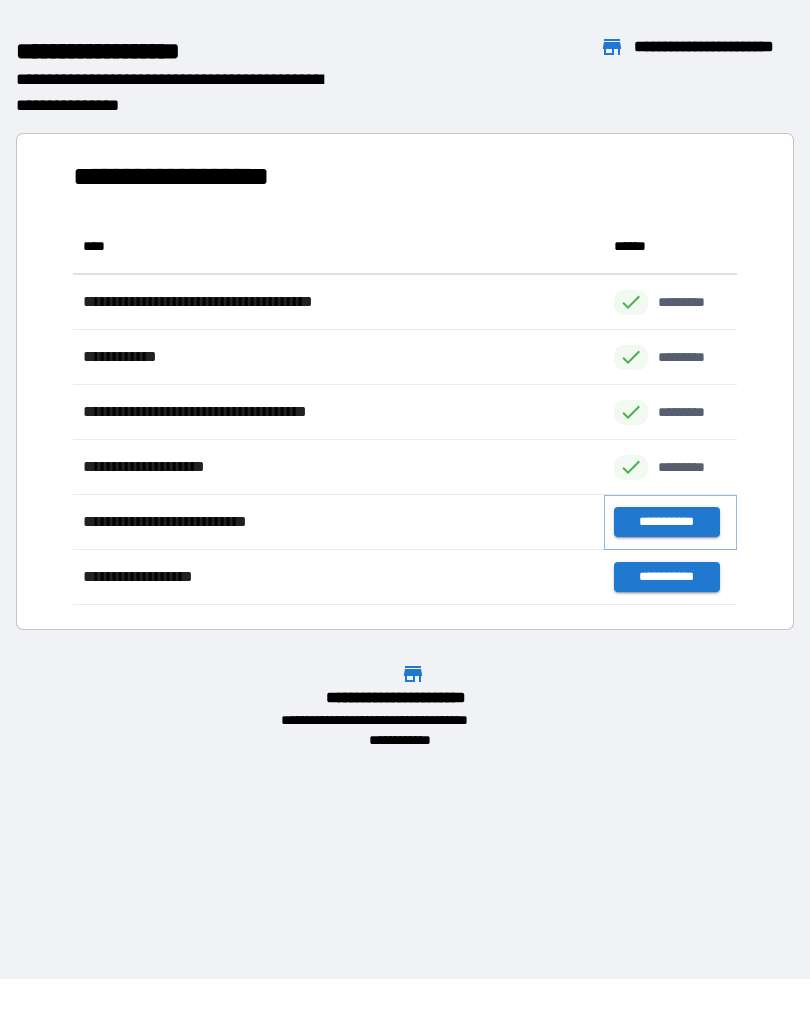 click on "**********" at bounding box center [666, 522] 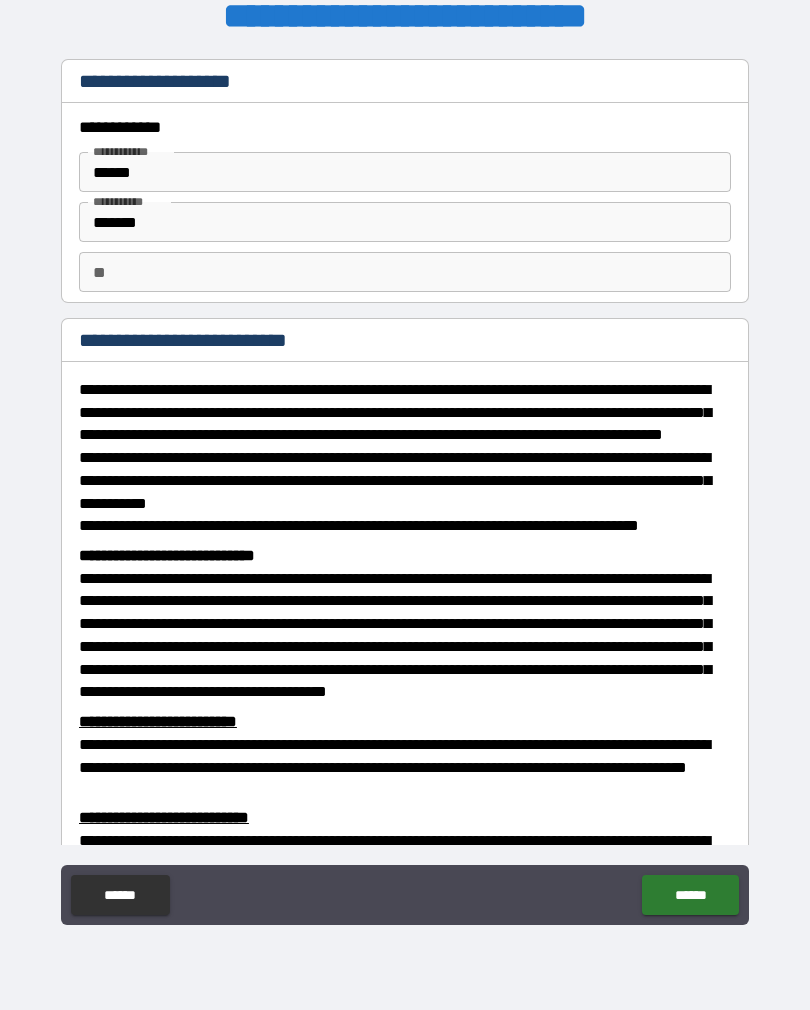 click on "******" at bounding box center [405, 172] 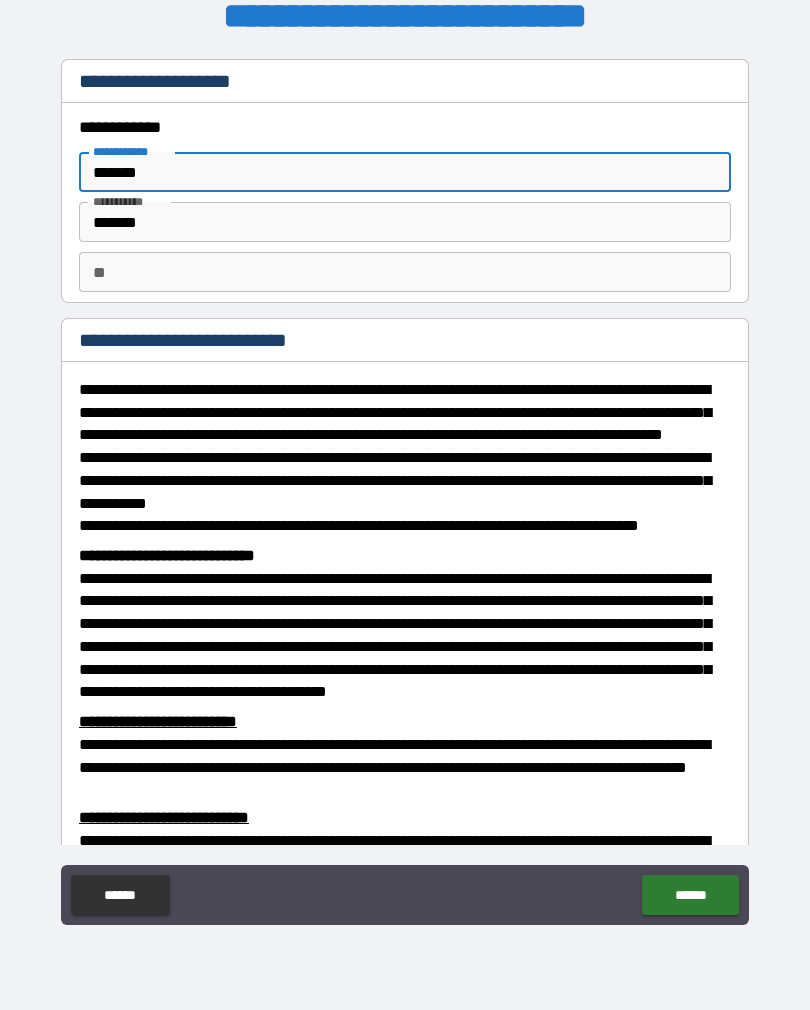 click on "**" at bounding box center (405, 272) 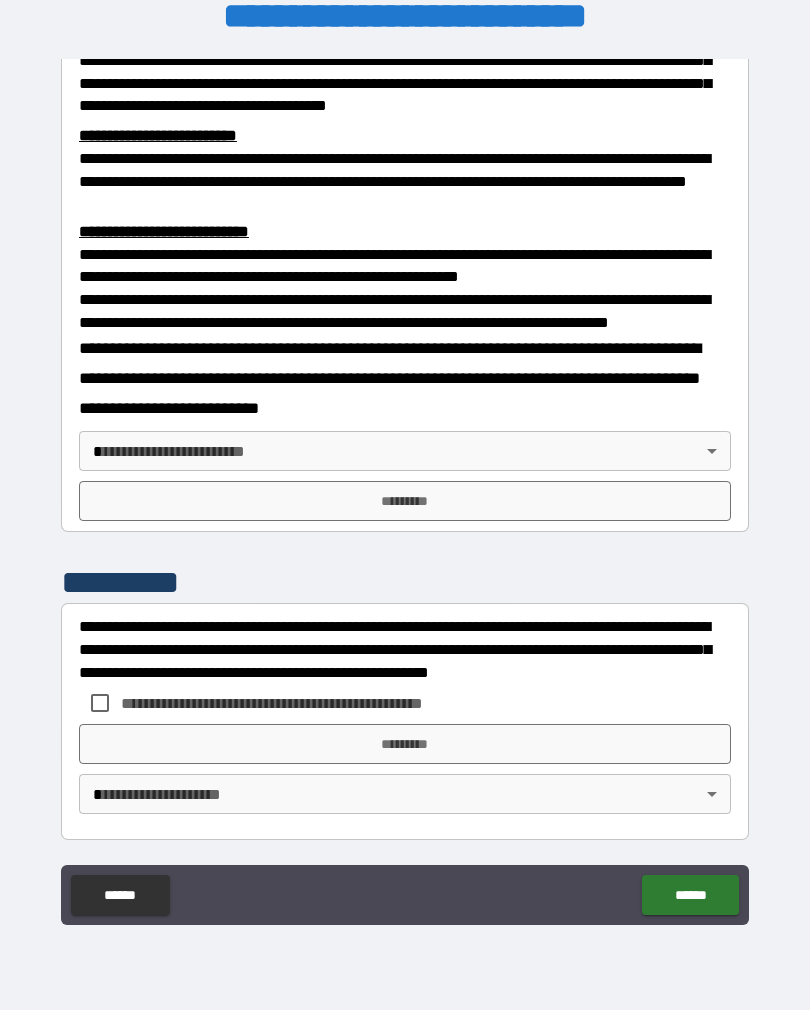 scroll, scrollTop: 660, scrollLeft: 0, axis: vertical 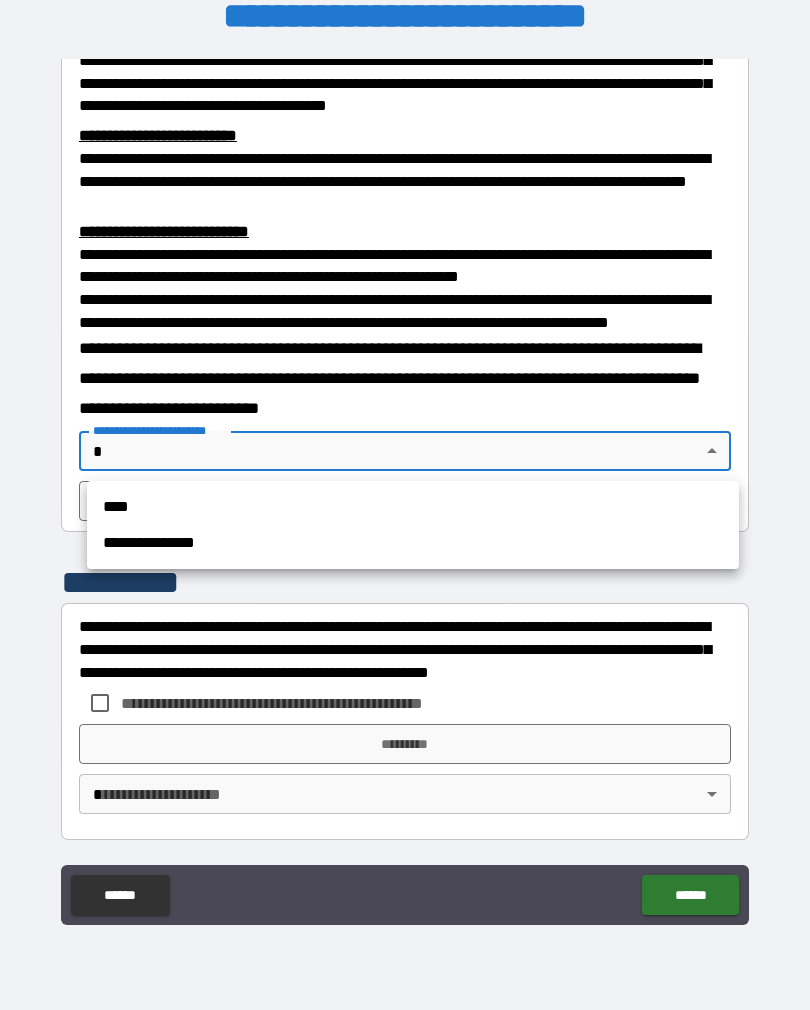 click on "****" at bounding box center [413, 507] 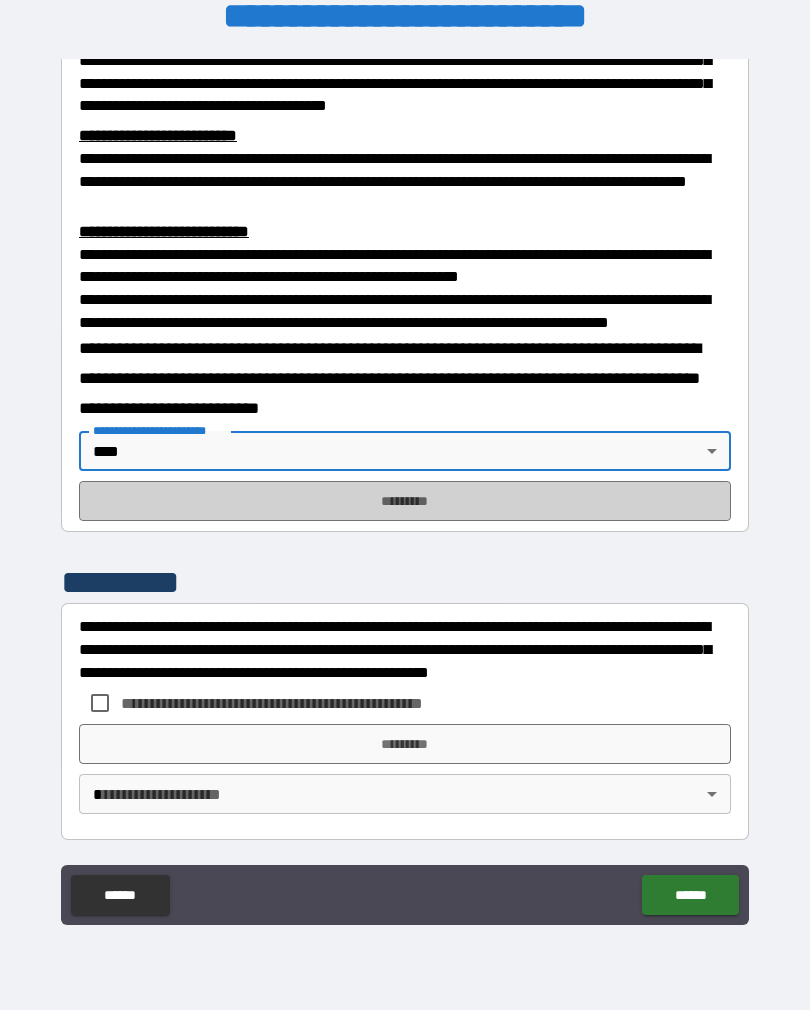 click on "*********" at bounding box center (405, 501) 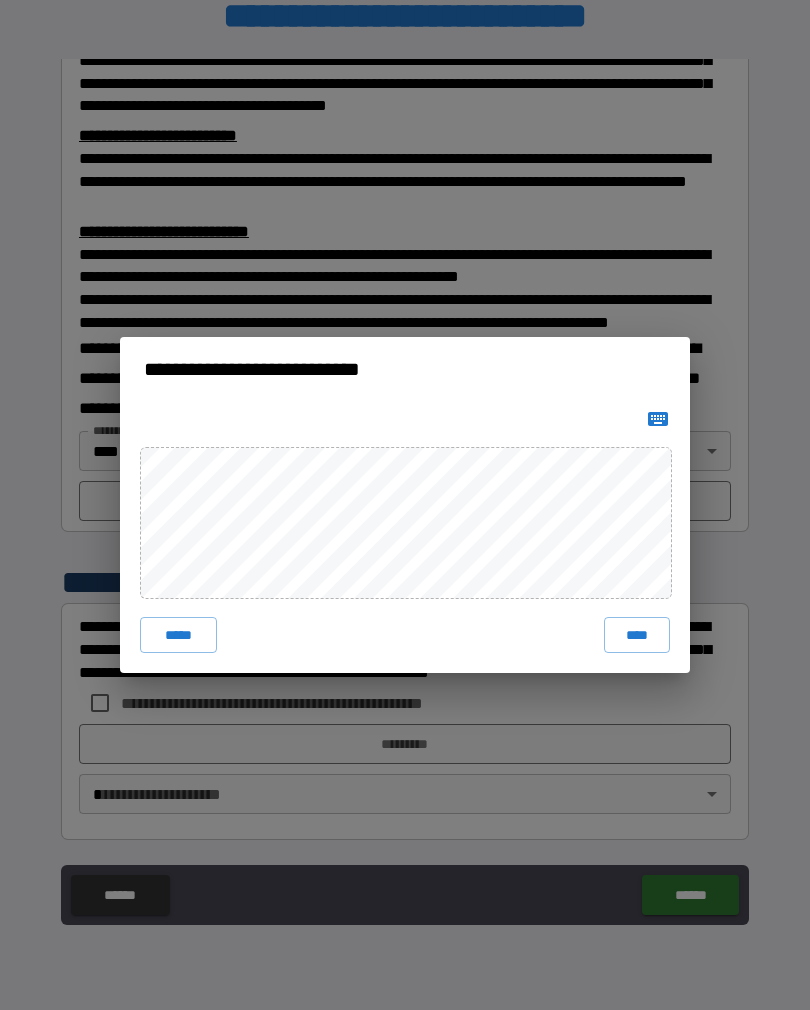 click on "****" at bounding box center (637, 635) 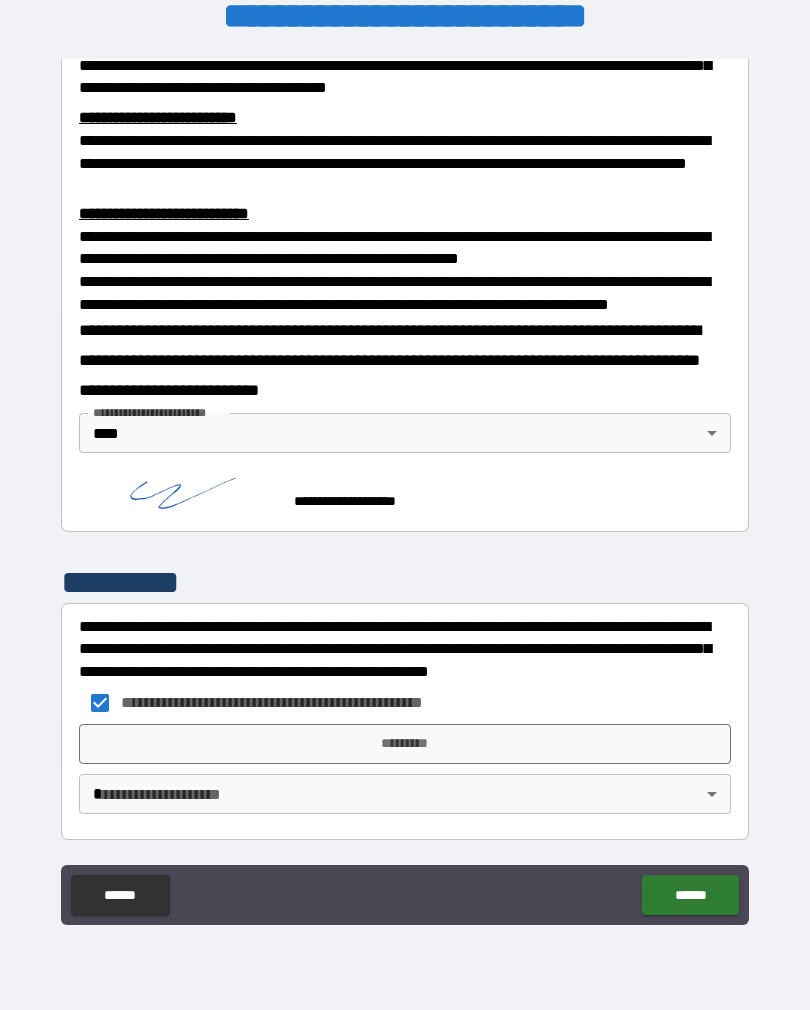 click on "*********" at bounding box center [405, 744] 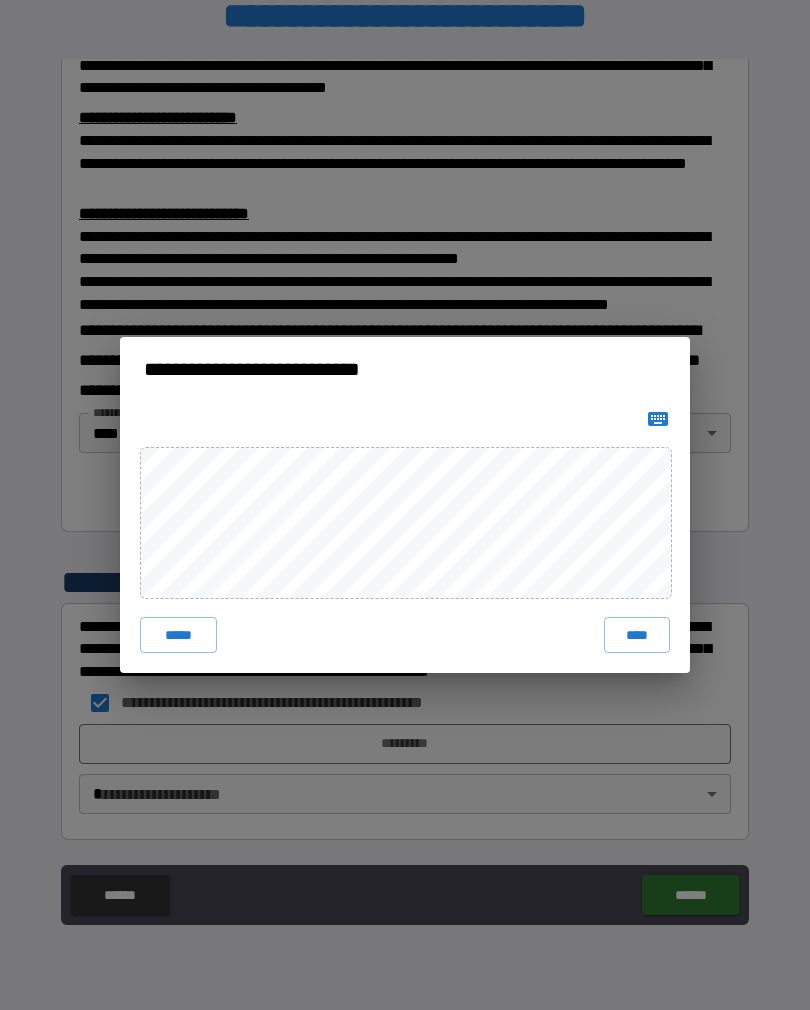 click on "****" at bounding box center [637, 635] 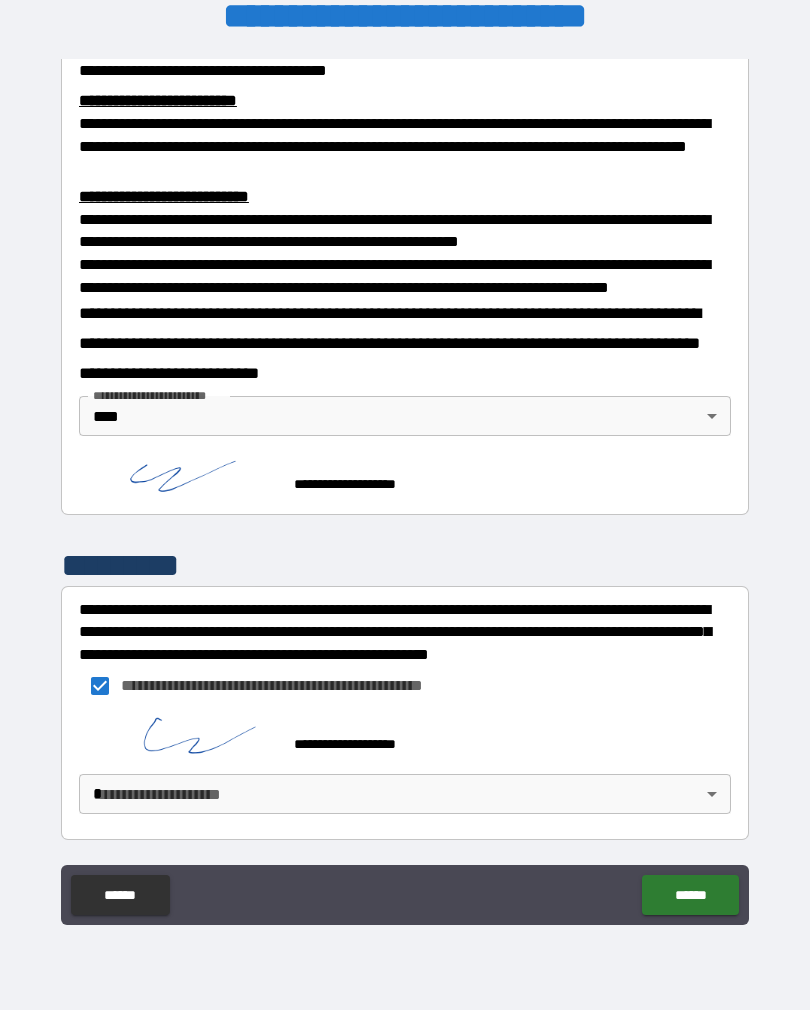 click on "******" at bounding box center [690, 895] 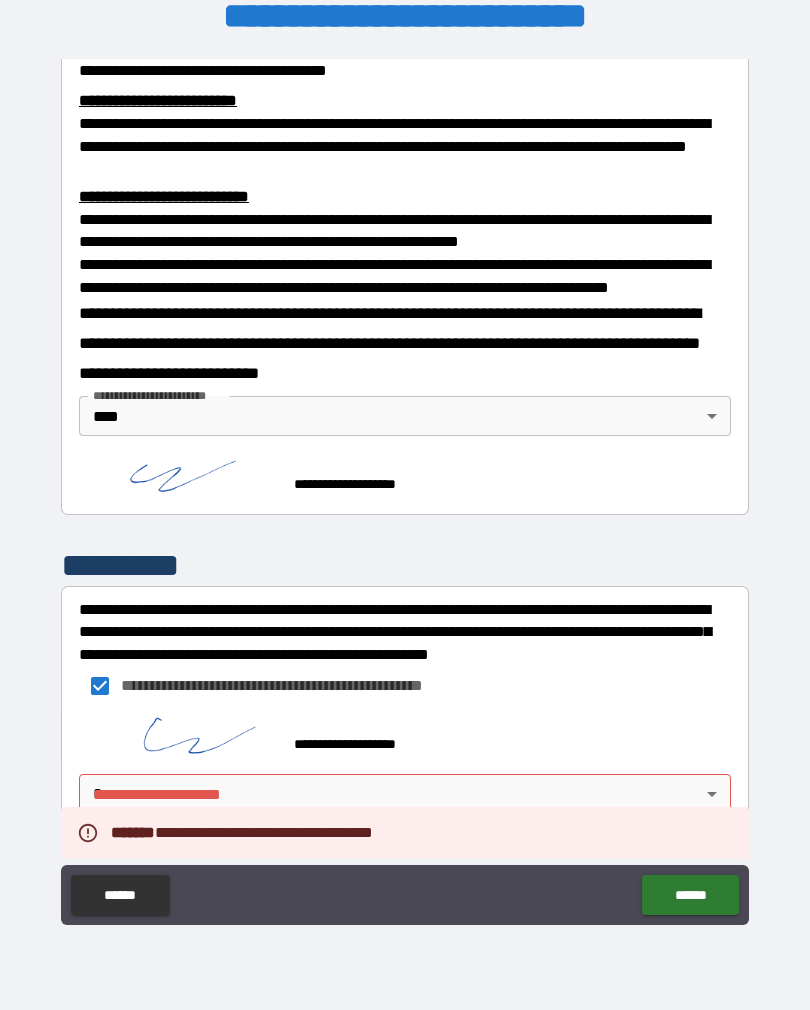 scroll, scrollTop: 694, scrollLeft: 0, axis: vertical 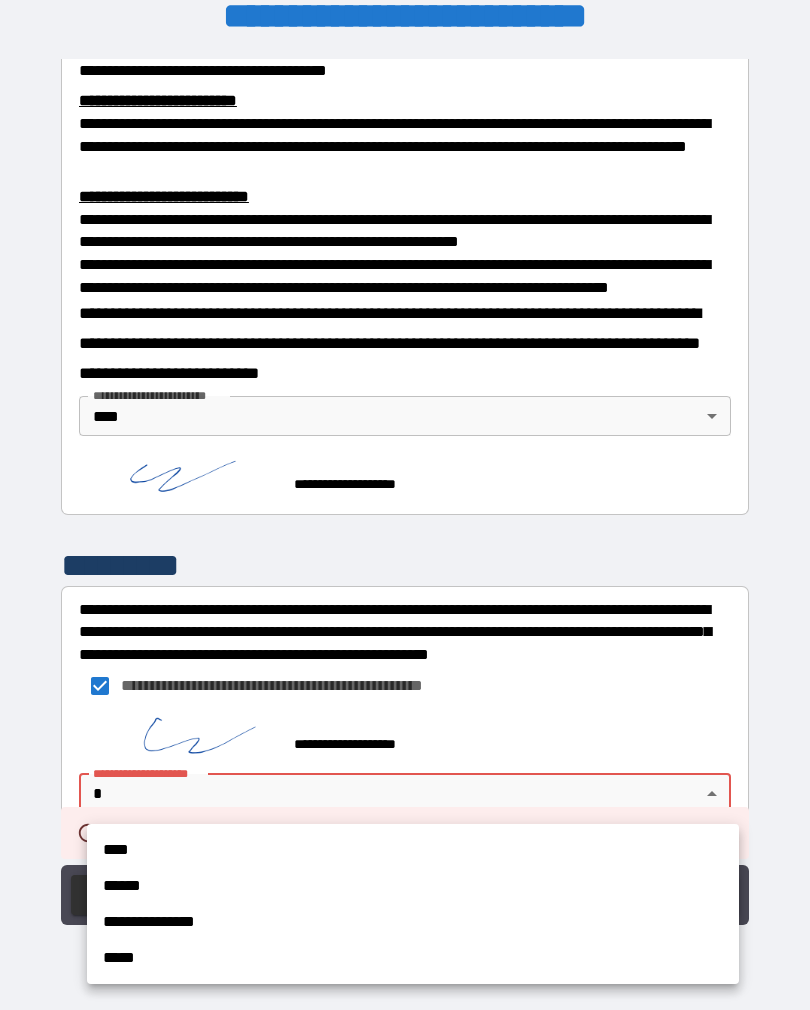 click on "****" at bounding box center (413, 850) 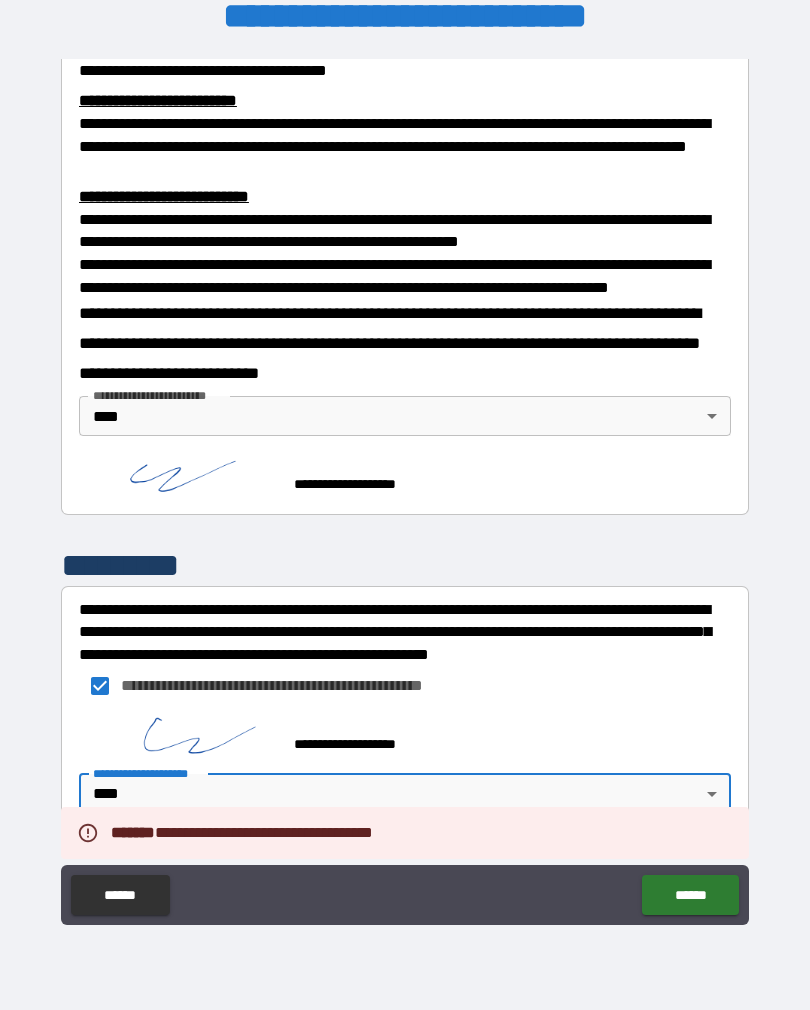 click on "******" at bounding box center (690, 895) 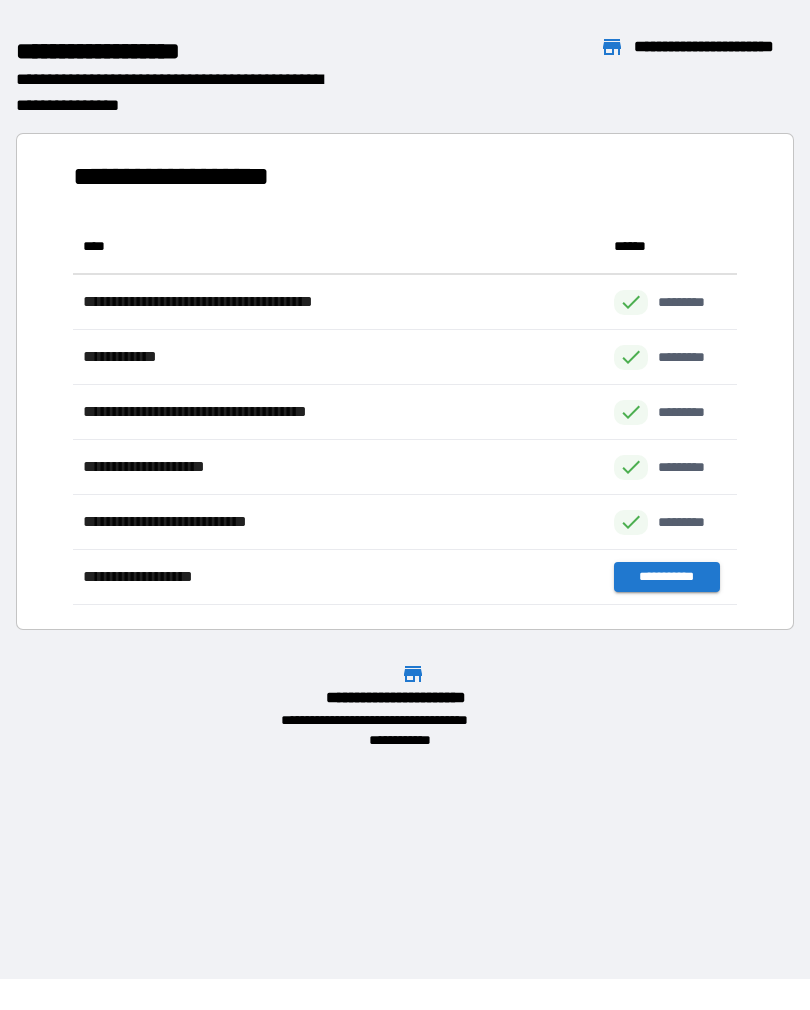 scroll, scrollTop: 1, scrollLeft: 1, axis: both 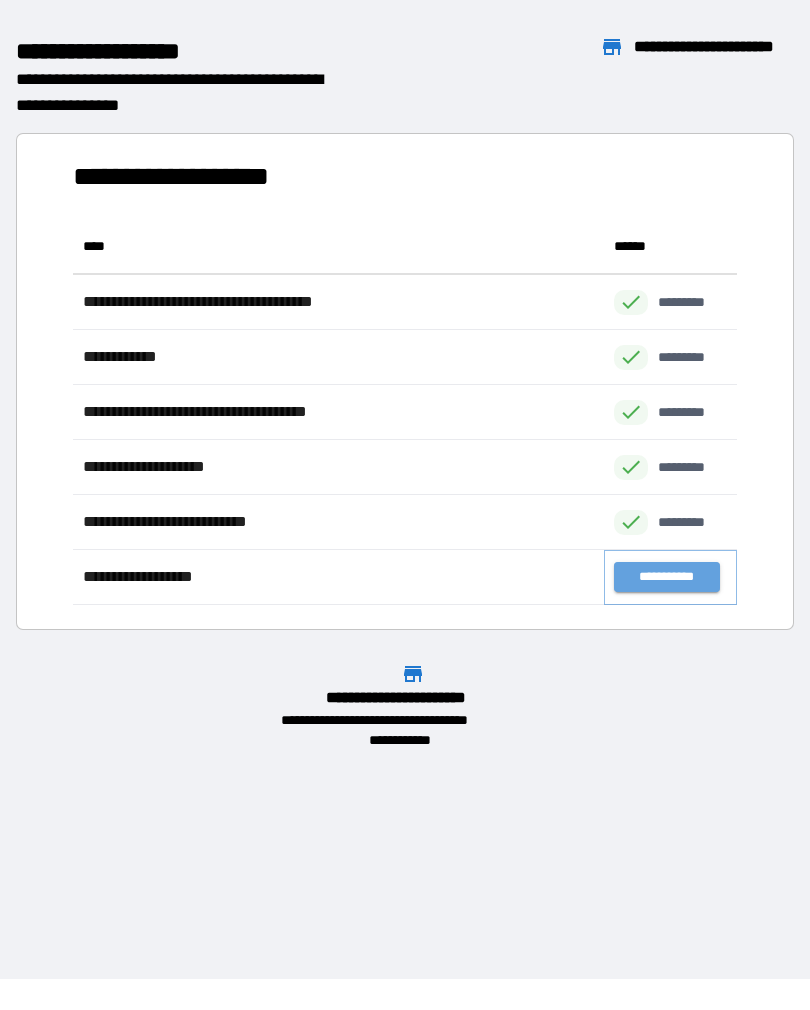 click on "**********" at bounding box center [666, 577] 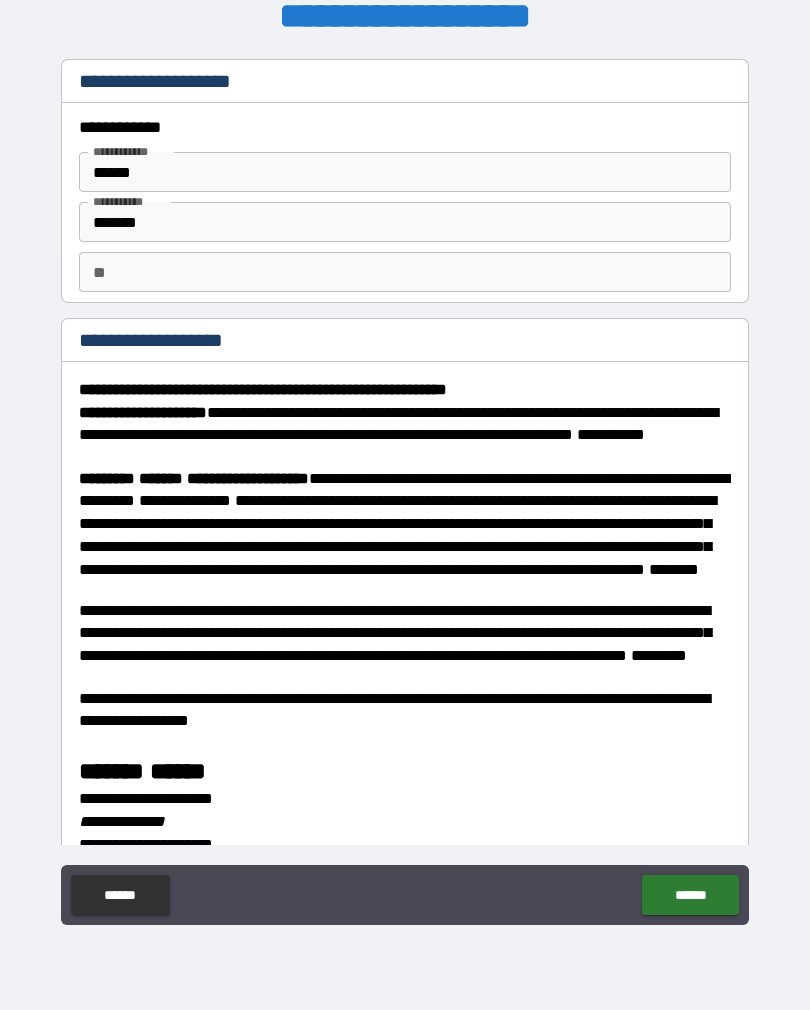 click on "******" at bounding box center [405, 172] 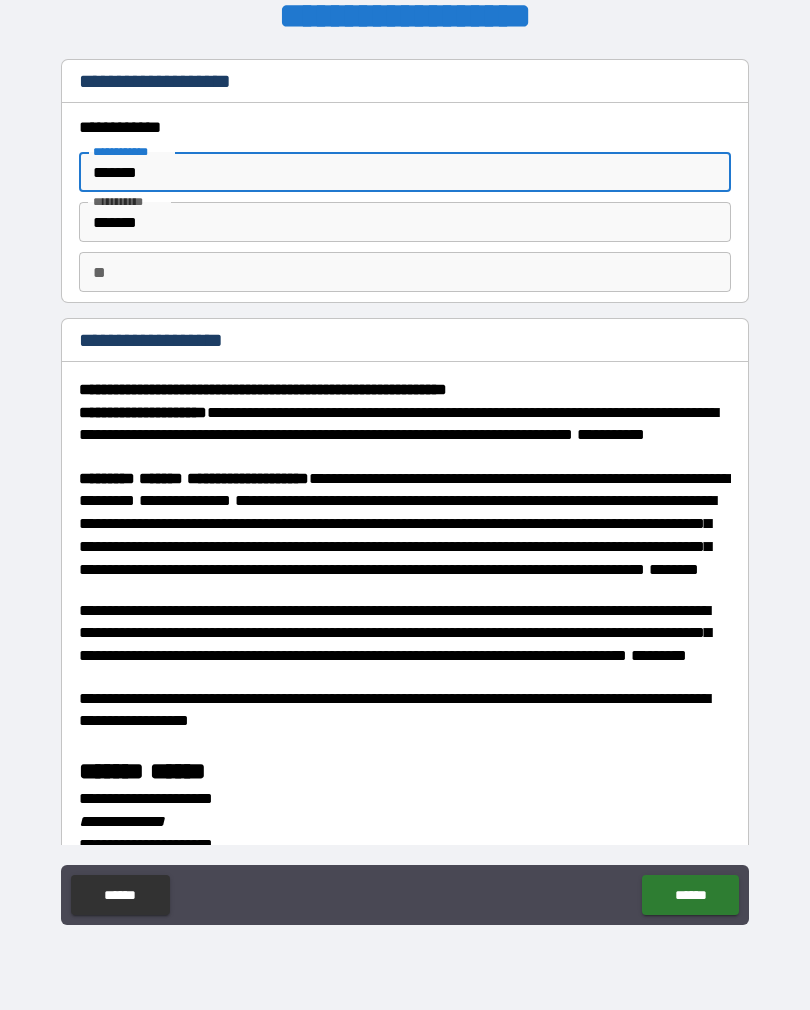 click on "** **" at bounding box center [405, 272] 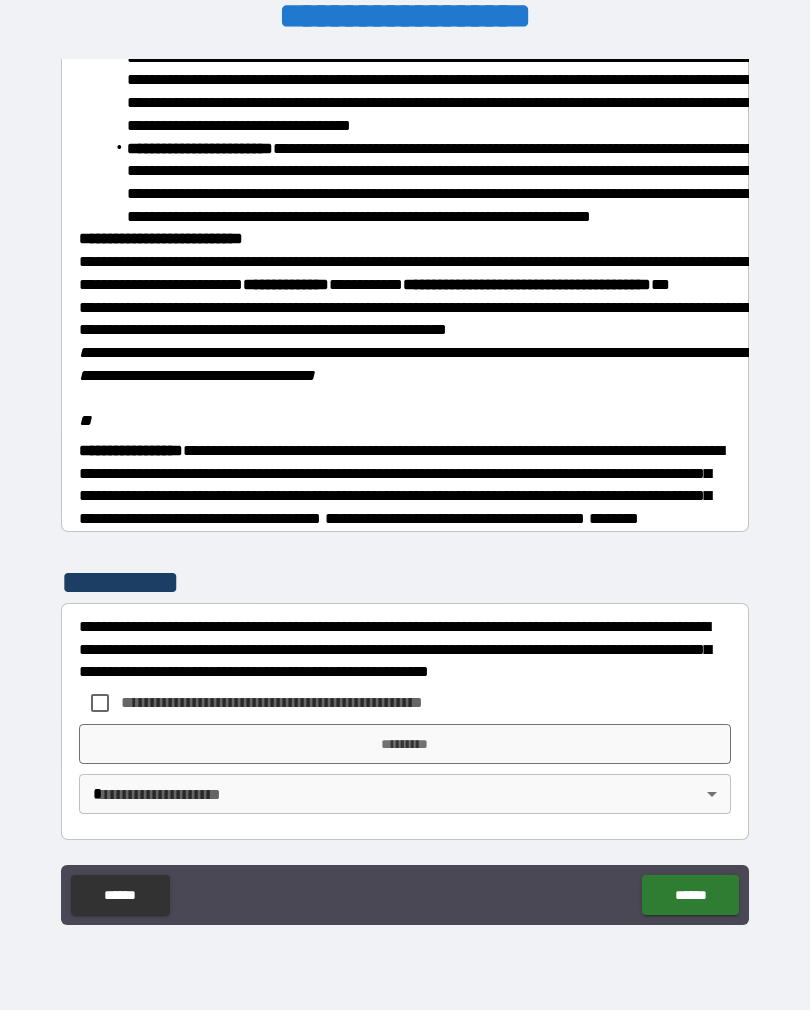 click on "**********" at bounding box center [405, 492] 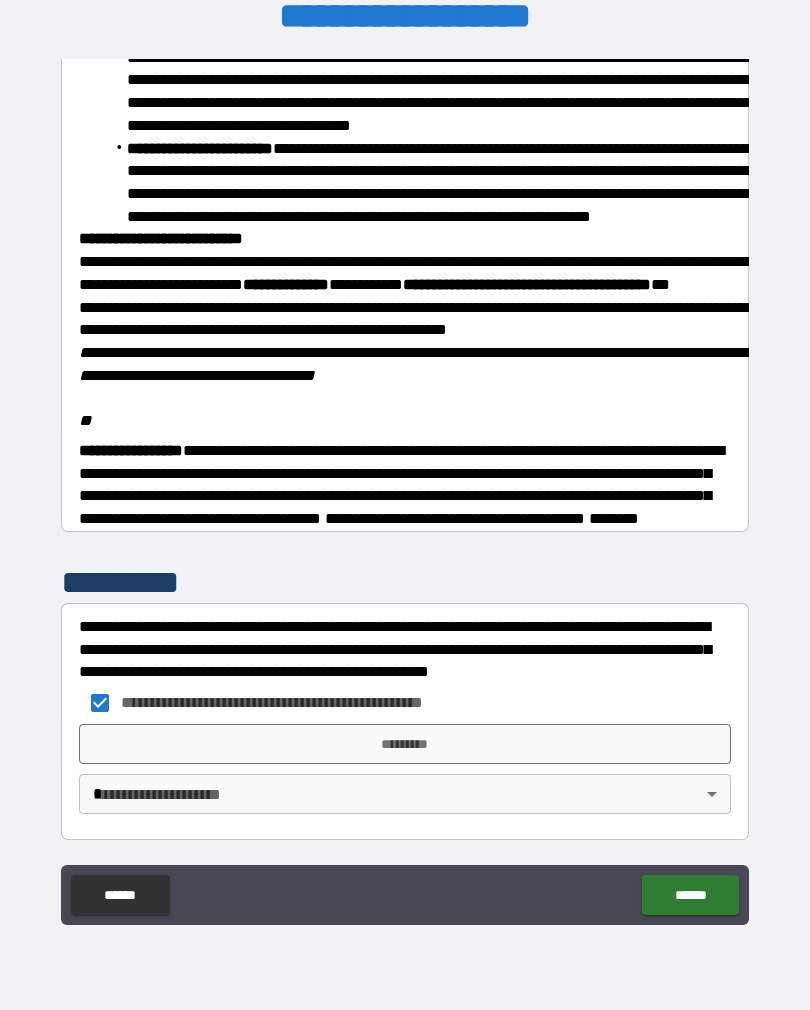 click on "**********" at bounding box center [405, 489] 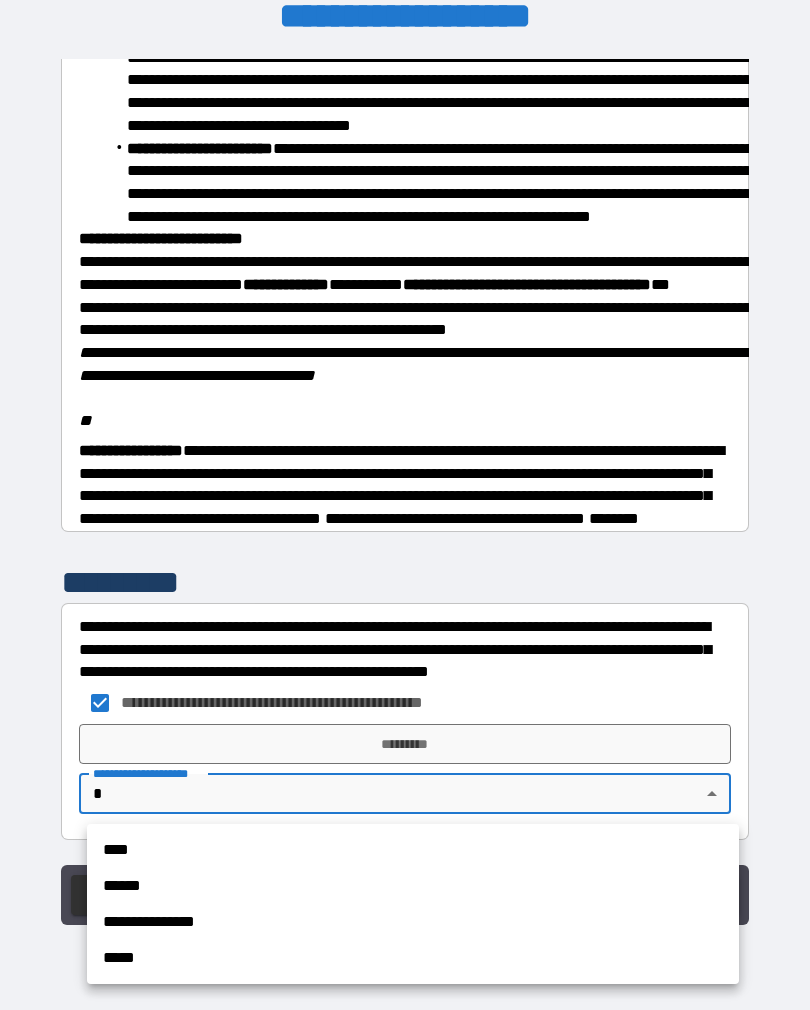 click on "****" at bounding box center [413, 850] 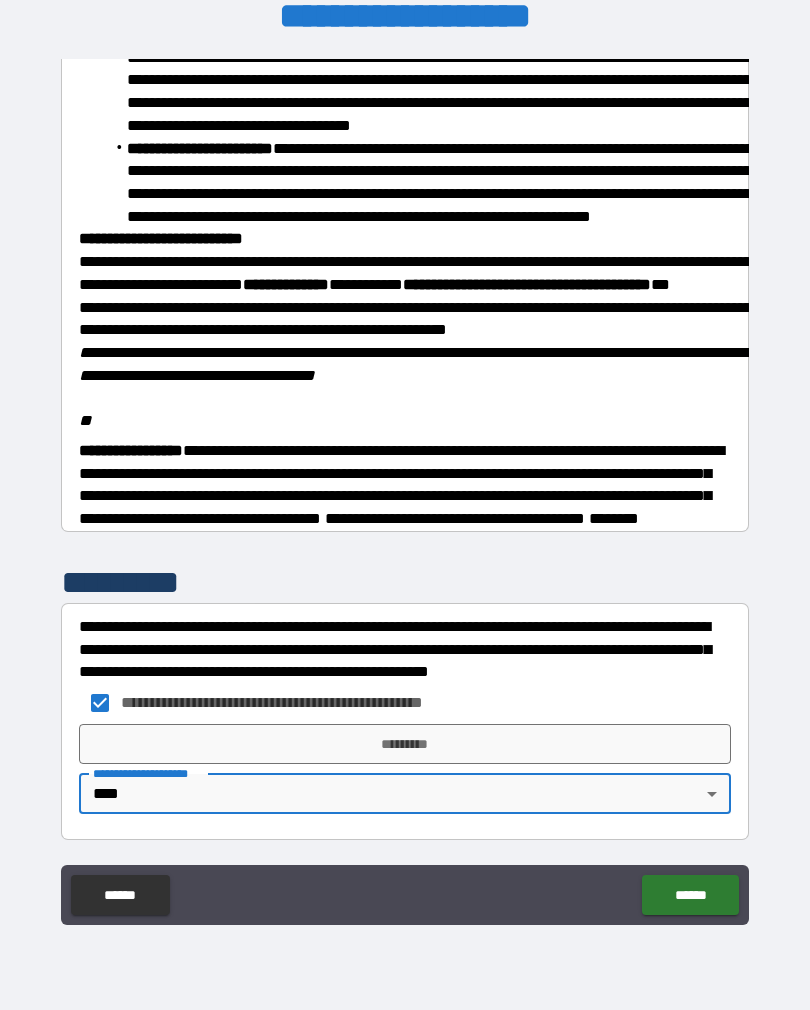 click on "*********" at bounding box center (405, 744) 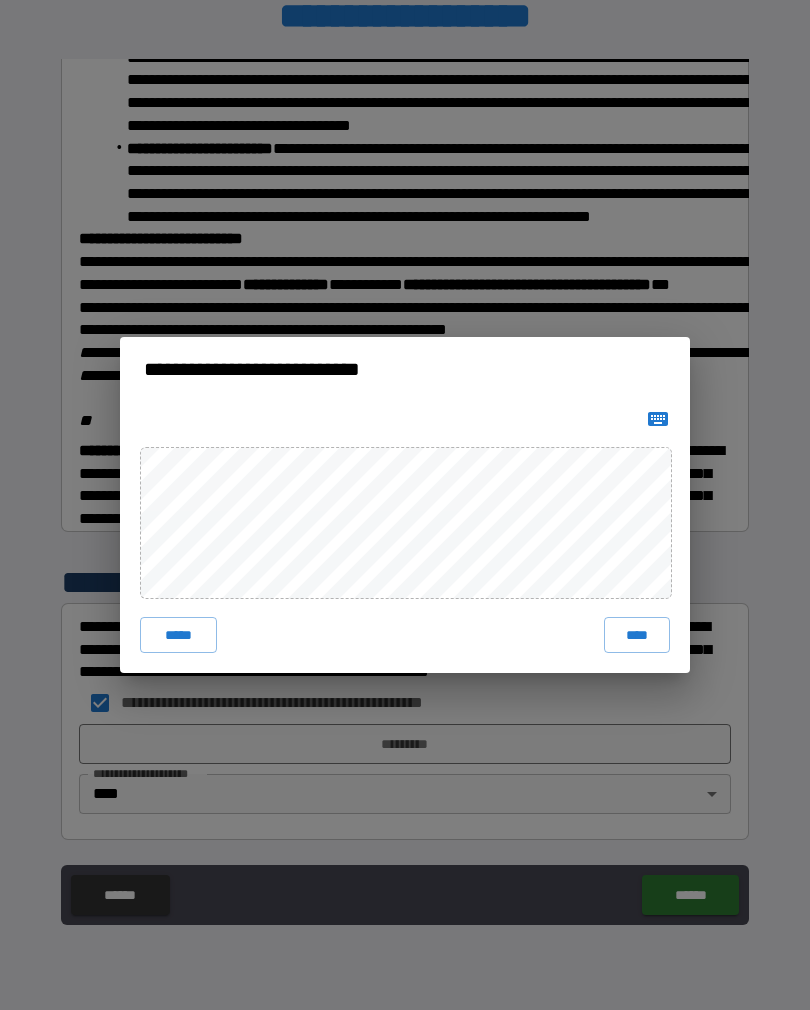 click on "****" at bounding box center [637, 635] 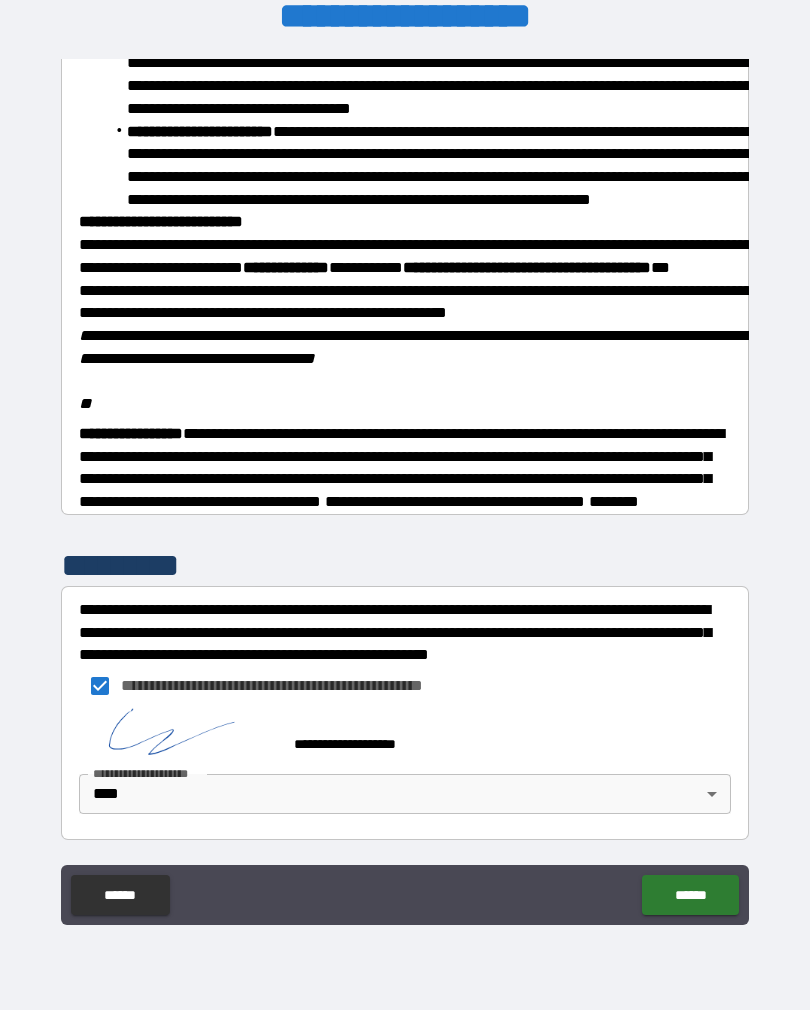 click on "******" at bounding box center [690, 895] 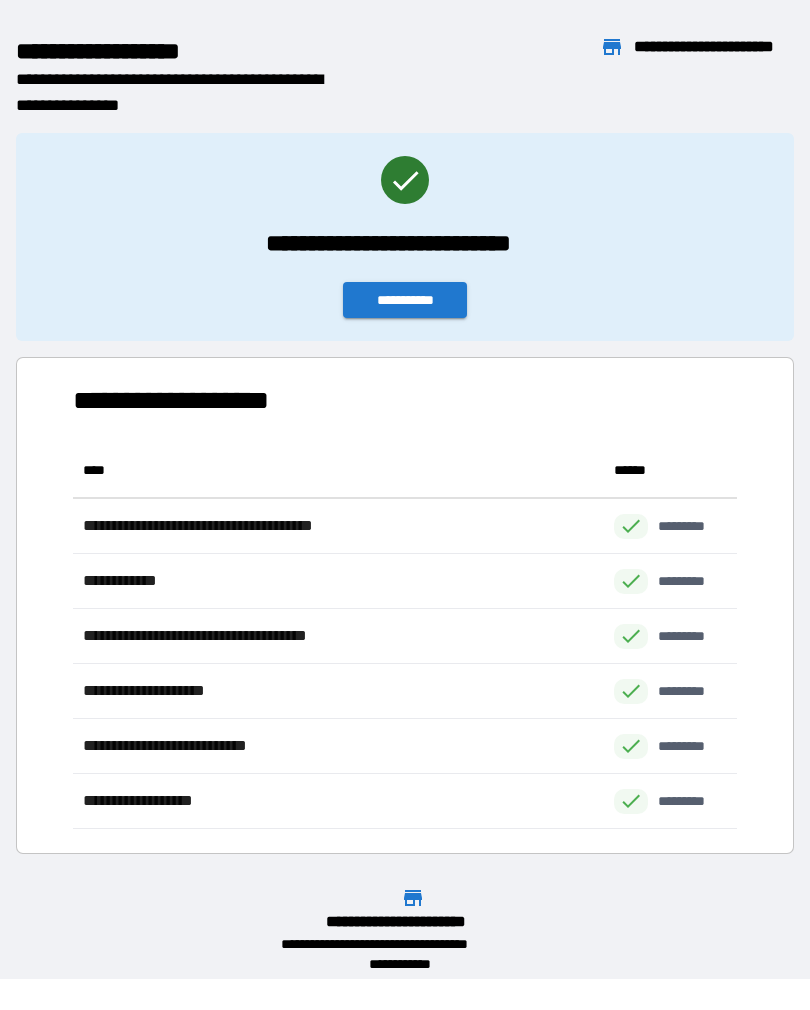 scroll, scrollTop: 386, scrollLeft: 664, axis: both 